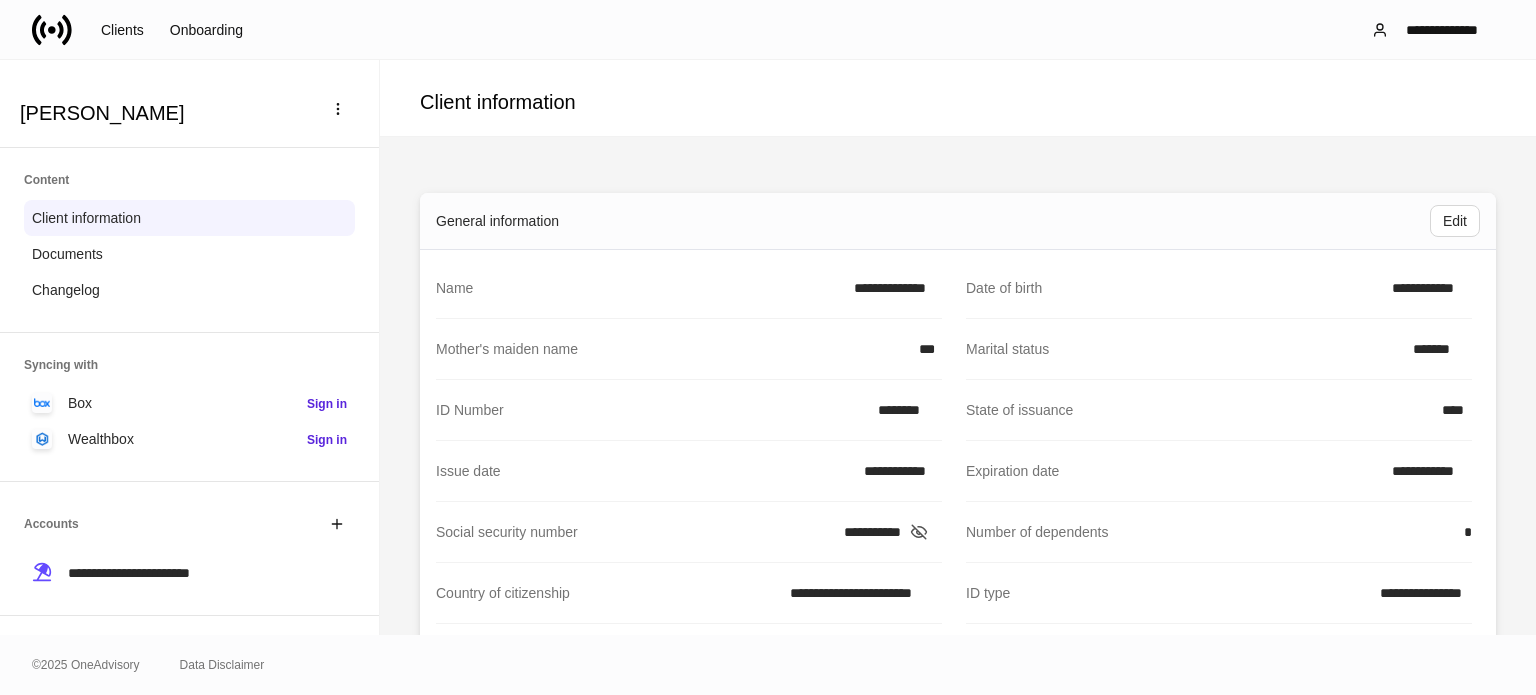 scroll, scrollTop: 0, scrollLeft: 0, axis: both 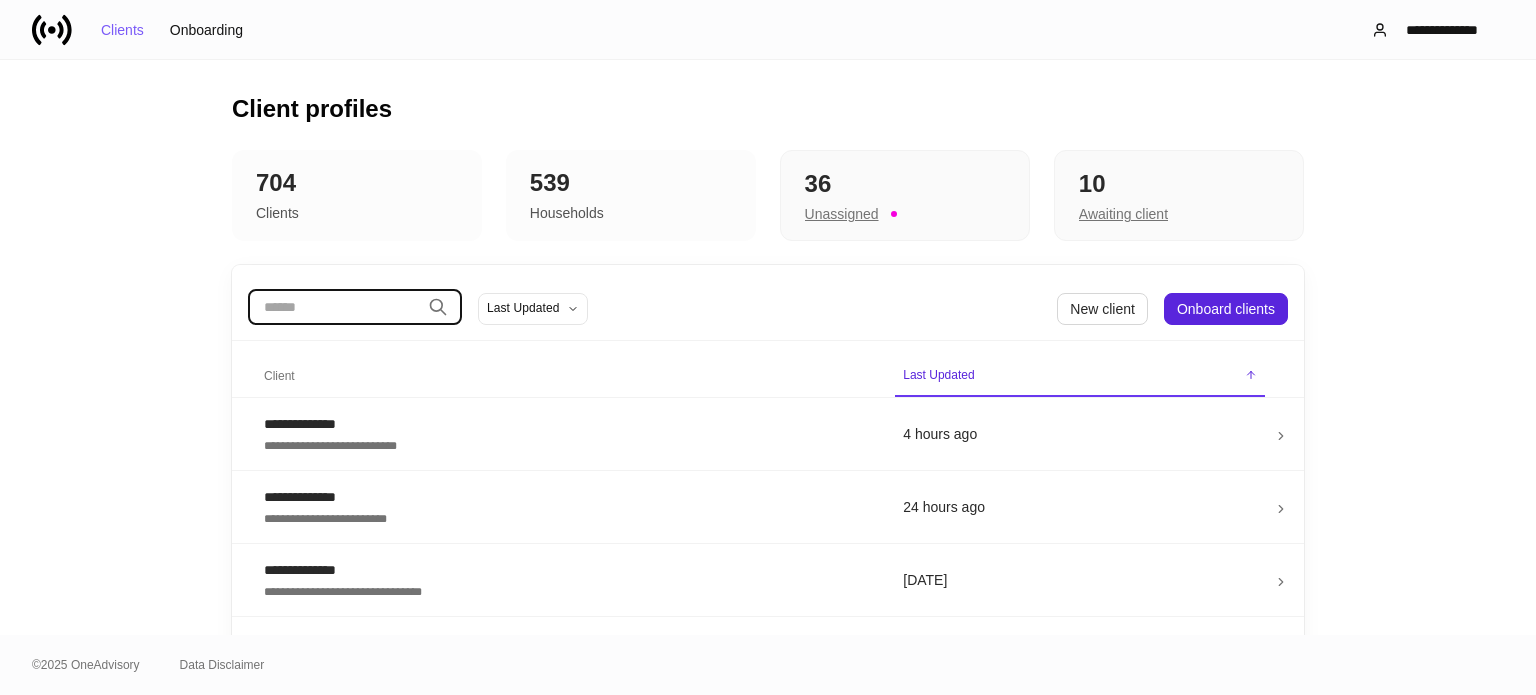 click at bounding box center (334, 307) 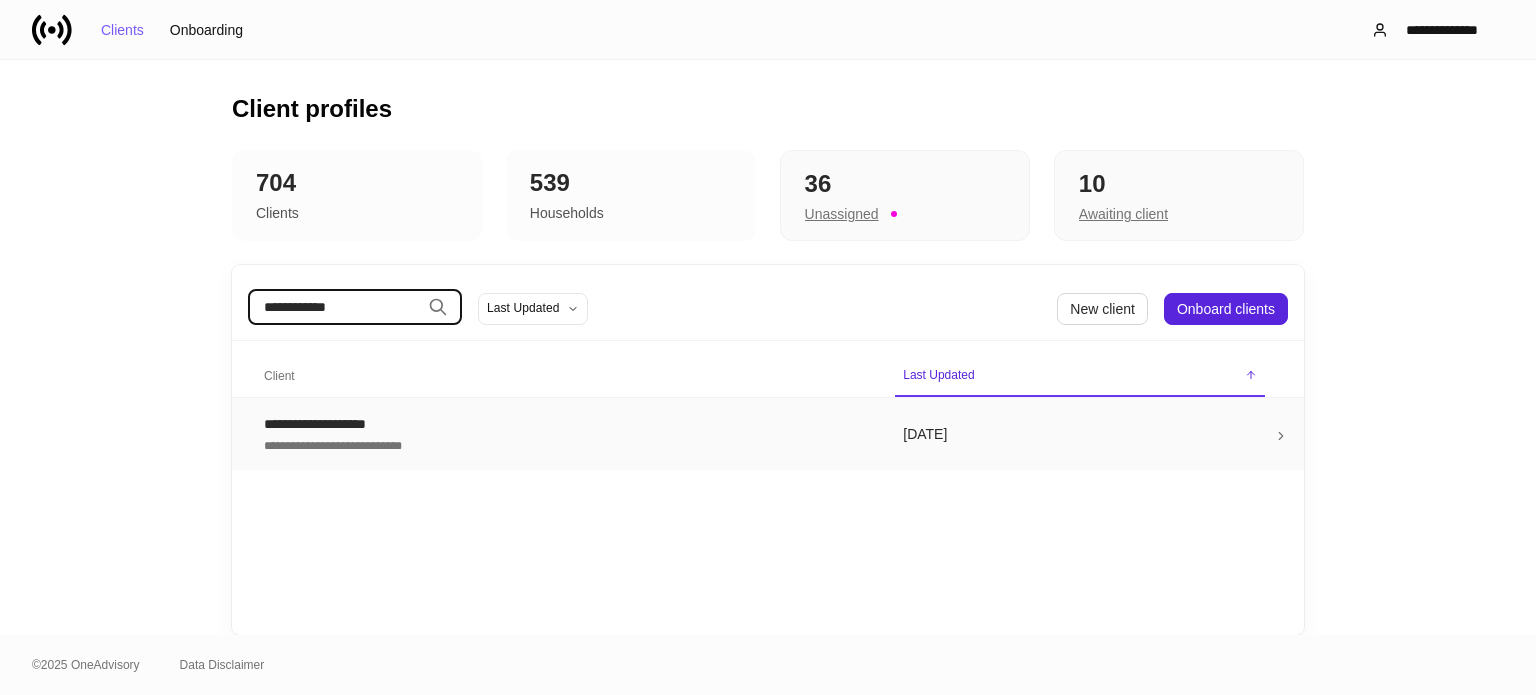 type on "**********" 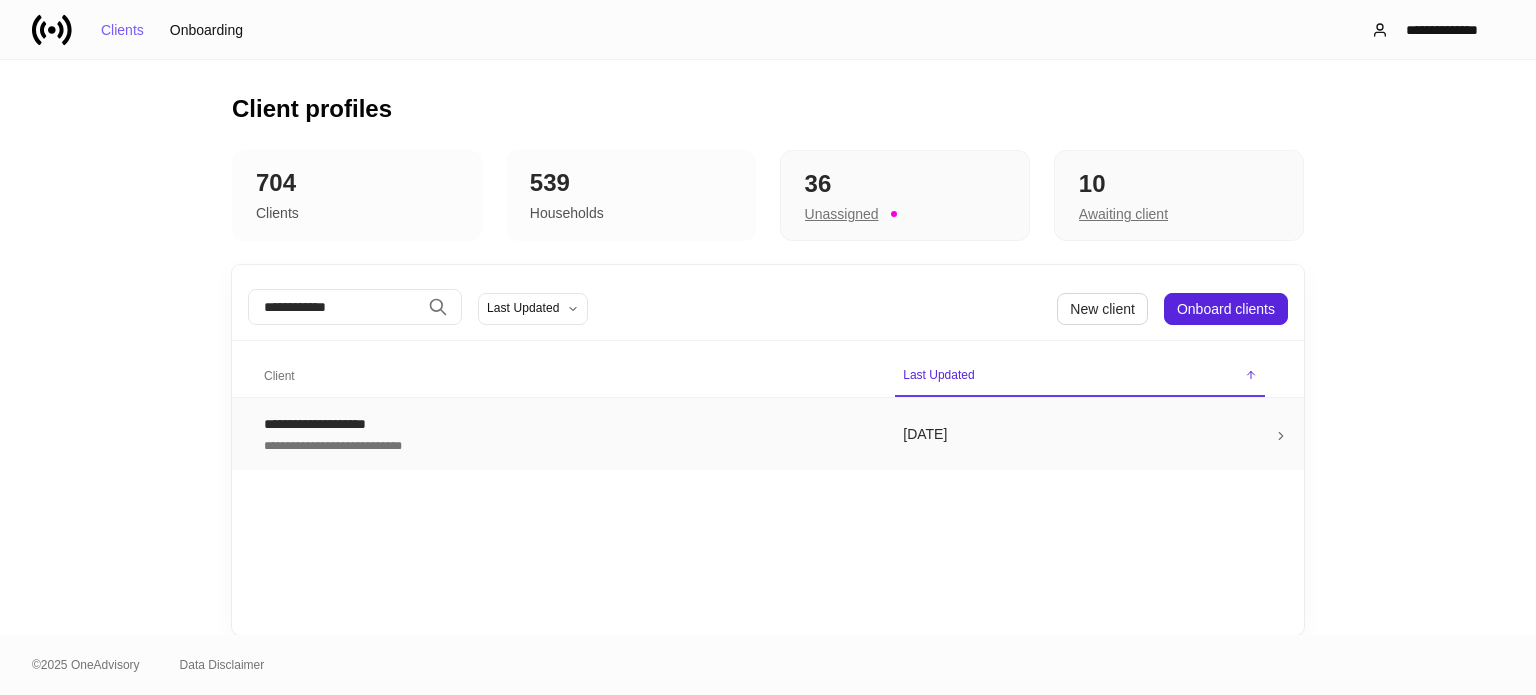click on "**********" at bounding box center (567, 424) 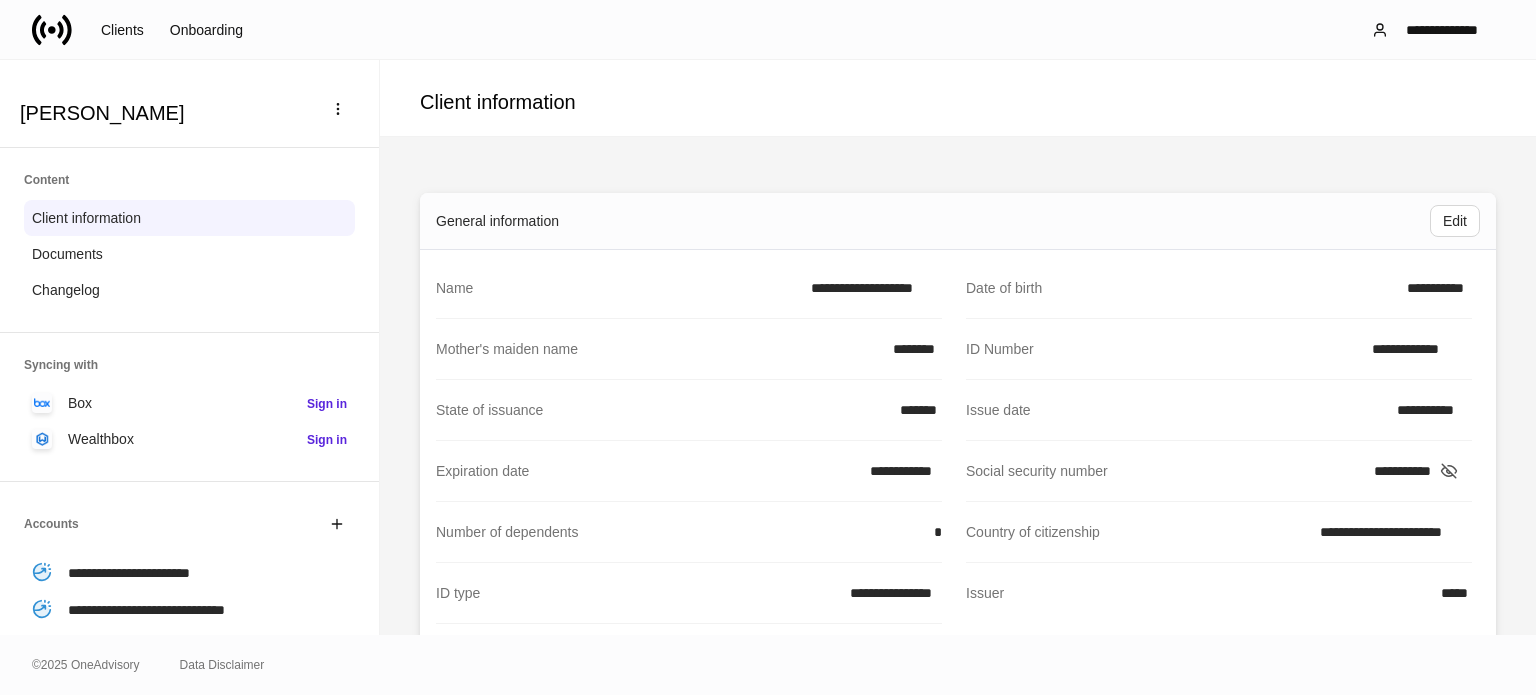scroll, scrollTop: 300, scrollLeft: 0, axis: vertical 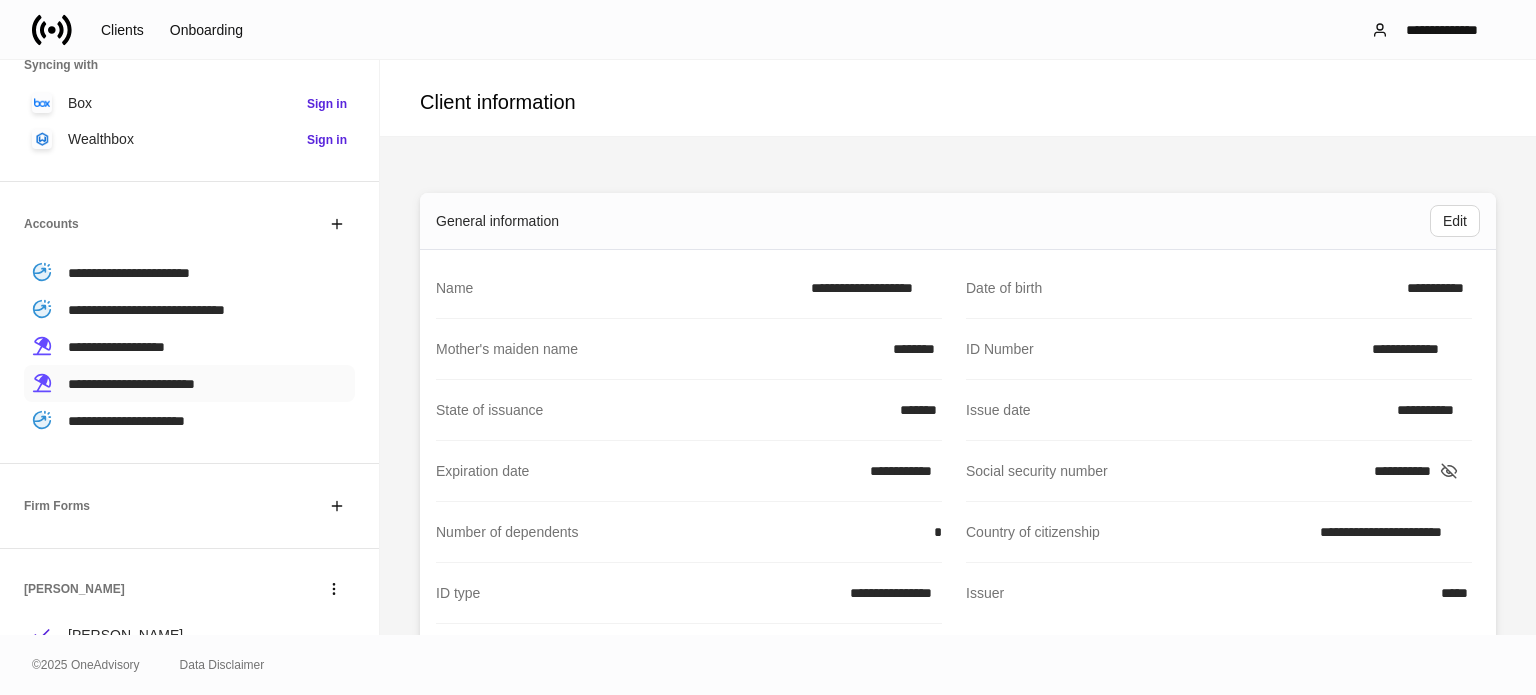 click on "**********" at bounding box center (131, 384) 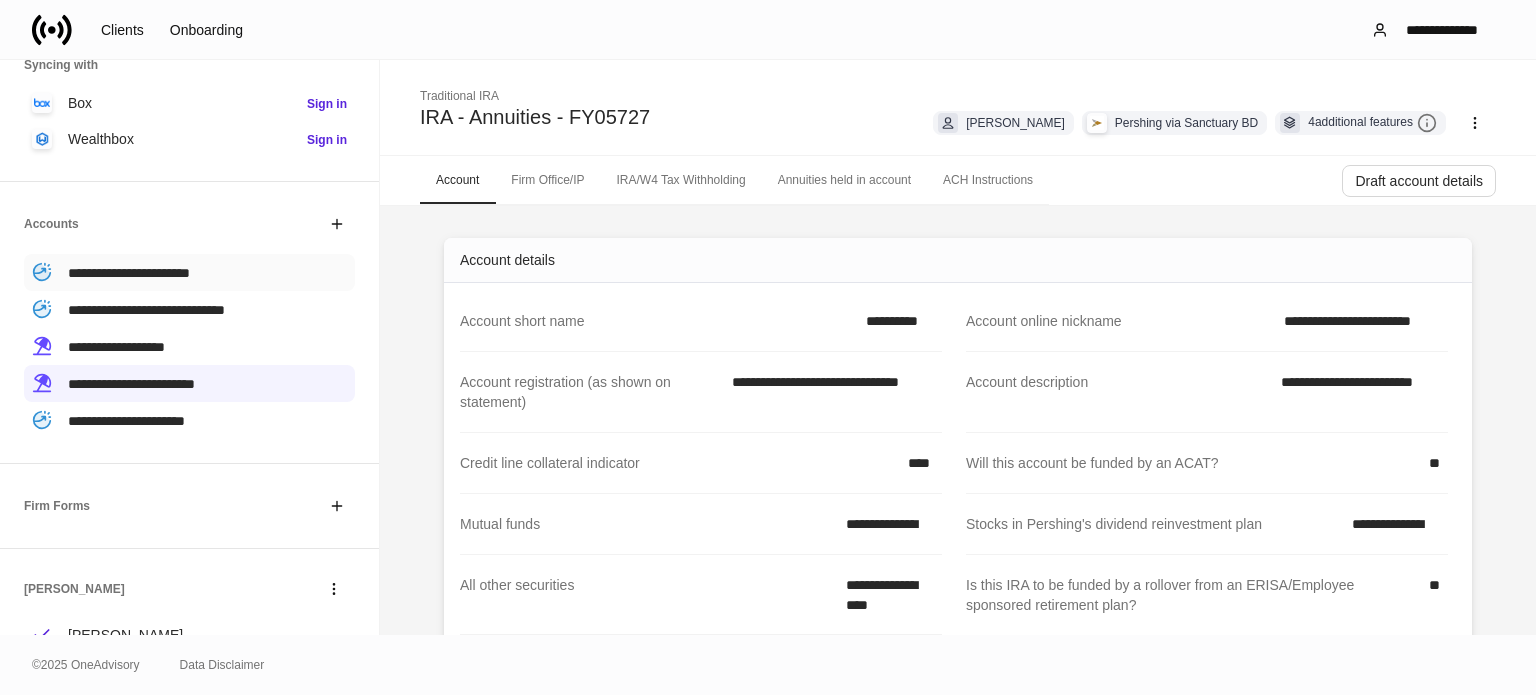 click on "**********" at bounding box center [129, 273] 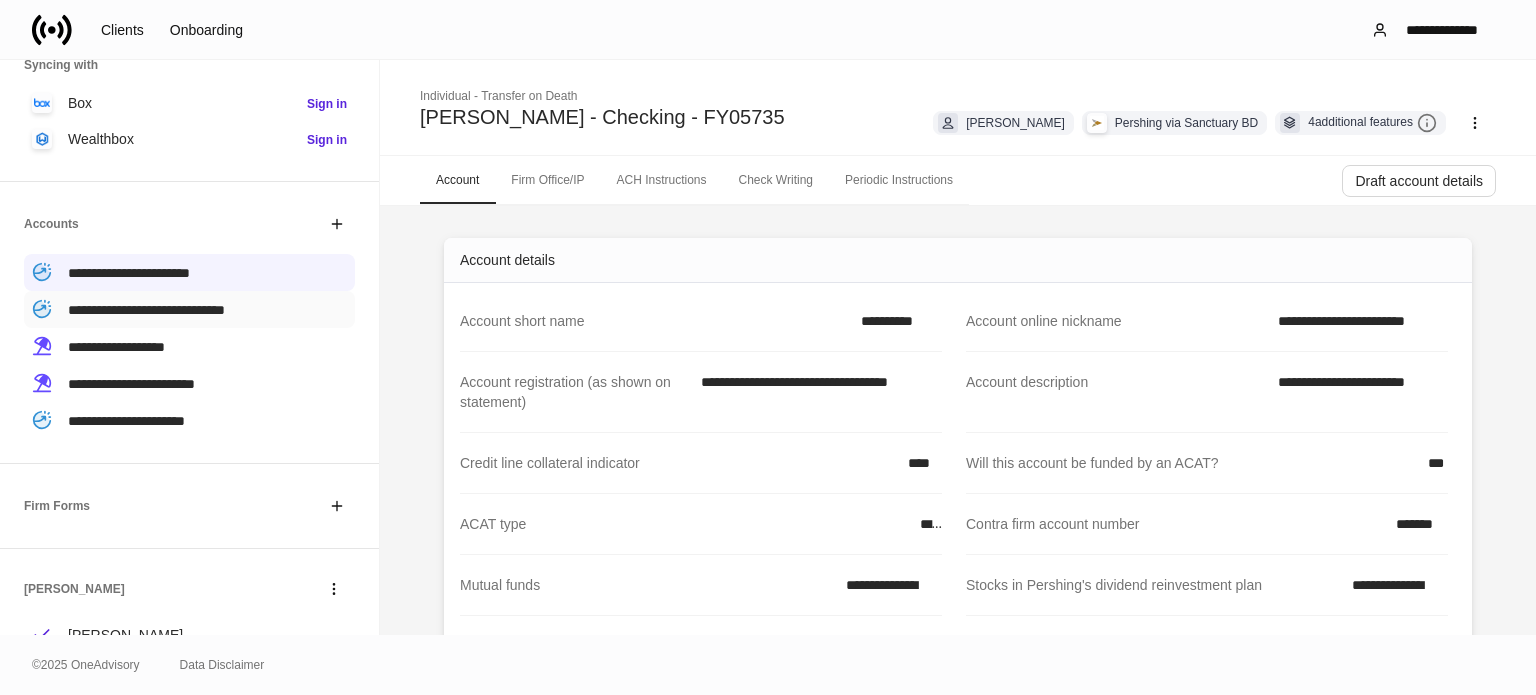 click on "**********" at bounding box center [146, 310] 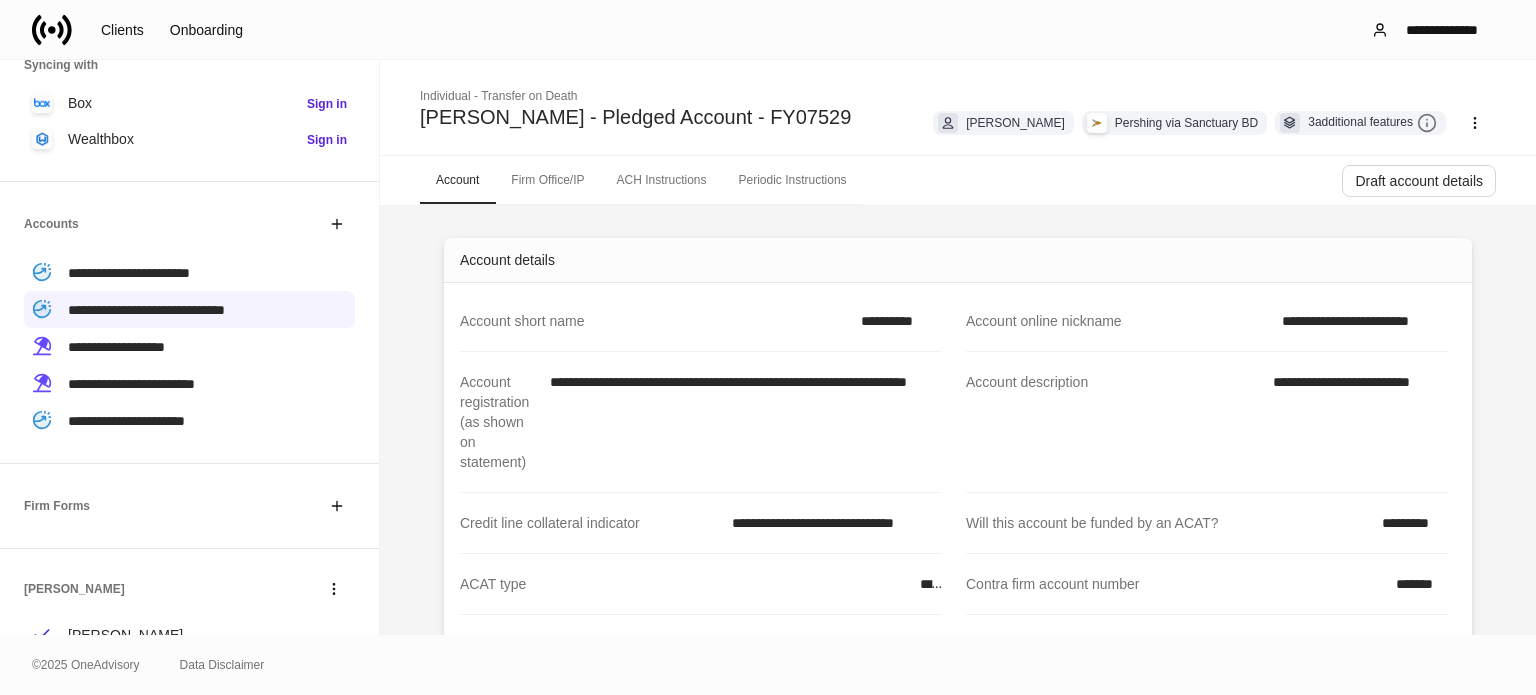 click 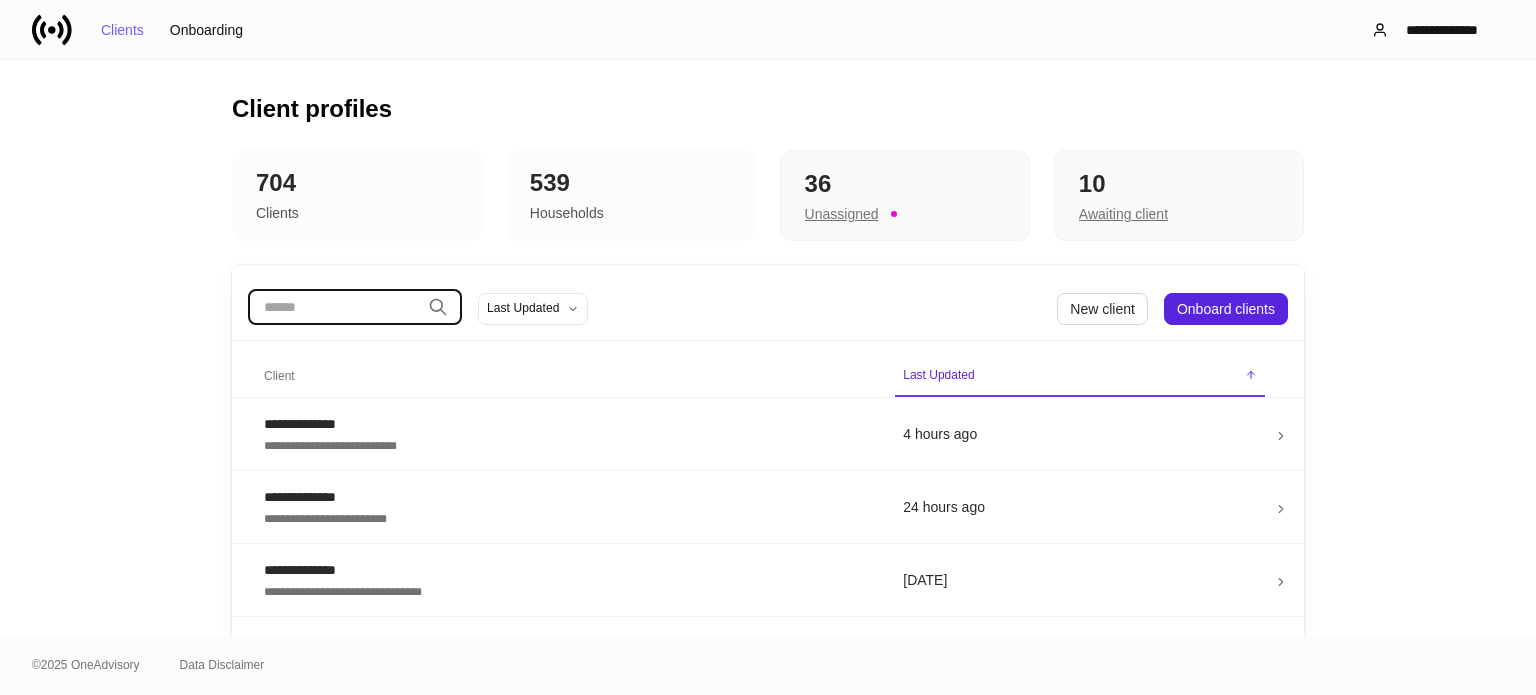 click at bounding box center [334, 307] 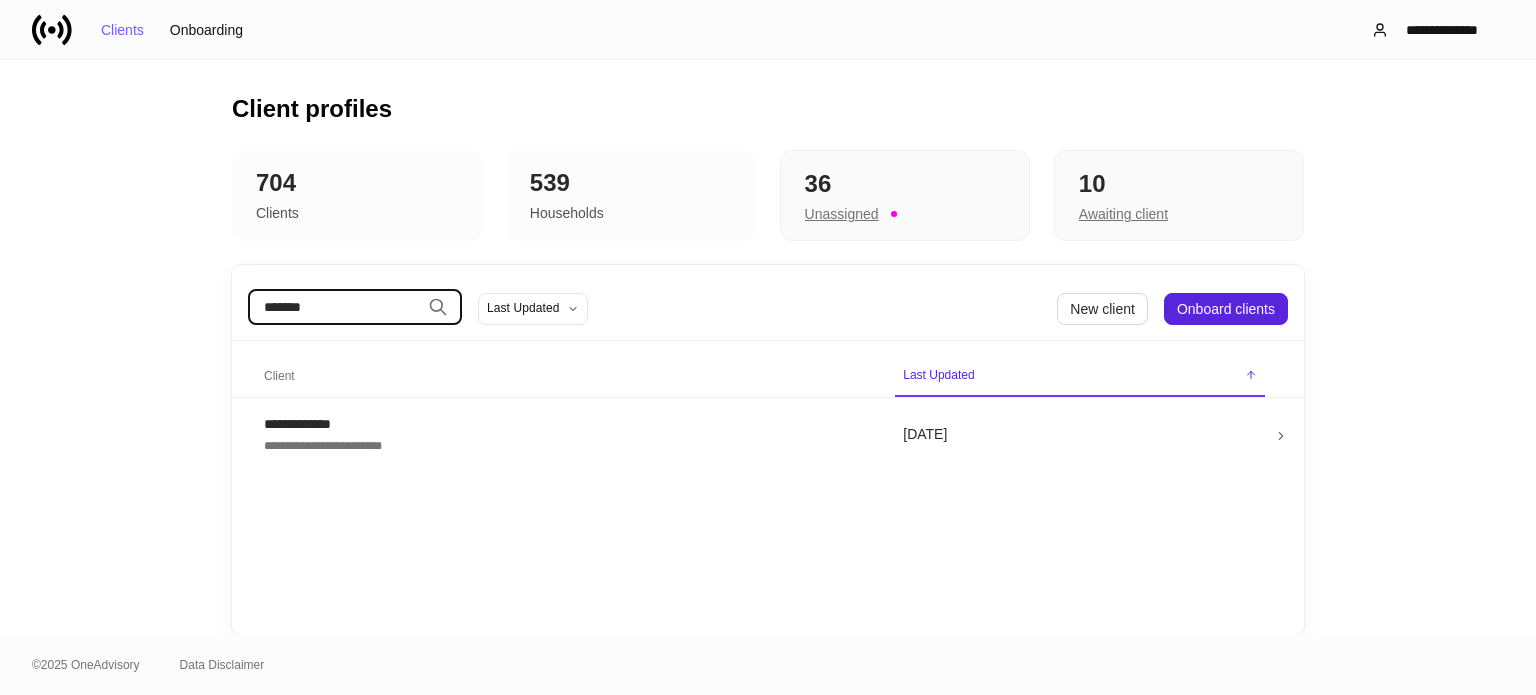 type on "*******" 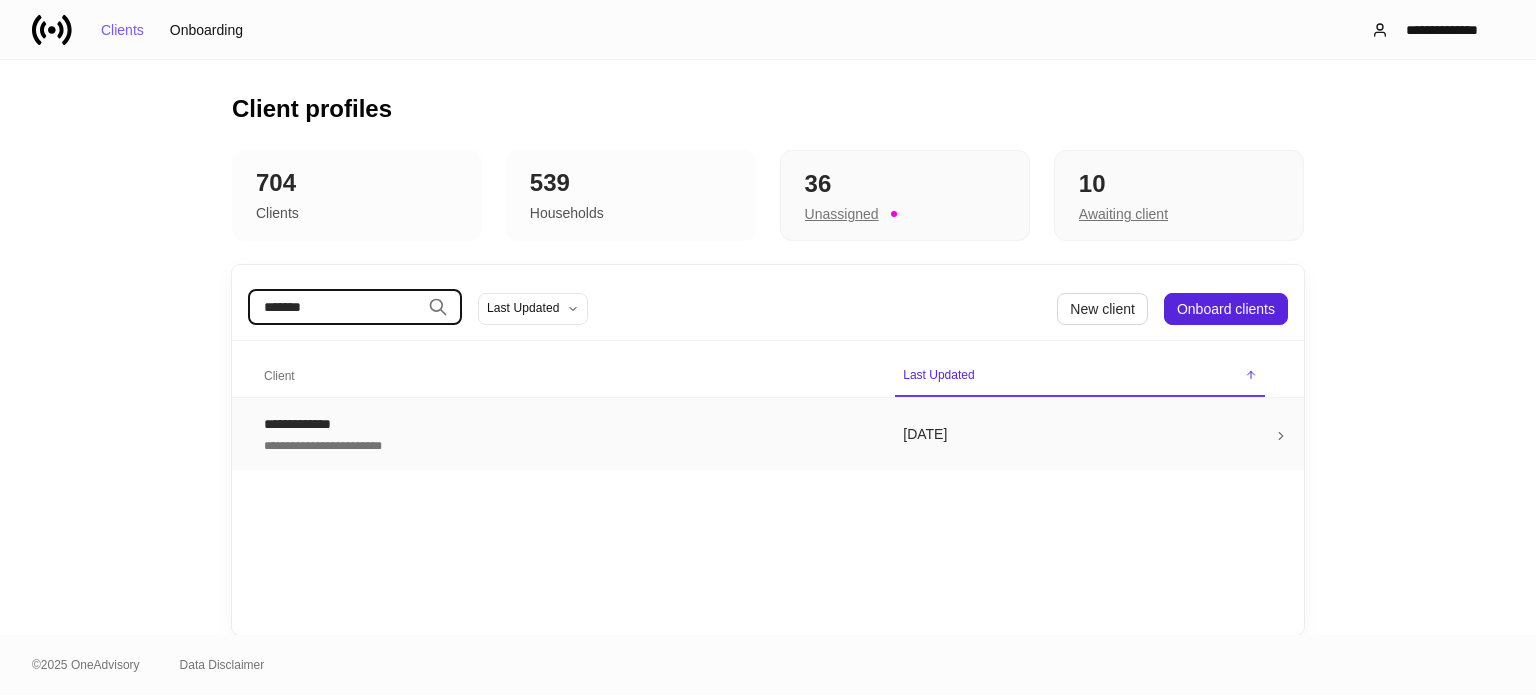 click on "**********" at bounding box center [567, 424] 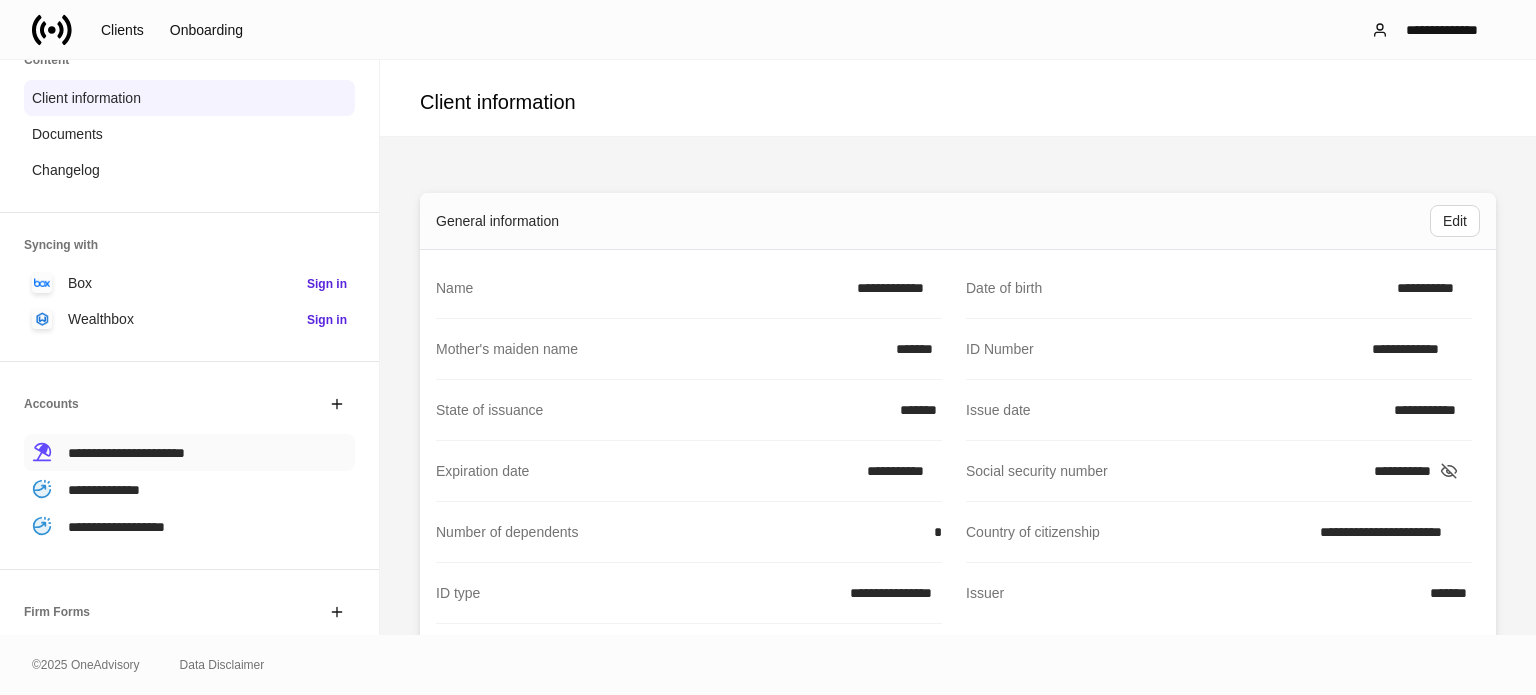 scroll, scrollTop: 296, scrollLeft: 0, axis: vertical 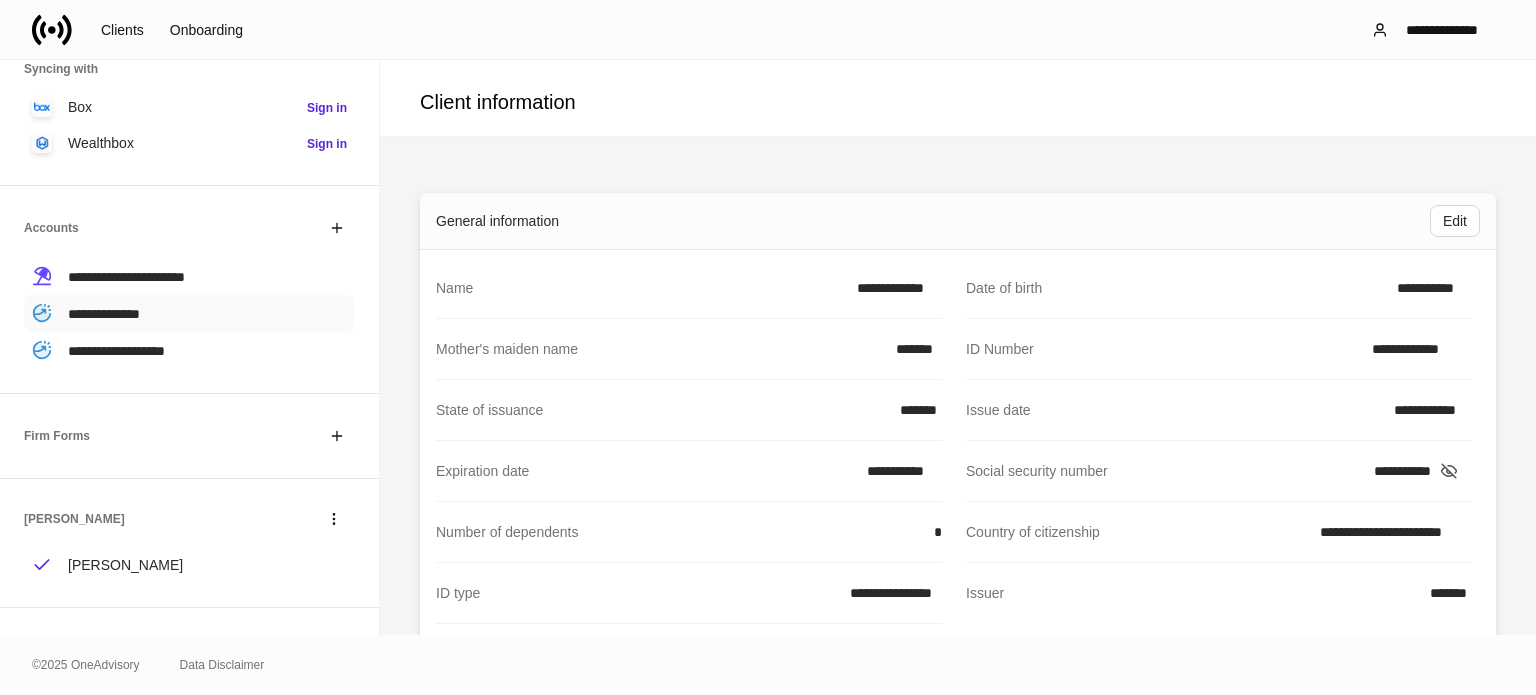 click on "**********" at bounding box center (189, 313) 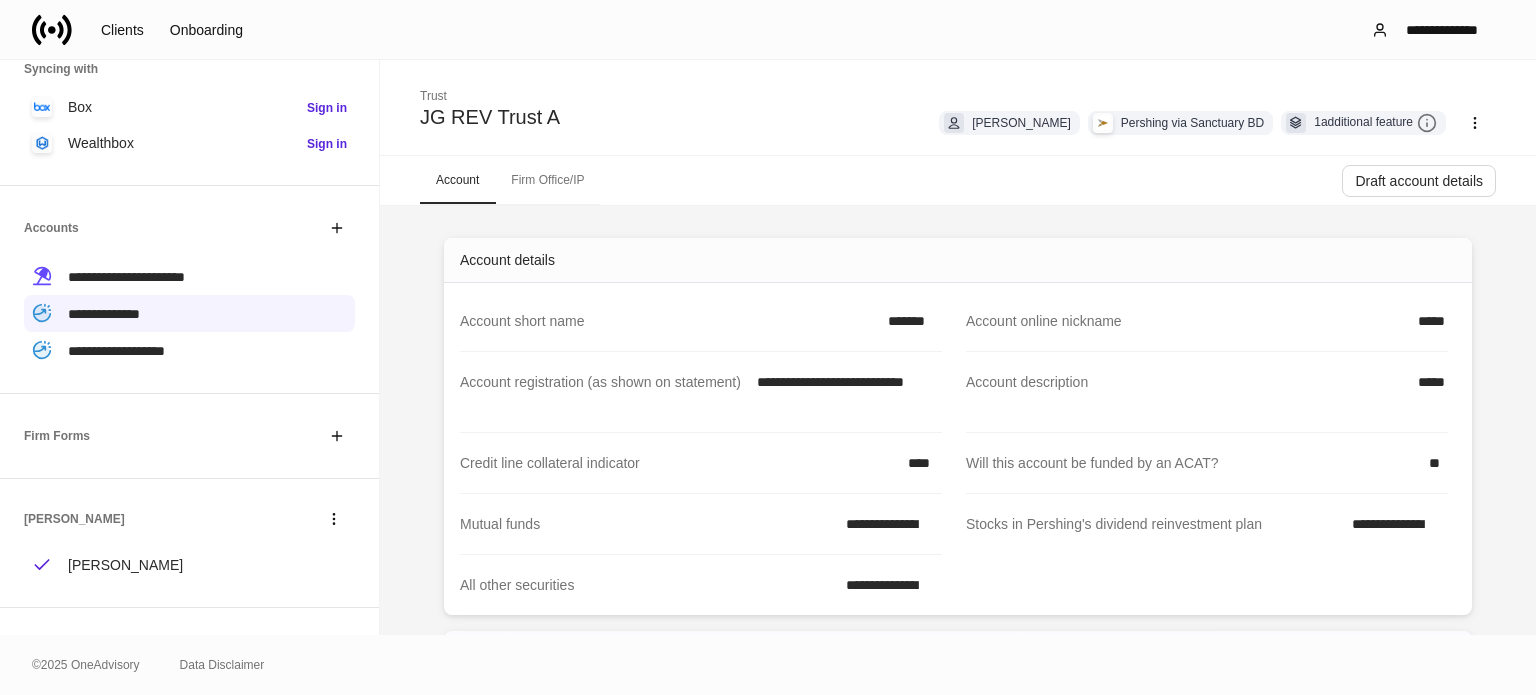 click at bounding box center [60, 30] 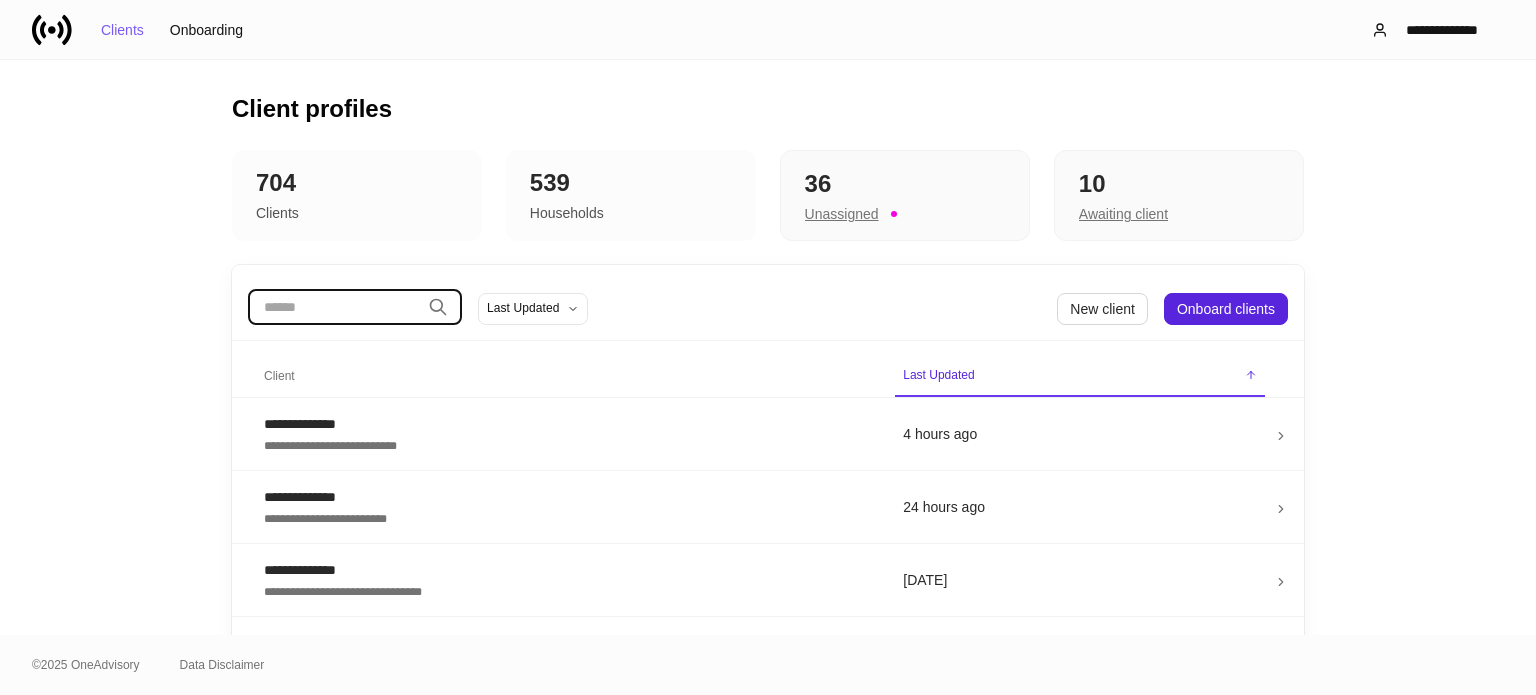 click at bounding box center (334, 307) 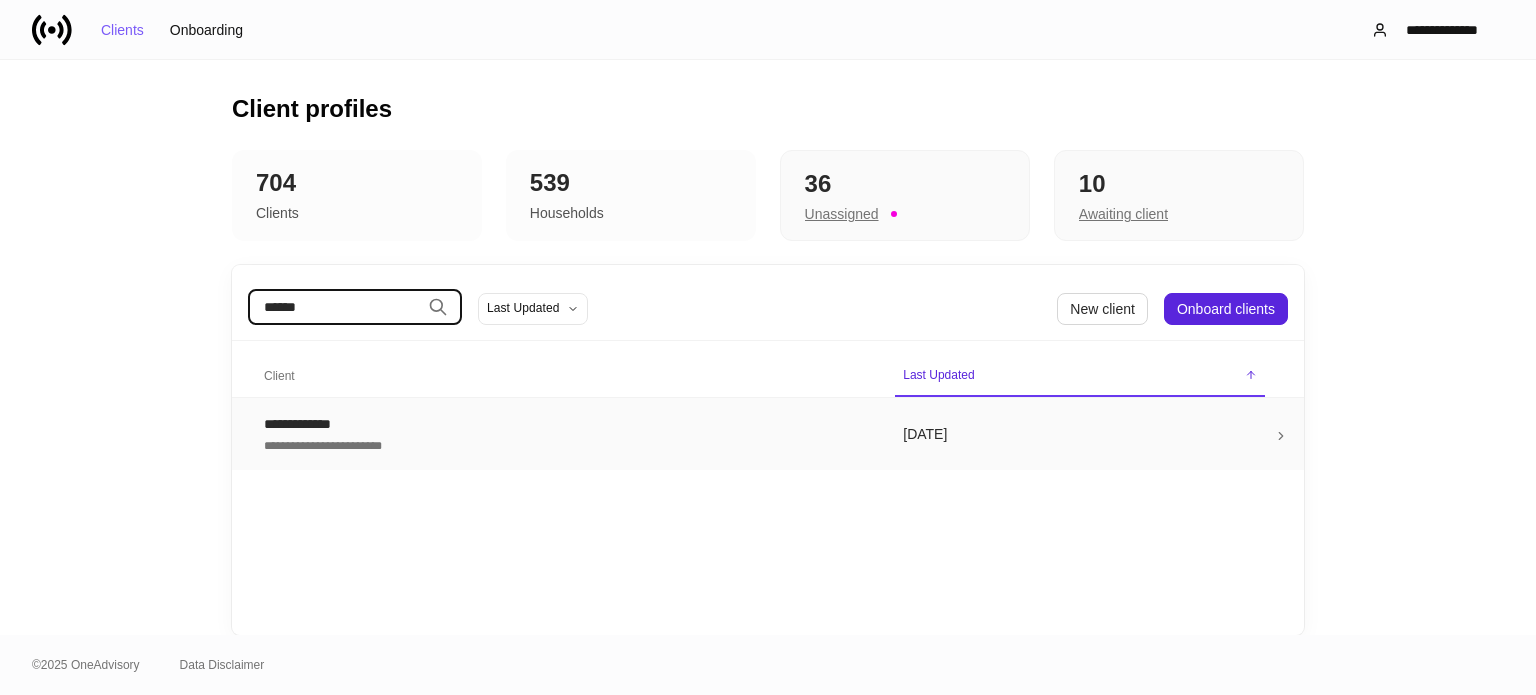 type on "******" 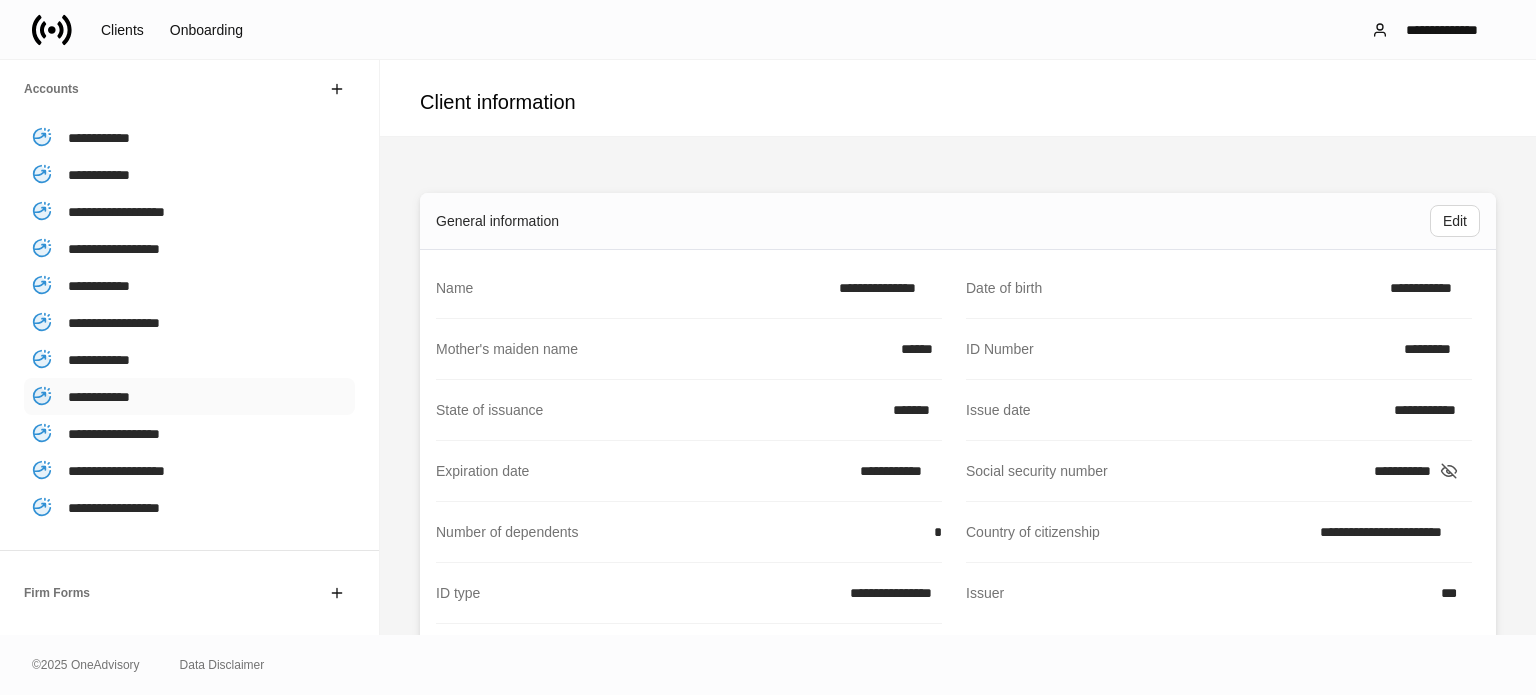 scroll, scrollTop: 400, scrollLeft: 0, axis: vertical 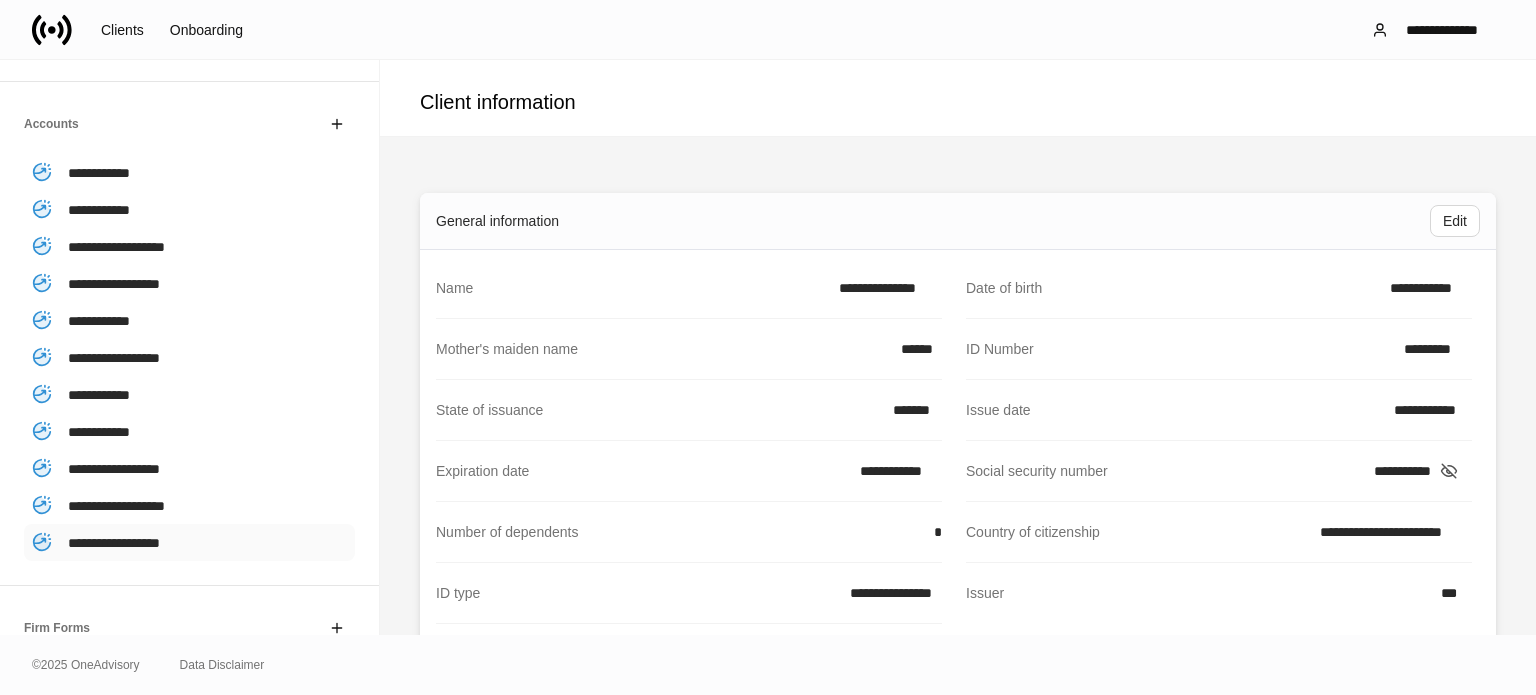 click on "**********" at bounding box center (114, 543) 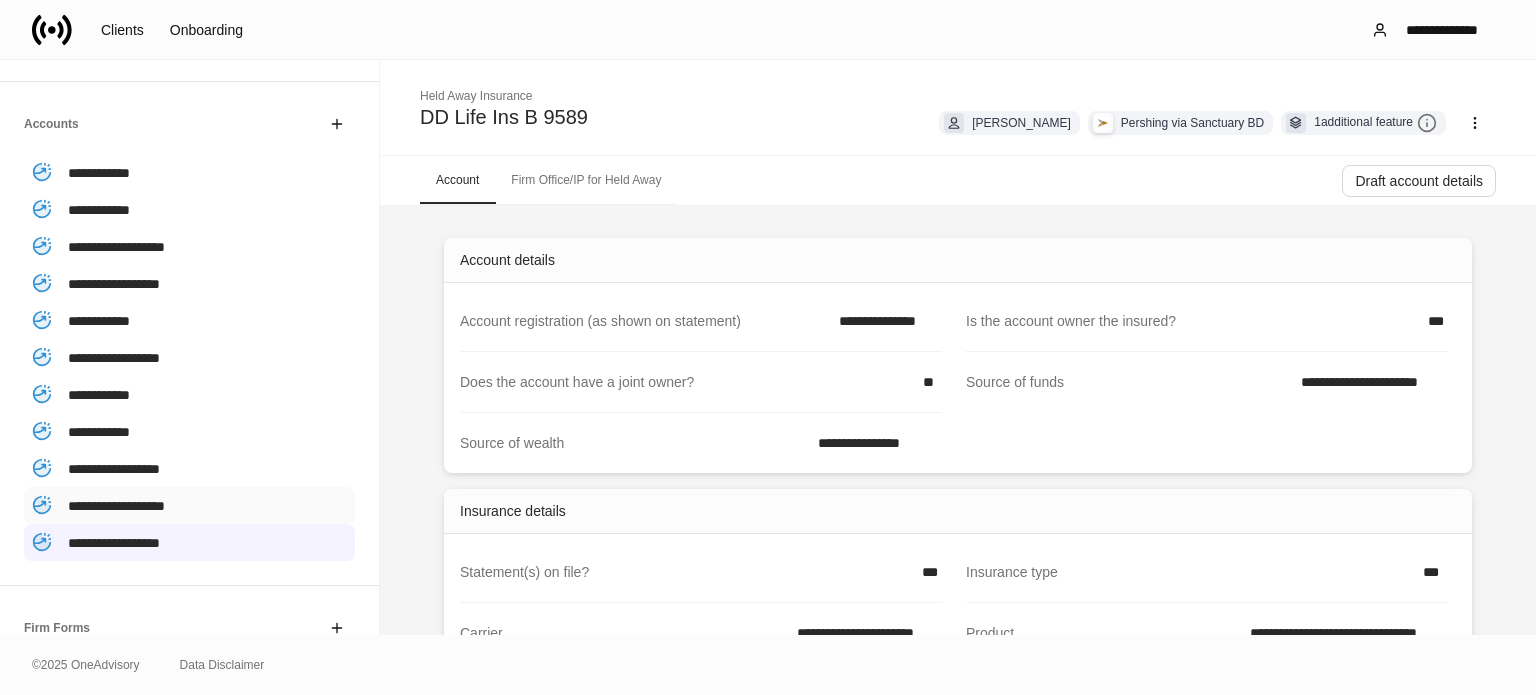 click on "**********" at bounding box center (116, 506) 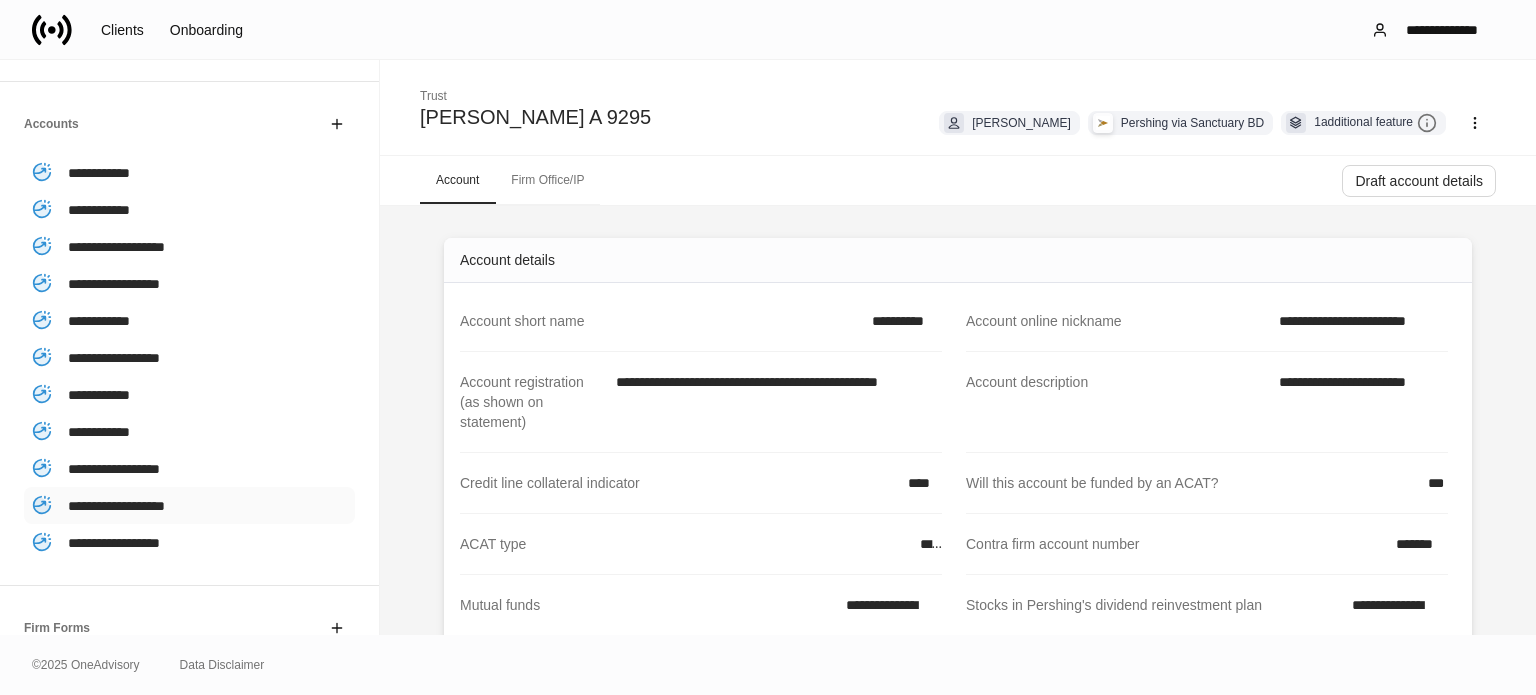 click on "**********" at bounding box center [189, 505] 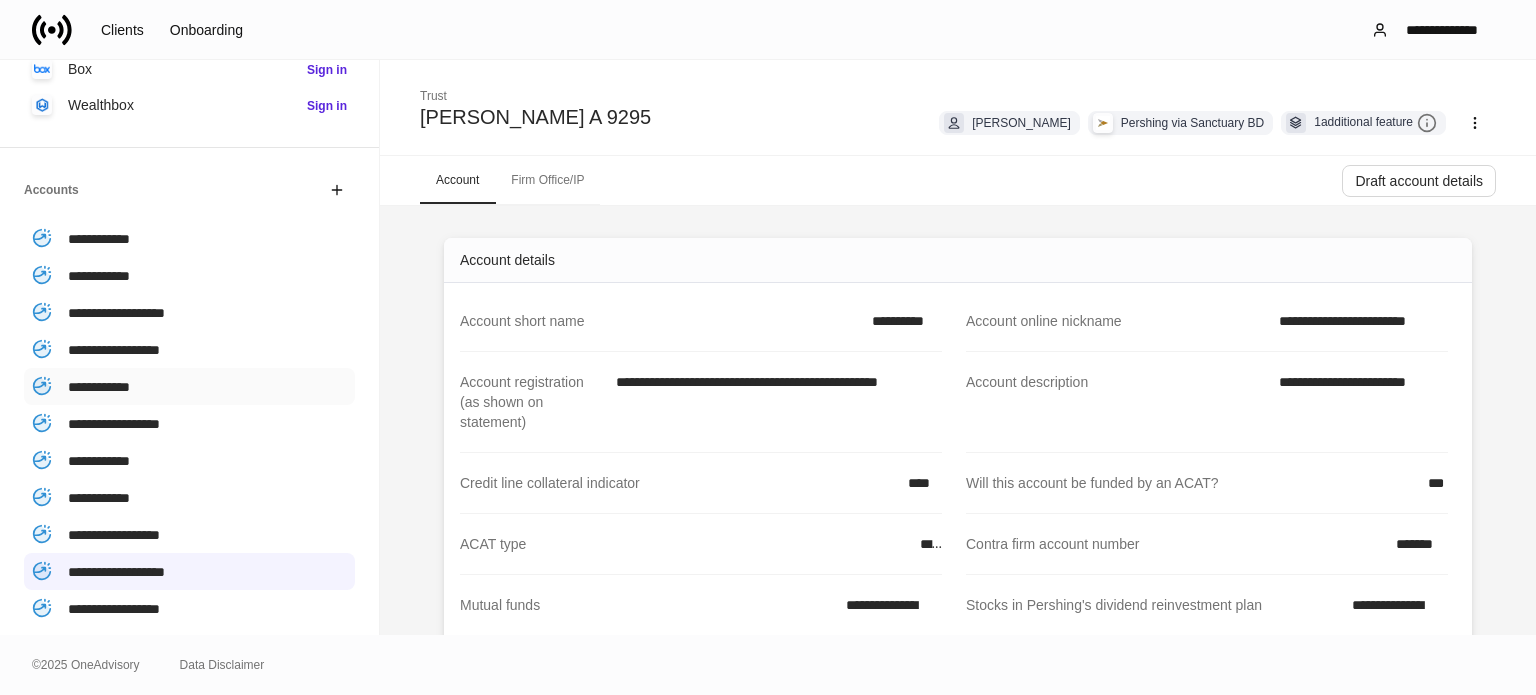 scroll, scrollTop: 300, scrollLeft: 0, axis: vertical 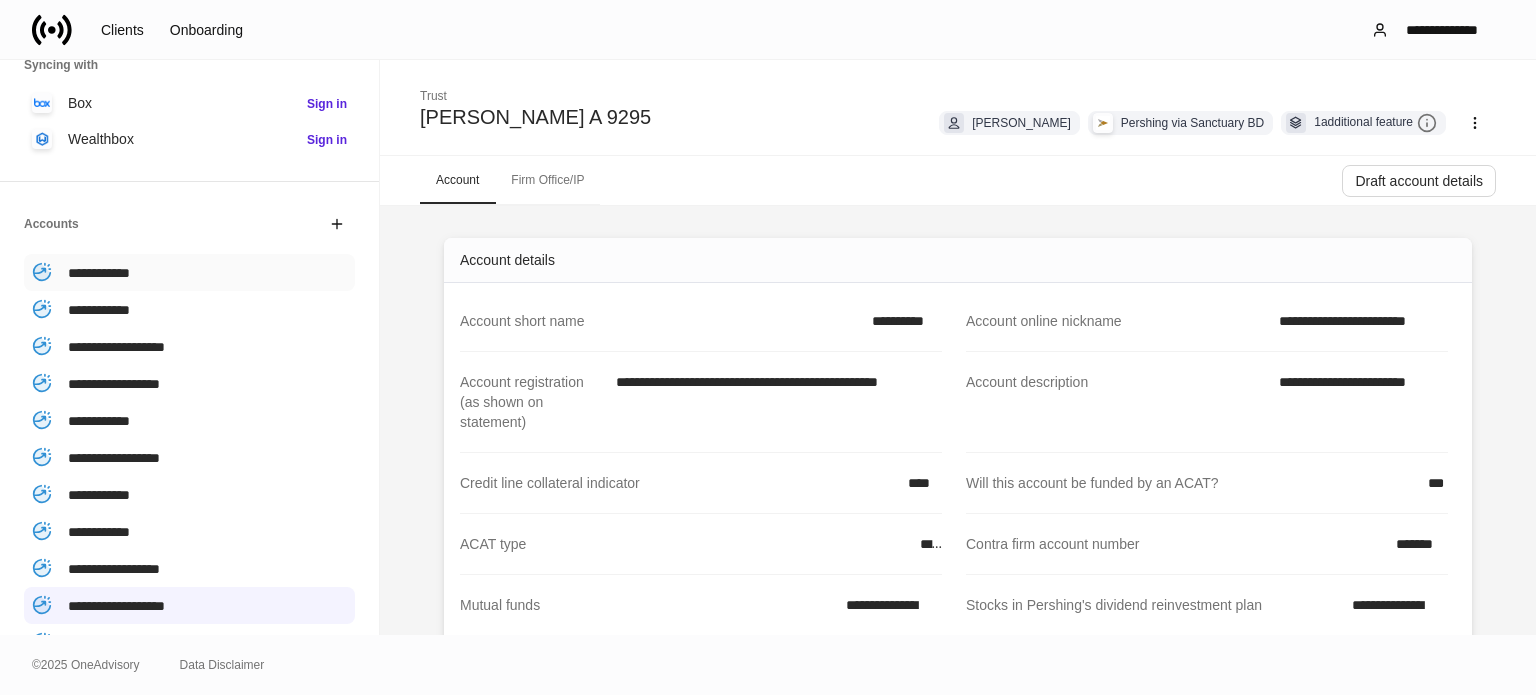 click on "**********" at bounding box center (189, 272) 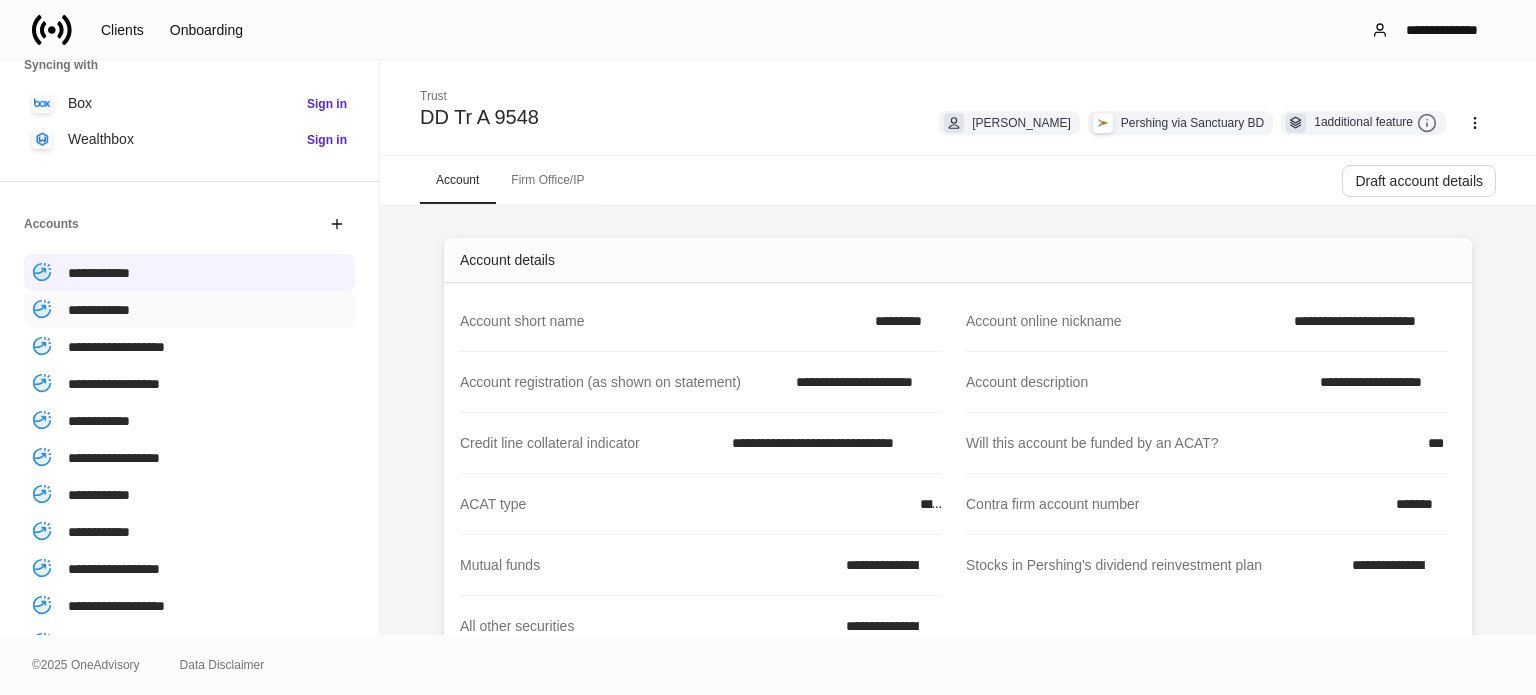 click on "**********" at bounding box center (189, 309) 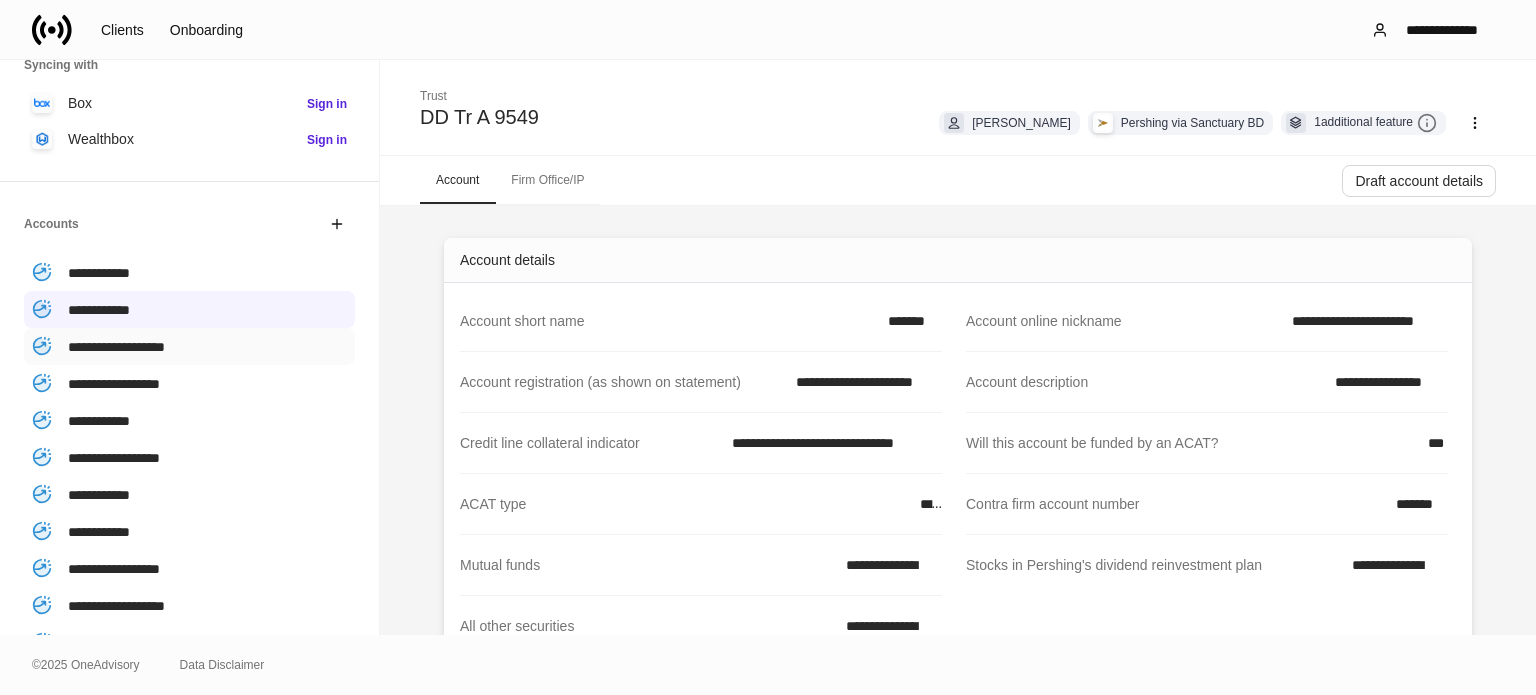 click on "**********" at bounding box center [116, 347] 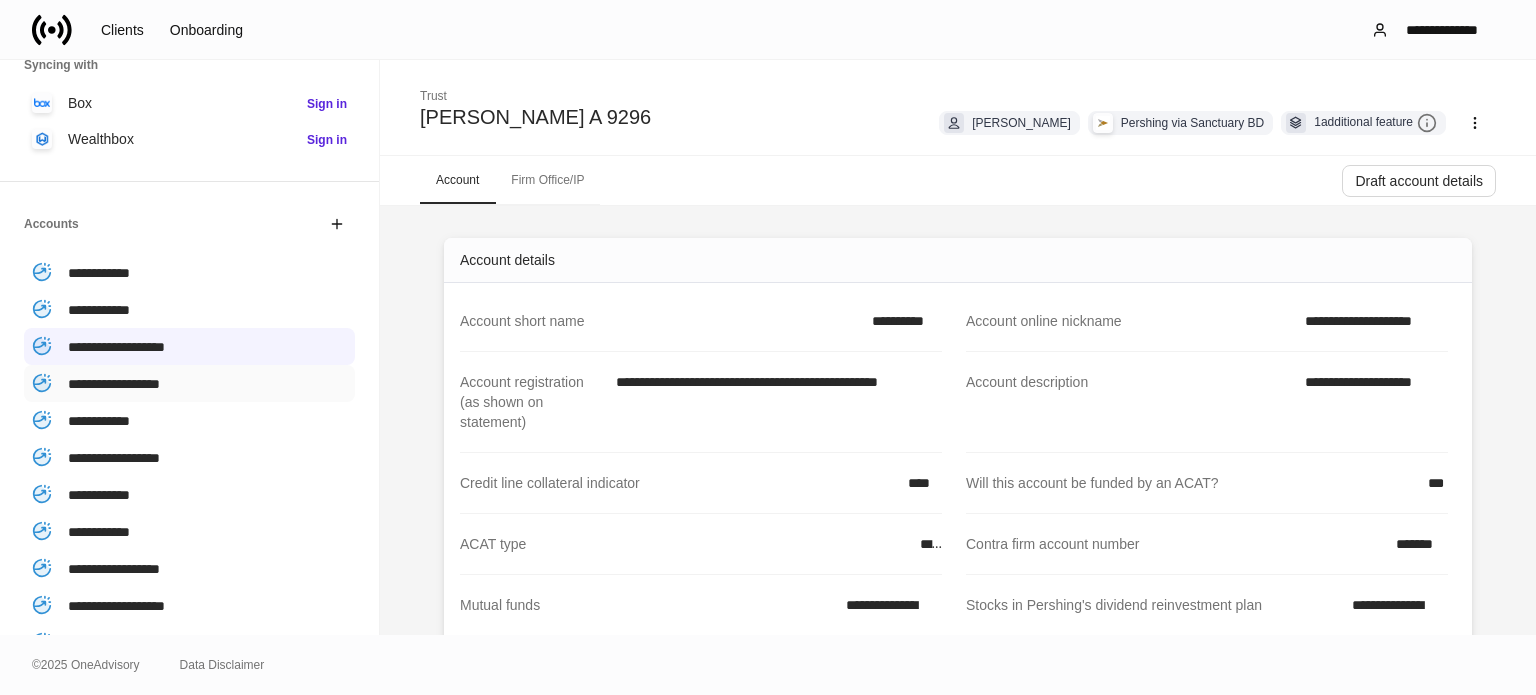 click on "**********" at bounding box center (114, 384) 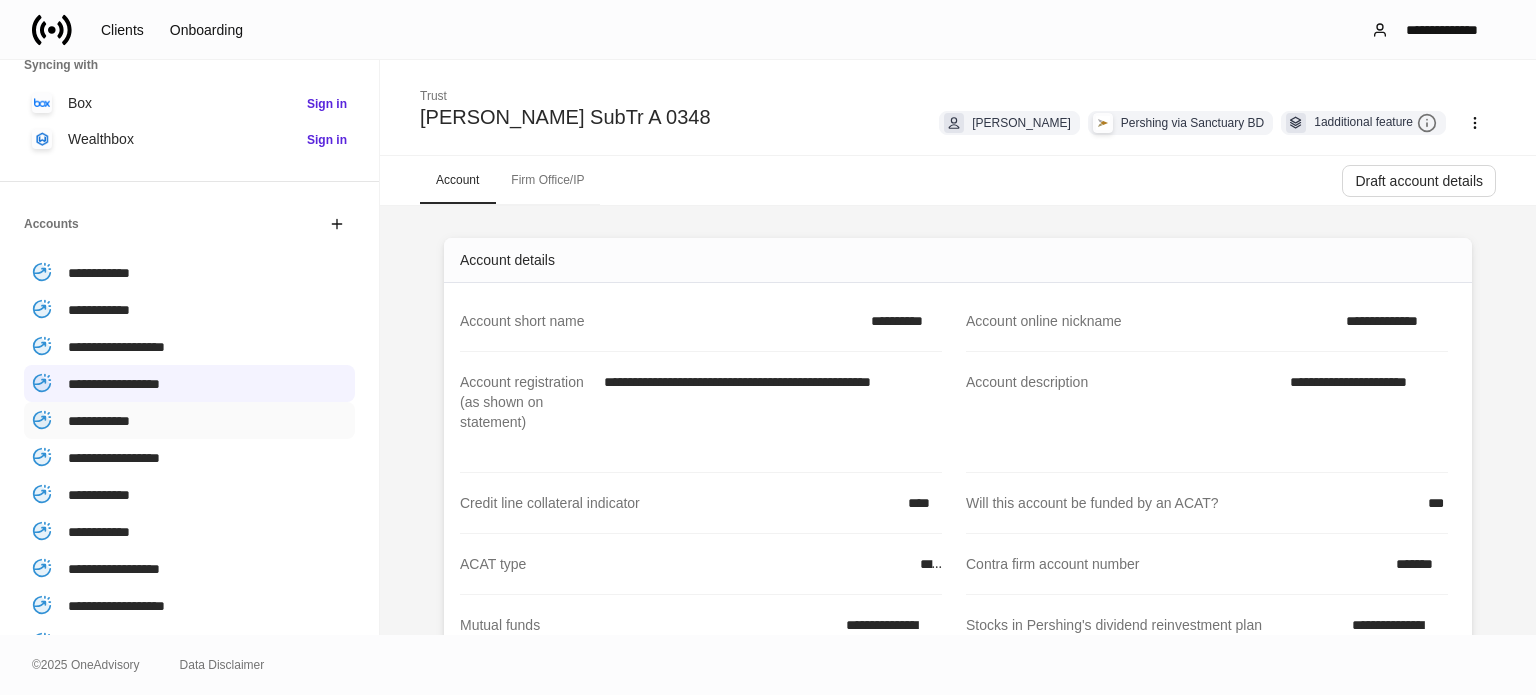 click on "**********" at bounding box center [189, 420] 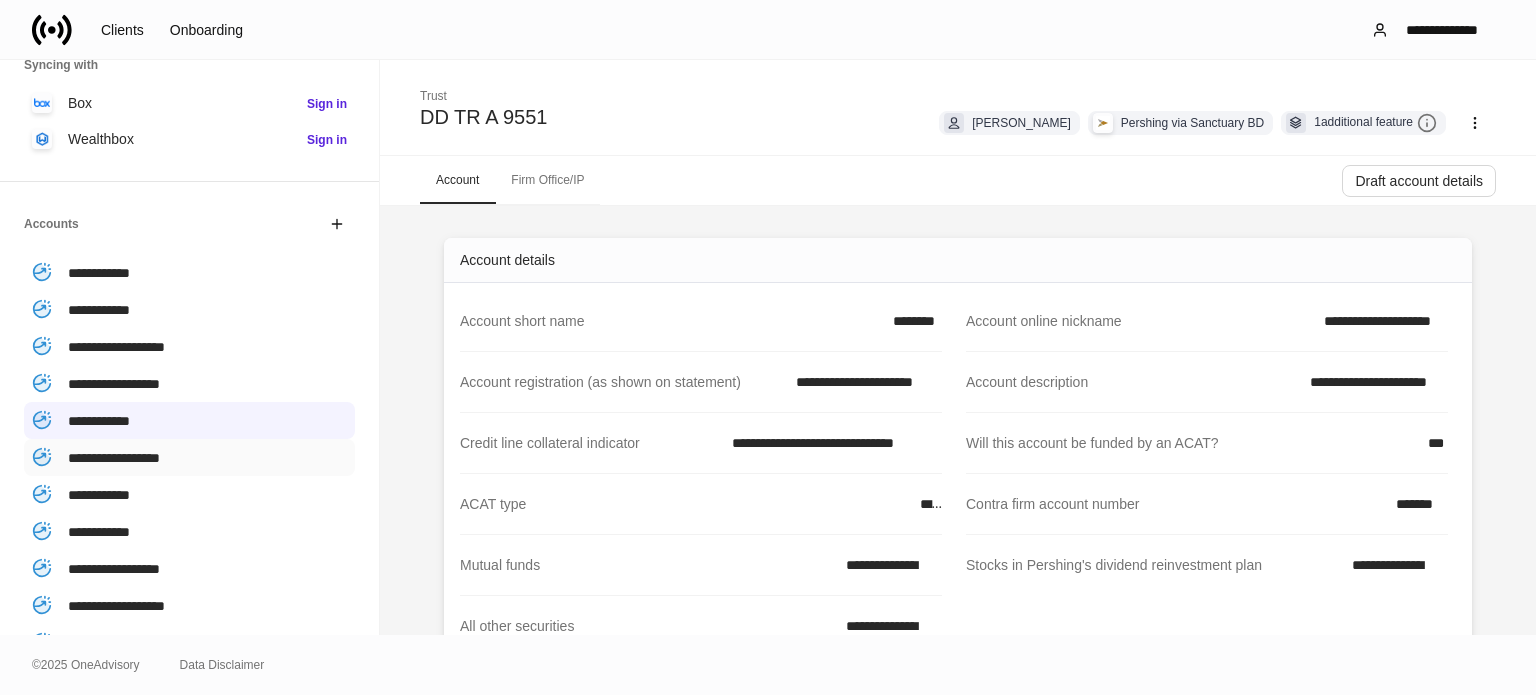 click on "**********" at bounding box center (114, 458) 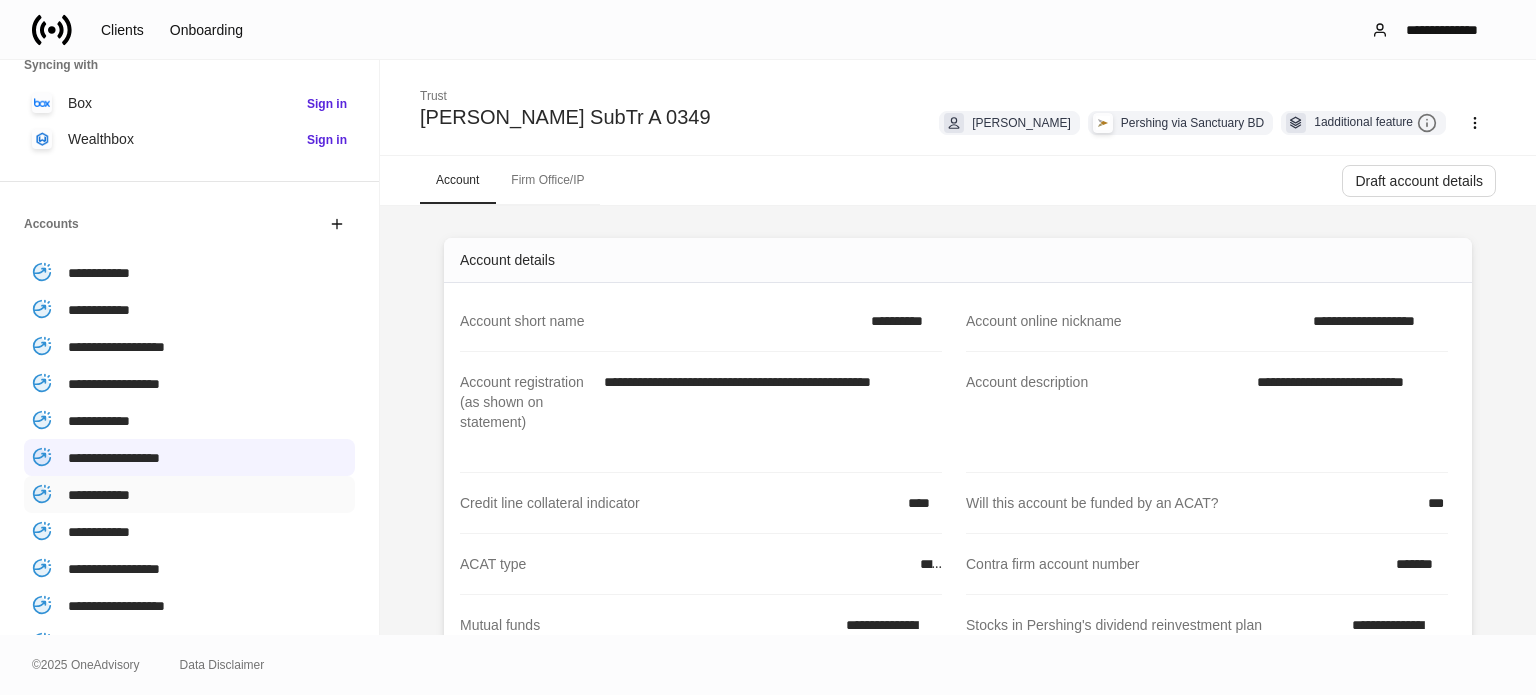 click on "**********" at bounding box center (189, 494) 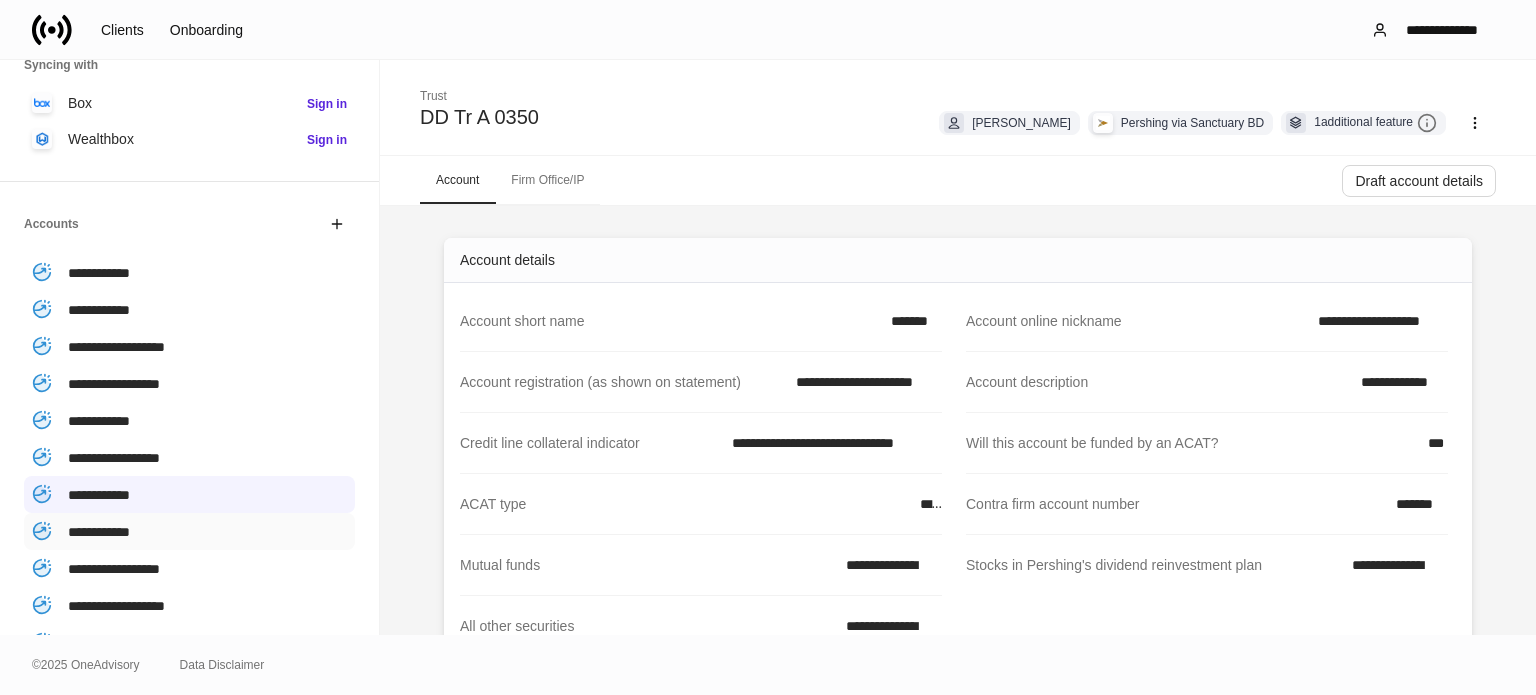 click on "**********" at bounding box center [189, 531] 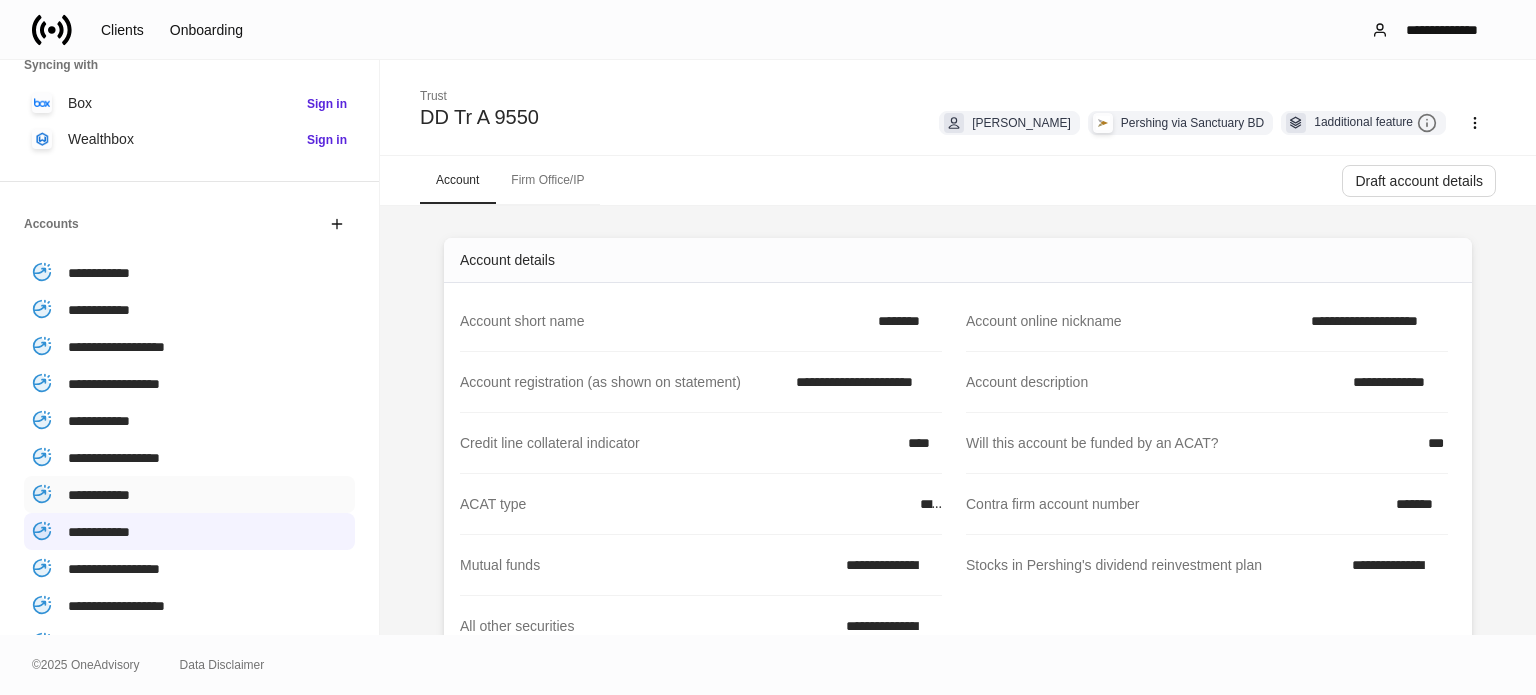 click on "**********" at bounding box center [99, 495] 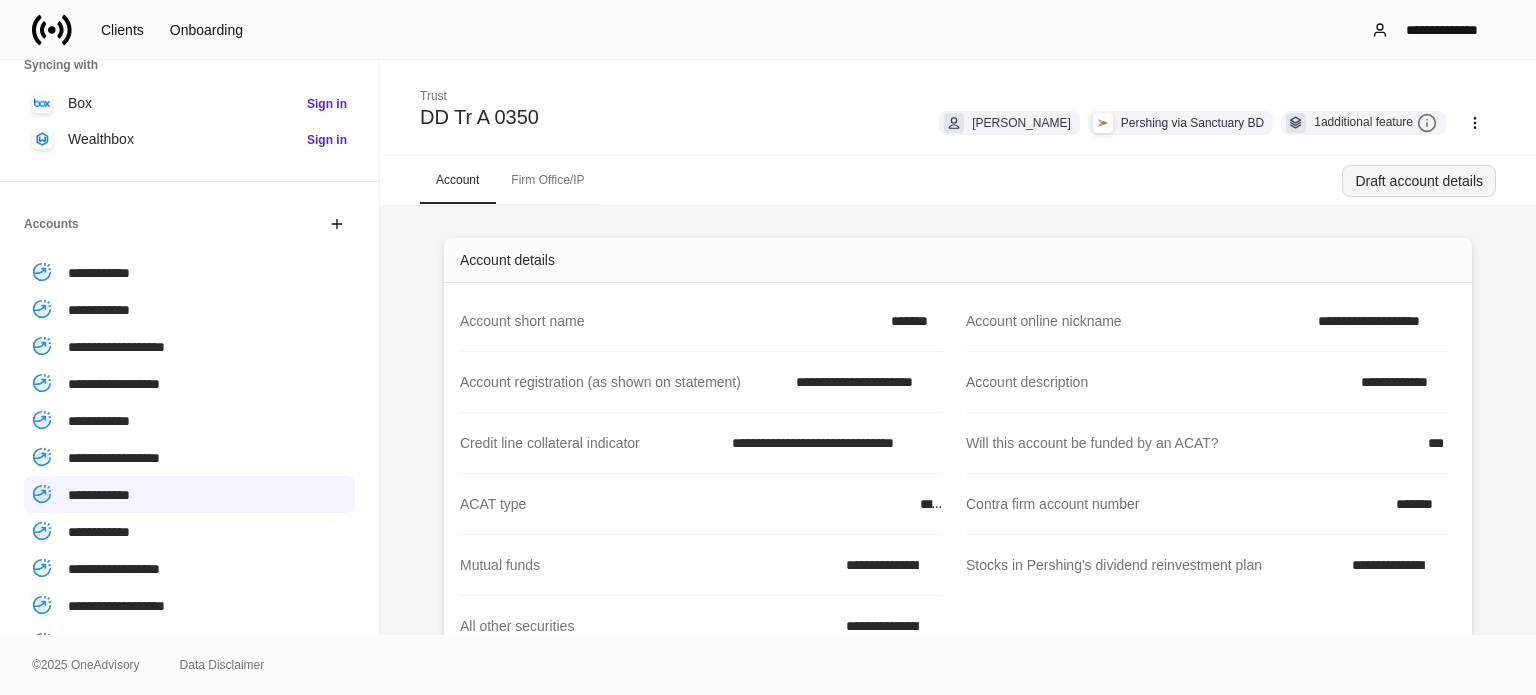 click on "Draft account details" at bounding box center (1419, 181) 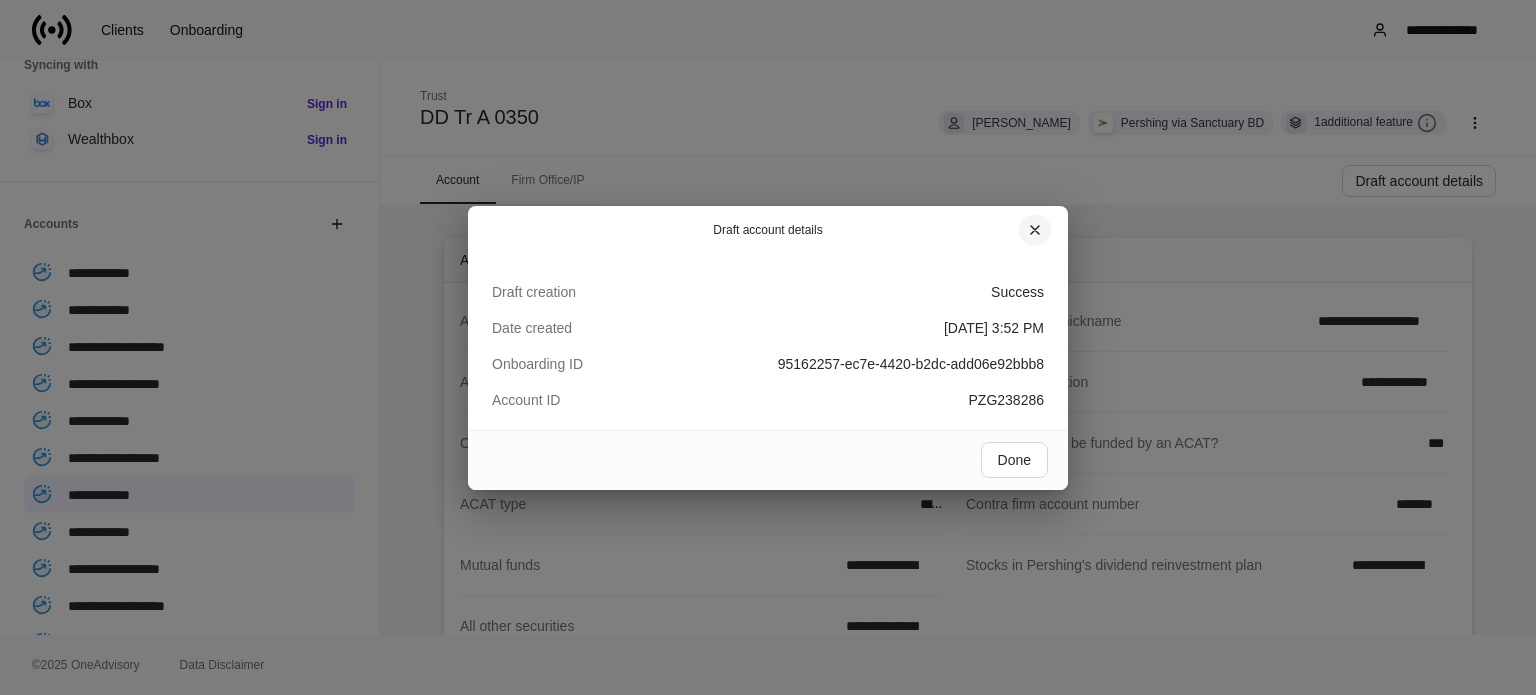 click 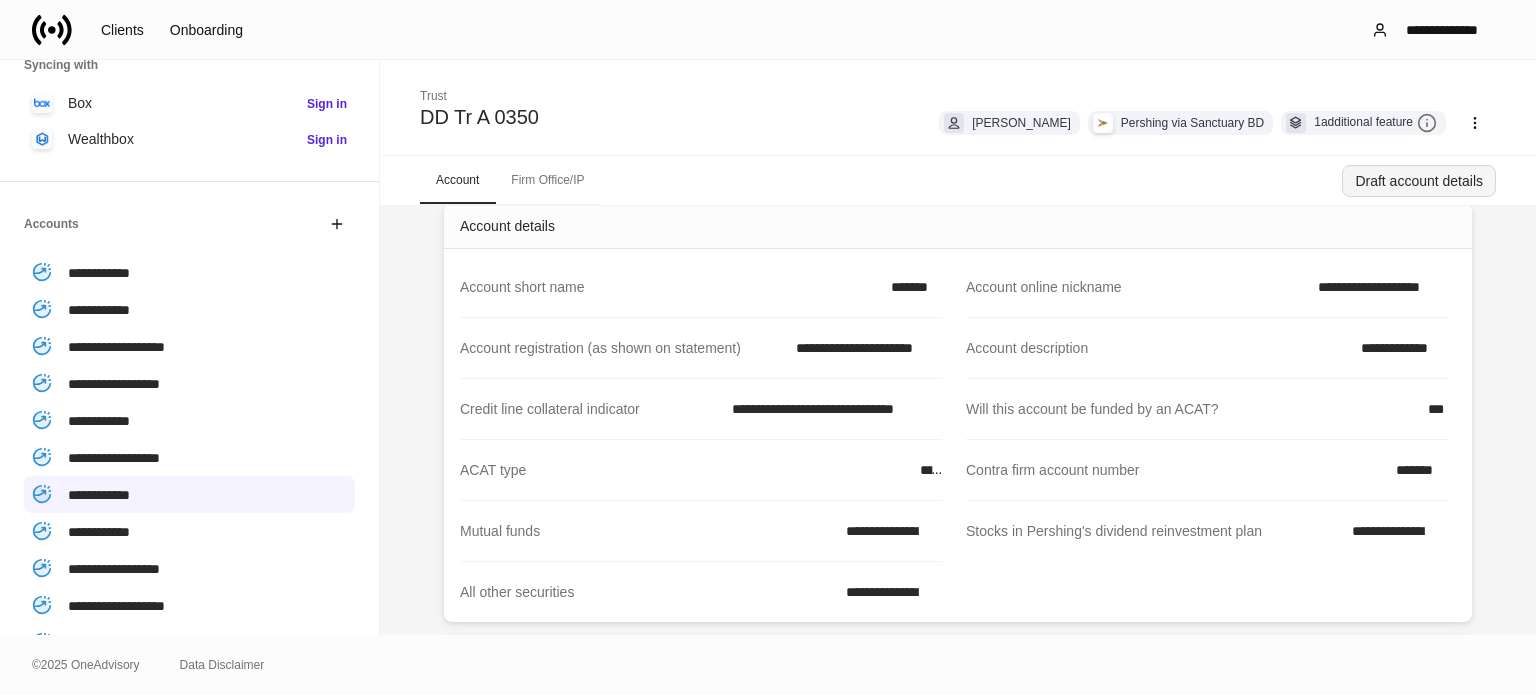 scroll, scrollTop: 0, scrollLeft: 0, axis: both 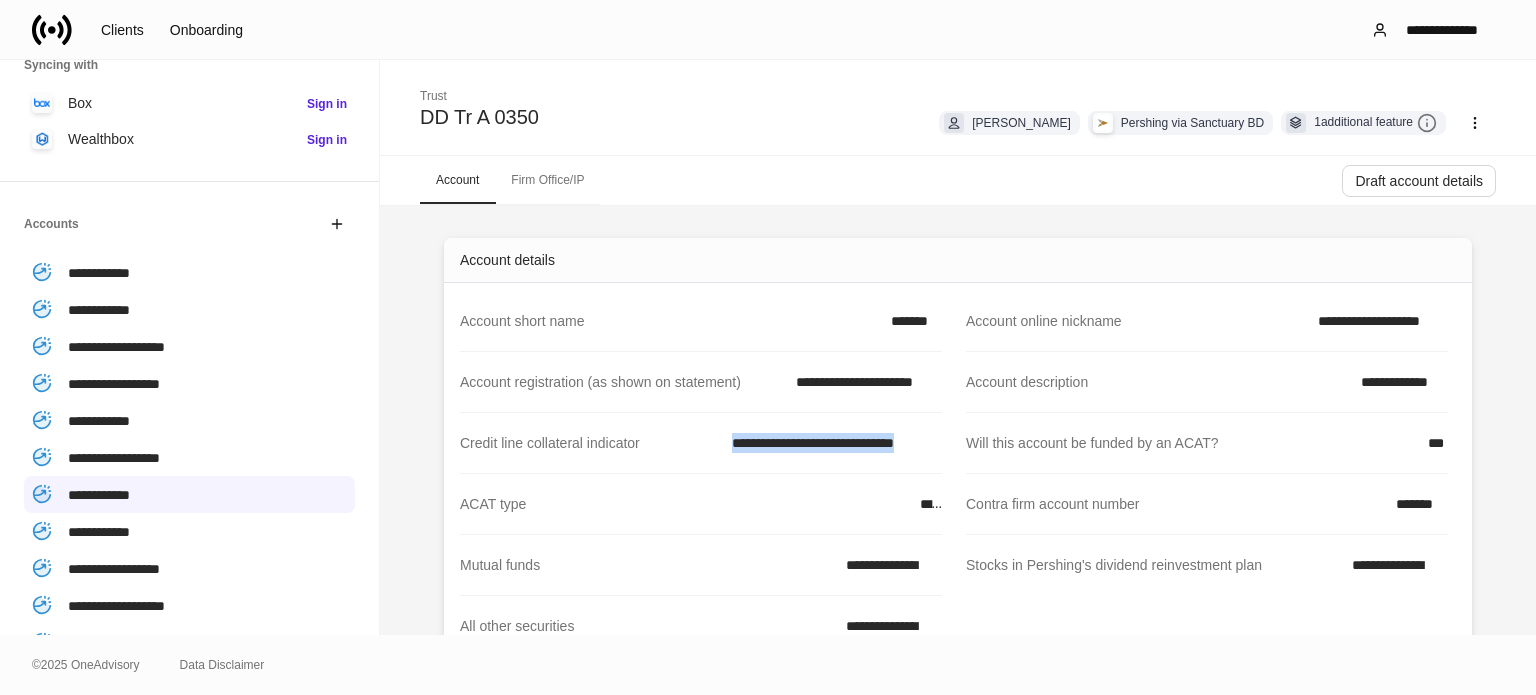 drag, startPoint x: 716, startPoint y: 437, endPoint x: 942, endPoint y: 443, distance: 226.07964 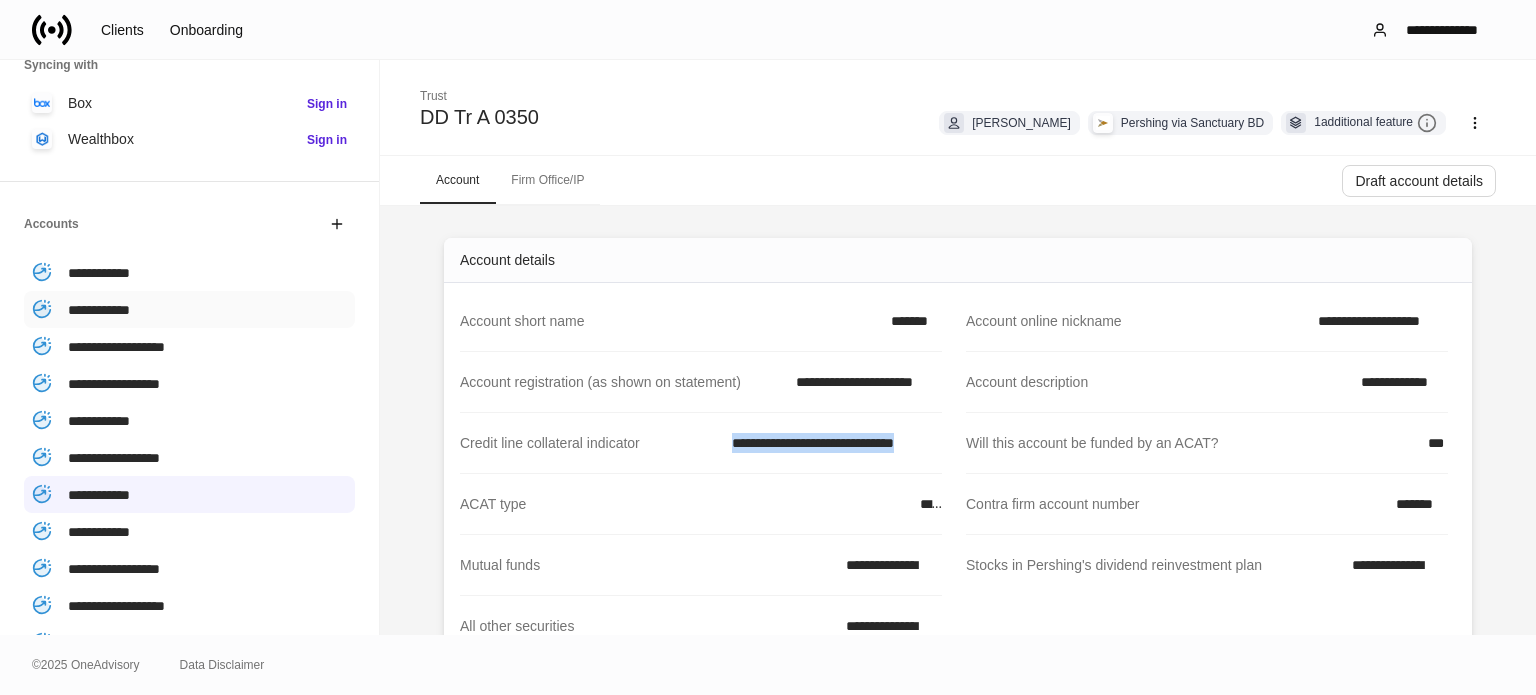 drag, startPoint x: 132, startPoint y: 269, endPoint x: 133, endPoint y: 292, distance: 23.021729 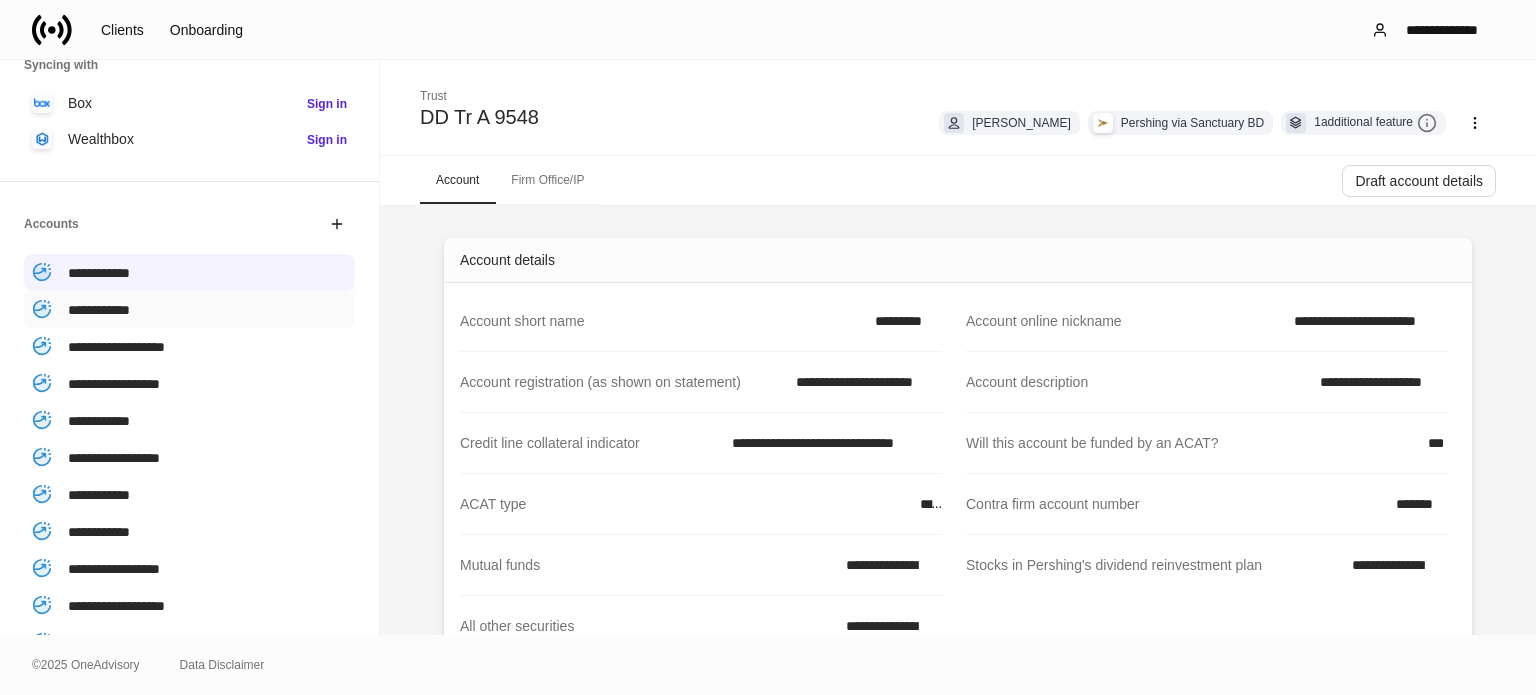 click on "**********" at bounding box center [99, 310] 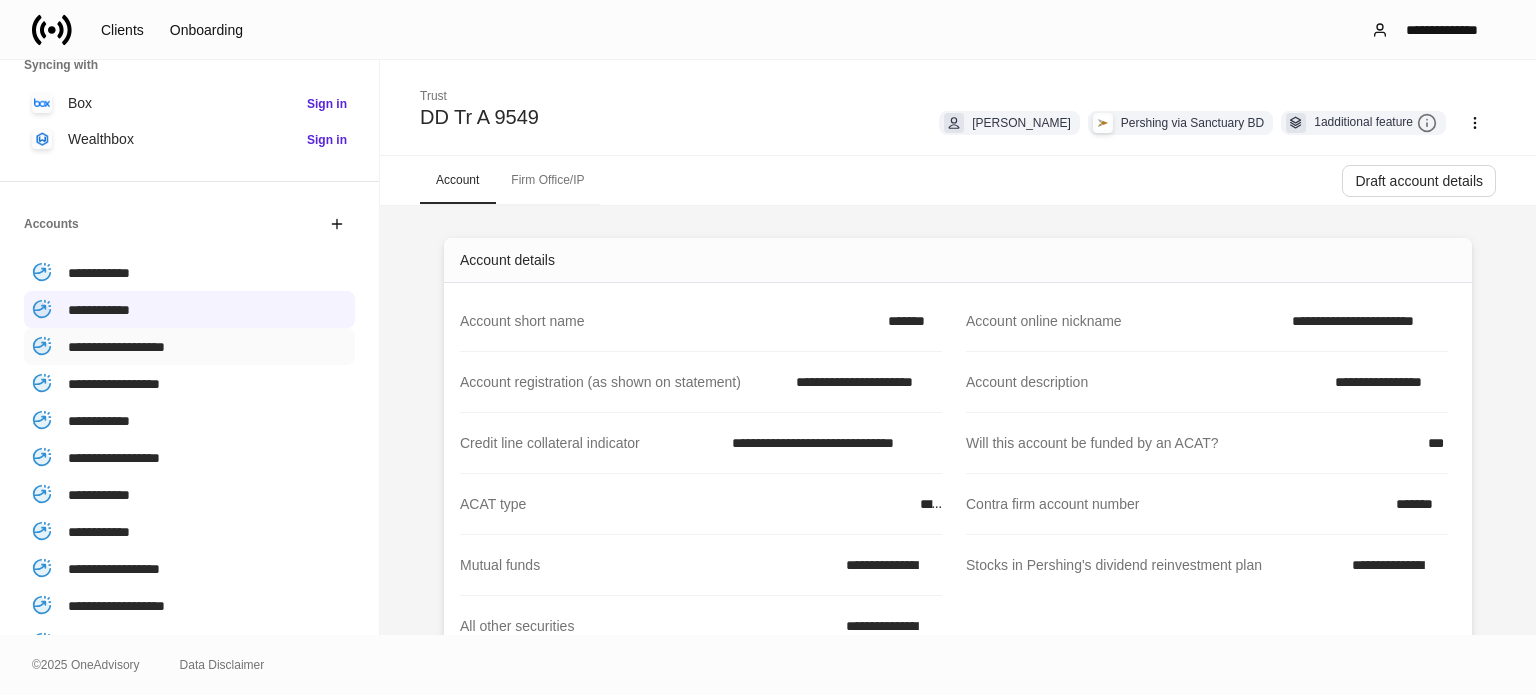 click on "**********" at bounding box center [116, 347] 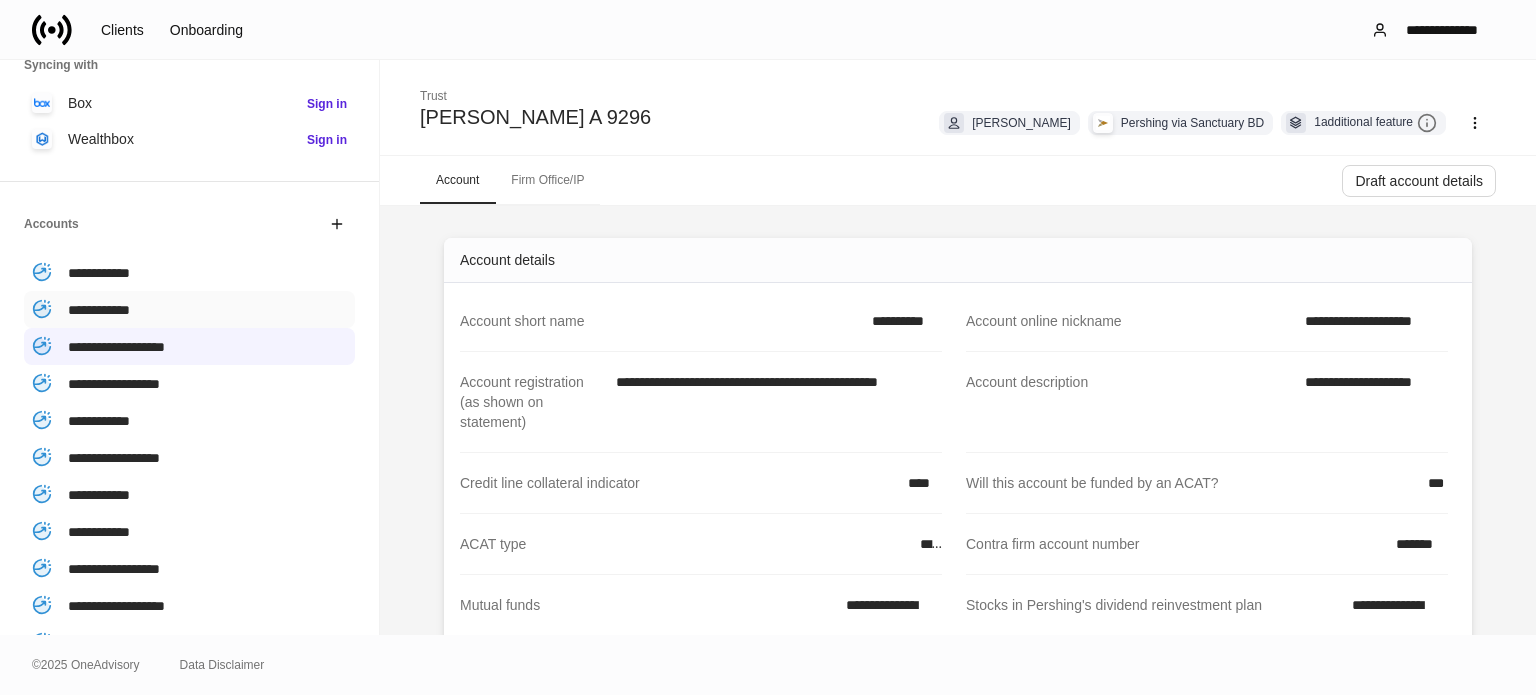 click on "**********" at bounding box center (99, 310) 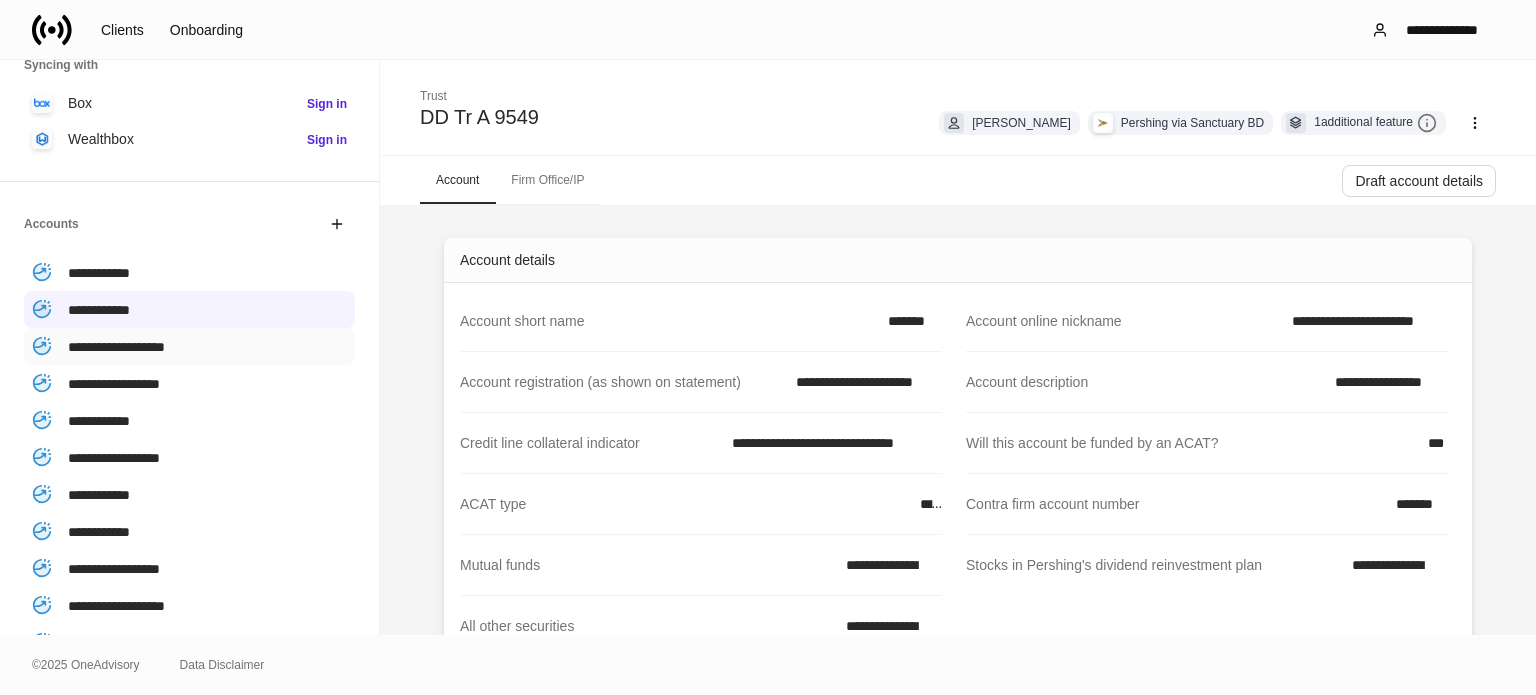 click on "**********" at bounding box center [189, 346] 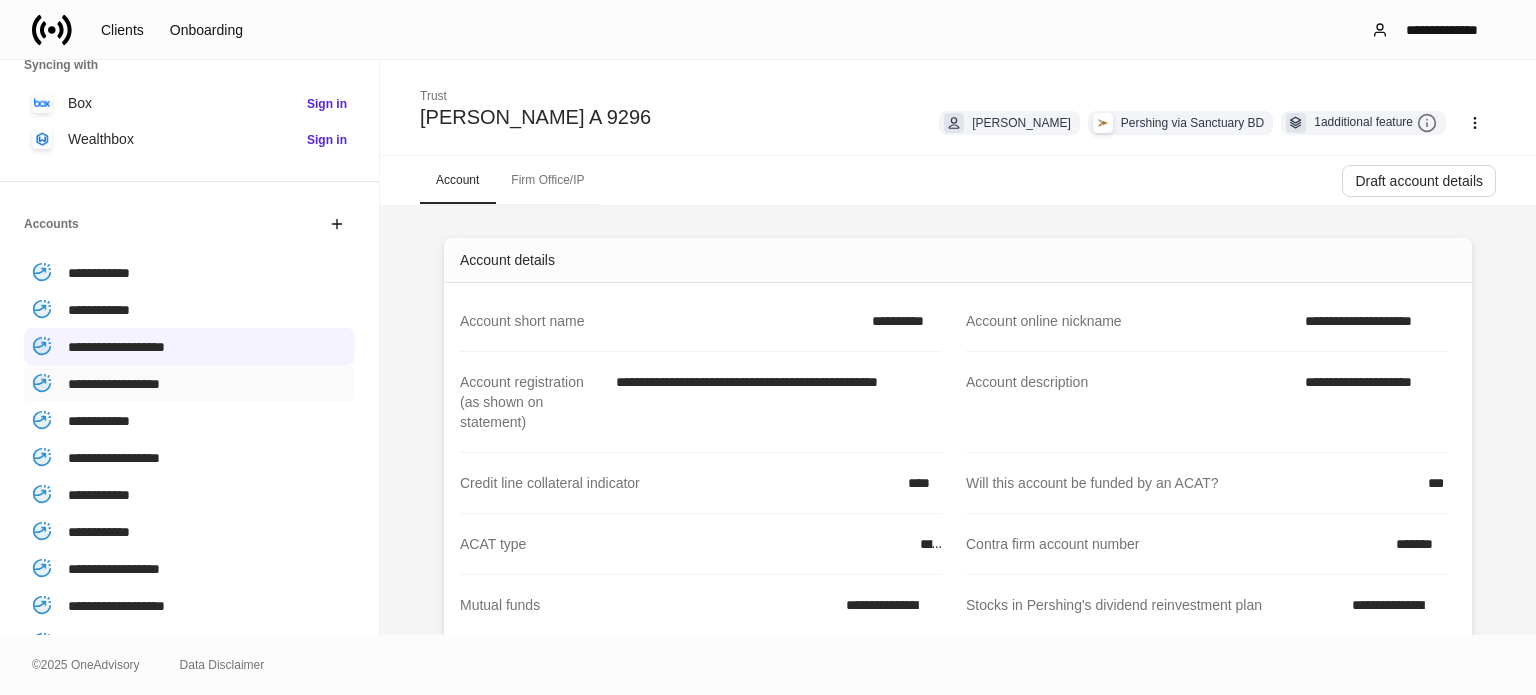 click on "**********" at bounding box center (114, 384) 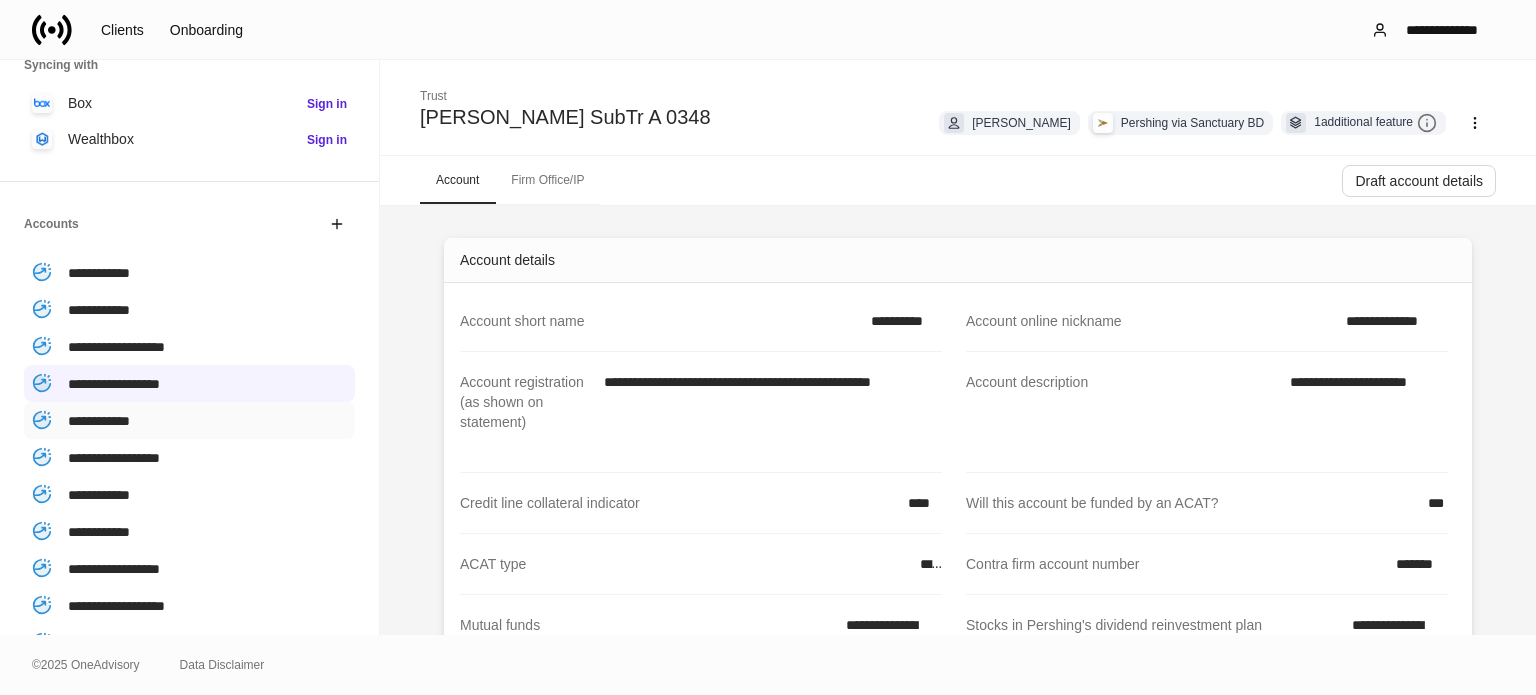 click on "**********" at bounding box center (189, 420) 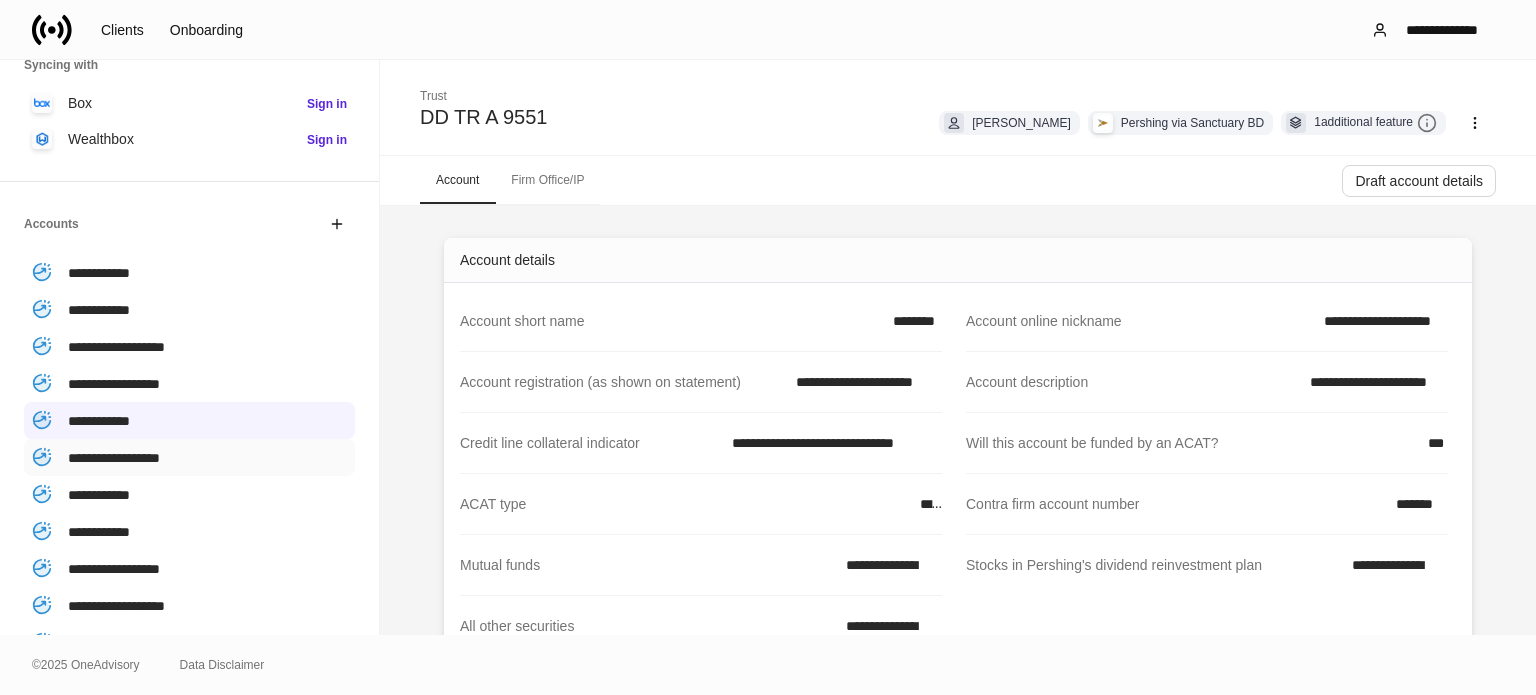 click on "**********" at bounding box center (114, 458) 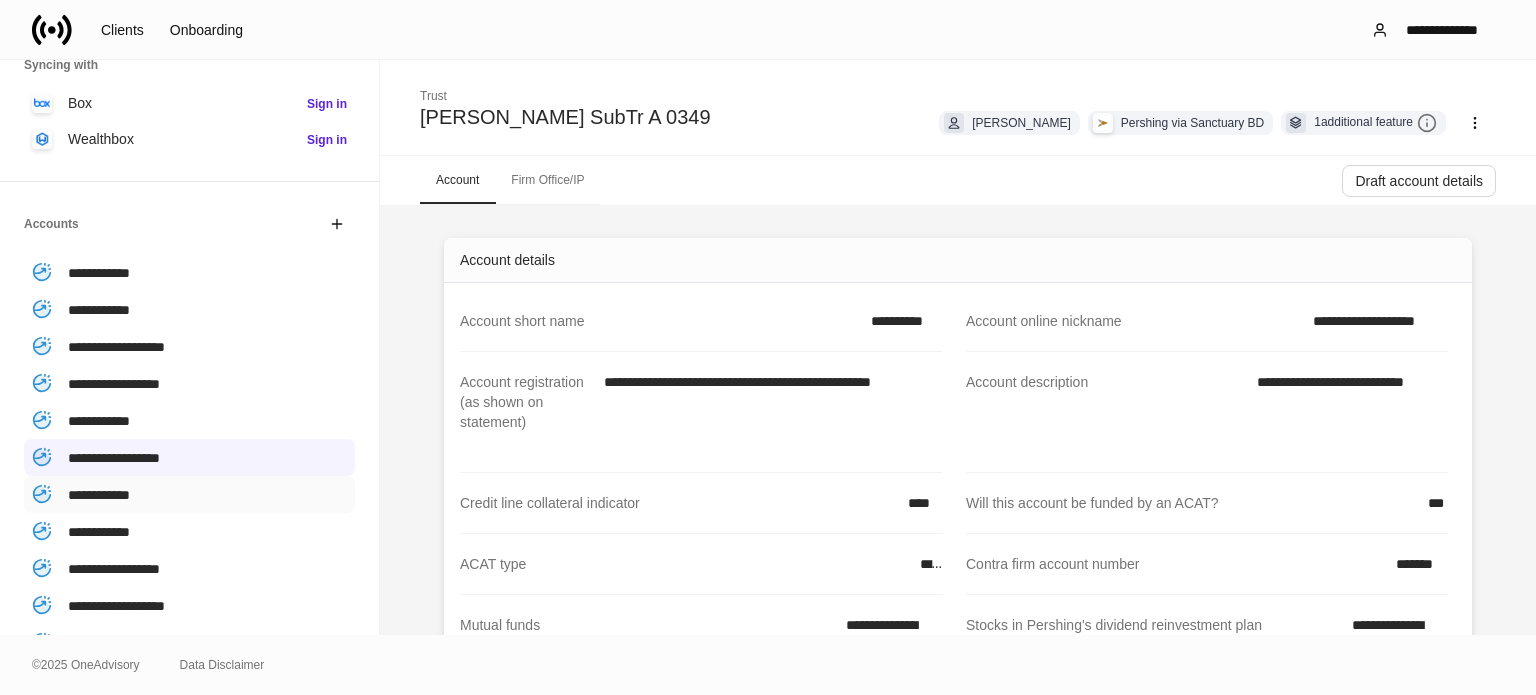 click on "**********" at bounding box center [189, 494] 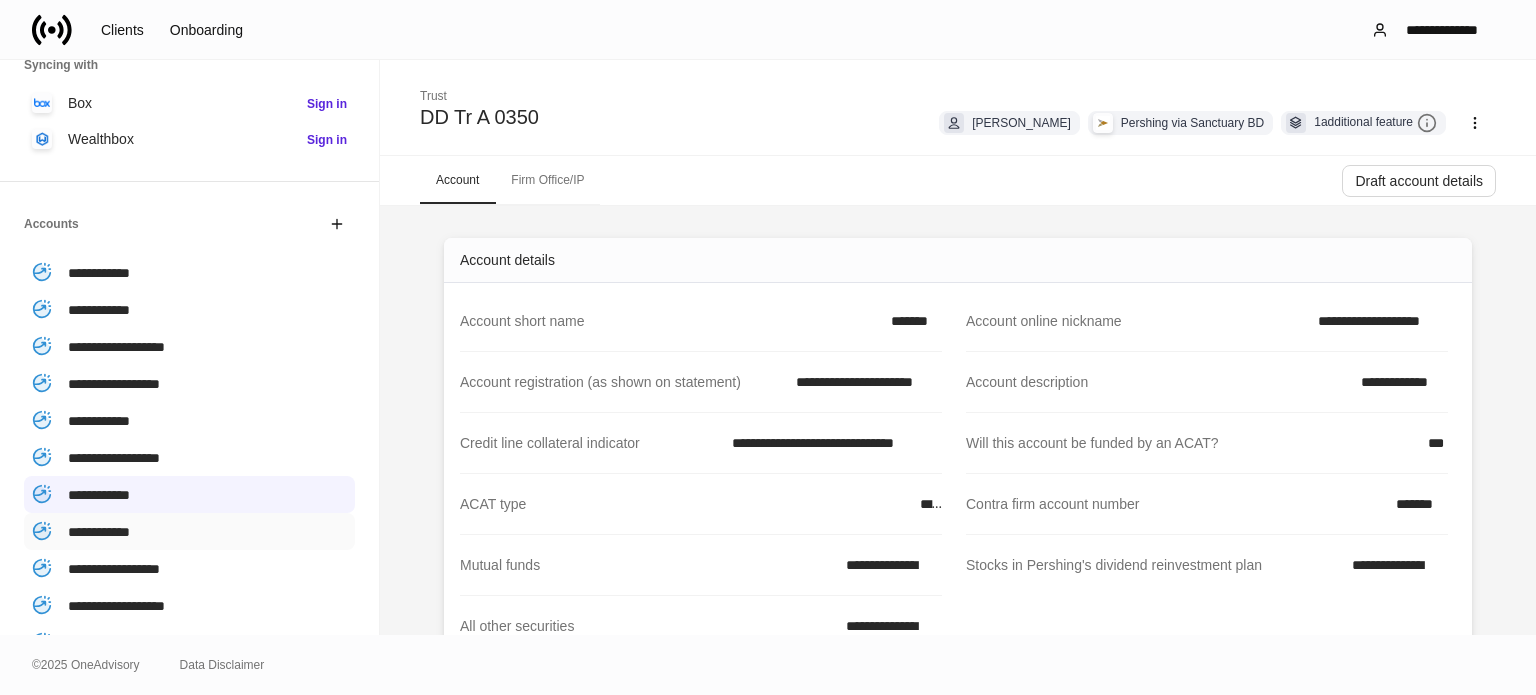 click on "**********" at bounding box center (189, 531) 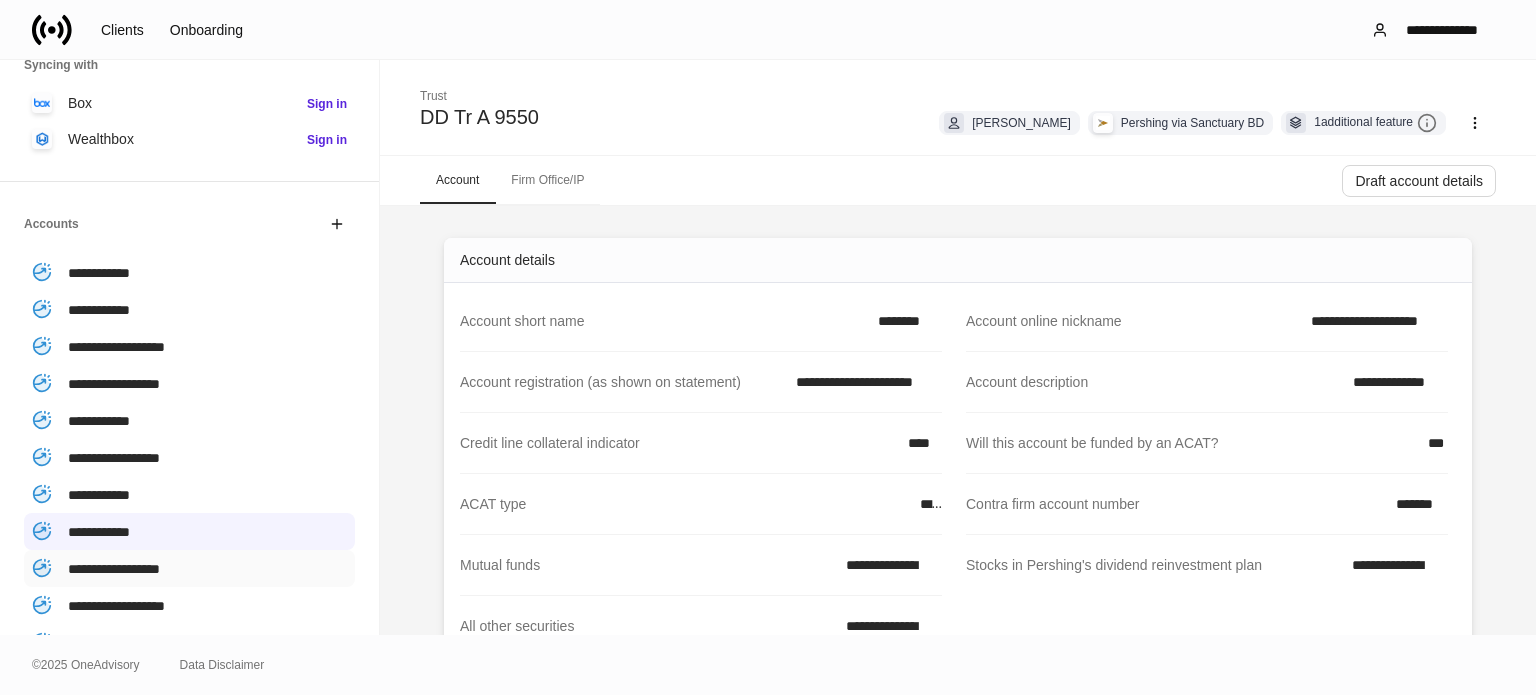 click on "**********" at bounding box center [189, 568] 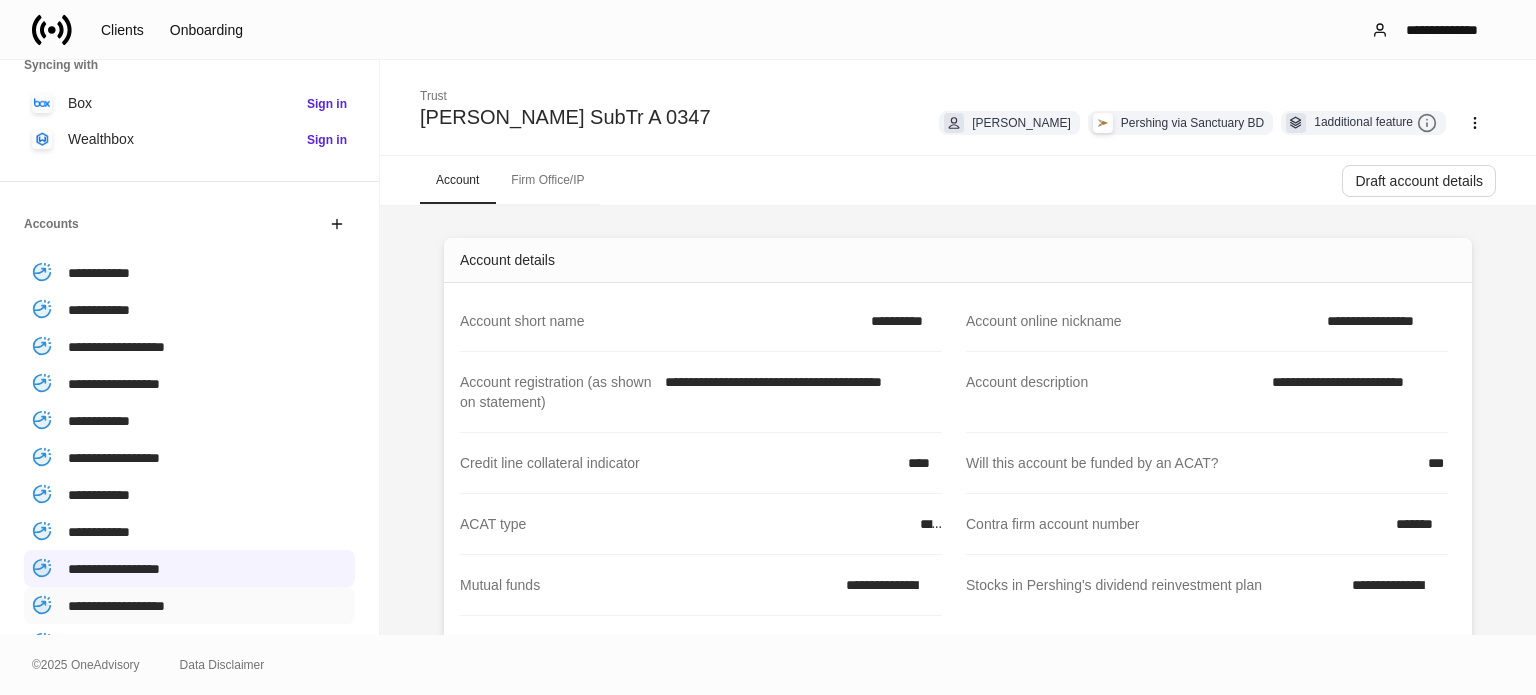 click on "**********" at bounding box center (189, 605) 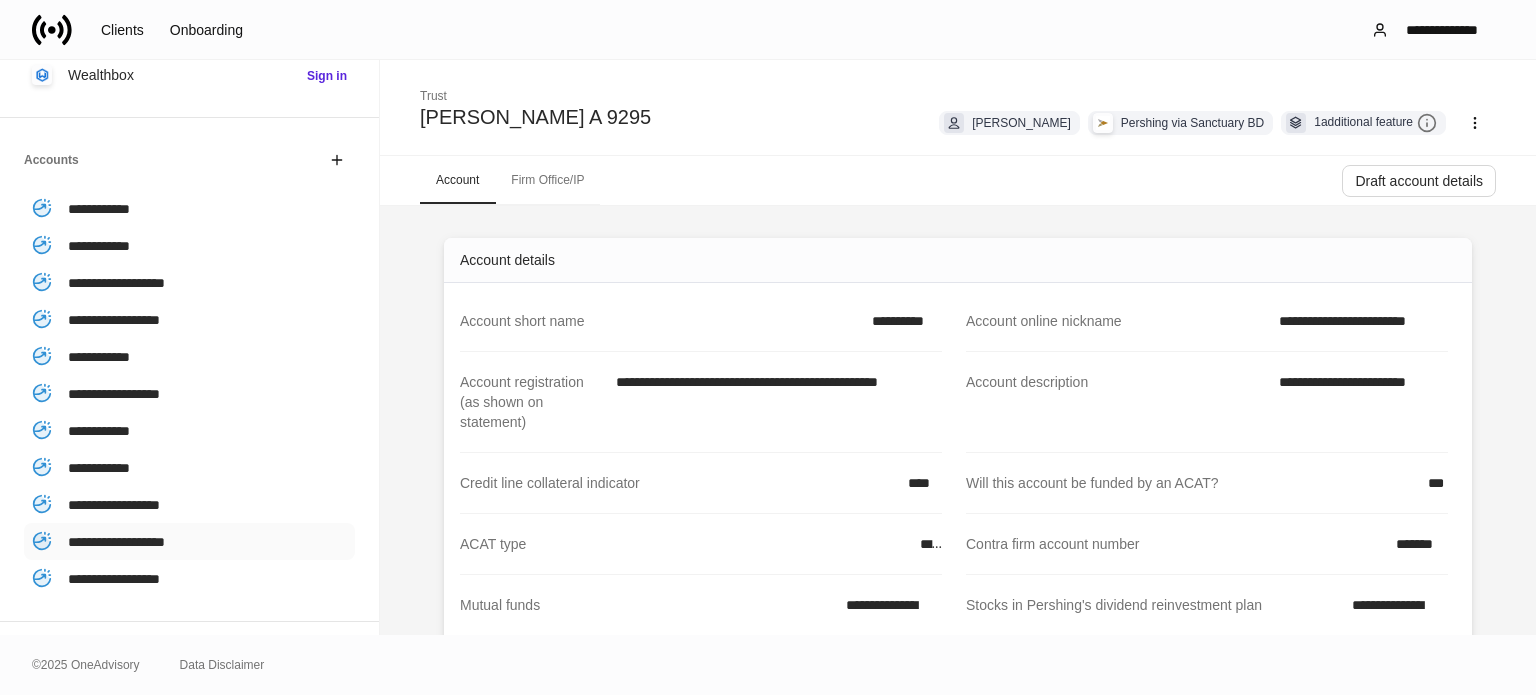 scroll, scrollTop: 400, scrollLeft: 0, axis: vertical 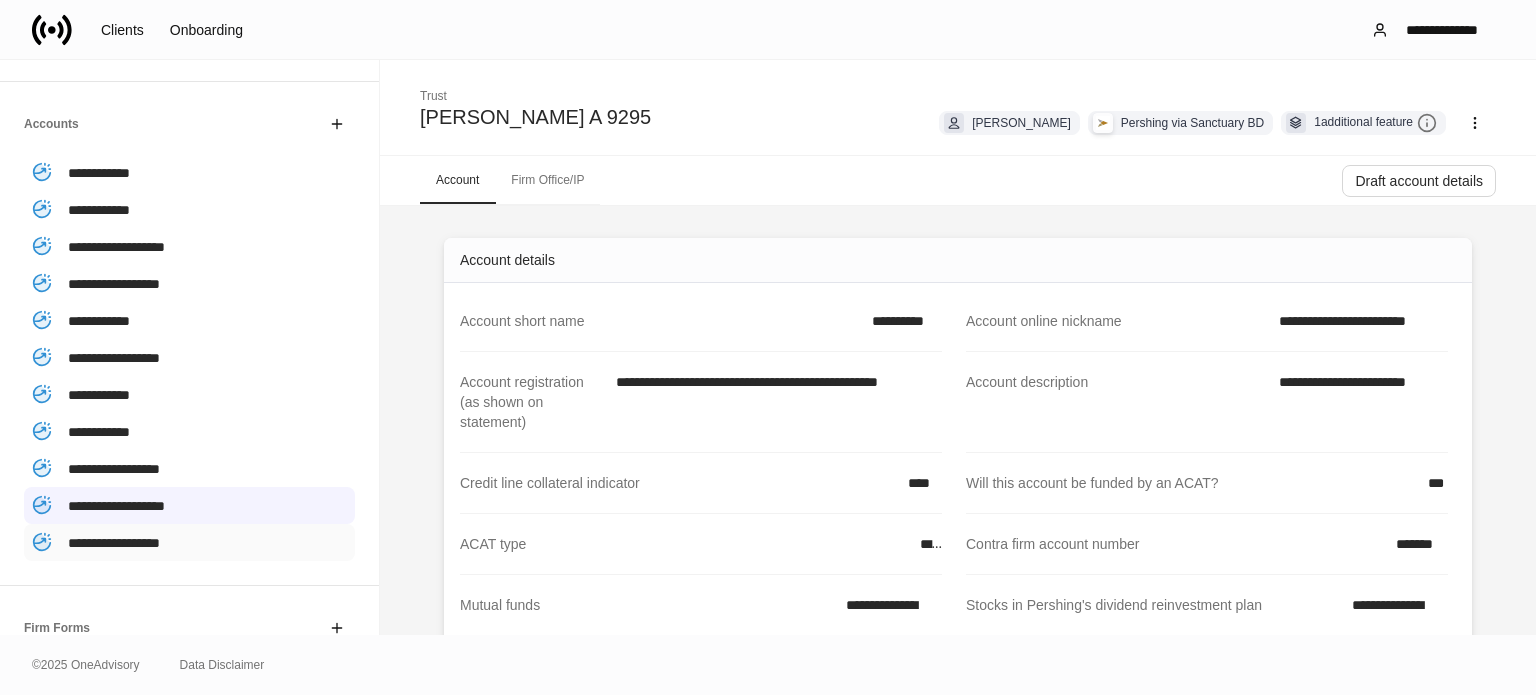 click on "**********" at bounding box center (189, 542) 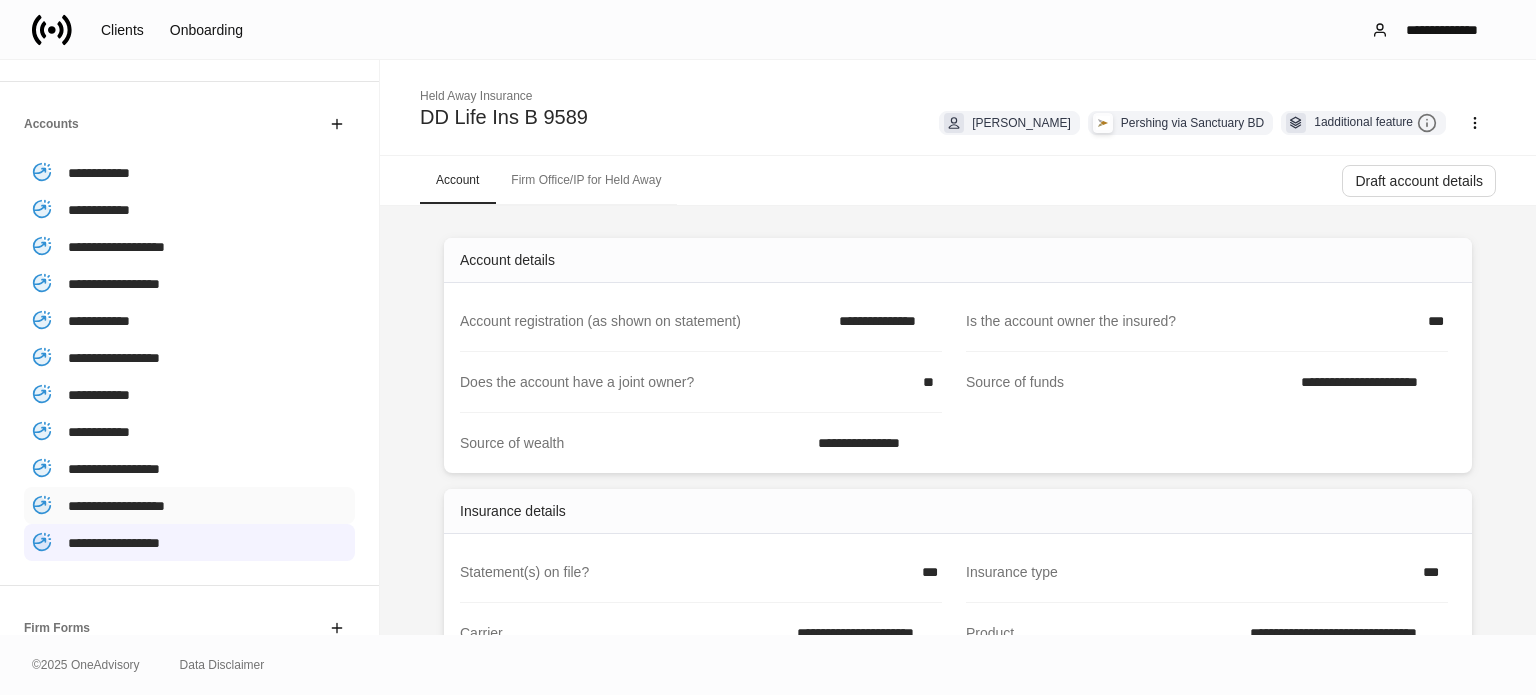 click on "**********" at bounding box center (116, 506) 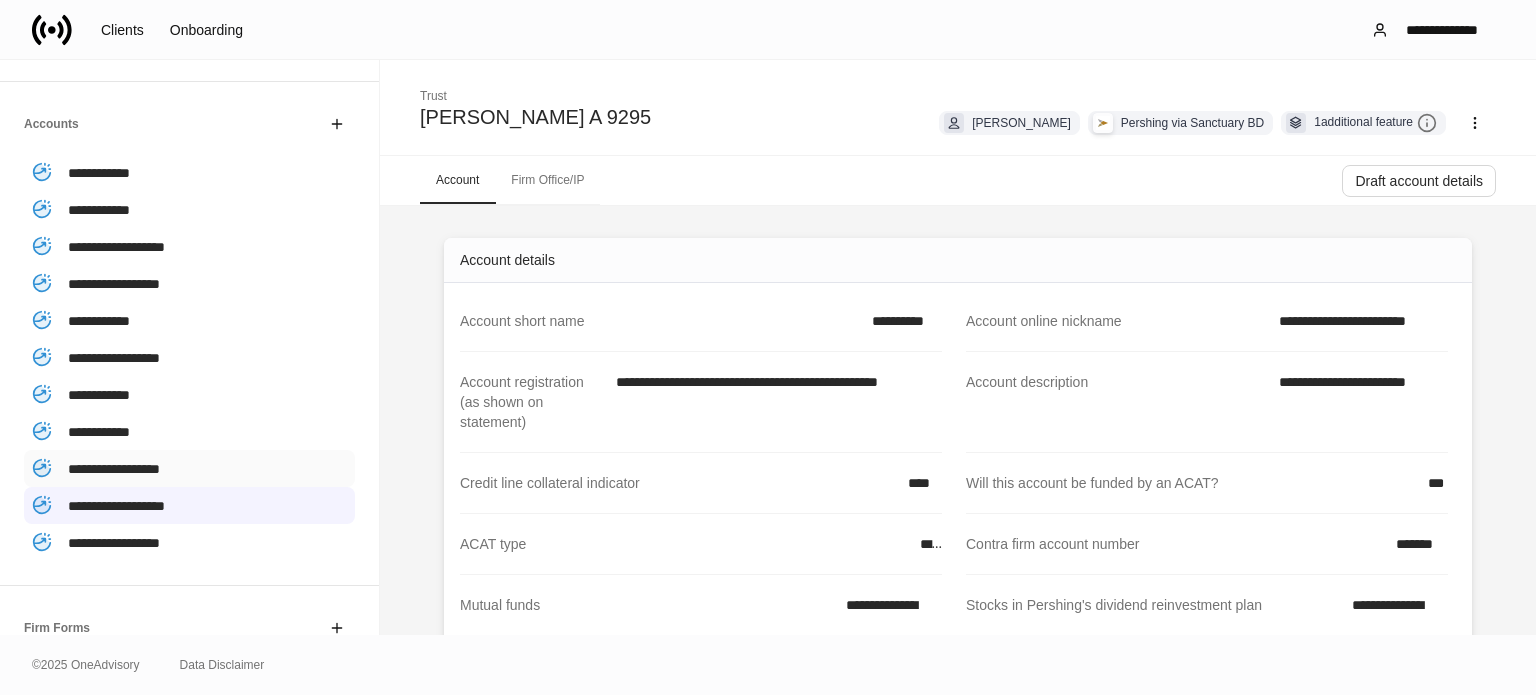 click on "**********" at bounding box center [114, 469] 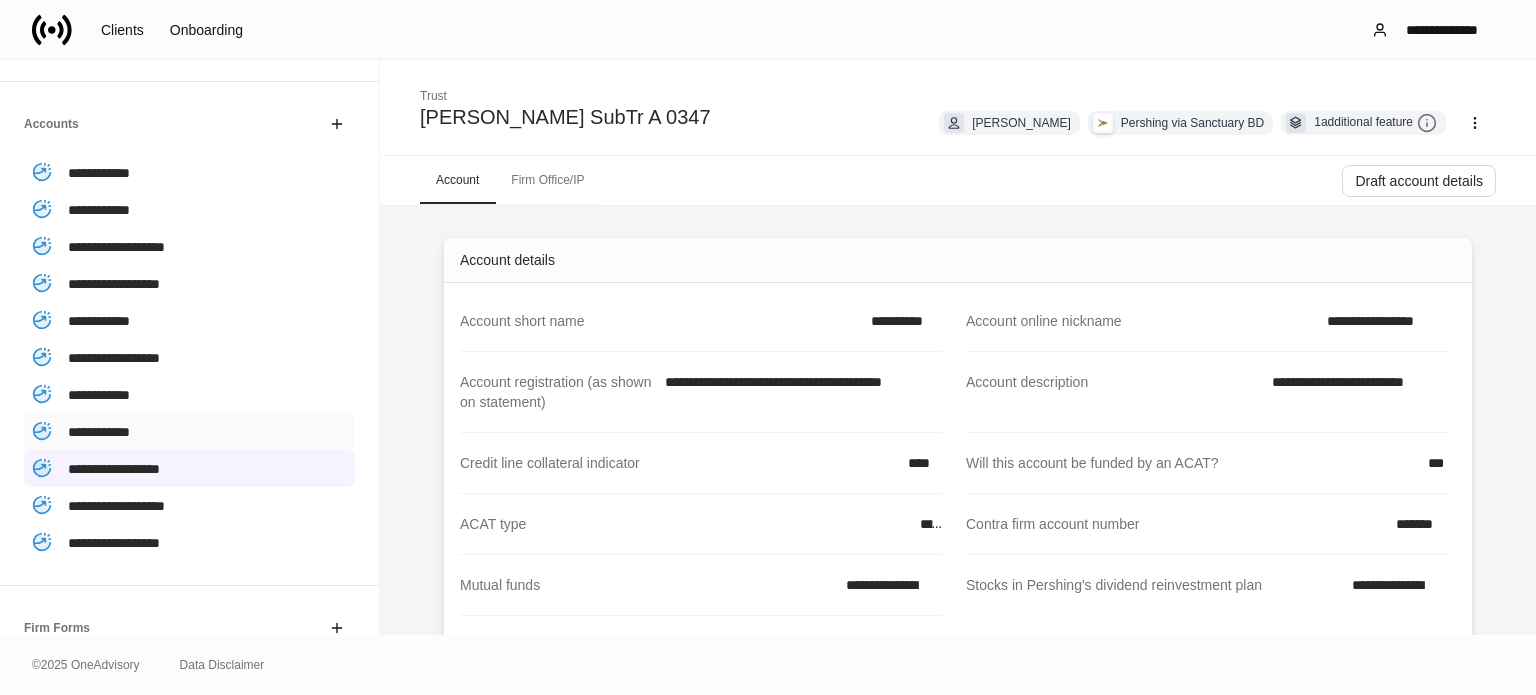 click on "**********" at bounding box center [189, 431] 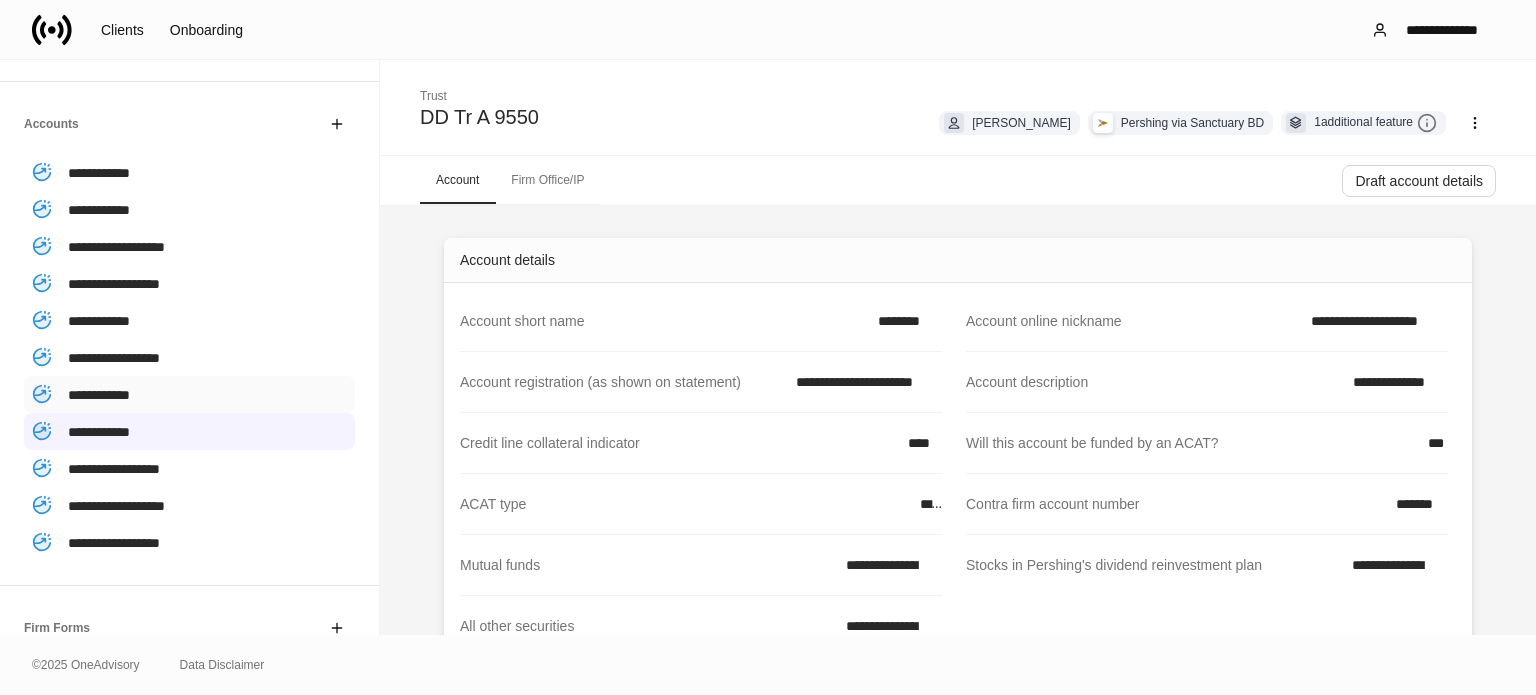 click on "**********" at bounding box center [189, 394] 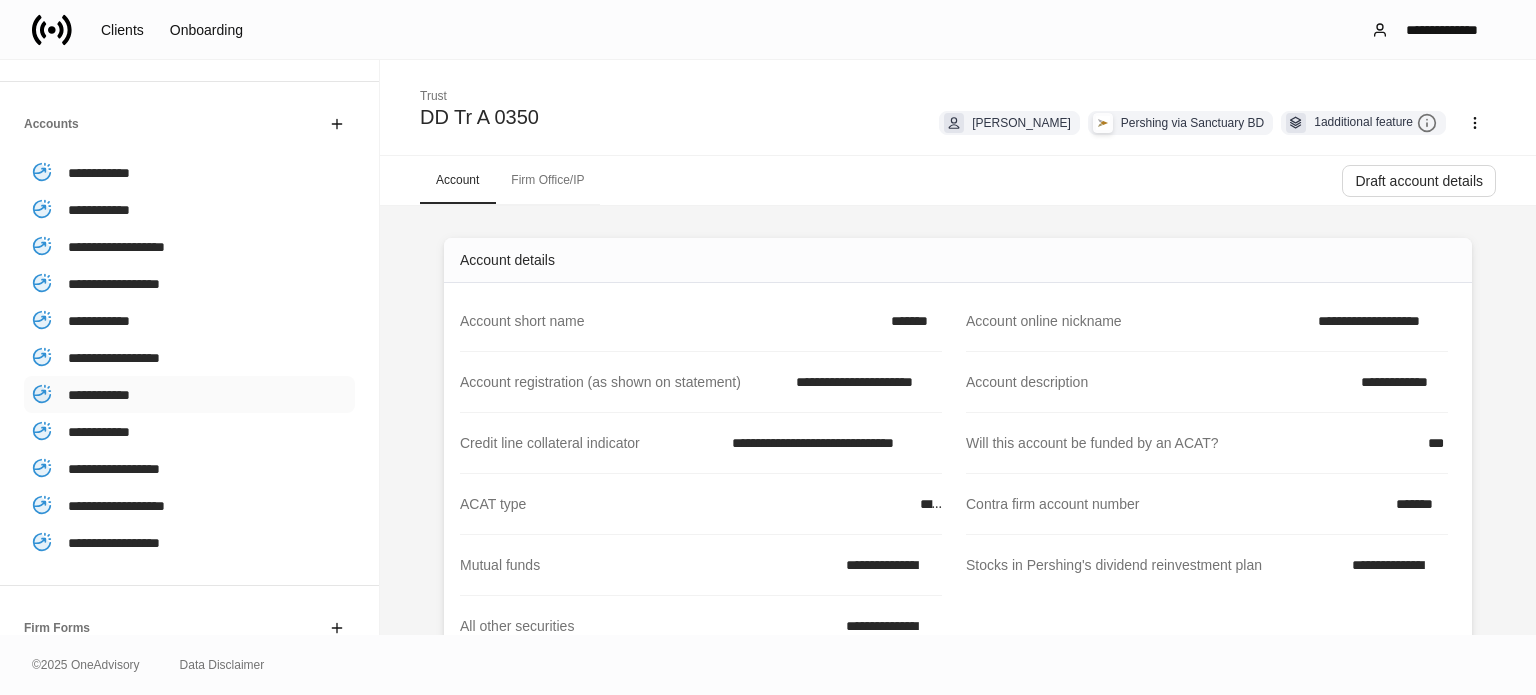 click on "**********" at bounding box center [189, 394] 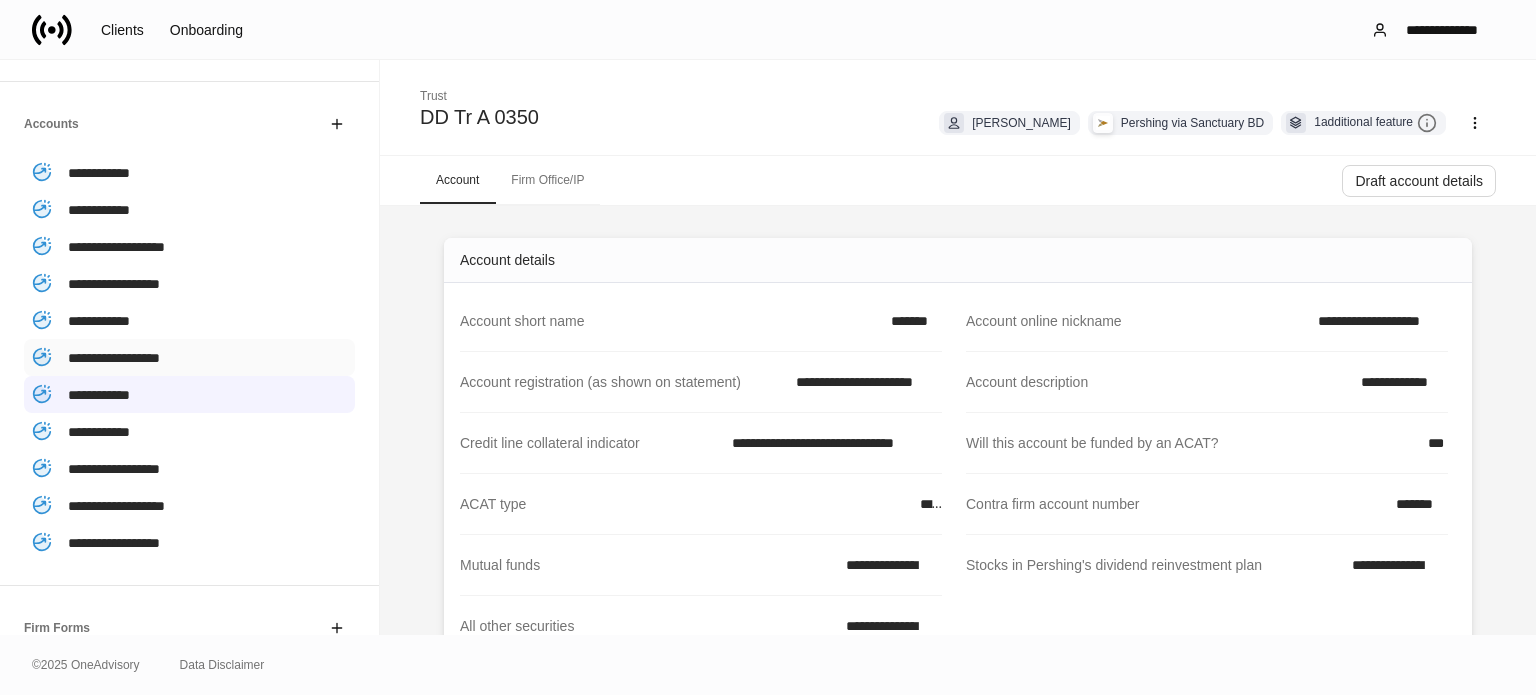 click on "**********" at bounding box center (189, 357) 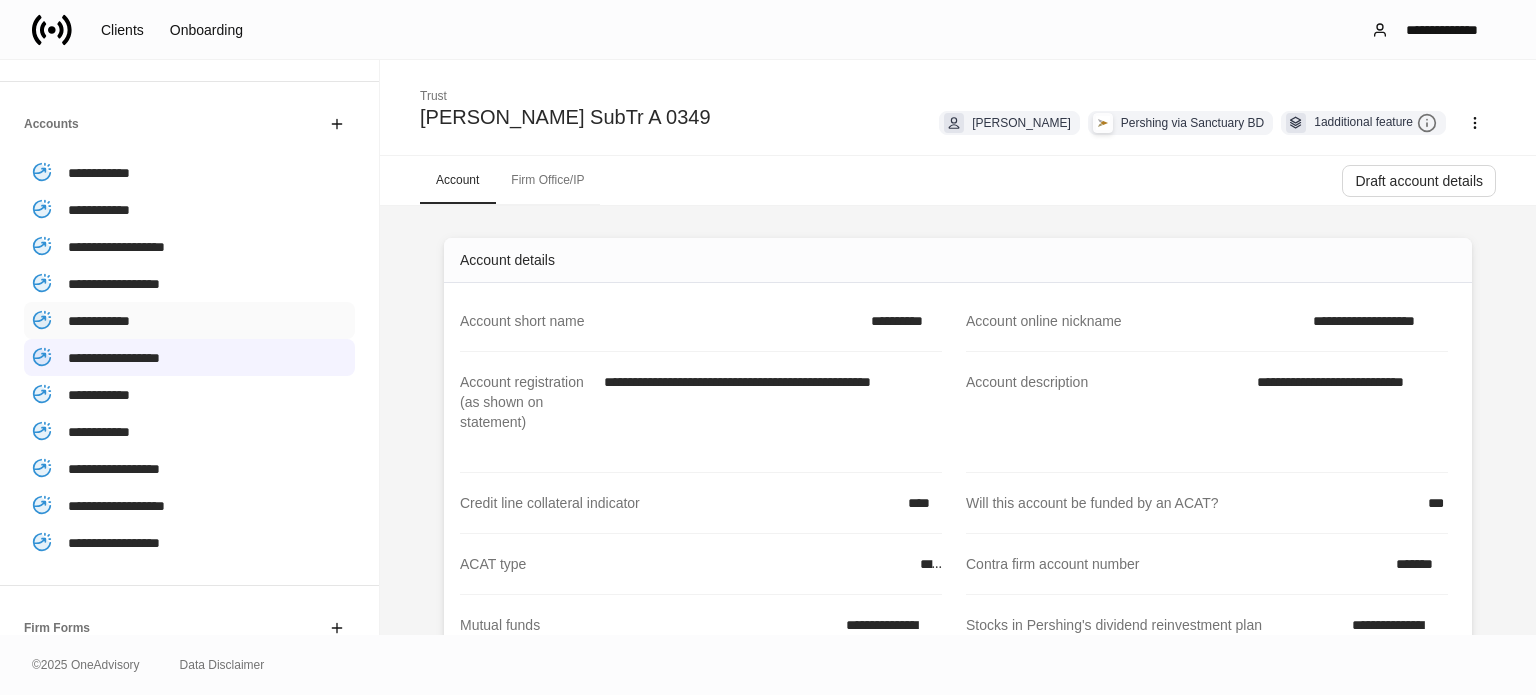 click on "**********" at bounding box center [189, 320] 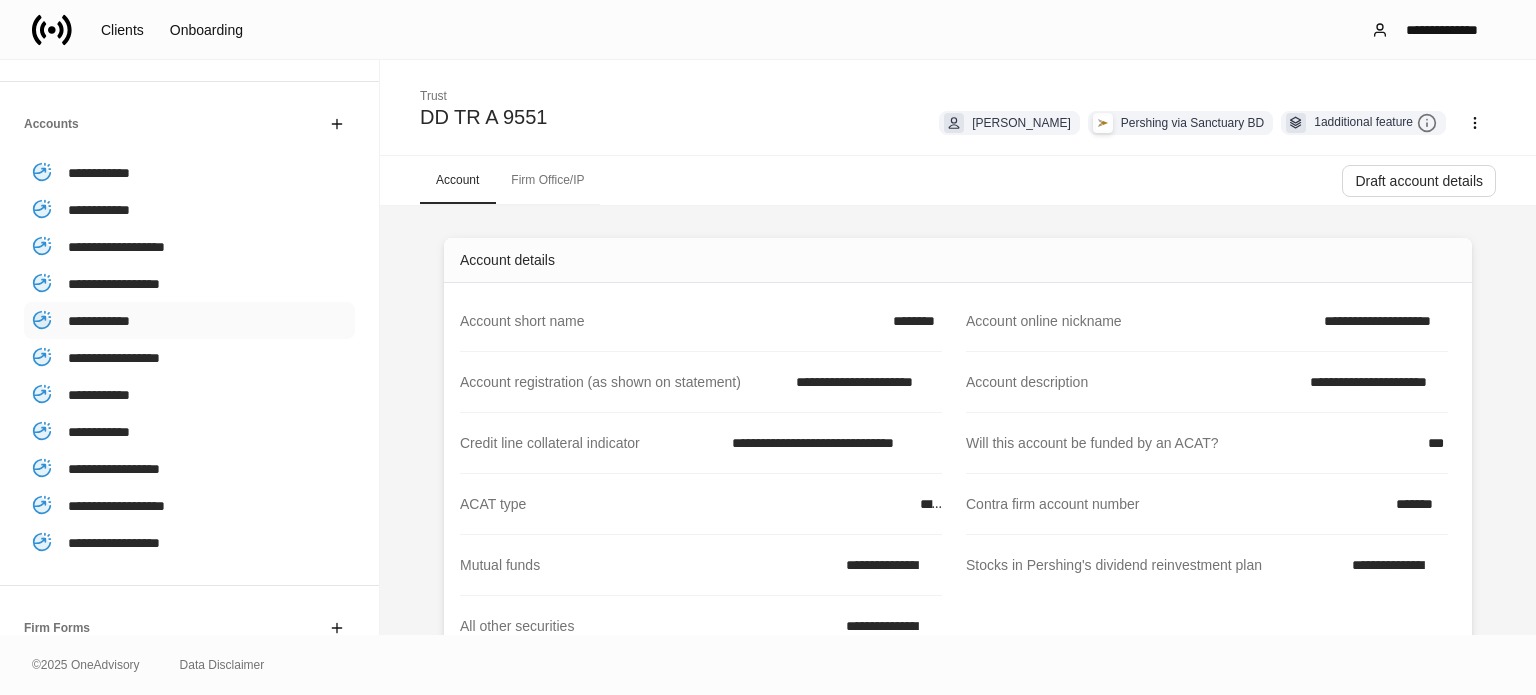 click on "**********" at bounding box center (189, 320) 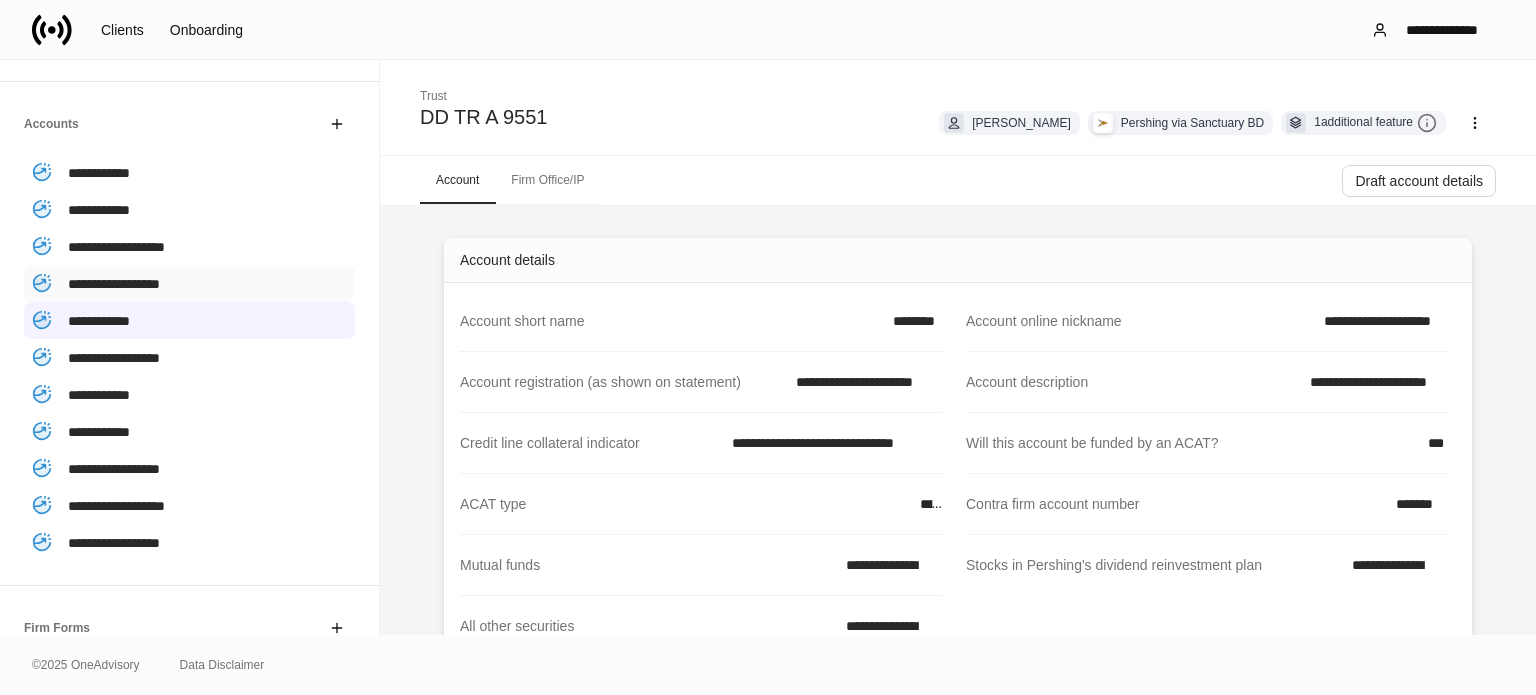 click on "**********" at bounding box center (189, 283) 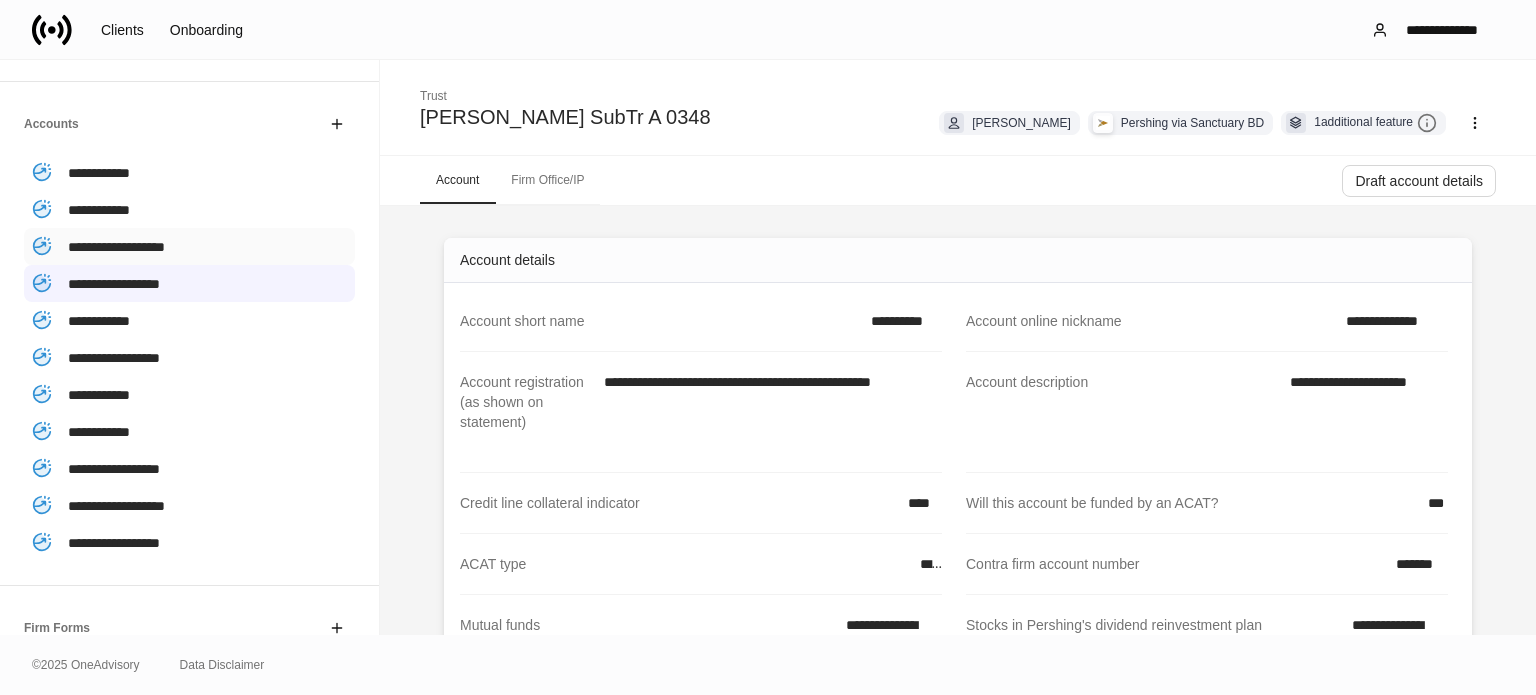 click on "**********" at bounding box center (189, 246) 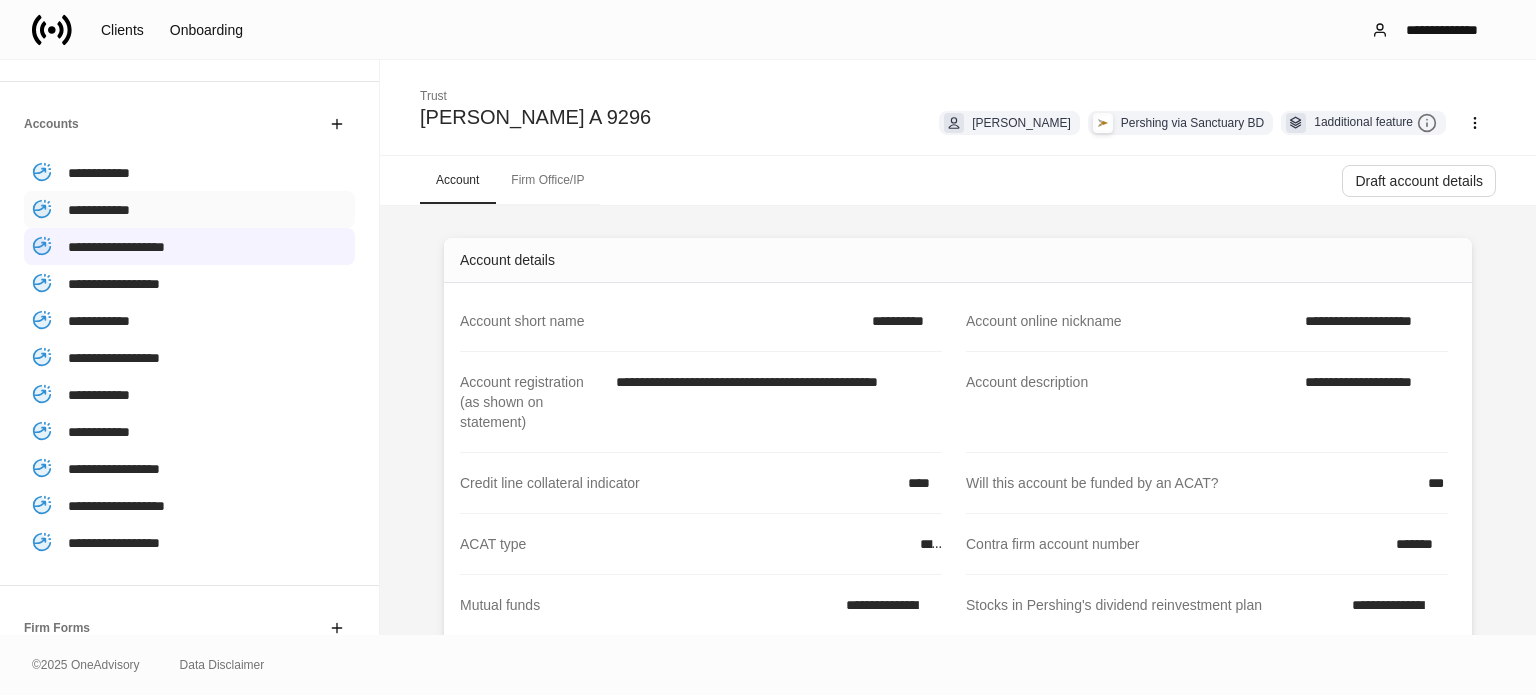 click on "**********" at bounding box center (189, 209) 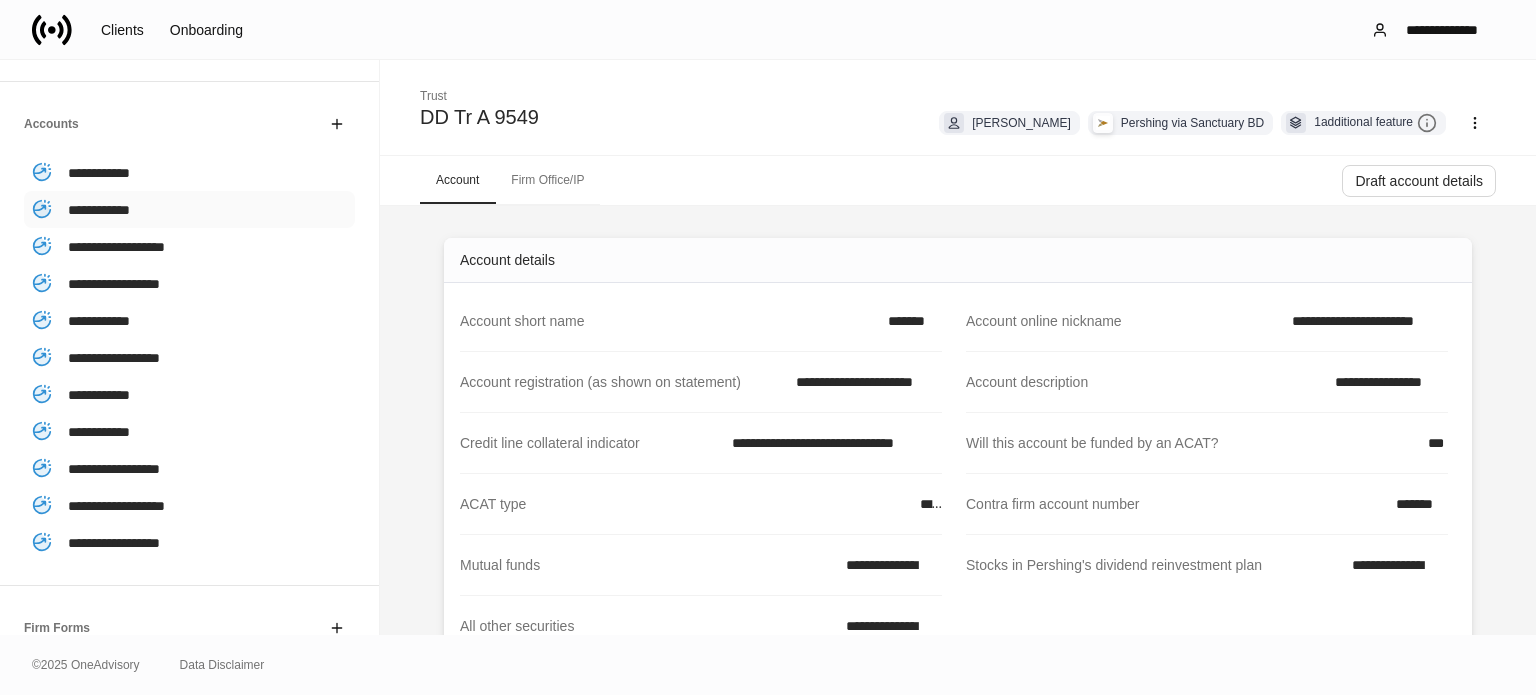 click on "**********" at bounding box center (189, 209) 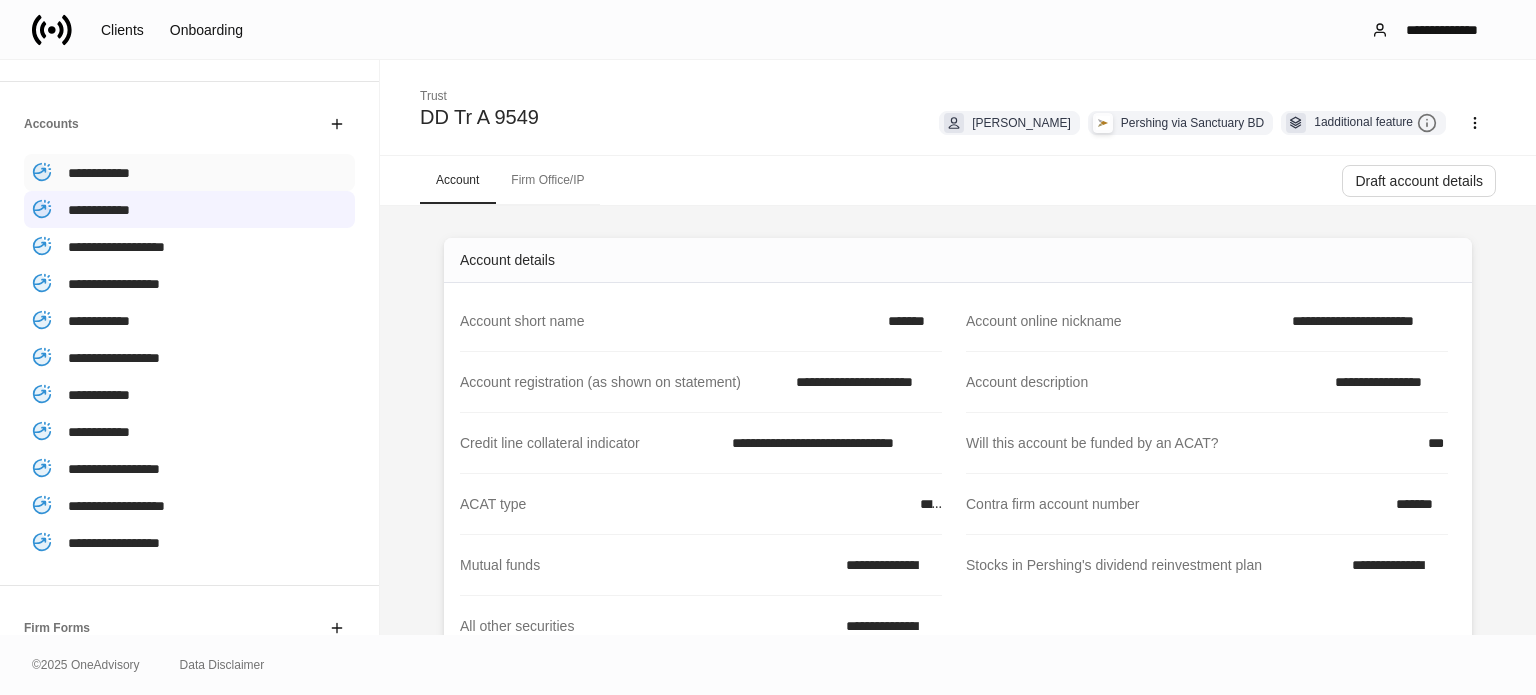 click on "**********" at bounding box center (189, 172) 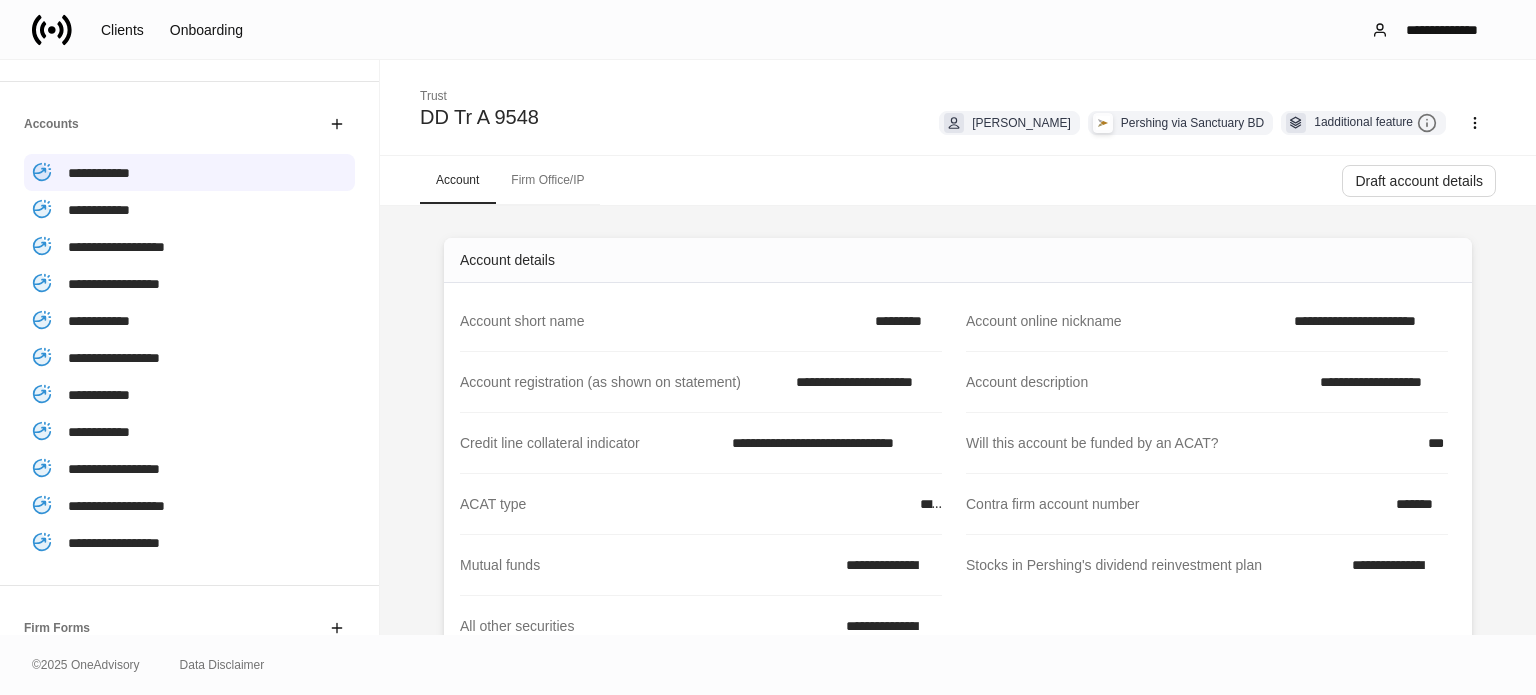click 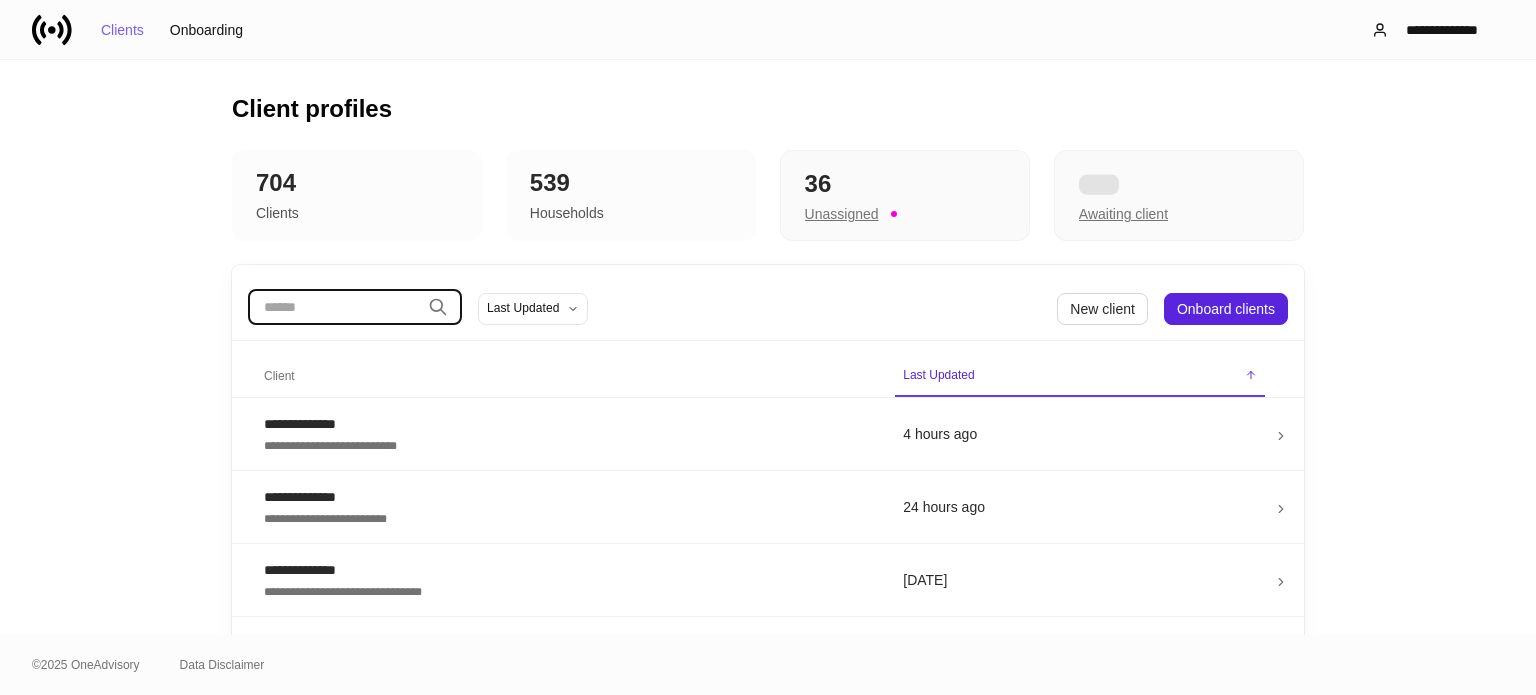 click at bounding box center (334, 307) 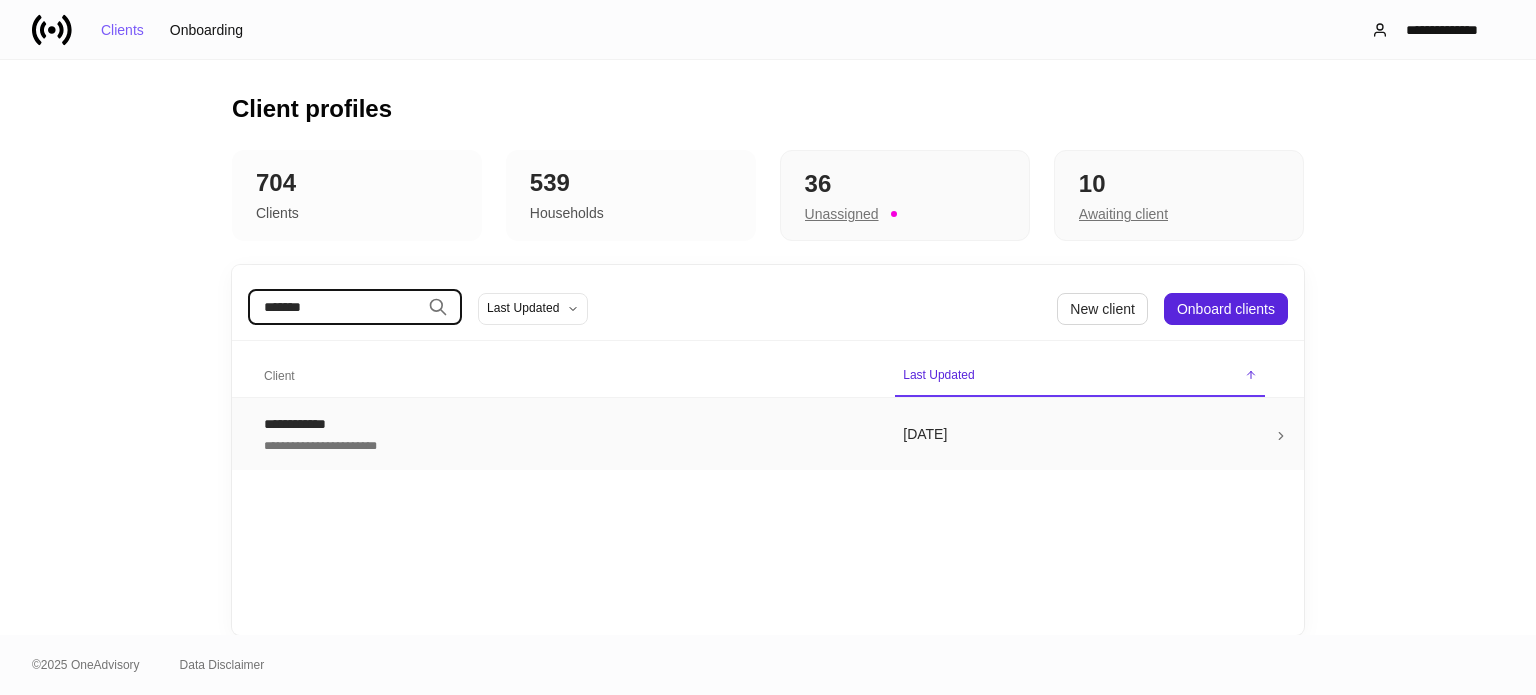 type on "*******" 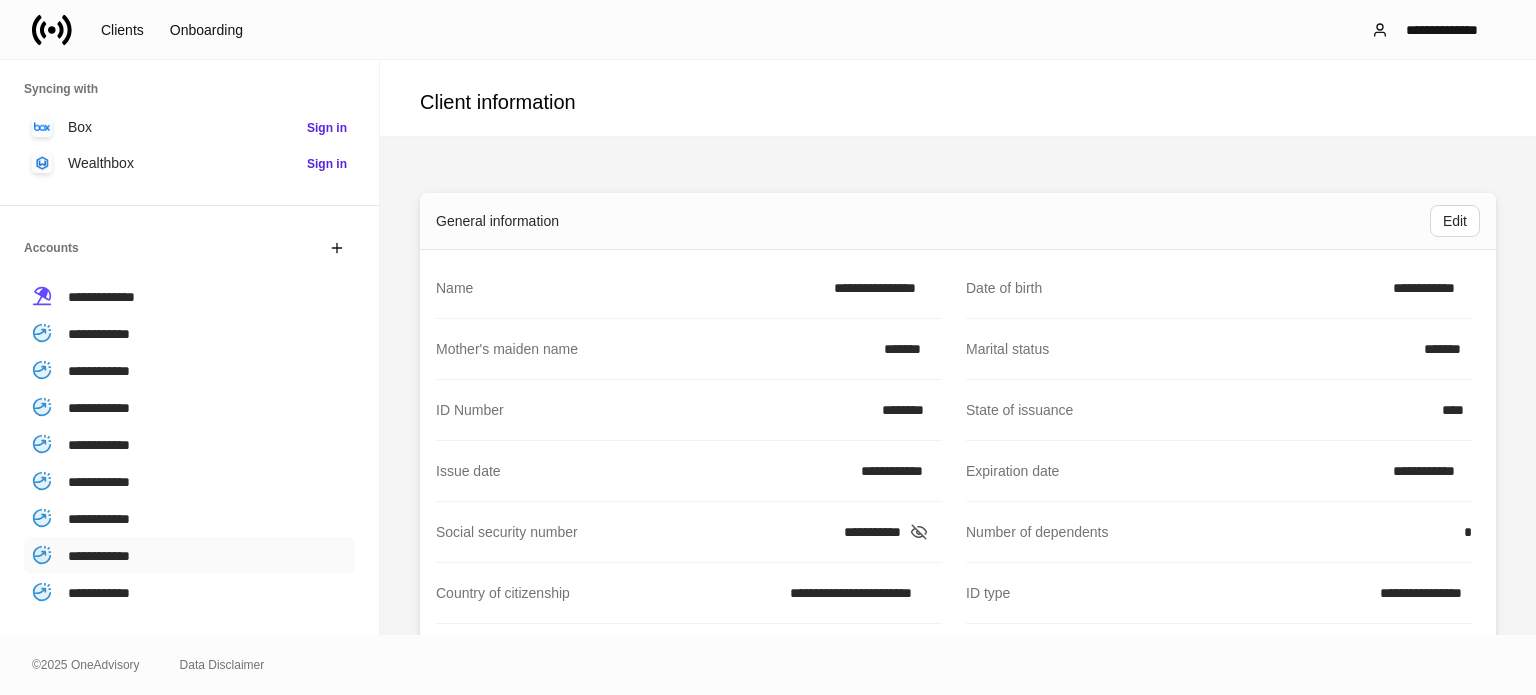 scroll, scrollTop: 300, scrollLeft: 0, axis: vertical 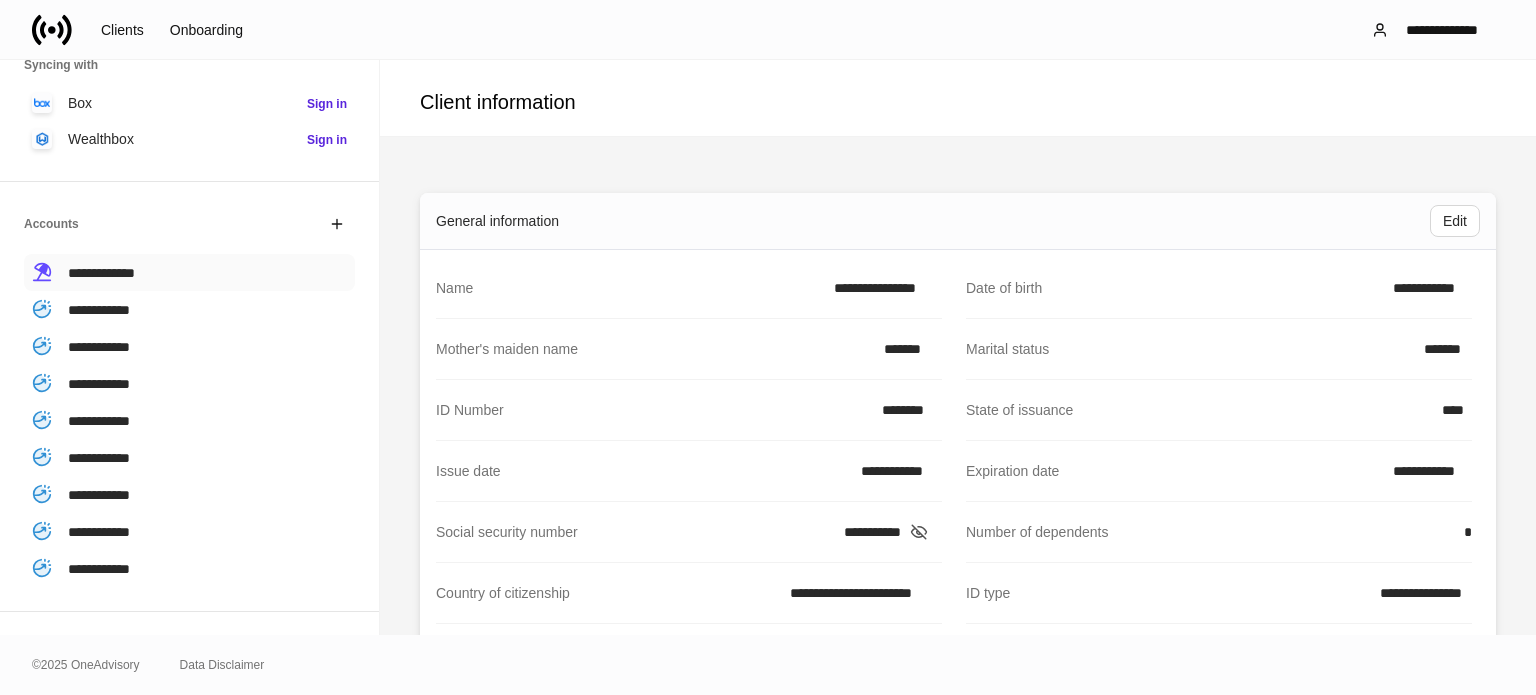 click on "**********" at bounding box center (101, 273) 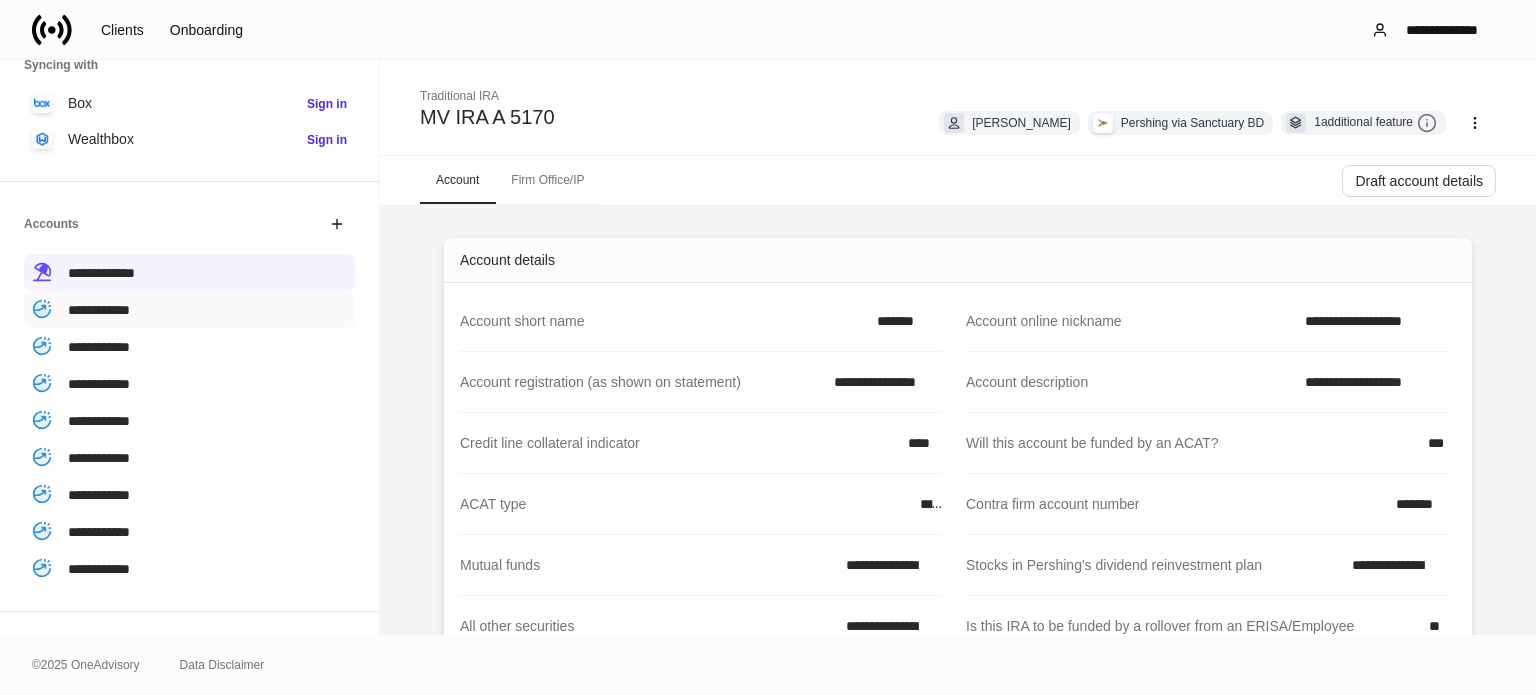 click on "**********" at bounding box center (99, 310) 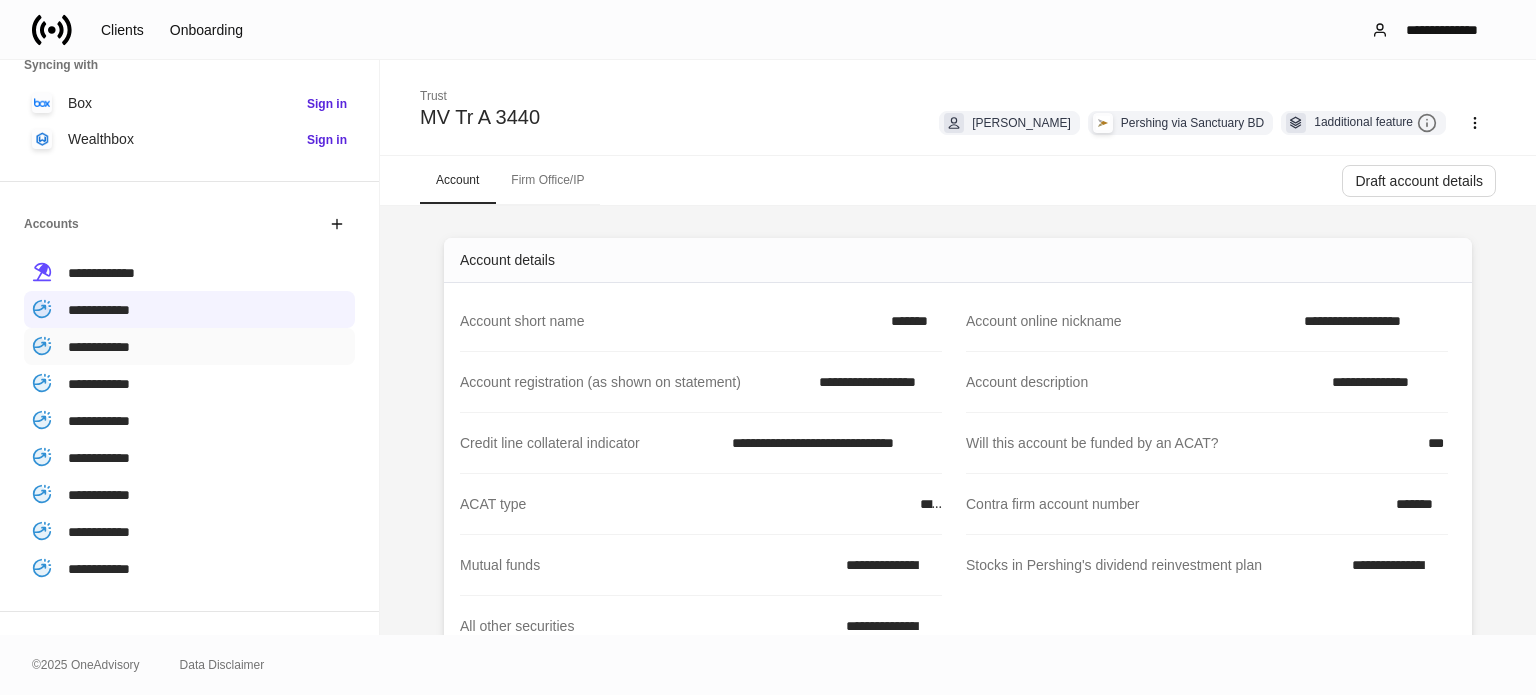 click on "**********" at bounding box center (189, 346) 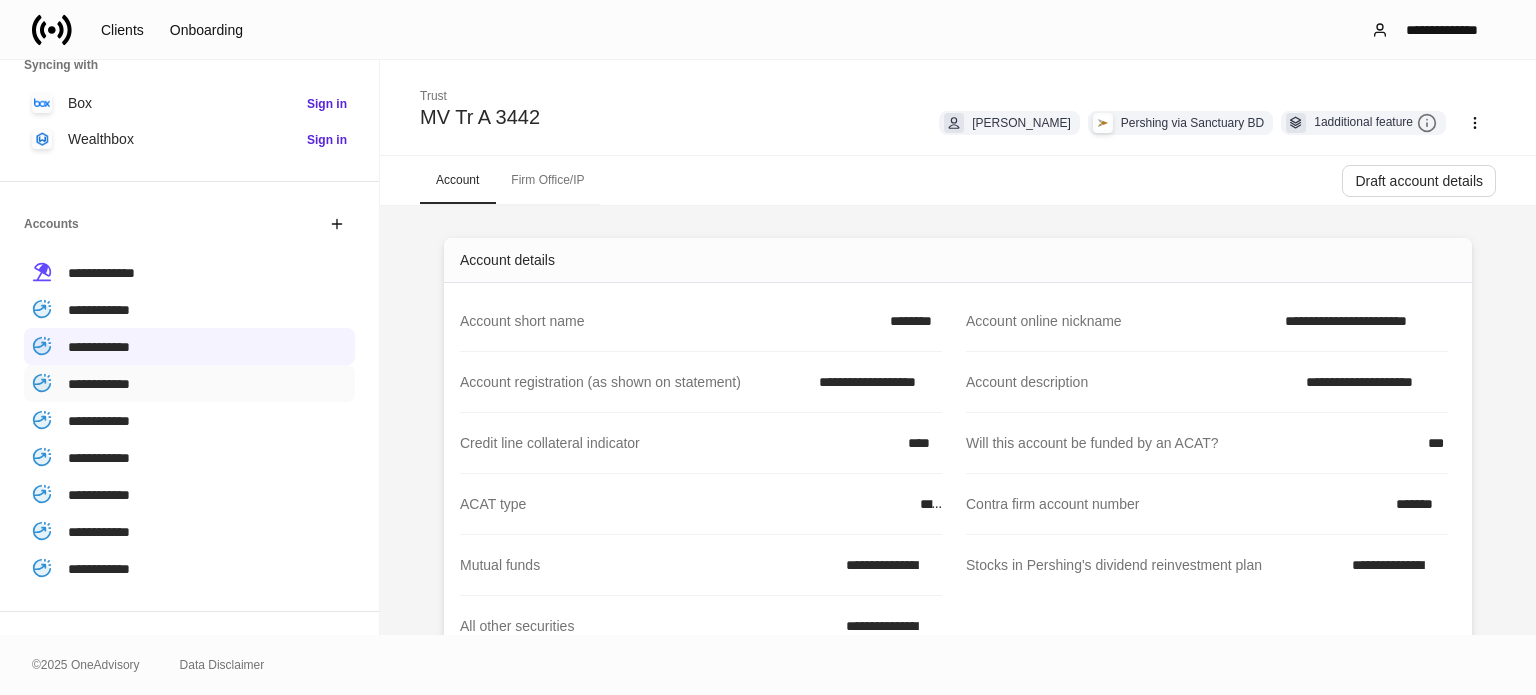 click on "**********" at bounding box center (99, 384) 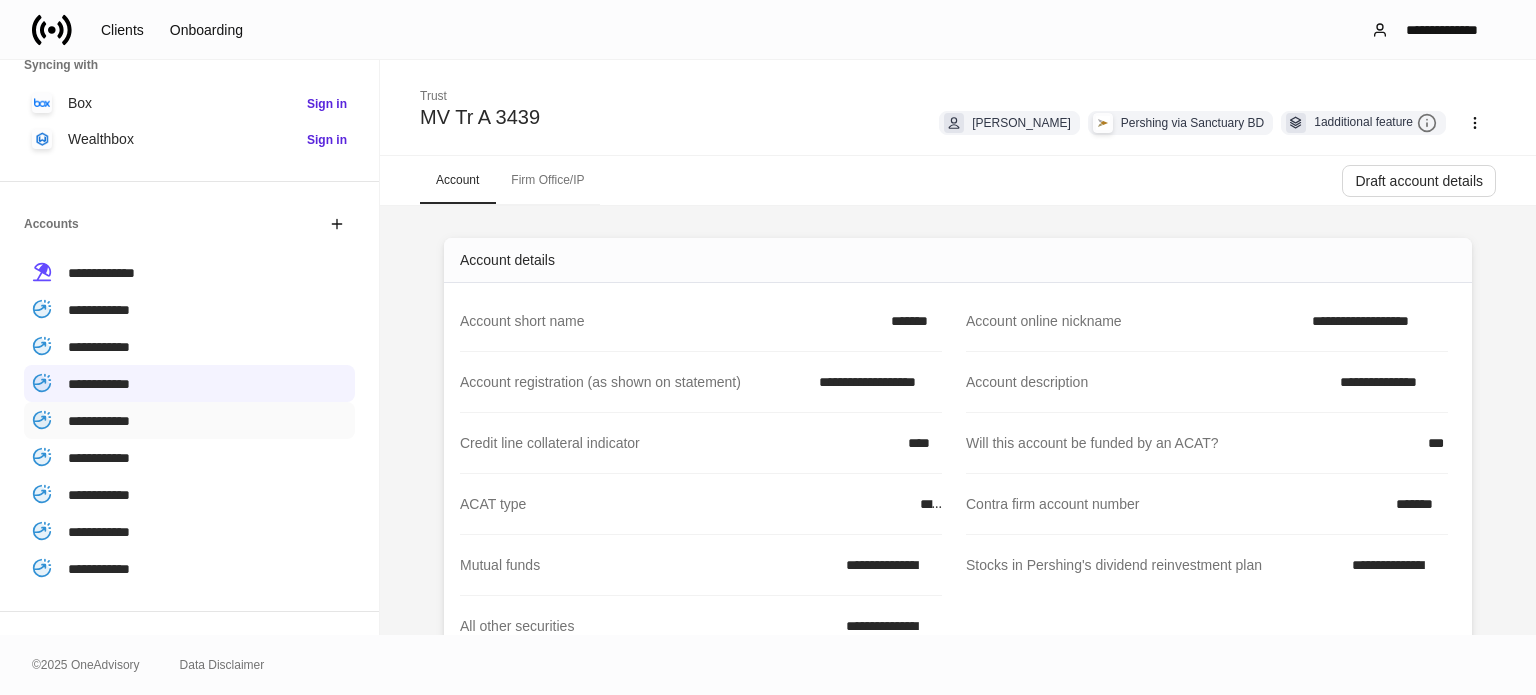 click on "**********" at bounding box center (99, 421) 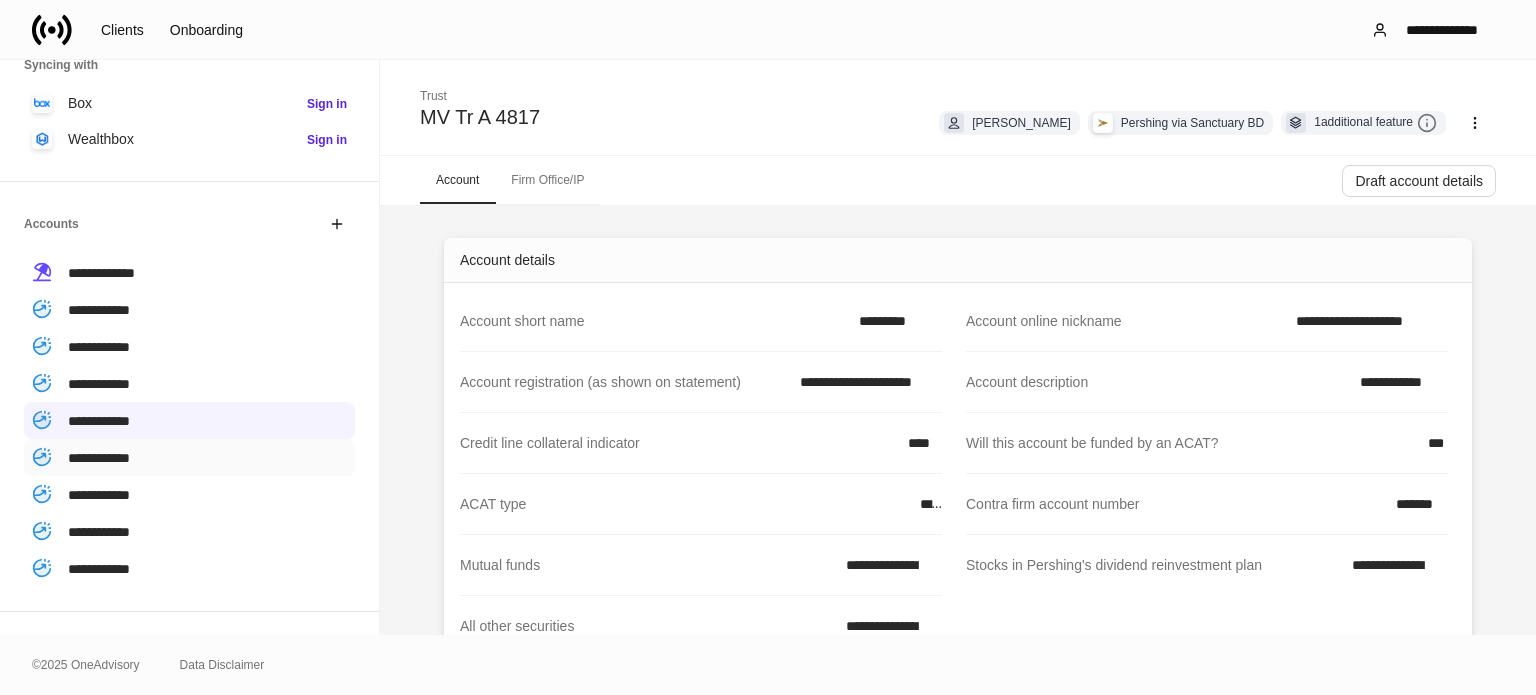 click on "**********" at bounding box center (189, 457) 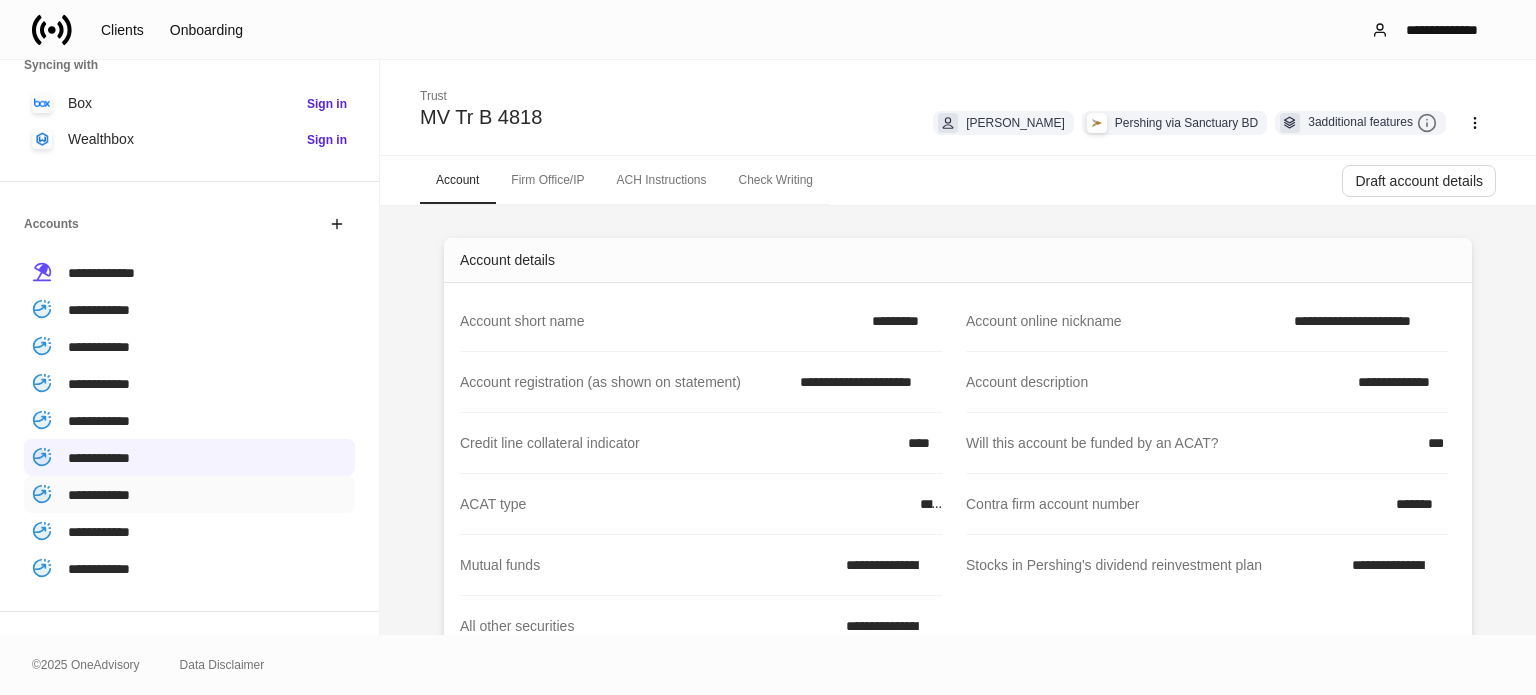 click on "**********" at bounding box center [189, 494] 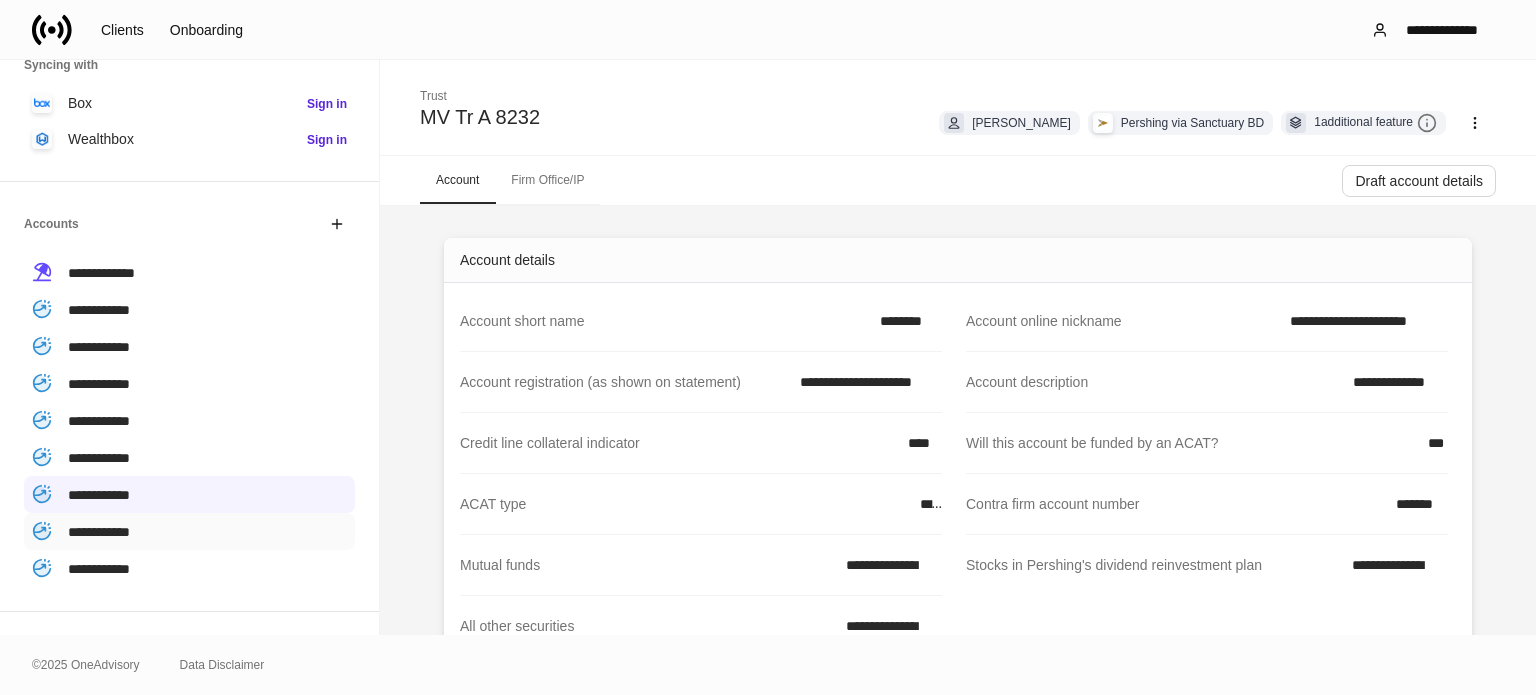 click on "**********" at bounding box center (99, 532) 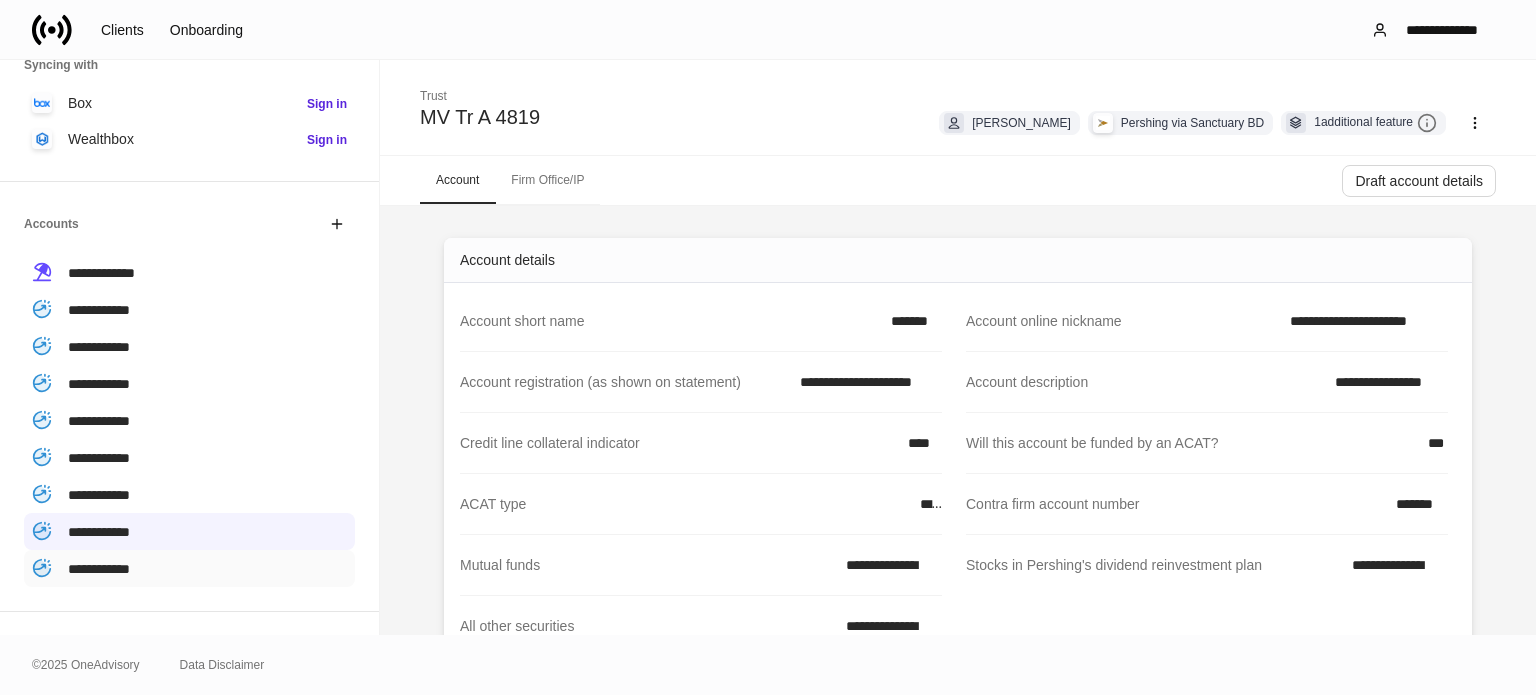 click on "**********" at bounding box center (189, 568) 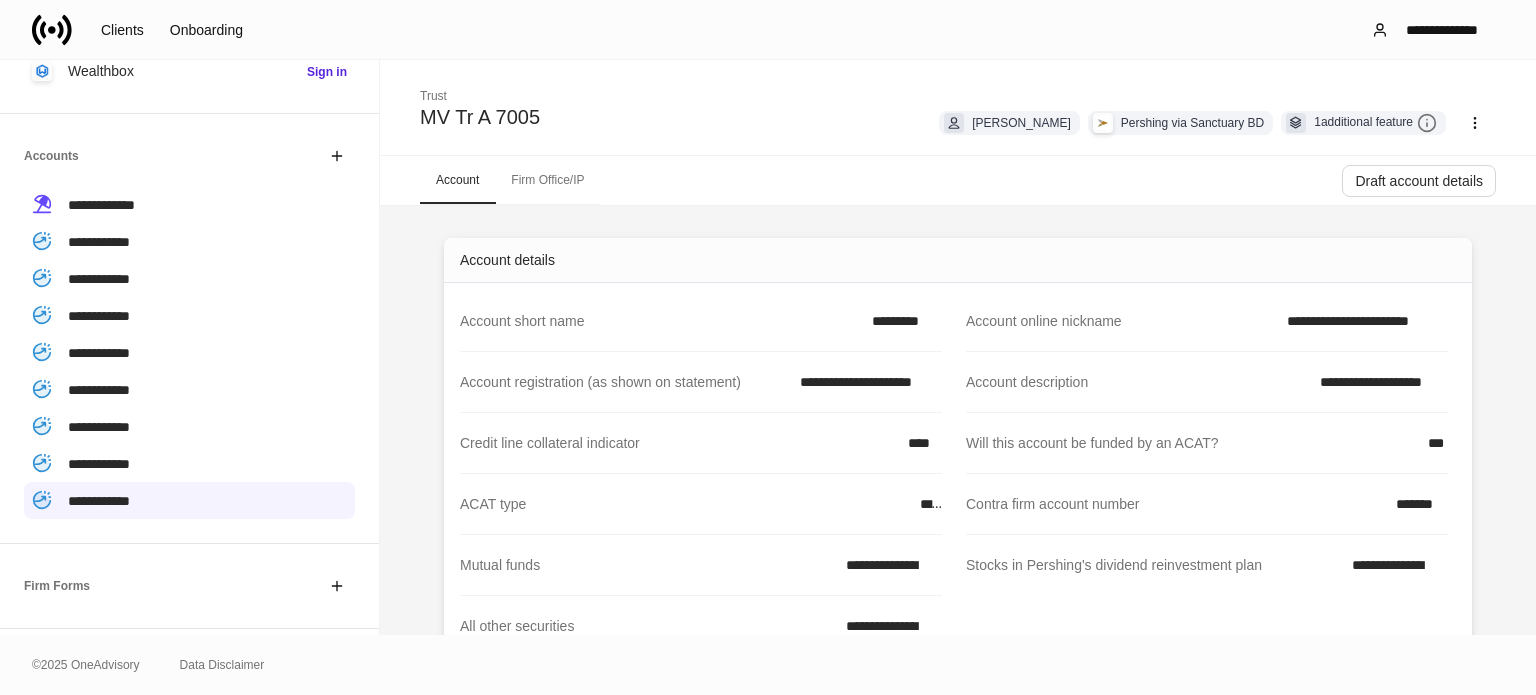 scroll, scrollTop: 400, scrollLeft: 0, axis: vertical 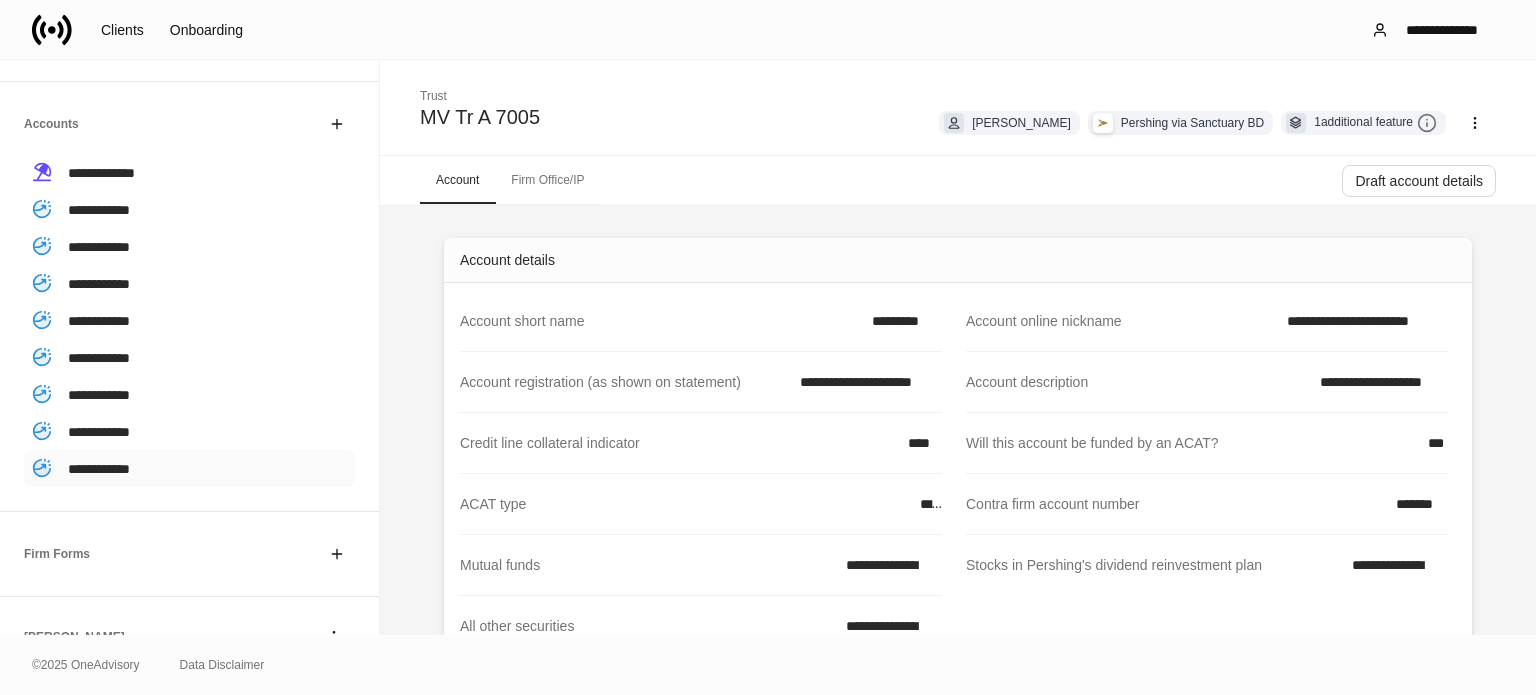 click on "**********" at bounding box center (189, 468) 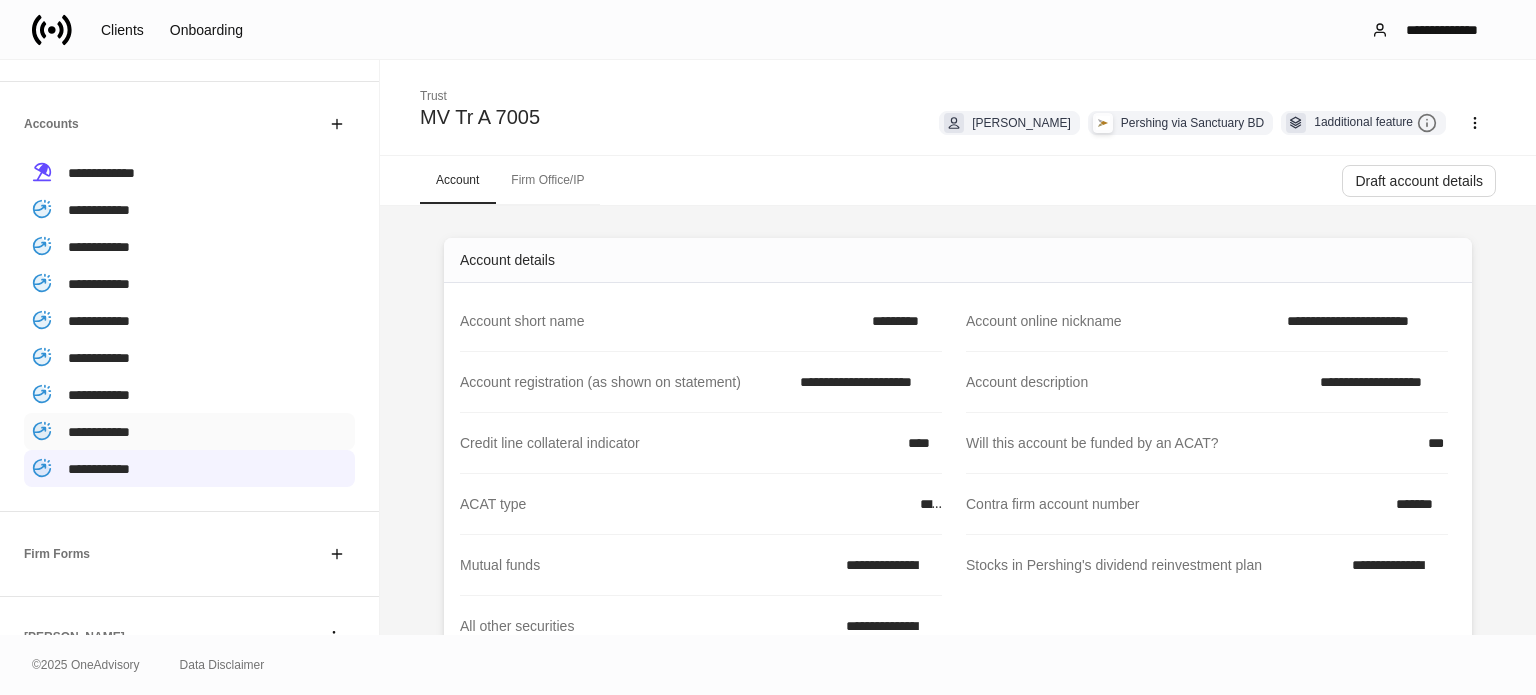 click on "**********" at bounding box center (189, 431) 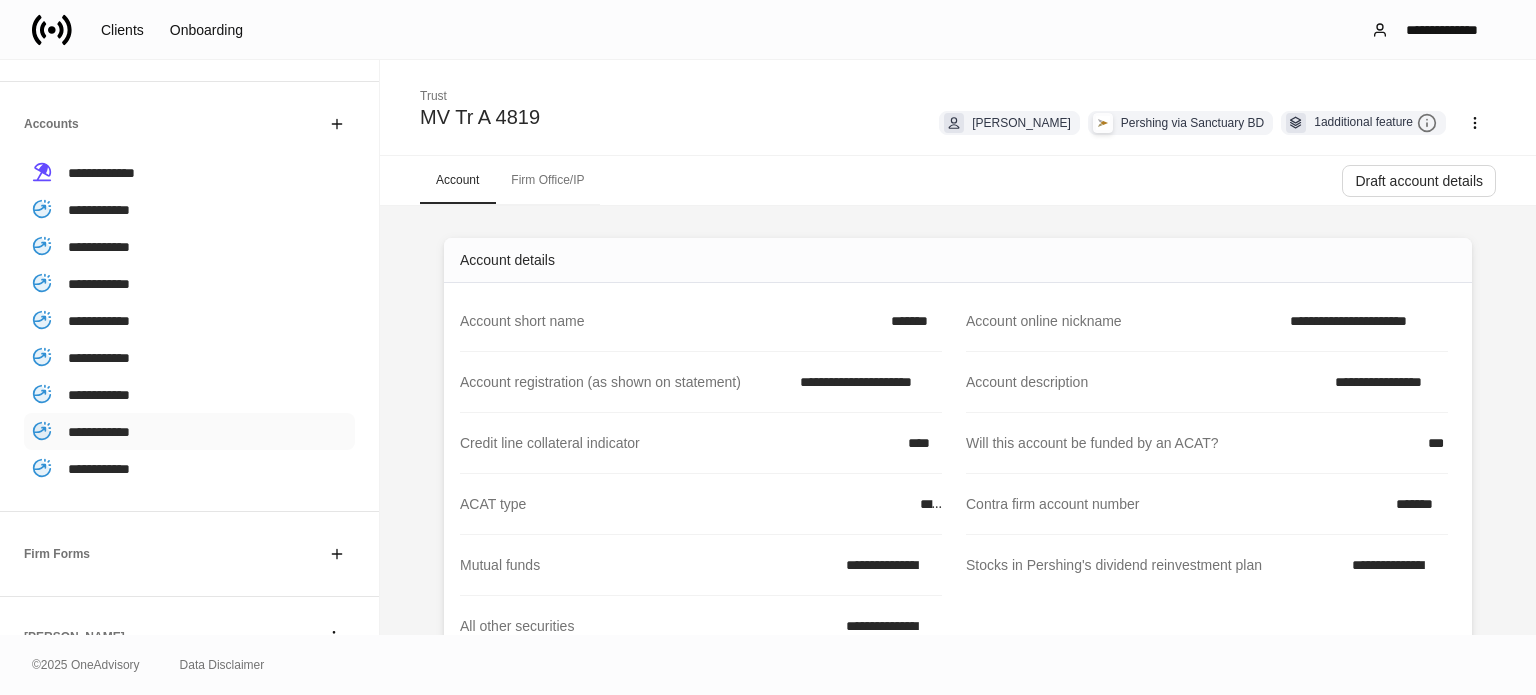 click on "**********" at bounding box center (189, 431) 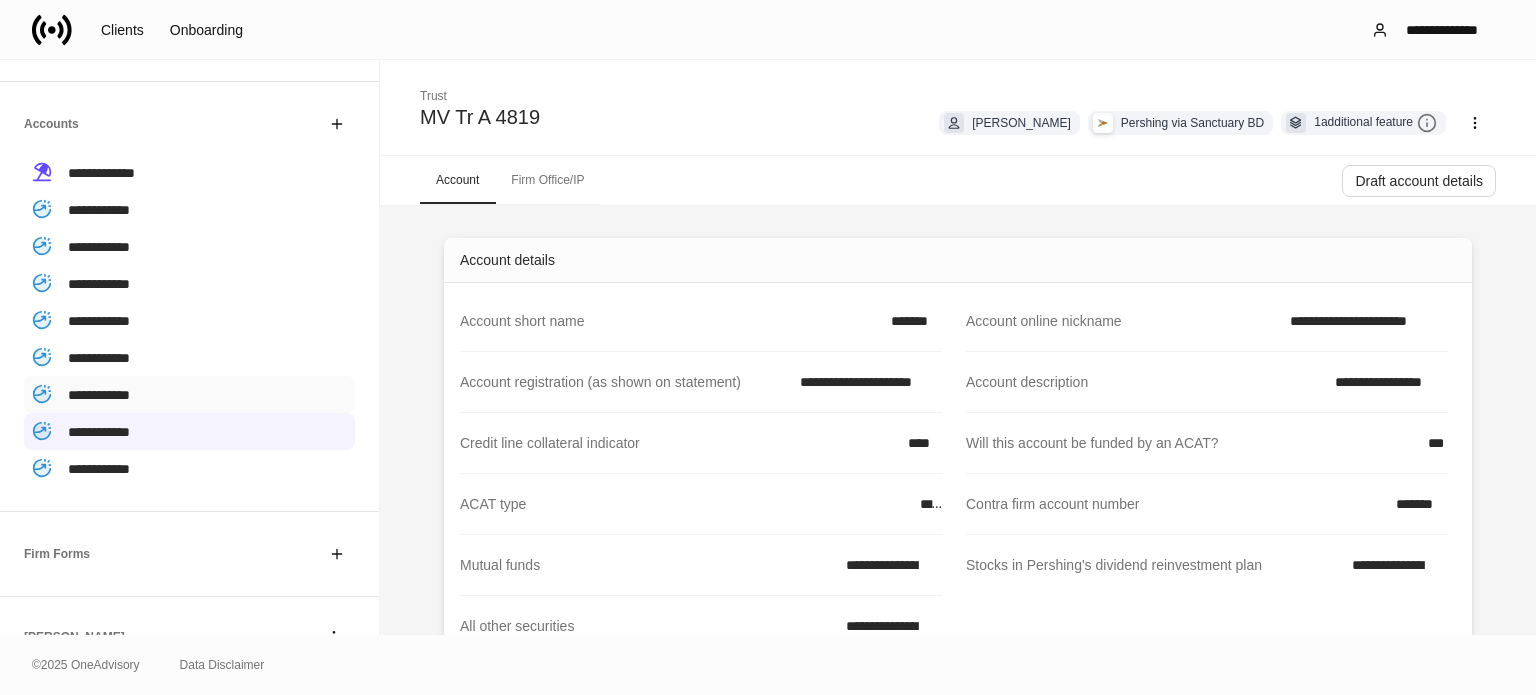 click on "**********" at bounding box center (189, 394) 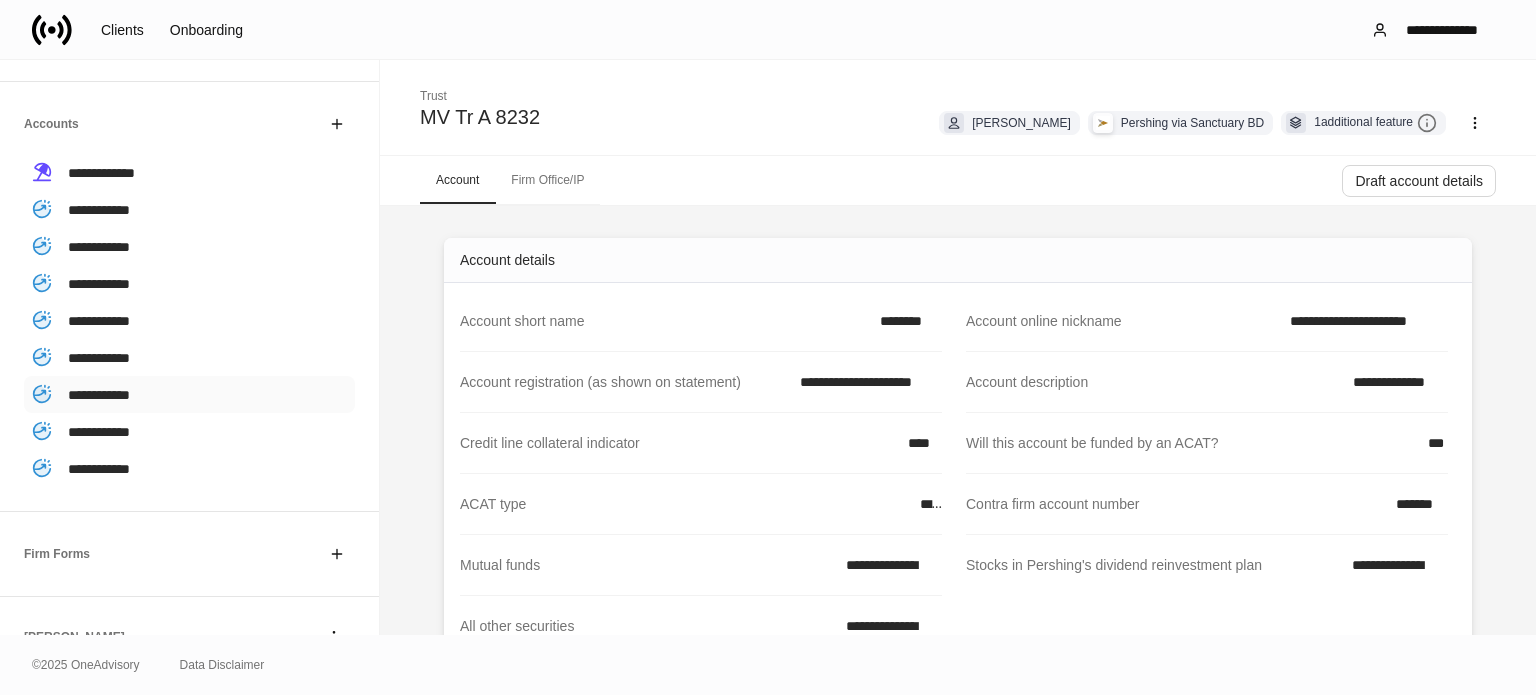 click on "**********" at bounding box center [189, 394] 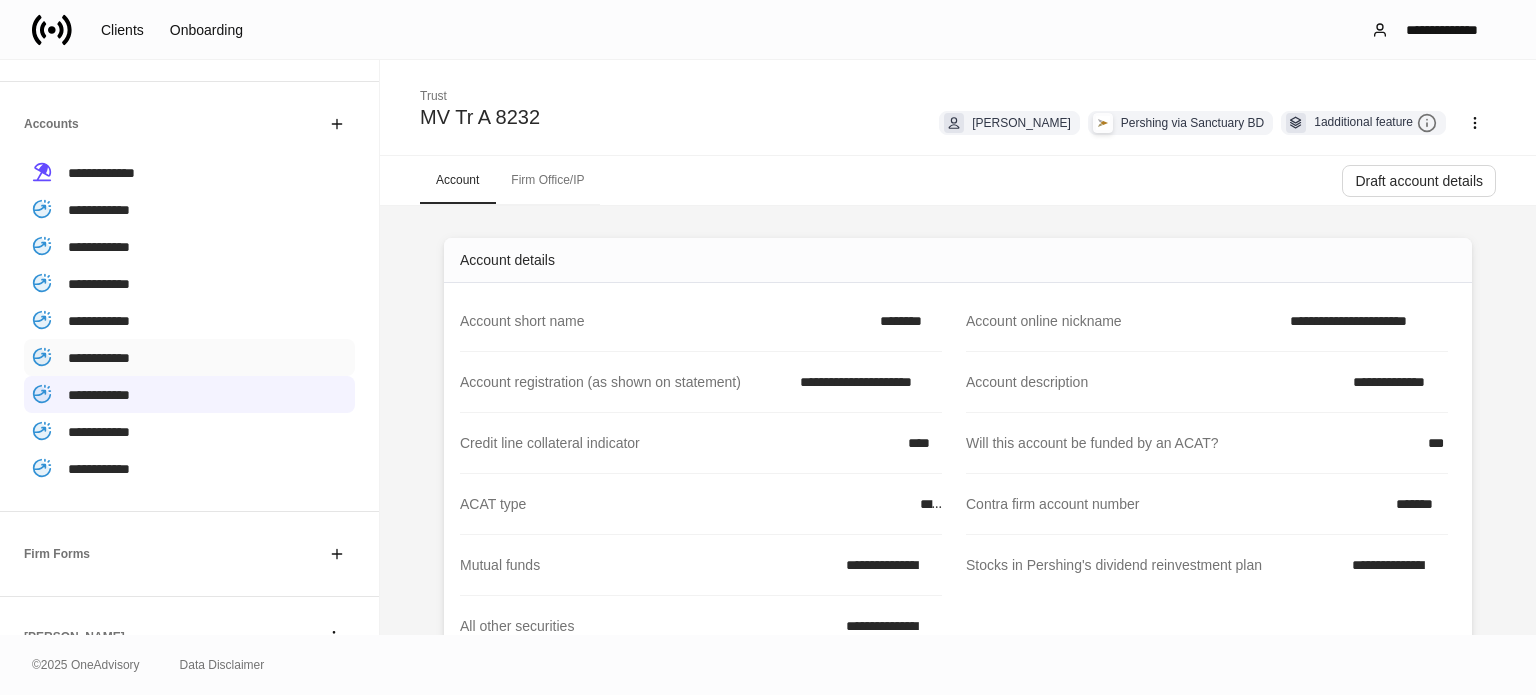 click on "**********" at bounding box center (189, 357) 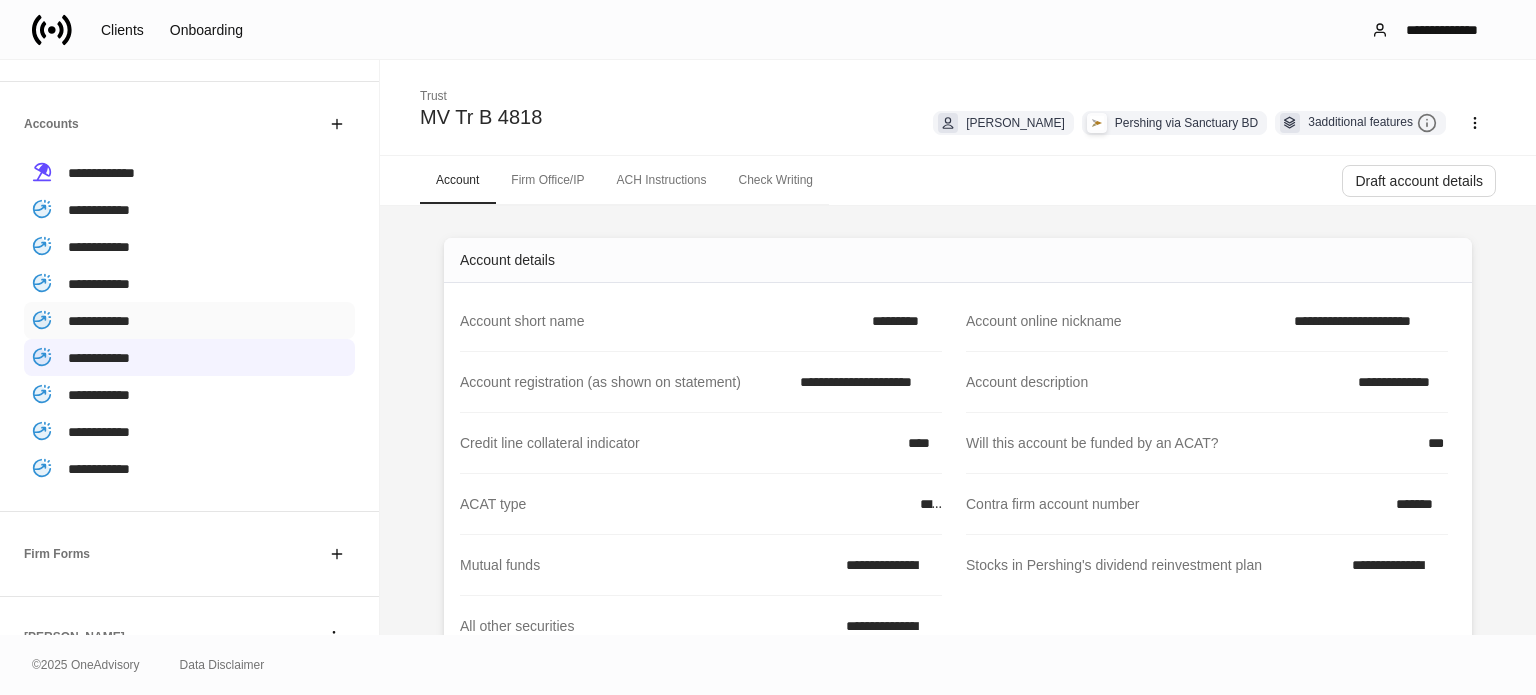 click on "**********" at bounding box center [189, 320] 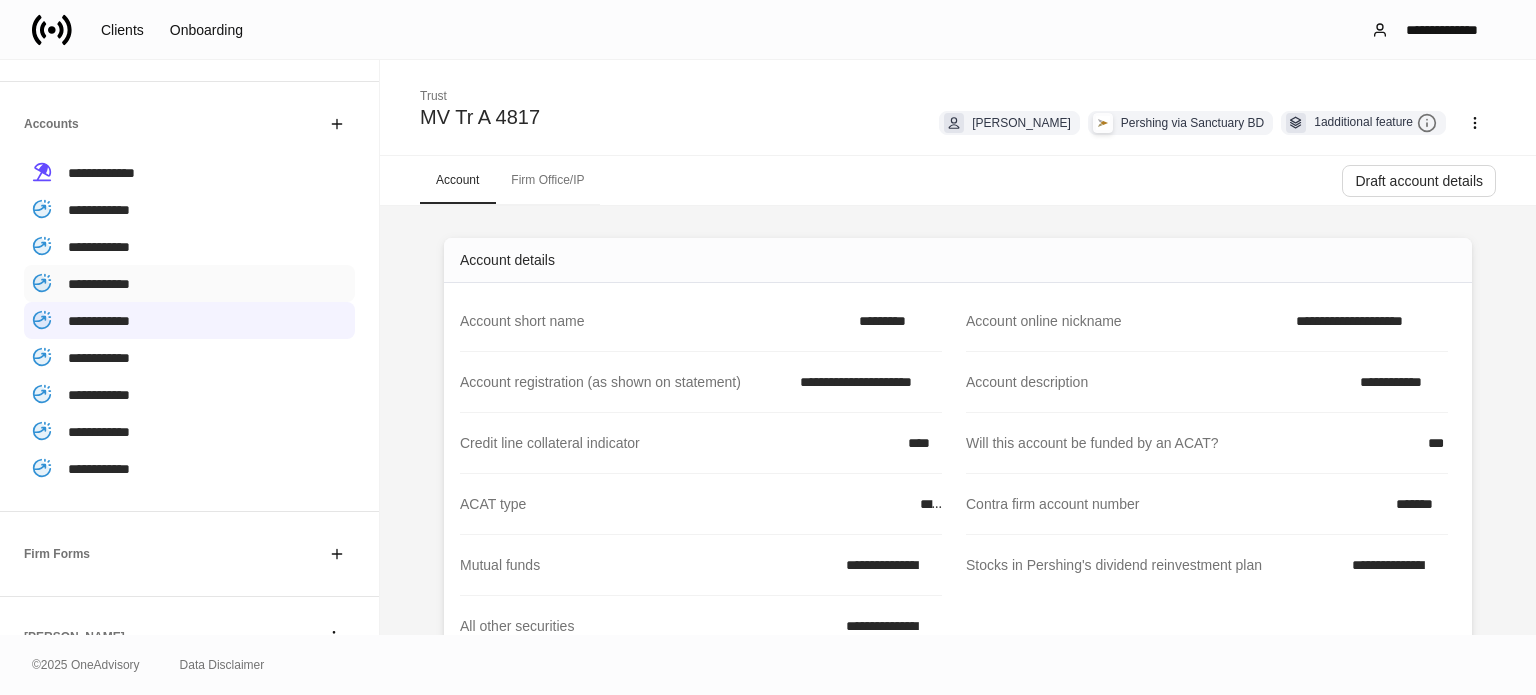 click on "**********" at bounding box center (189, 283) 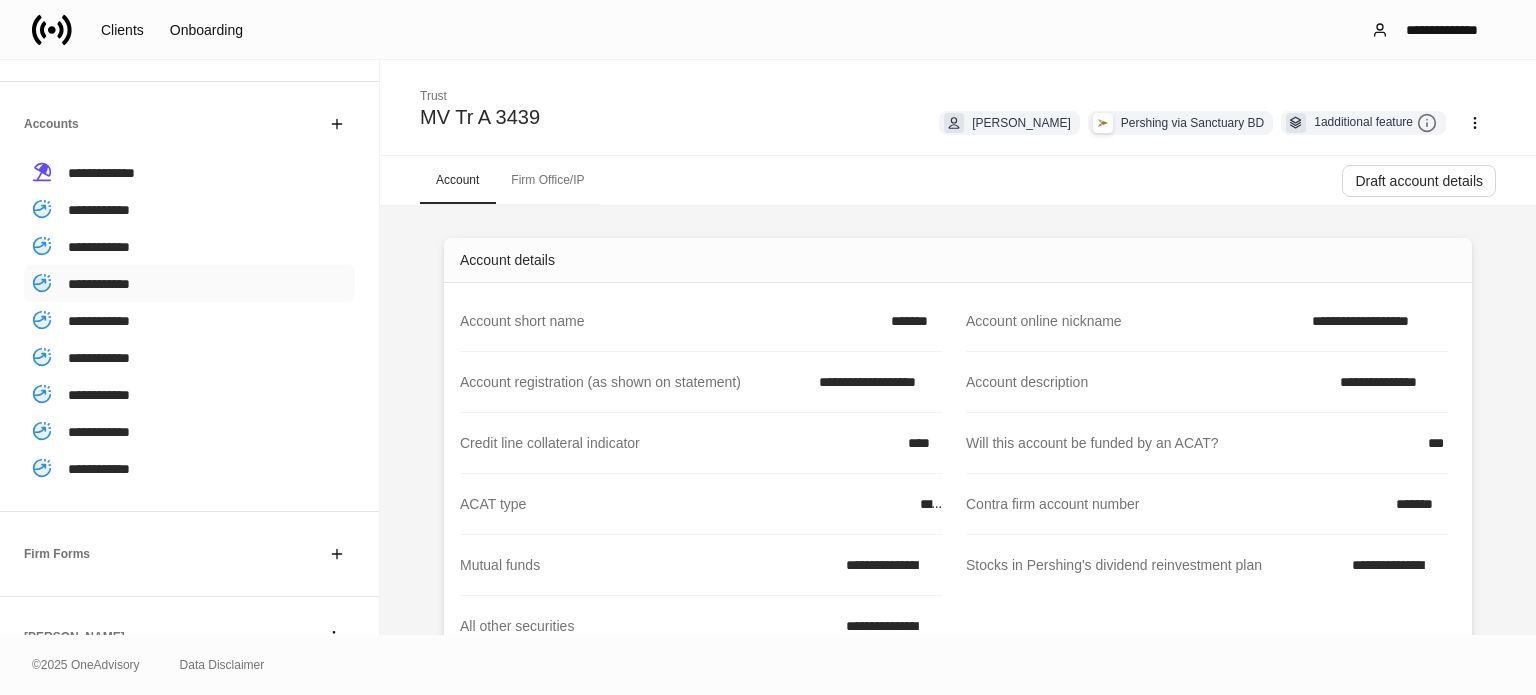 click on "**********" at bounding box center (189, 283) 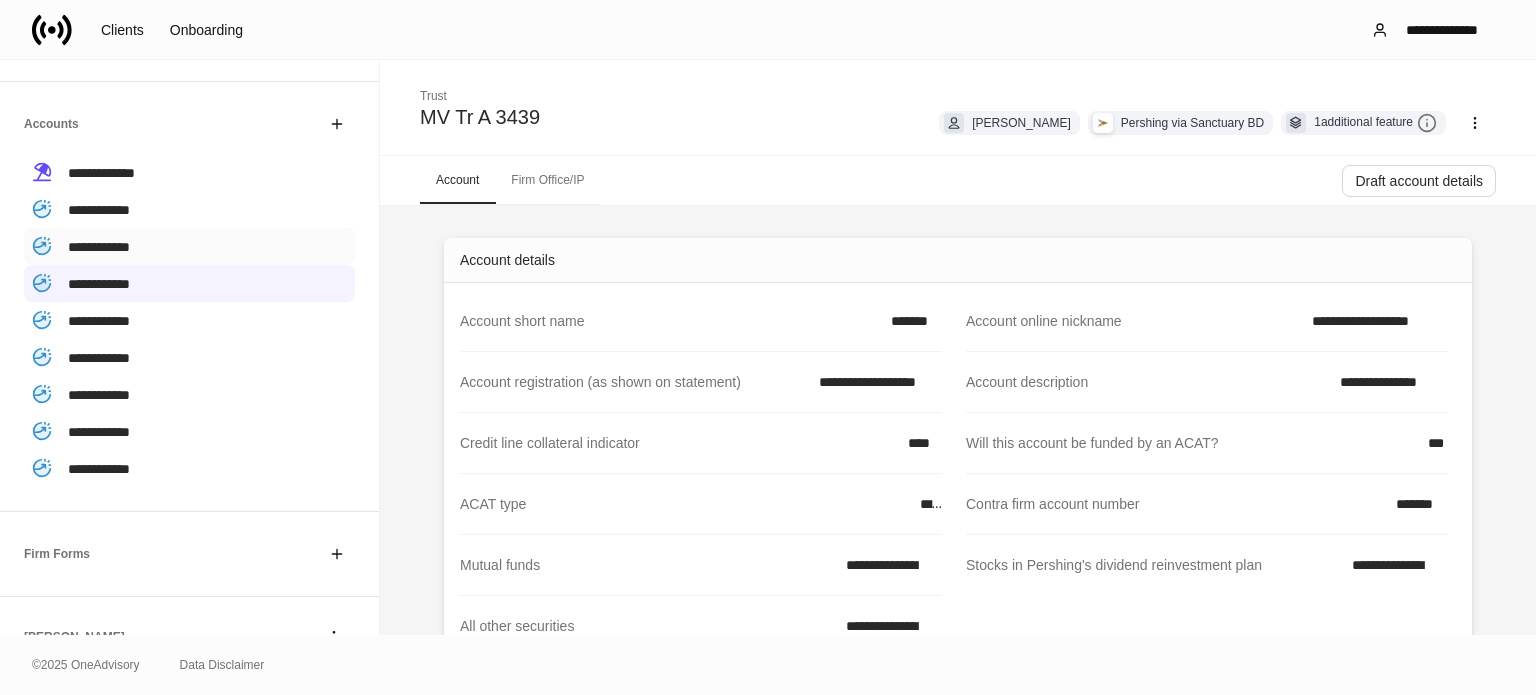 click on "**********" at bounding box center [189, 246] 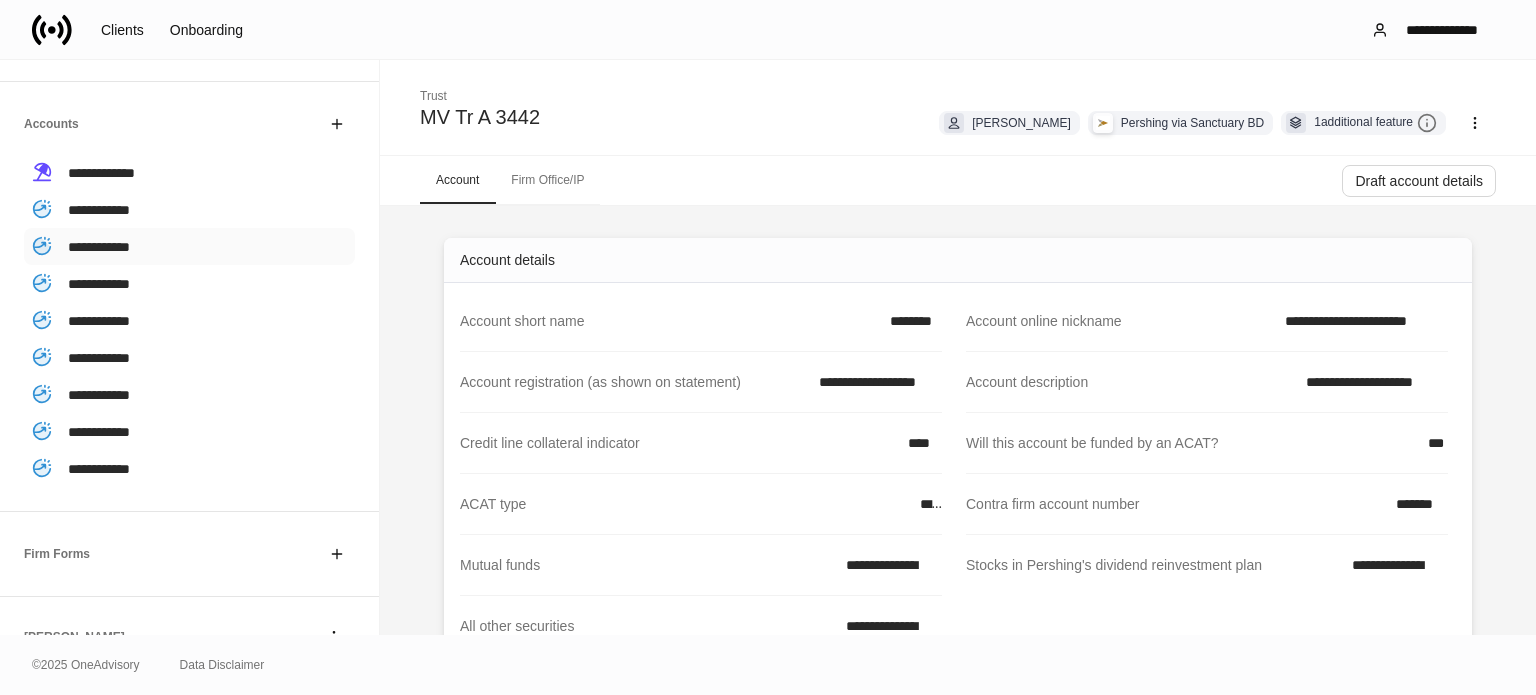 click on "**********" at bounding box center (189, 246) 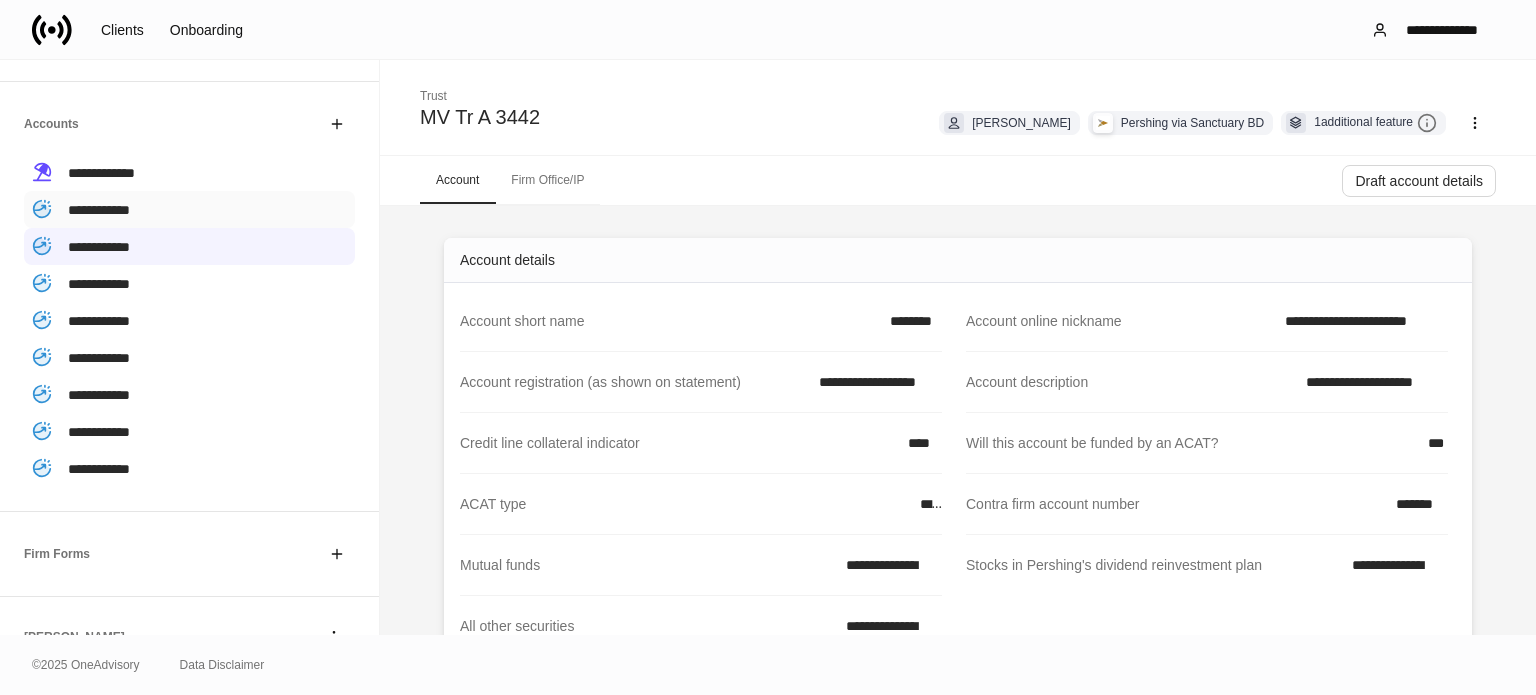 click on "**********" at bounding box center (99, 210) 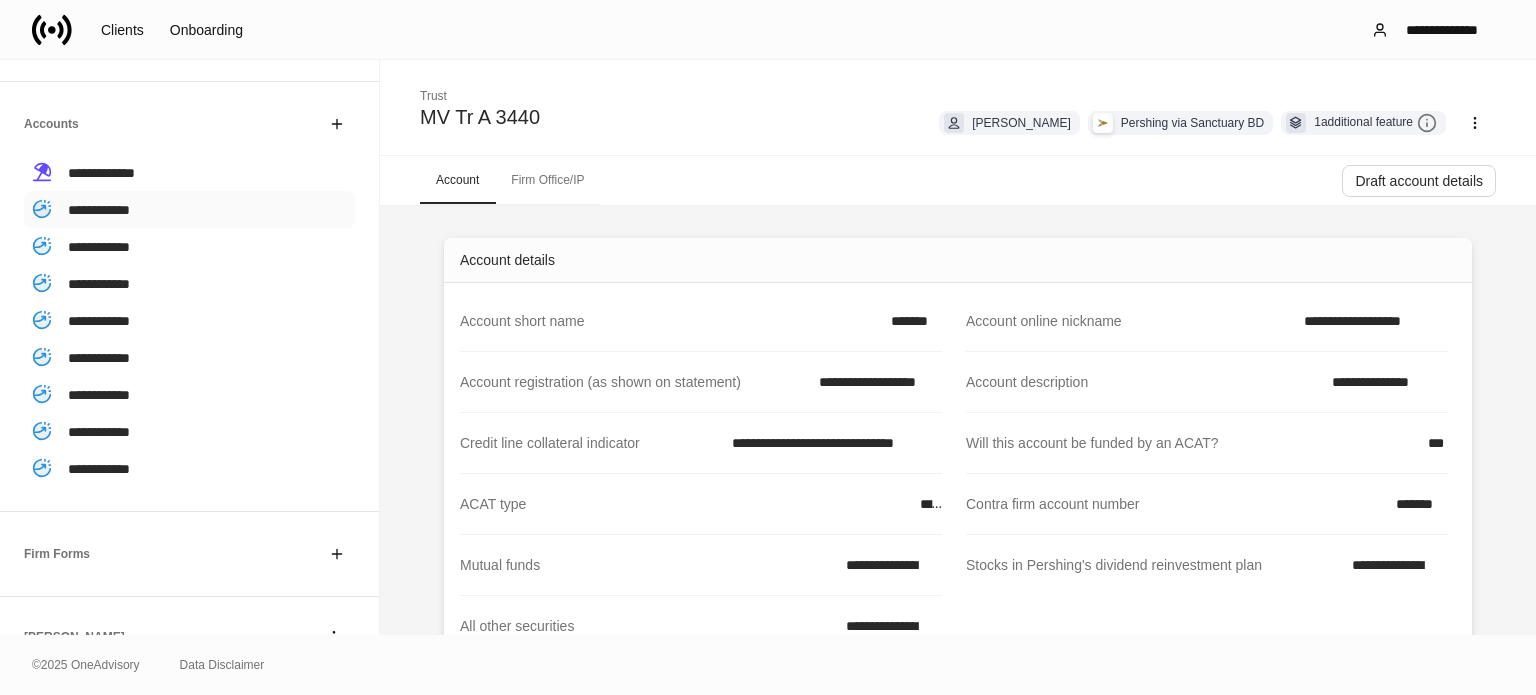 click on "**********" at bounding box center [189, 209] 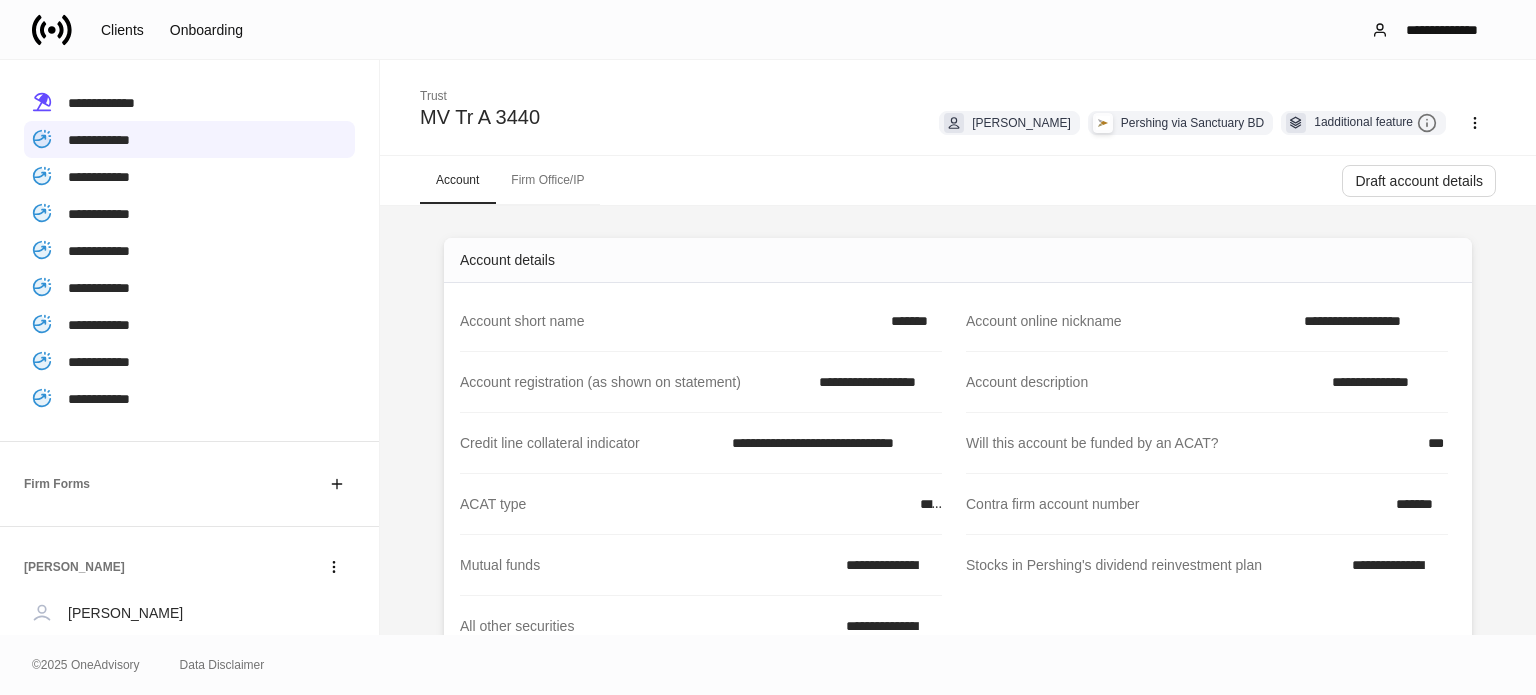 scroll, scrollTop: 500, scrollLeft: 0, axis: vertical 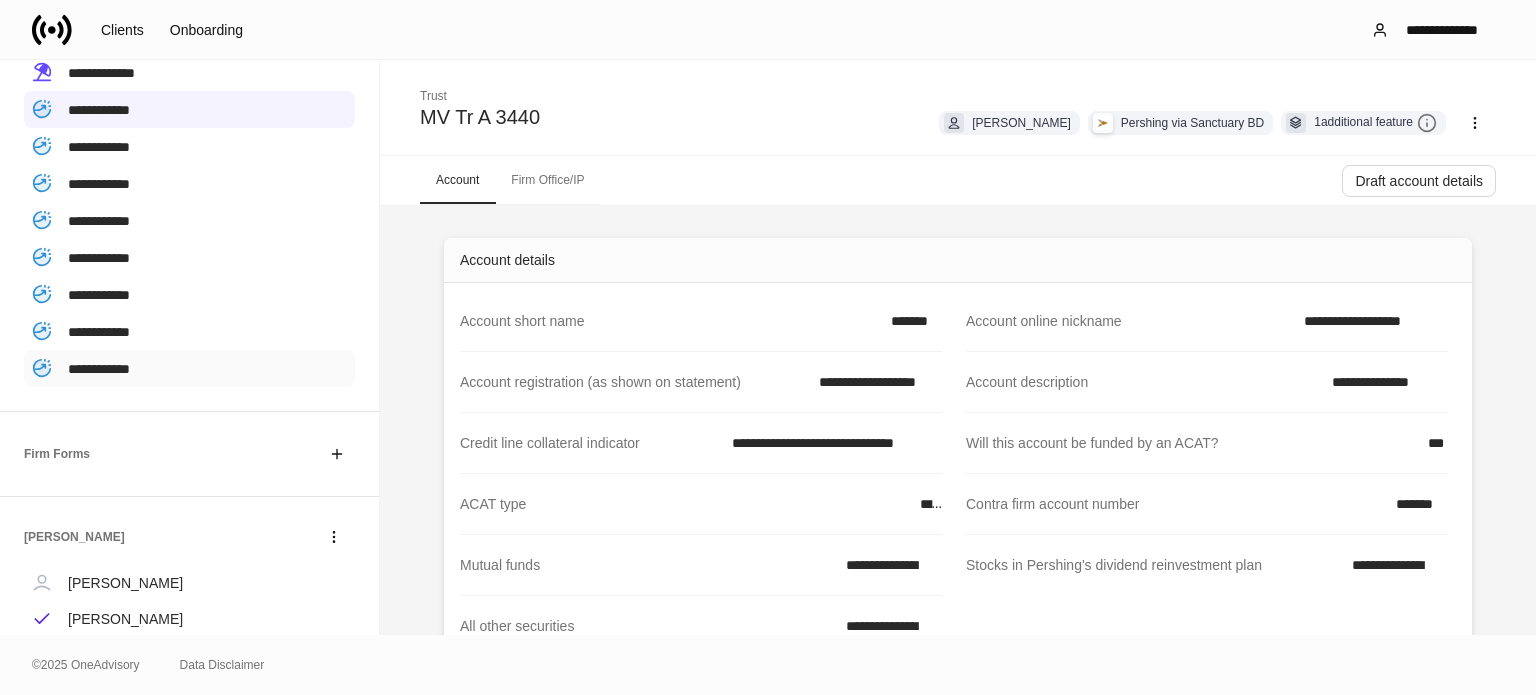 click on "**********" at bounding box center [99, 369] 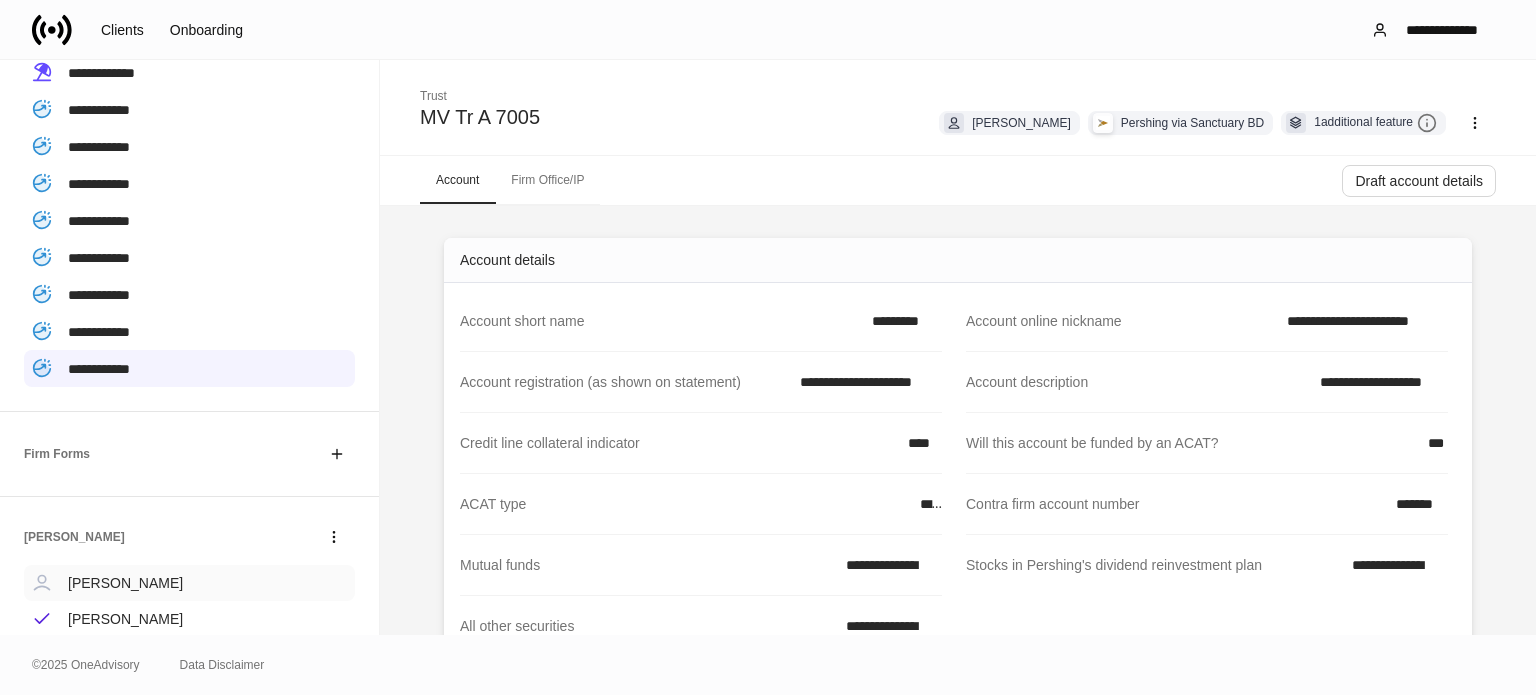 click on "[PERSON_NAME]" at bounding box center (125, 583) 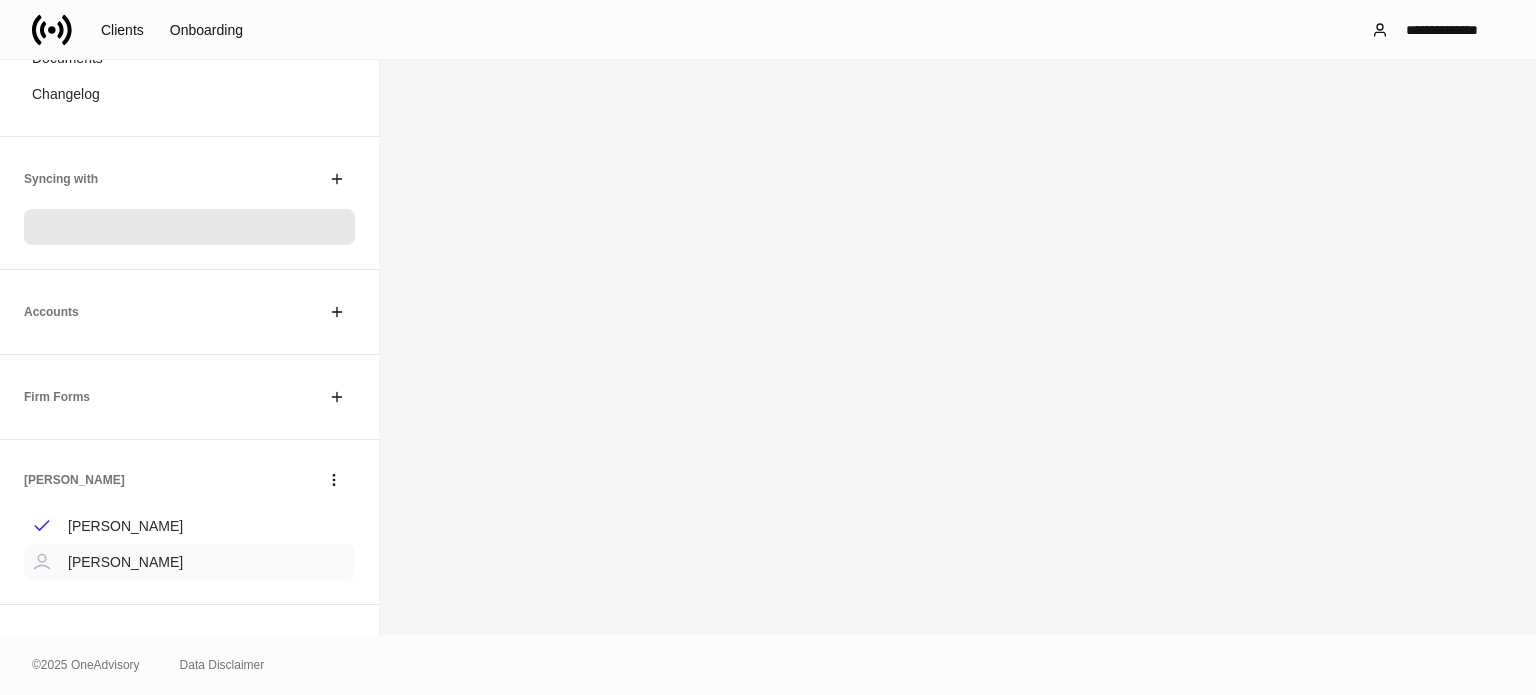 scroll, scrollTop: 292, scrollLeft: 0, axis: vertical 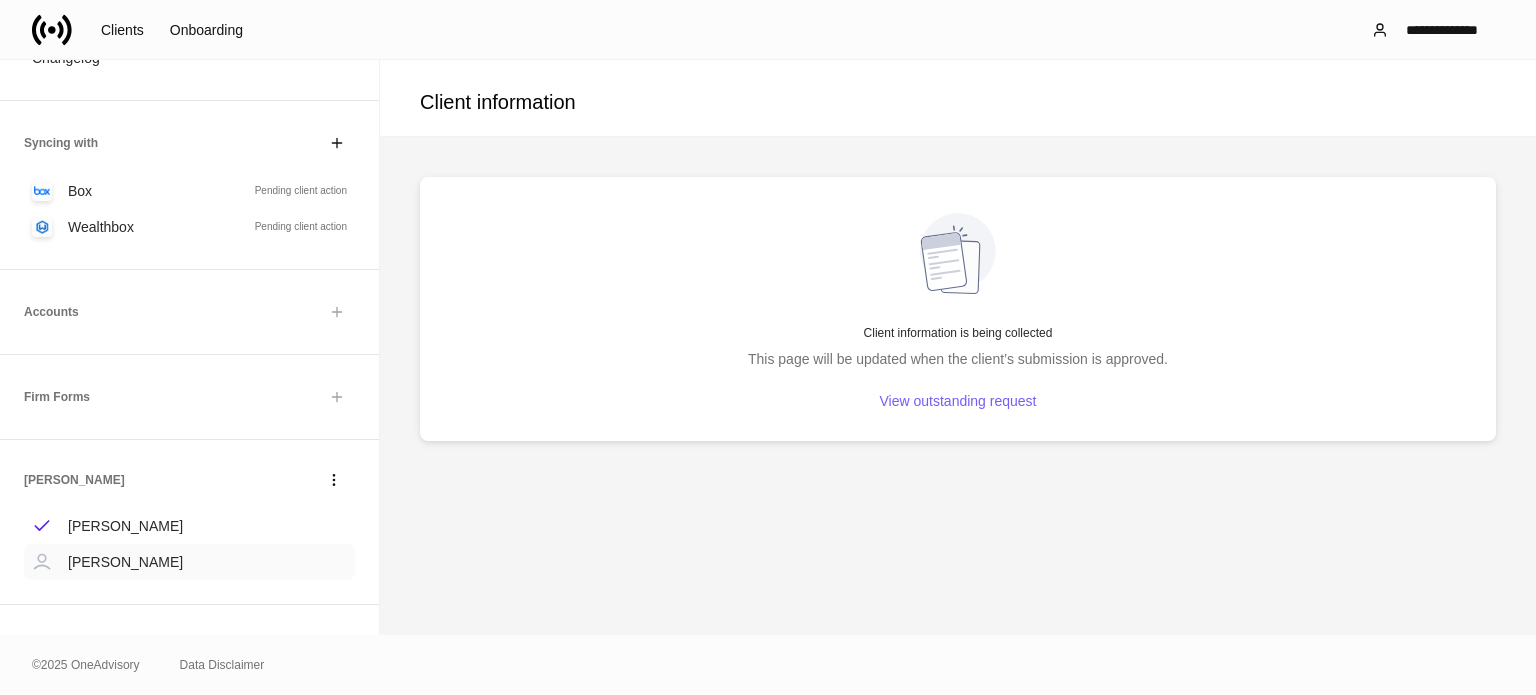 click on "[PERSON_NAME]" at bounding box center [125, 562] 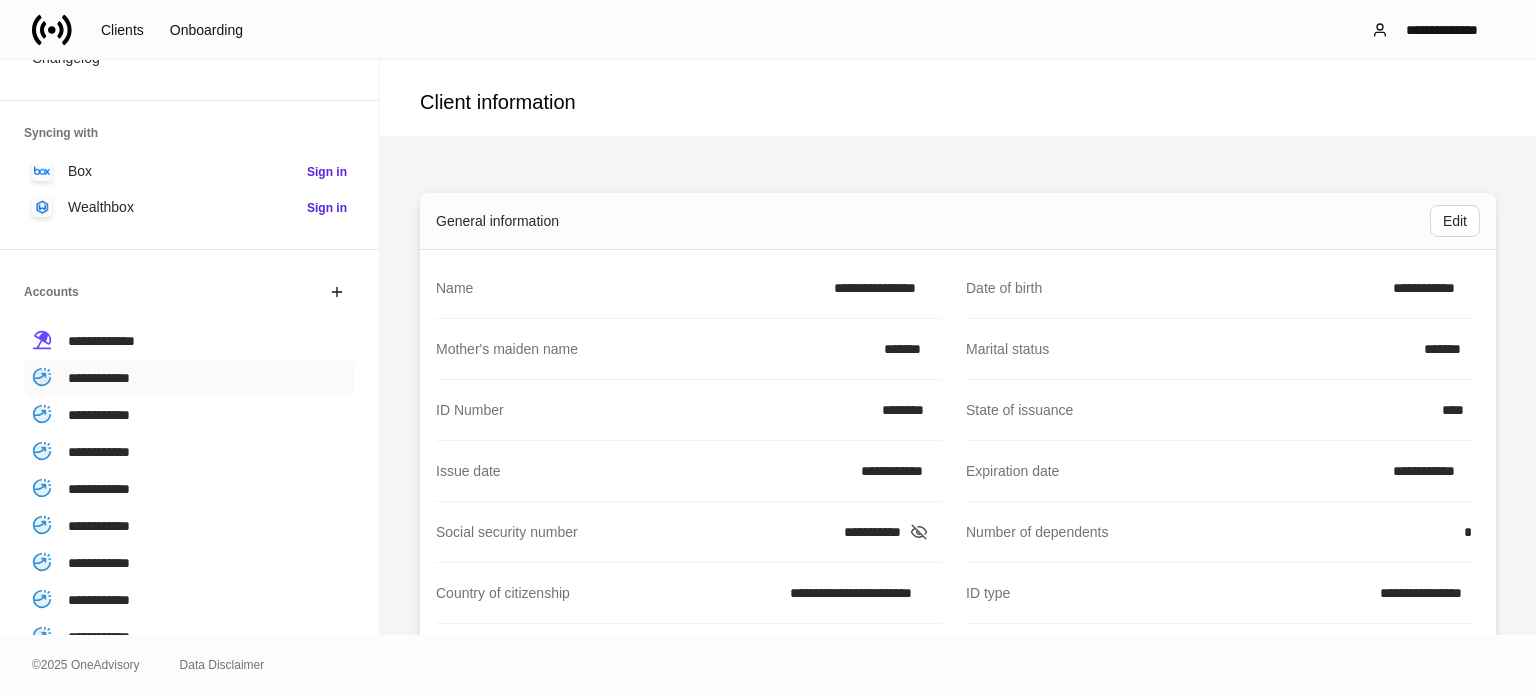 scroll, scrollTop: 332, scrollLeft: 0, axis: vertical 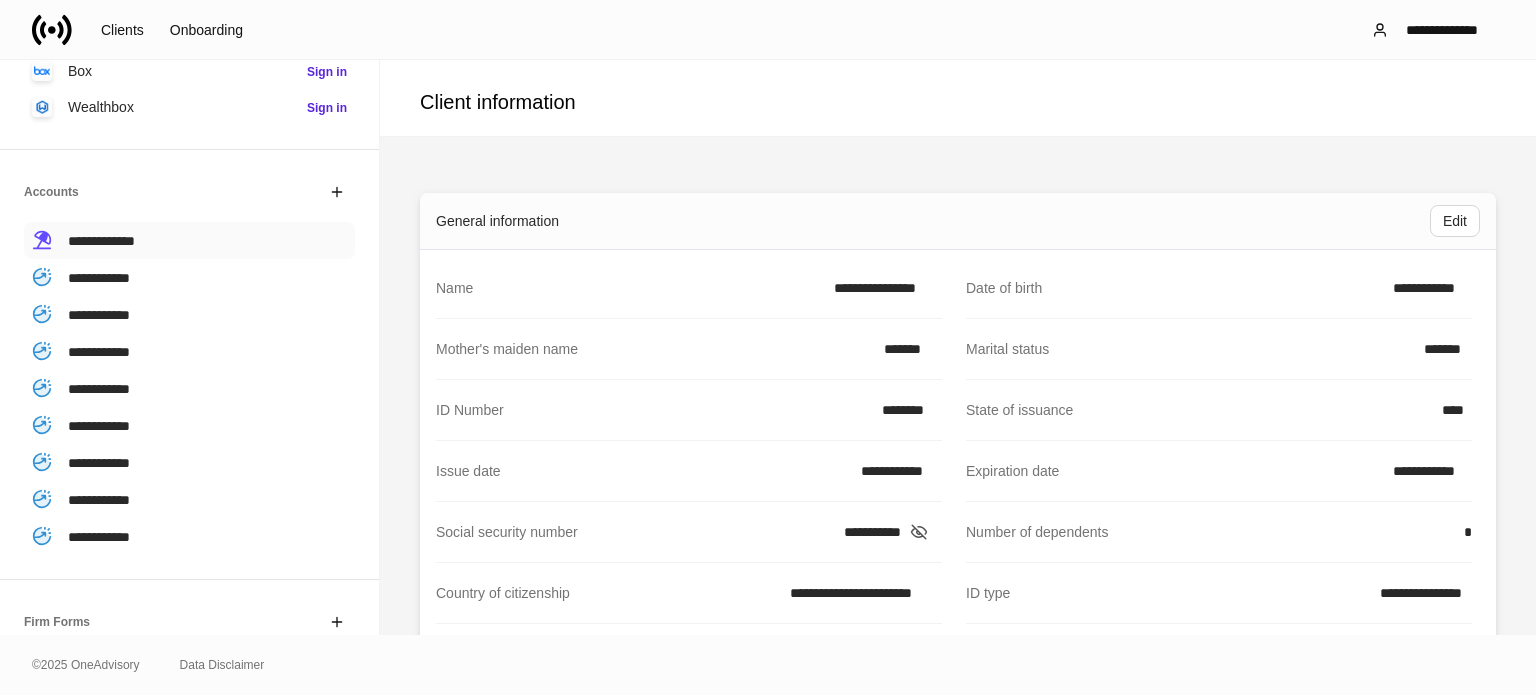 click on "**********" at bounding box center [189, 240] 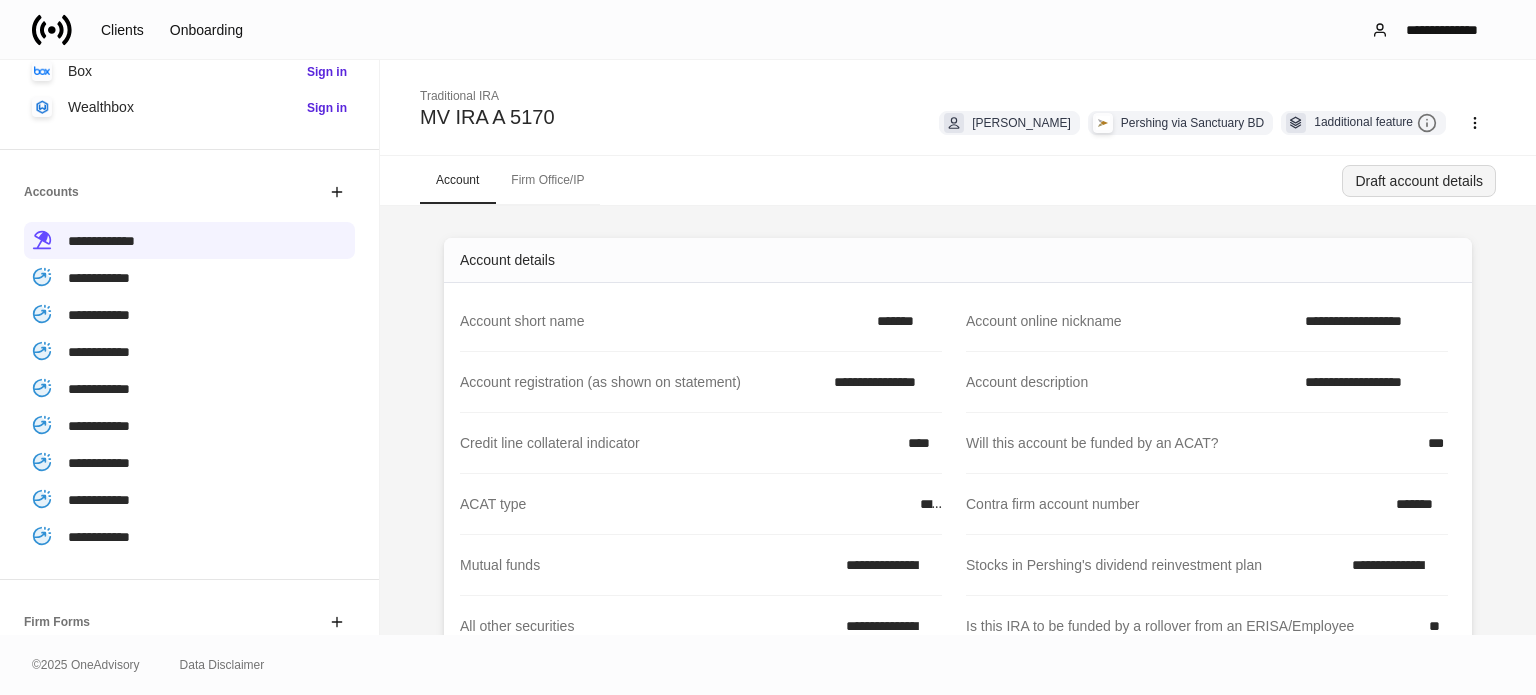 click on "Draft account details" at bounding box center (1419, 181) 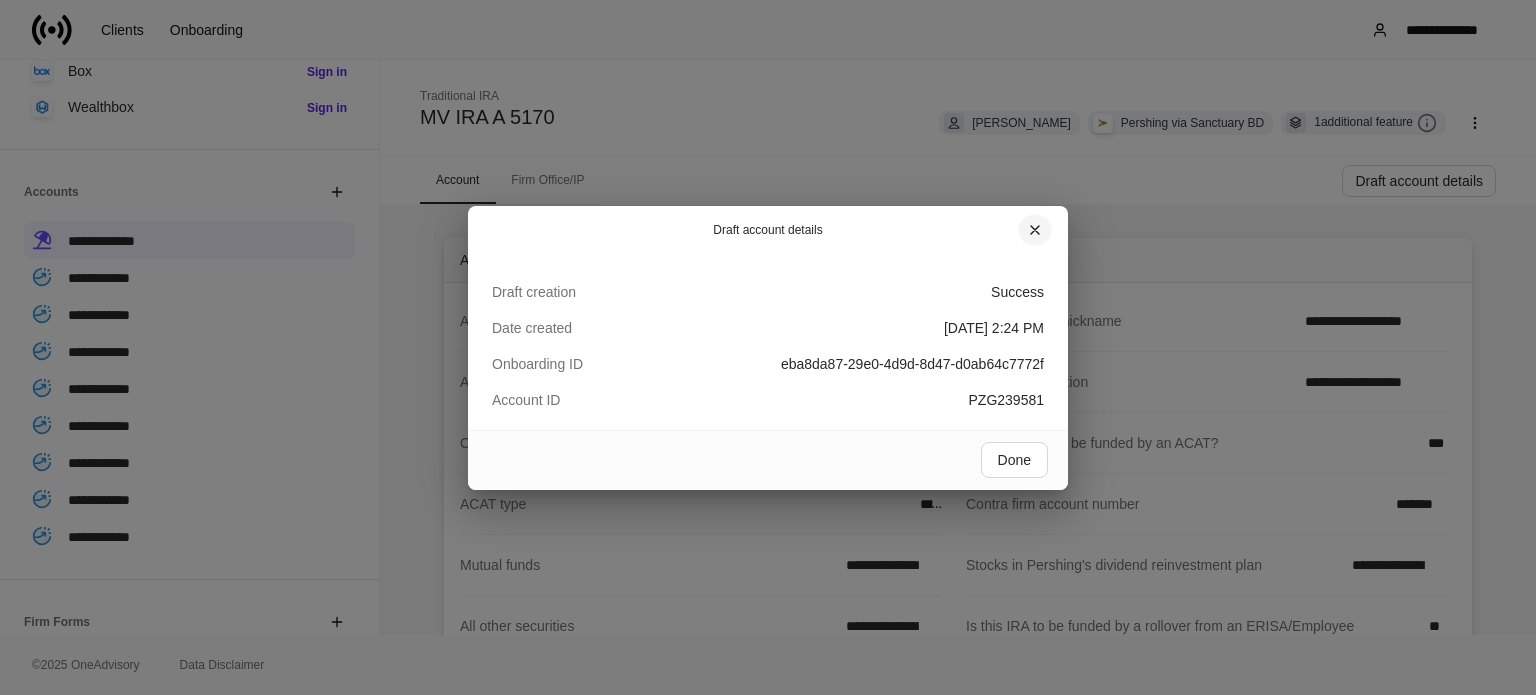 click at bounding box center [1035, 230] 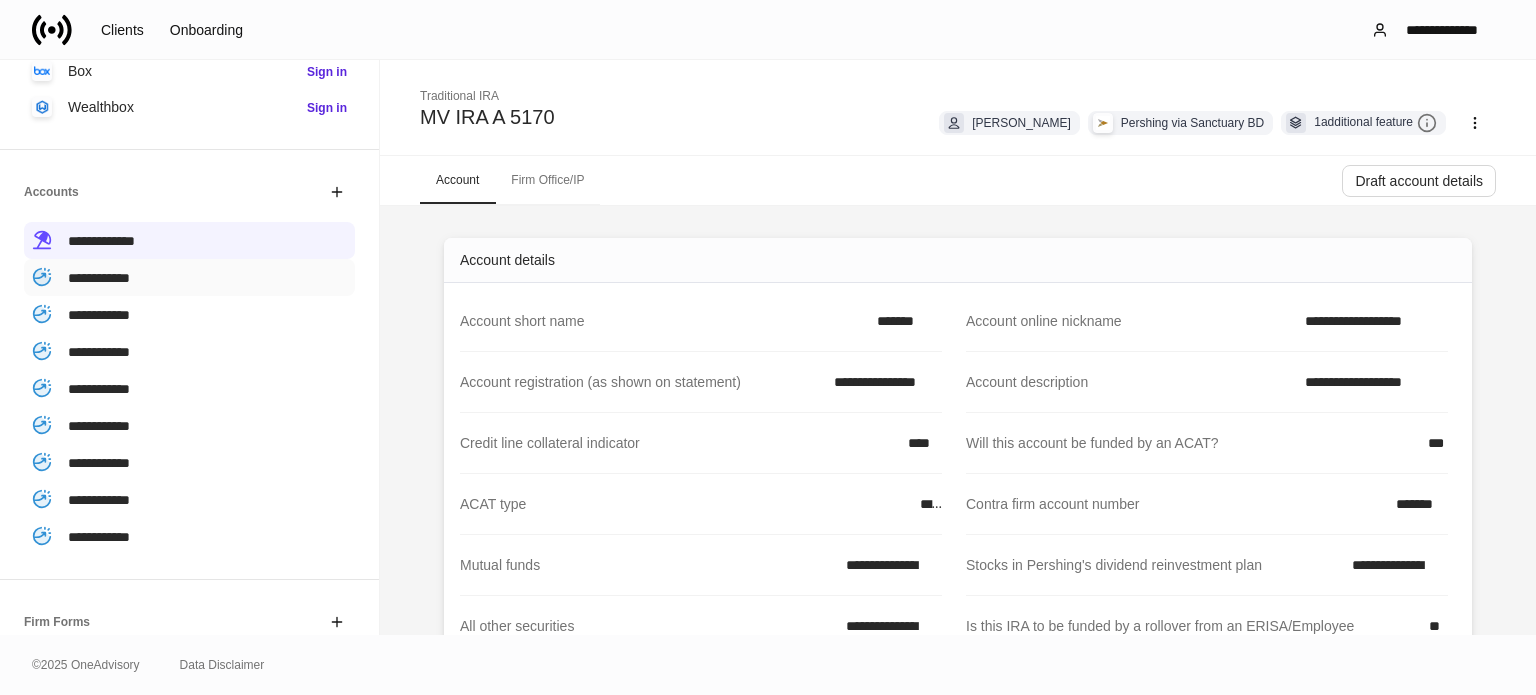 click on "**********" at bounding box center (189, 277) 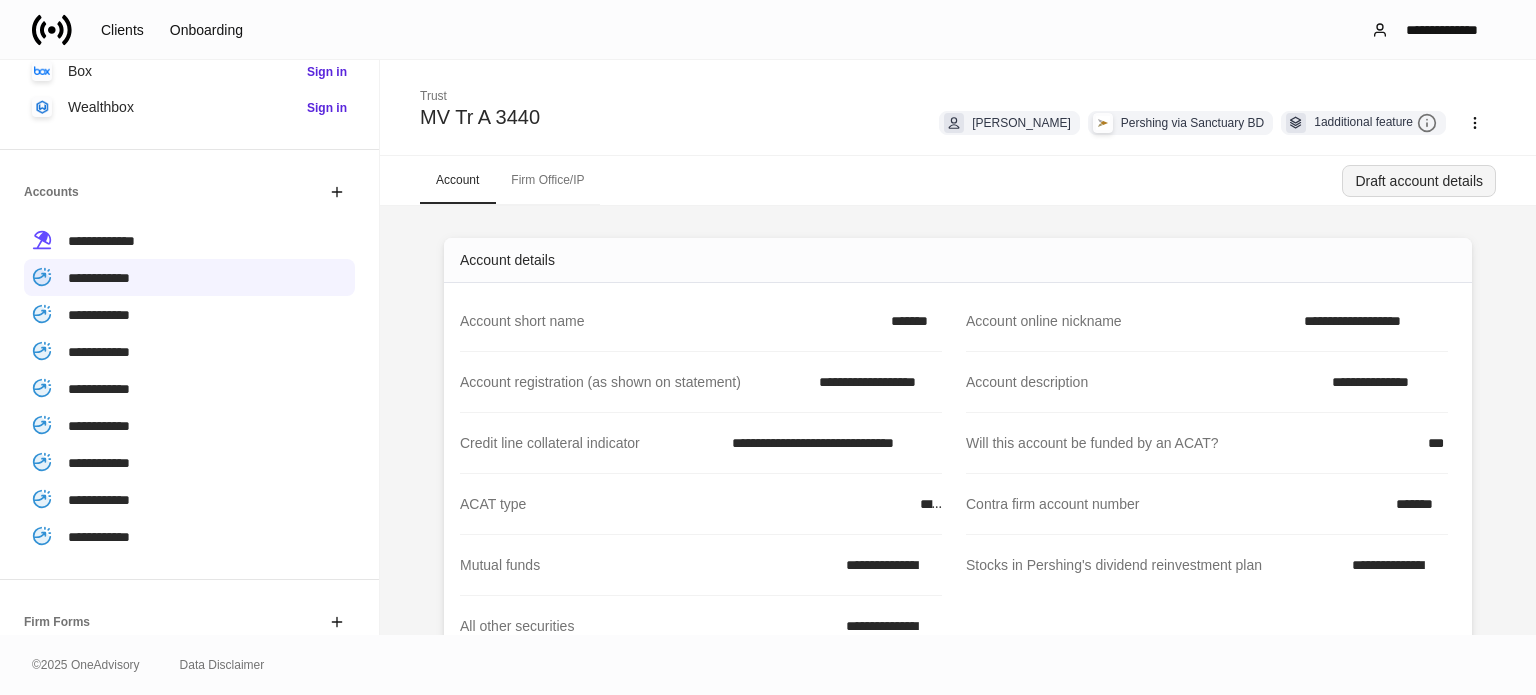 click on "Draft account details" at bounding box center [1419, 181] 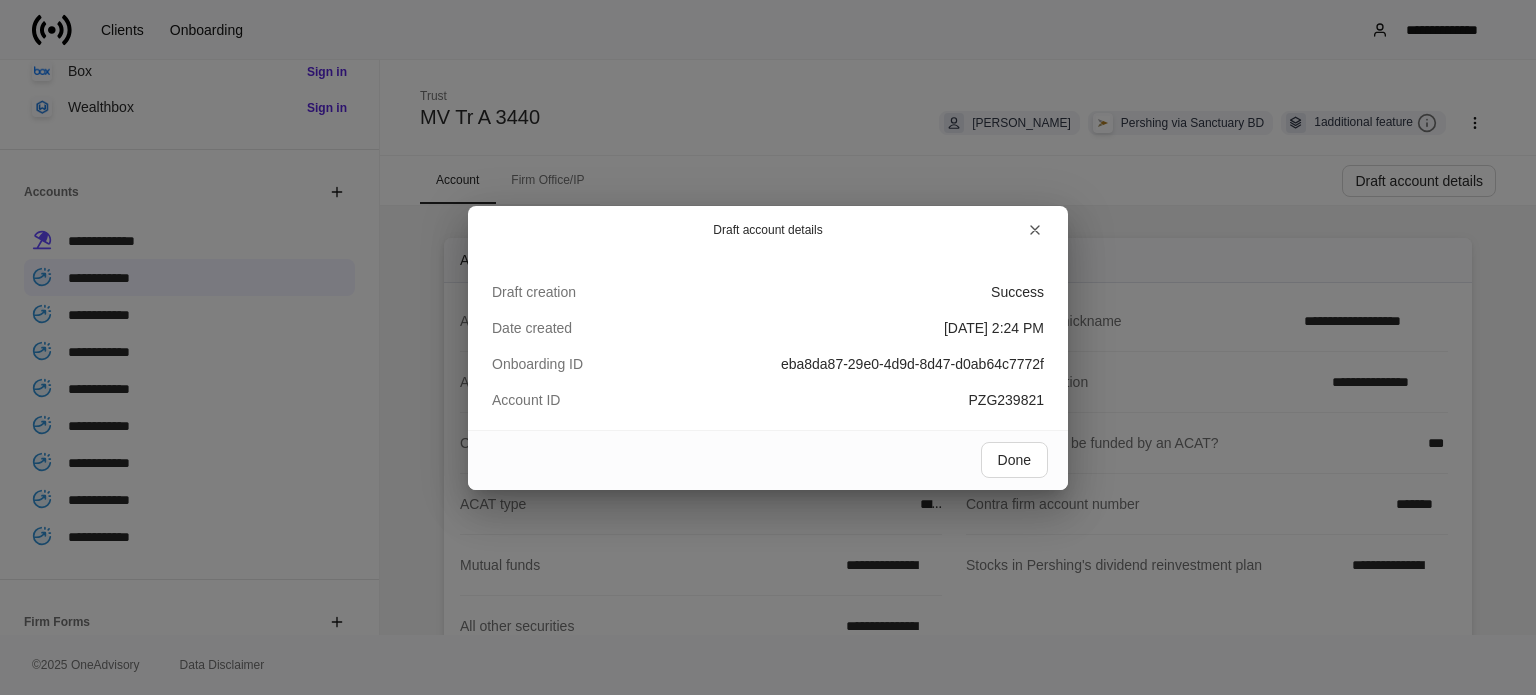 click at bounding box center (937, 230) 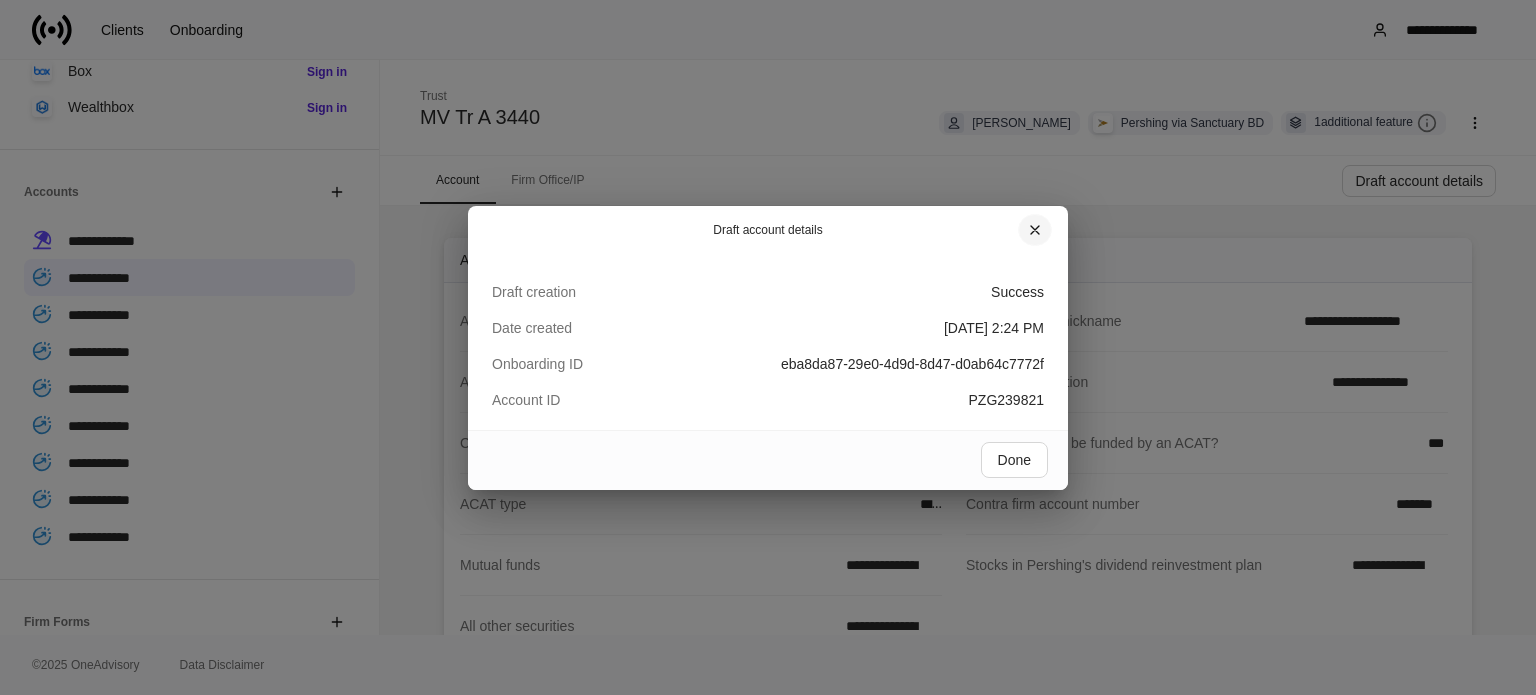 click 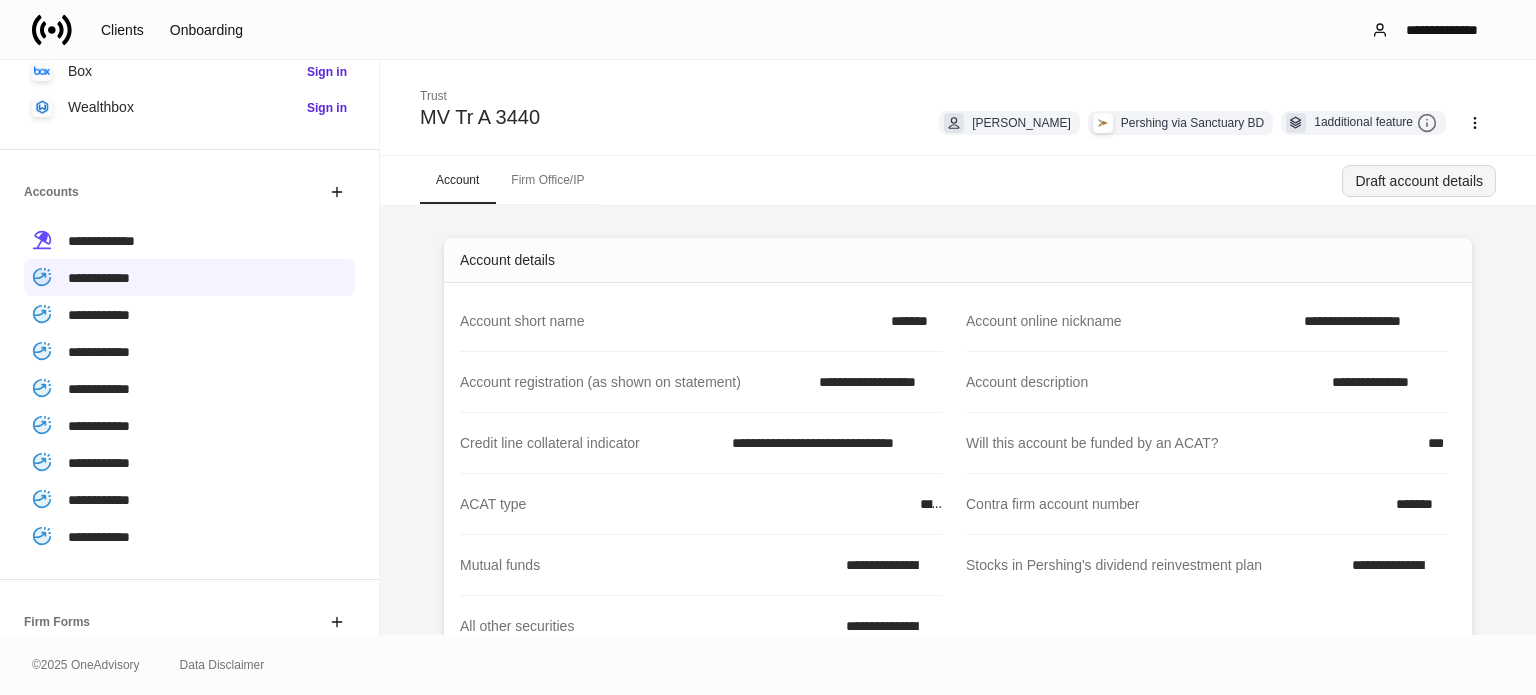 scroll, scrollTop: 100, scrollLeft: 0, axis: vertical 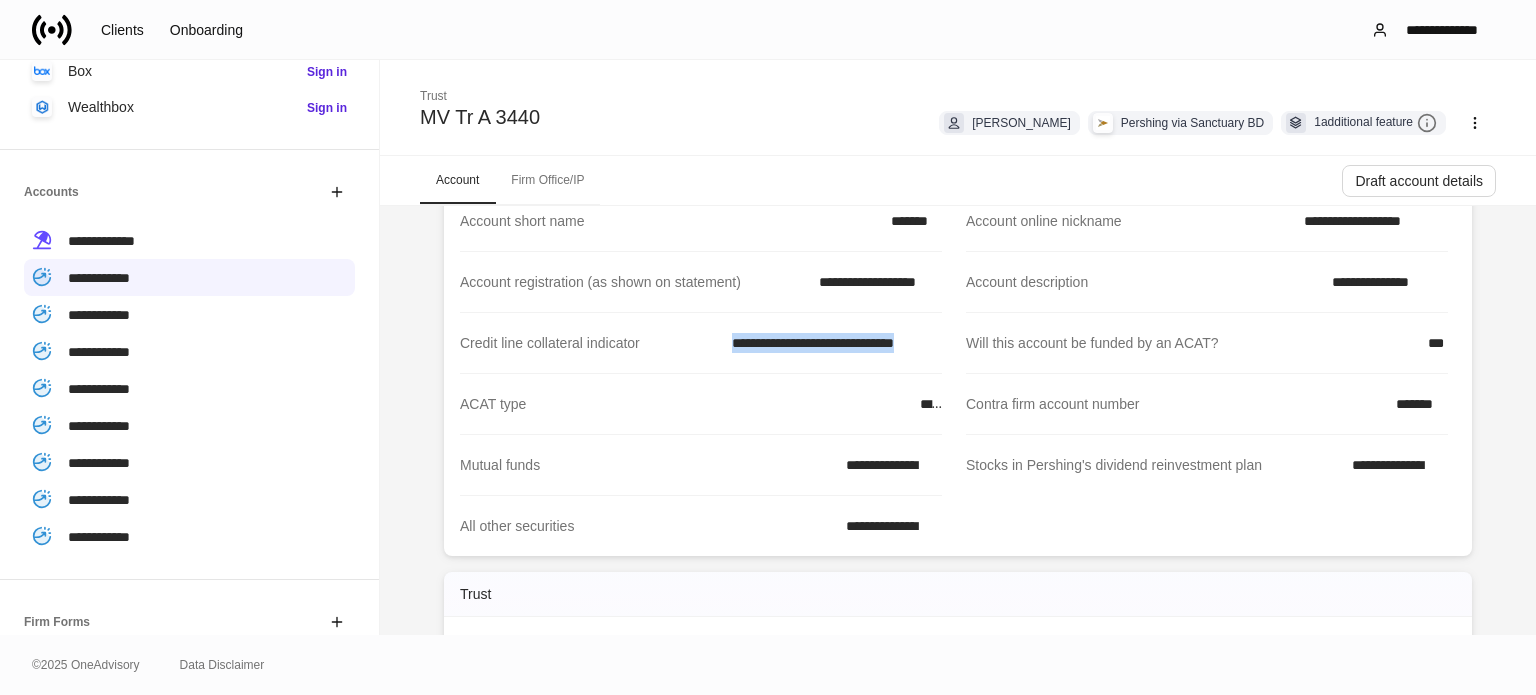drag, startPoint x: 733, startPoint y: 351, endPoint x: 937, endPoint y: 354, distance: 204.02206 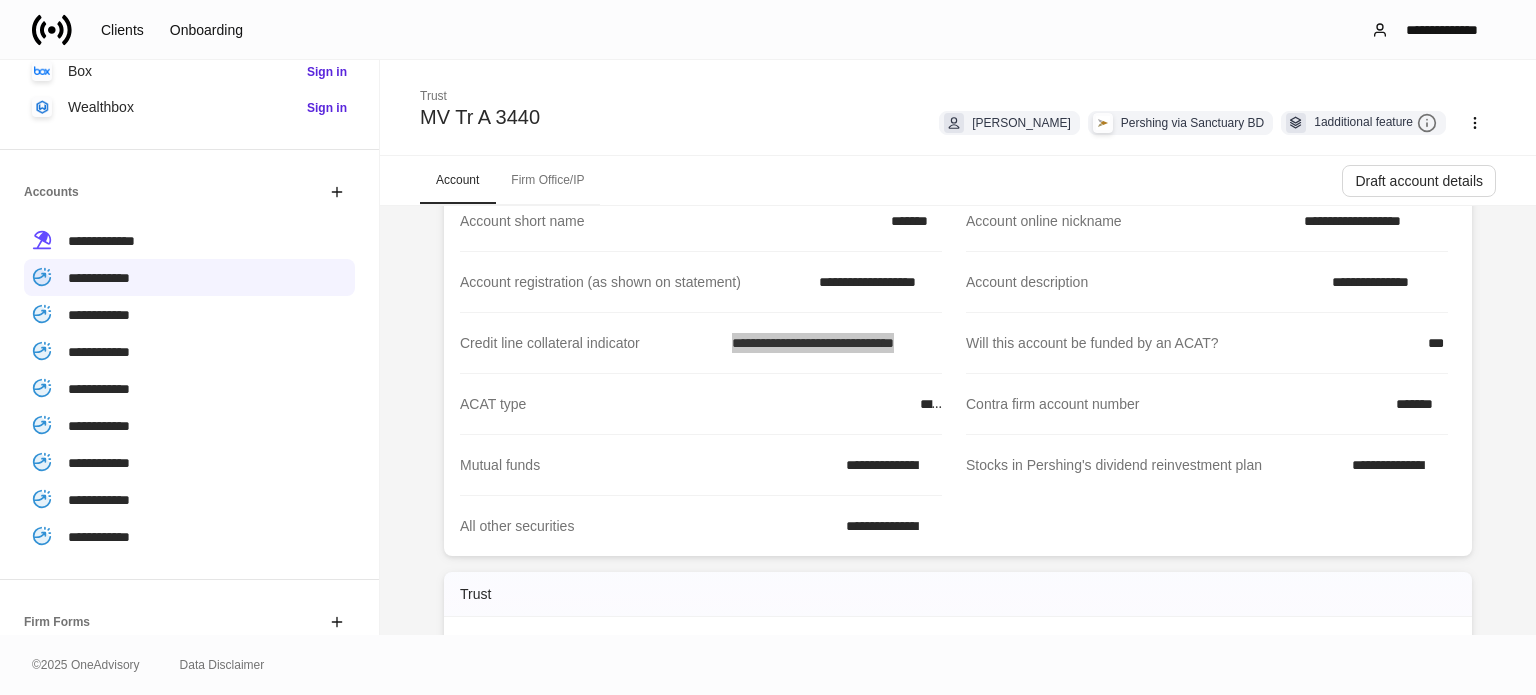 scroll, scrollTop: 0, scrollLeft: 0, axis: both 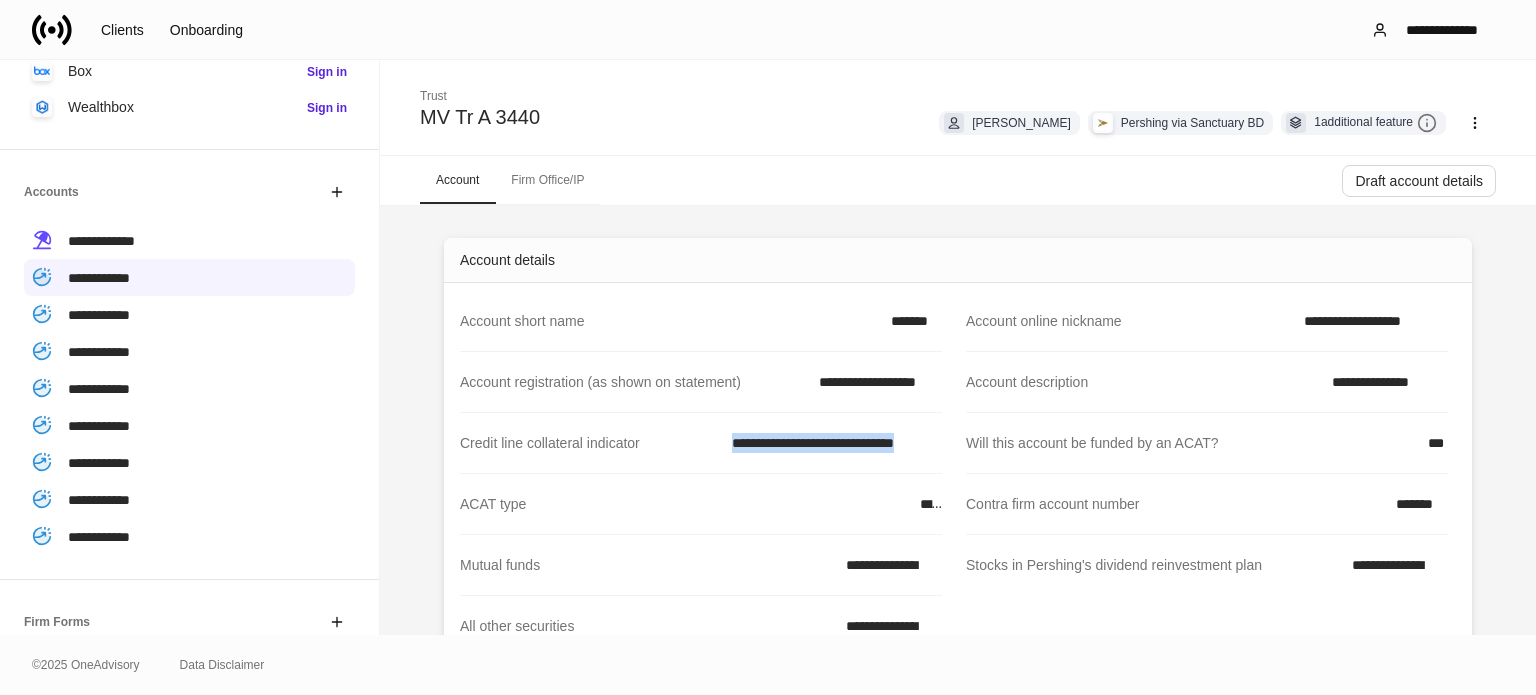 copy on "**********" 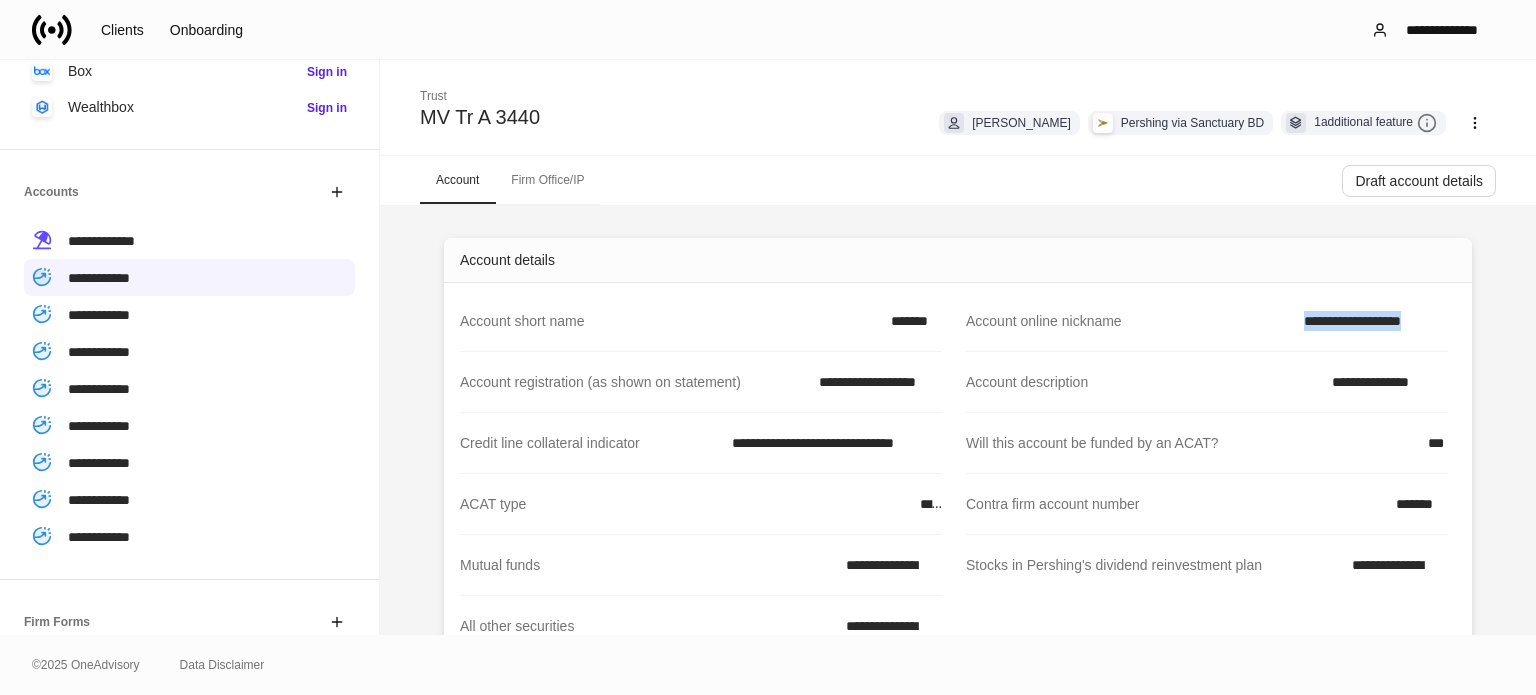 drag, startPoint x: 1259, startPoint y: 317, endPoint x: 1434, endPoint y: 316, distance: 175.00285 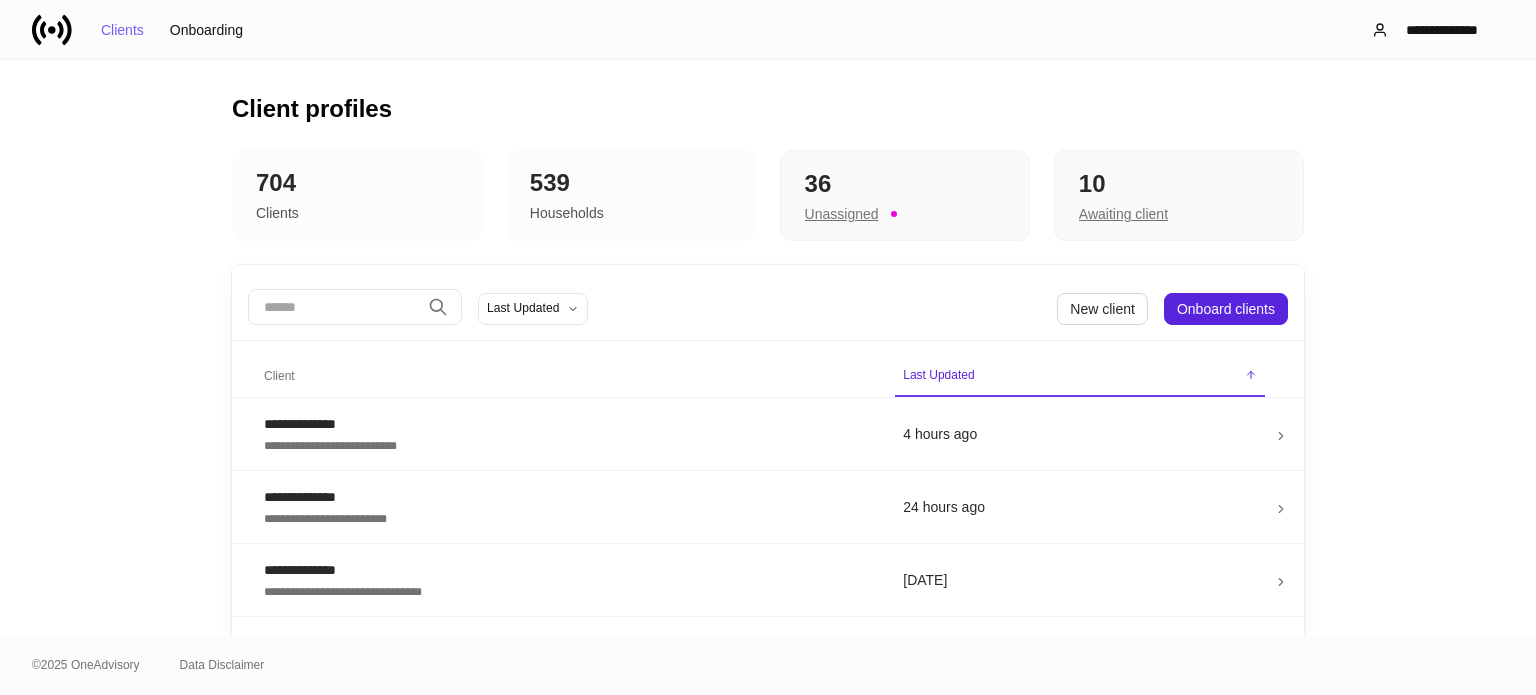 click at bounding box center [334, 307] 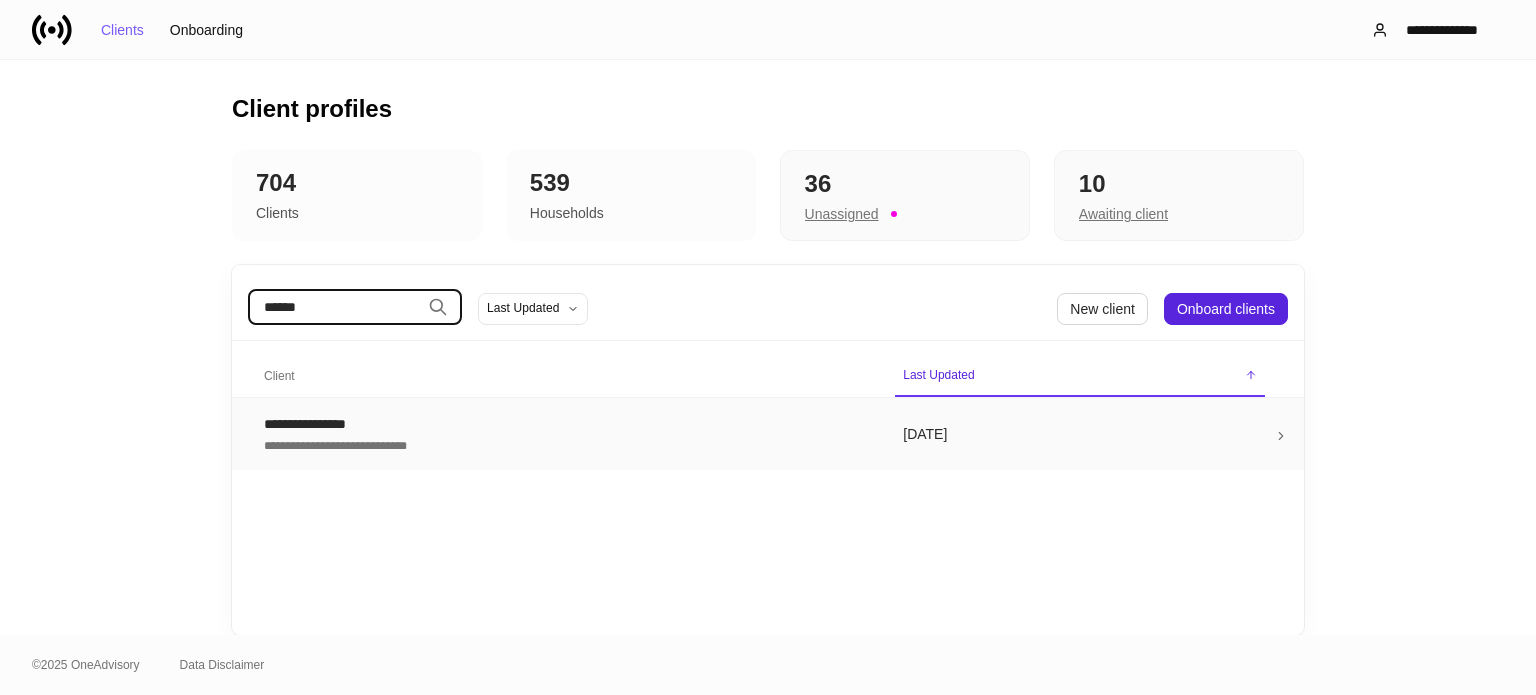 type on "******" 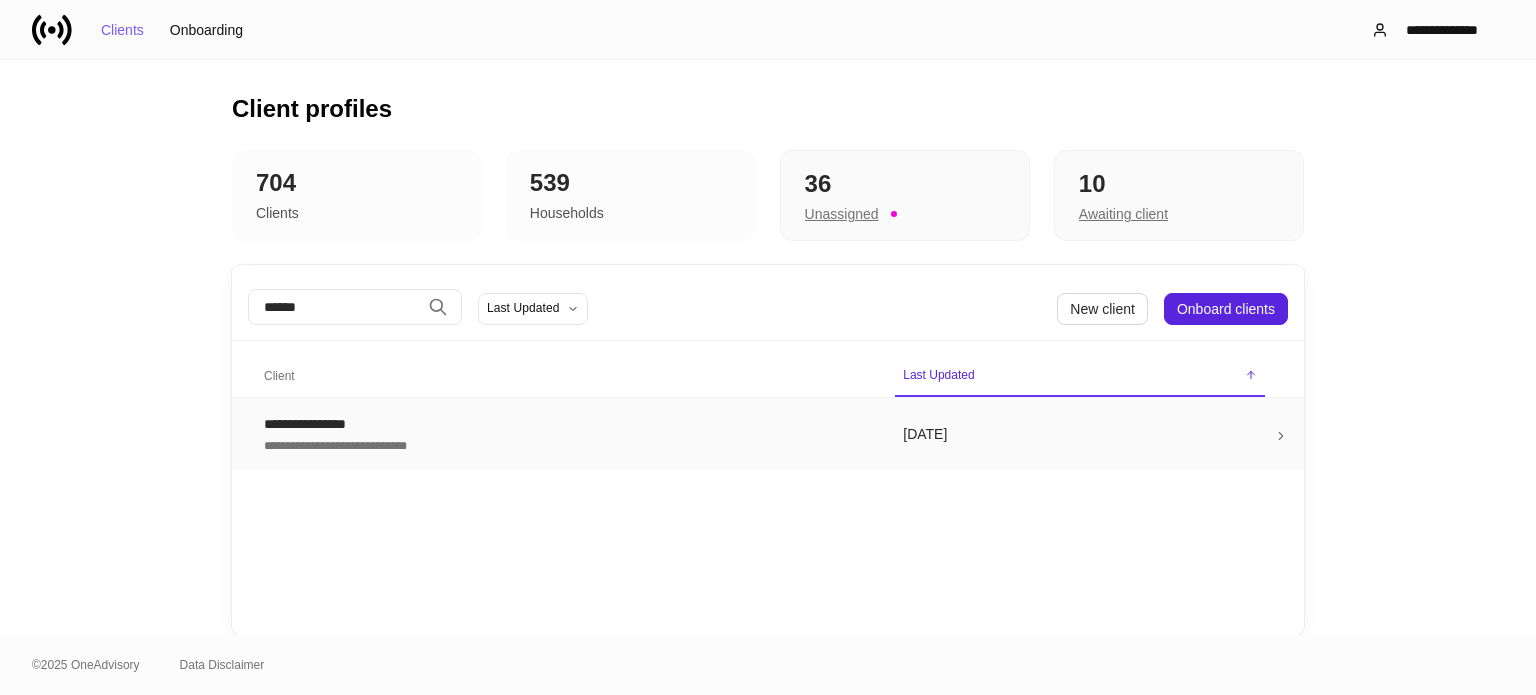 click on "**********" at bounding box center [567, 444] 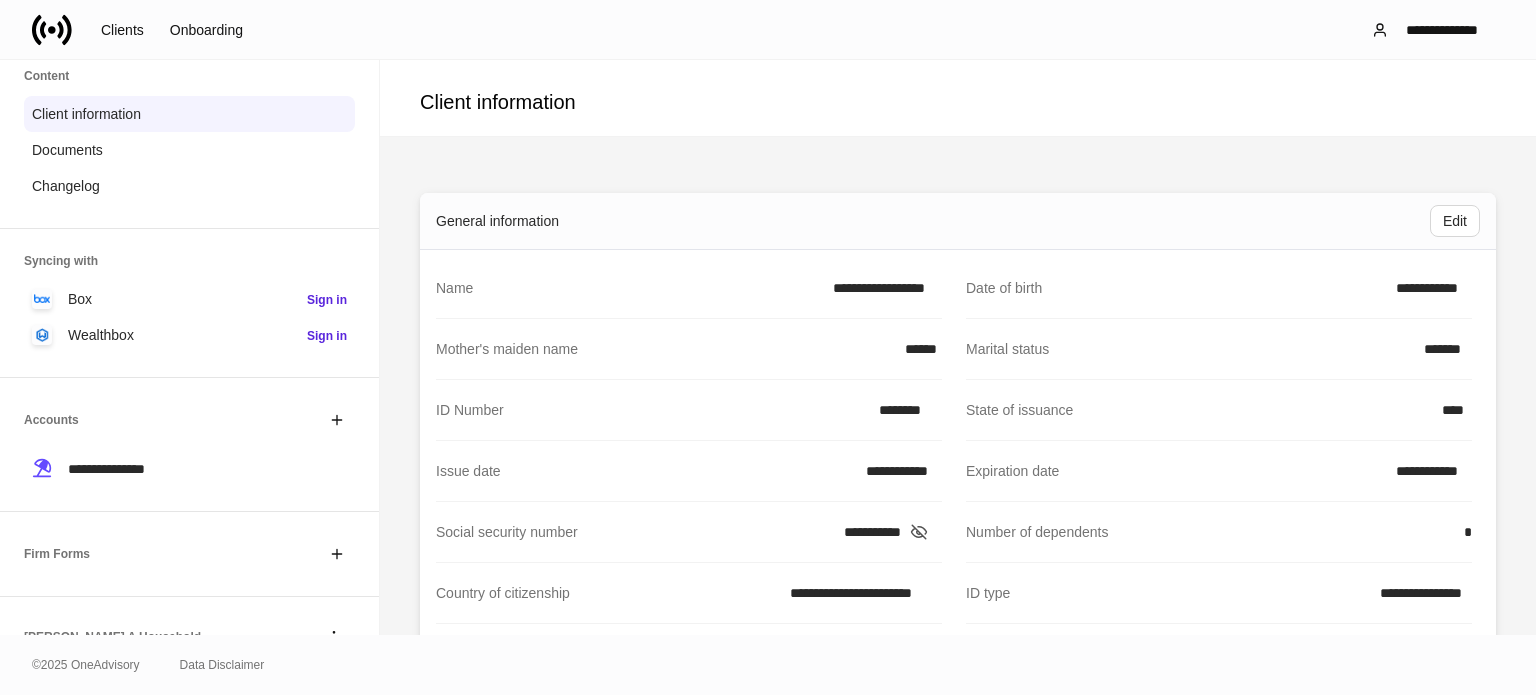 scroll, scrollTop: 224, scrollLeft: 0, axis: vertical 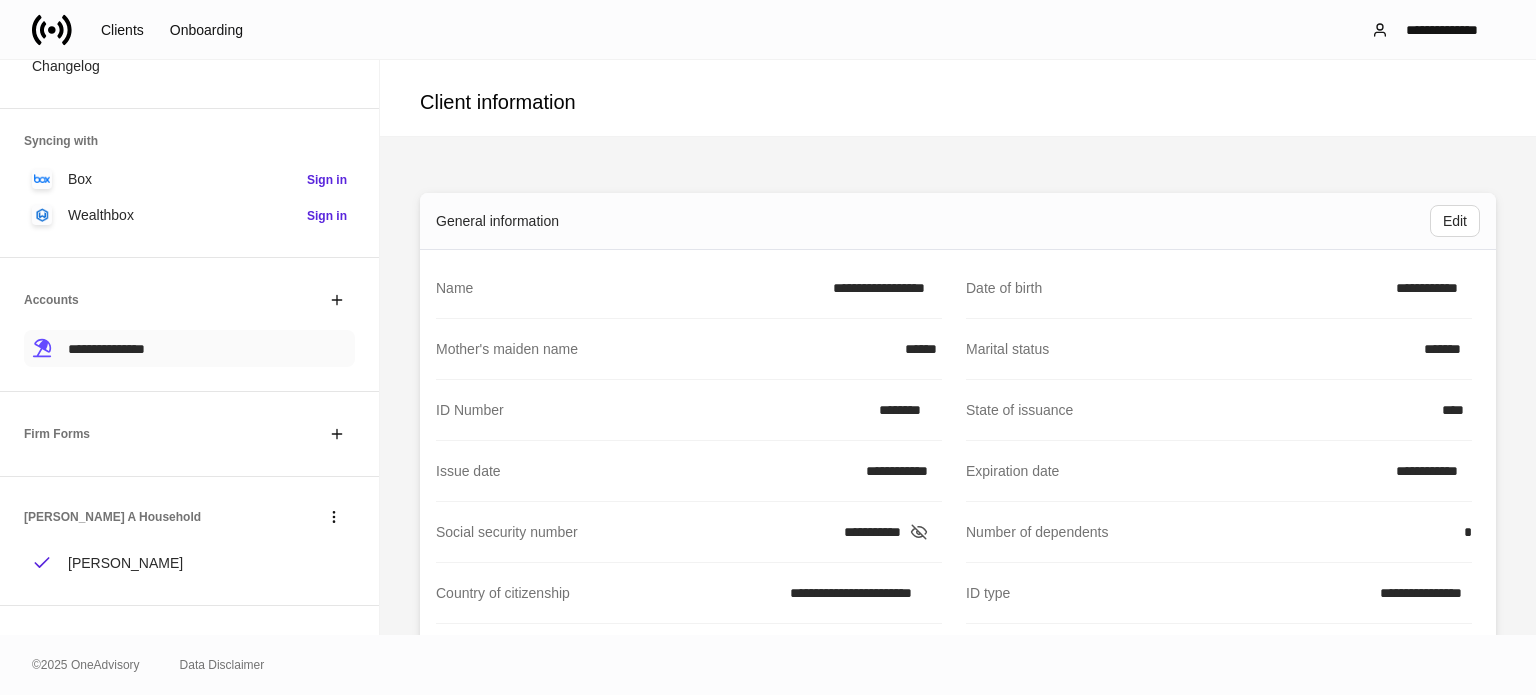 click on "**********" at bounding box center [106, 349] 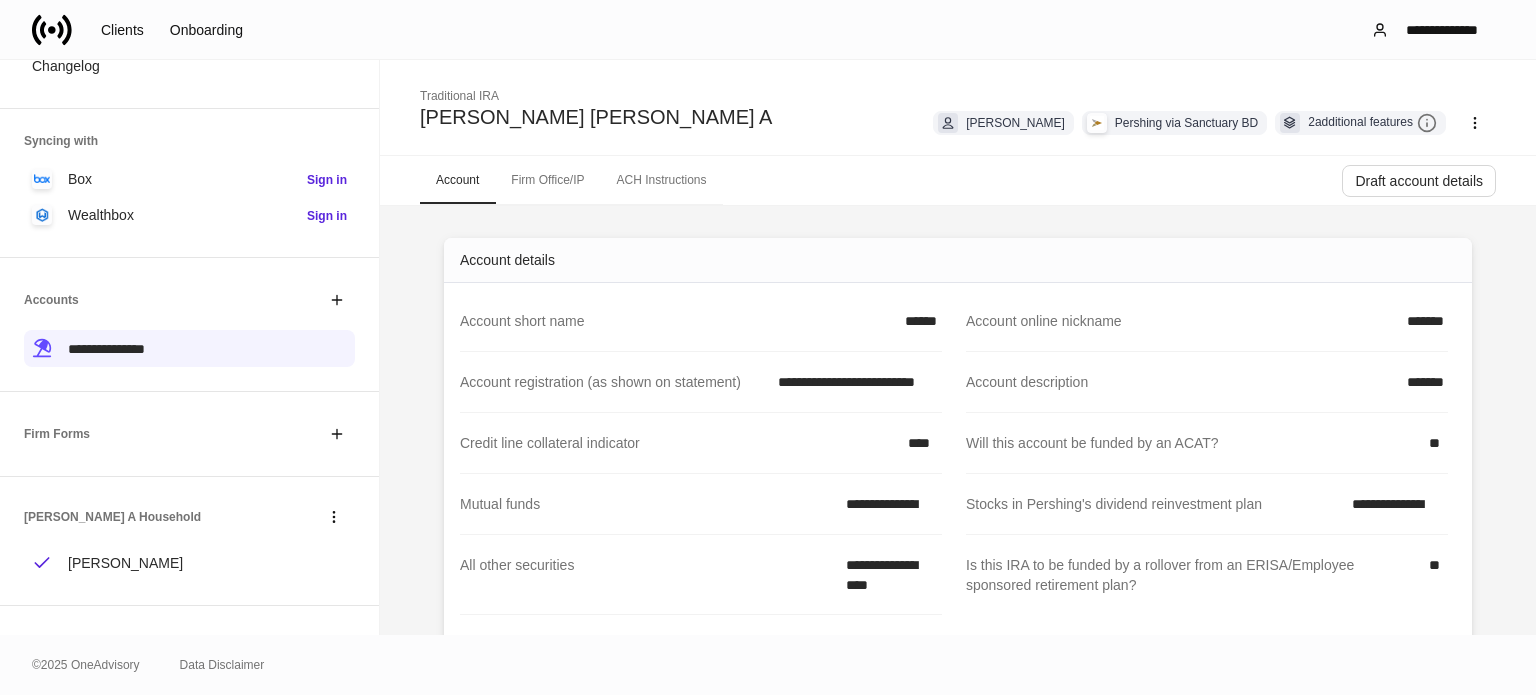click 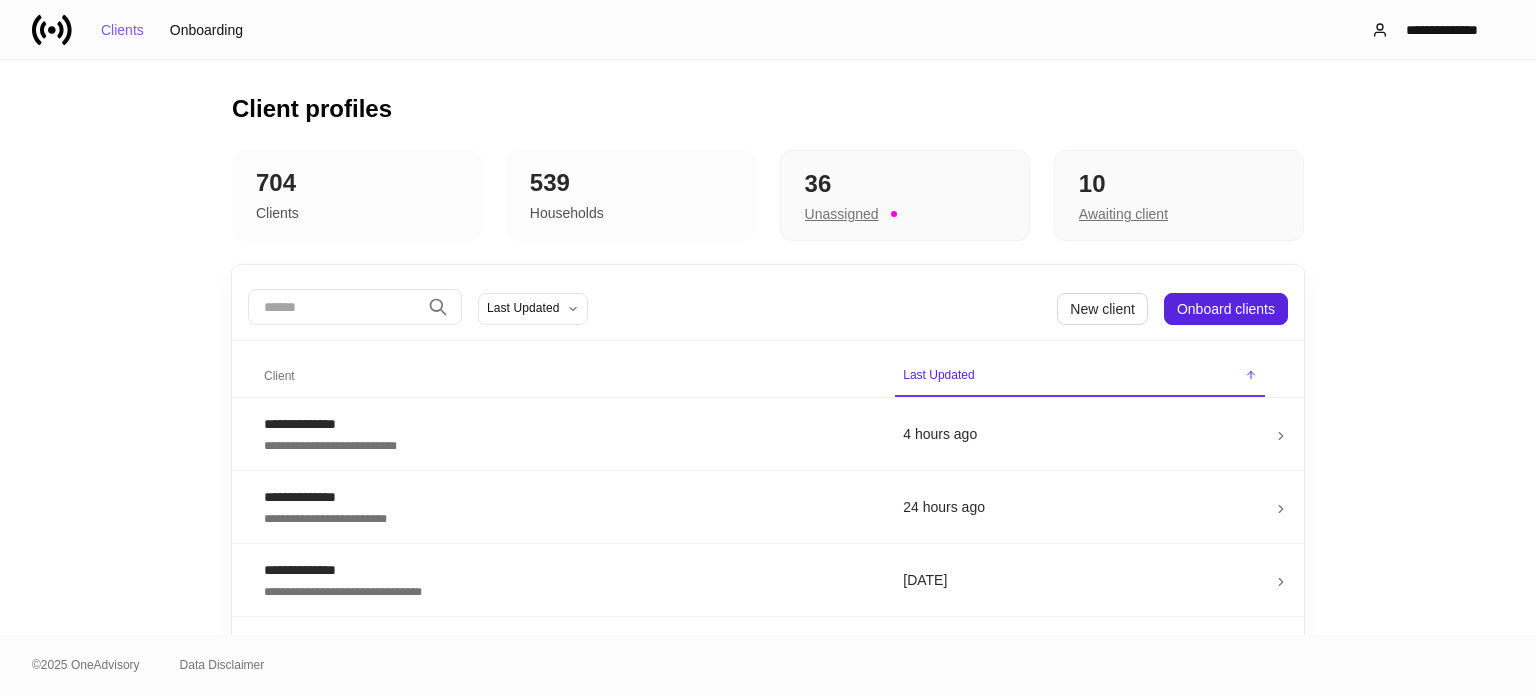 click on "**********" at bounding box center [768, 2079] 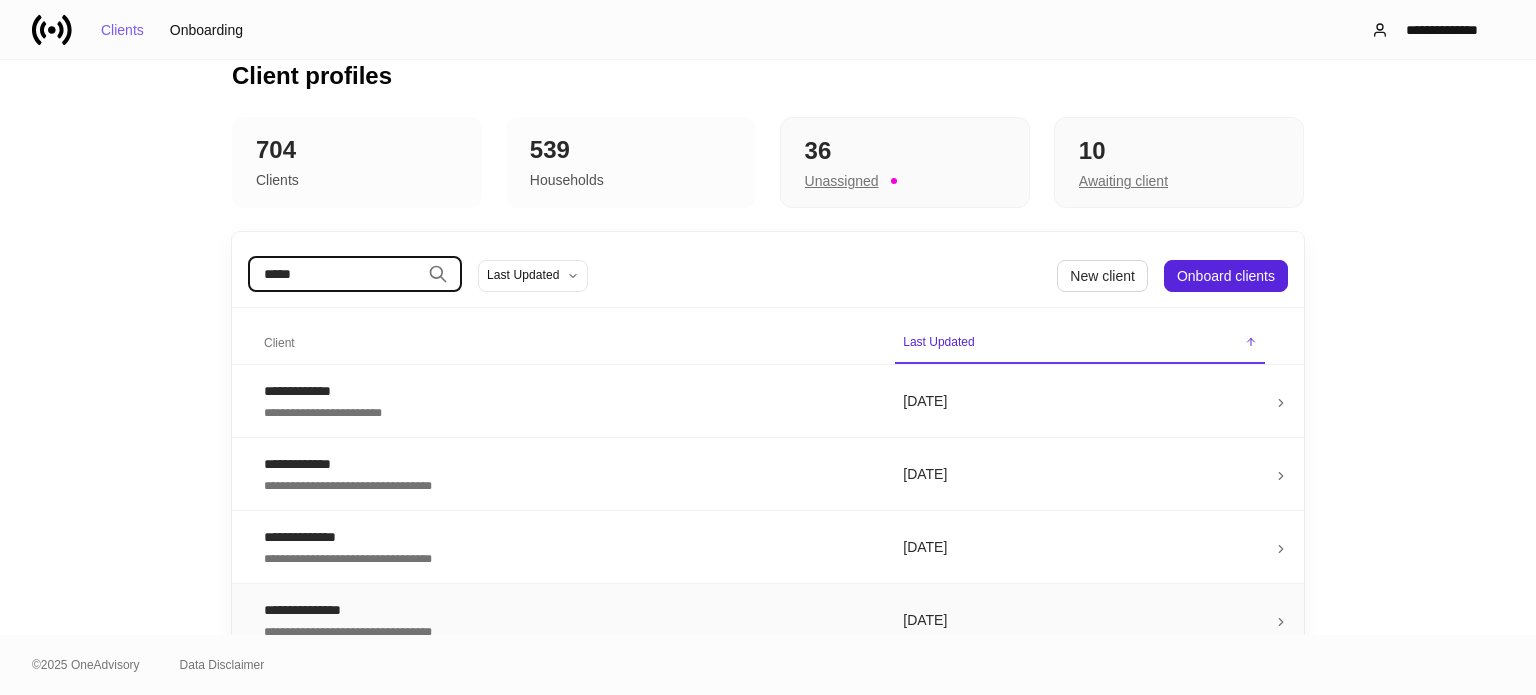 scroll, scrollTop: 52, scrollLeft: 0, axis: vertical 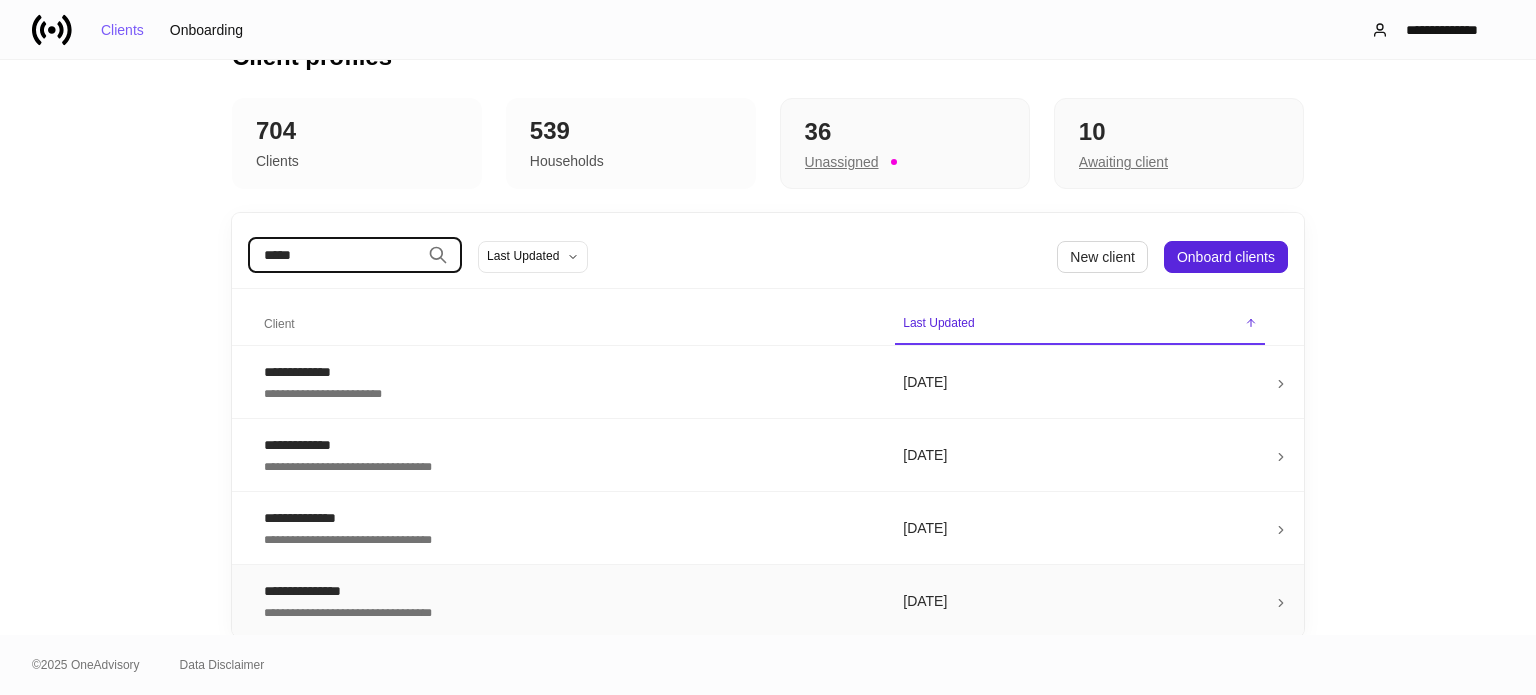 type on "*****" 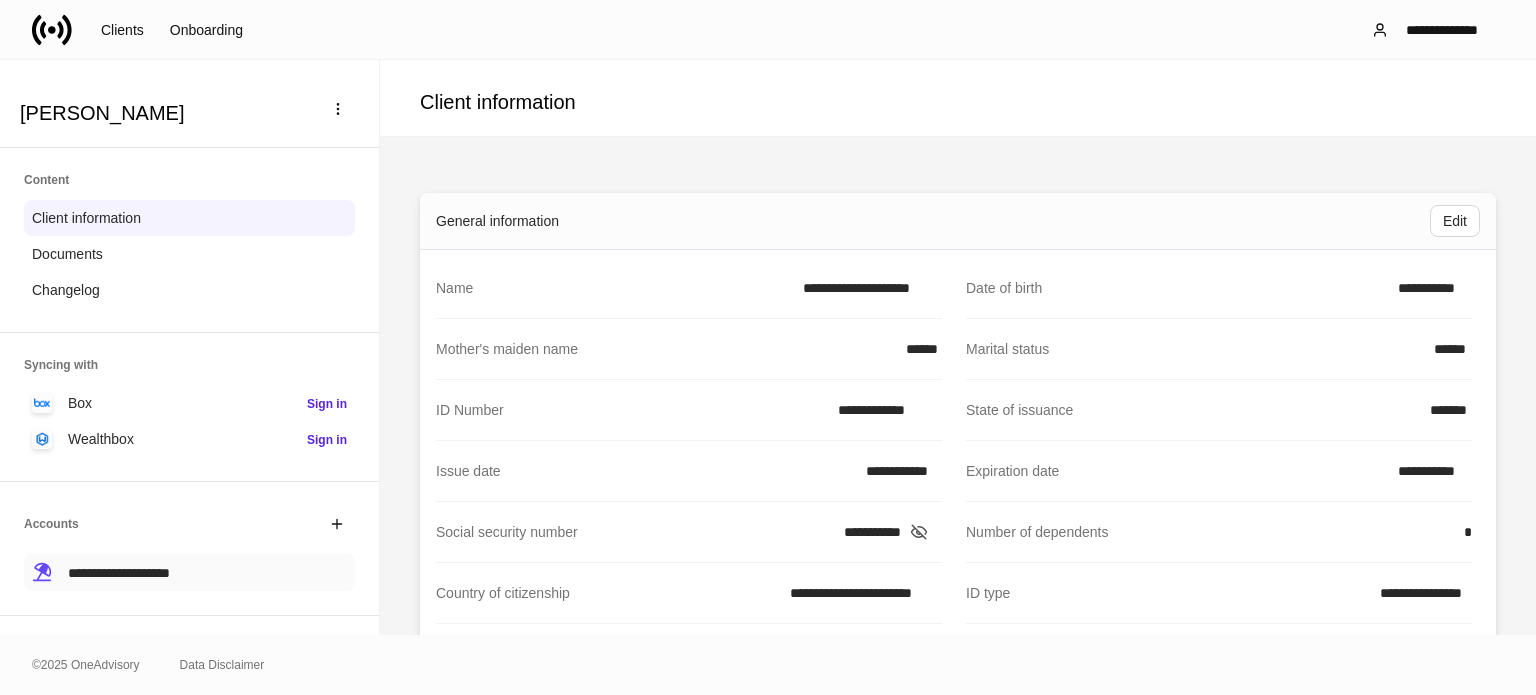 click on "**********" at bounding box center [189, 572] 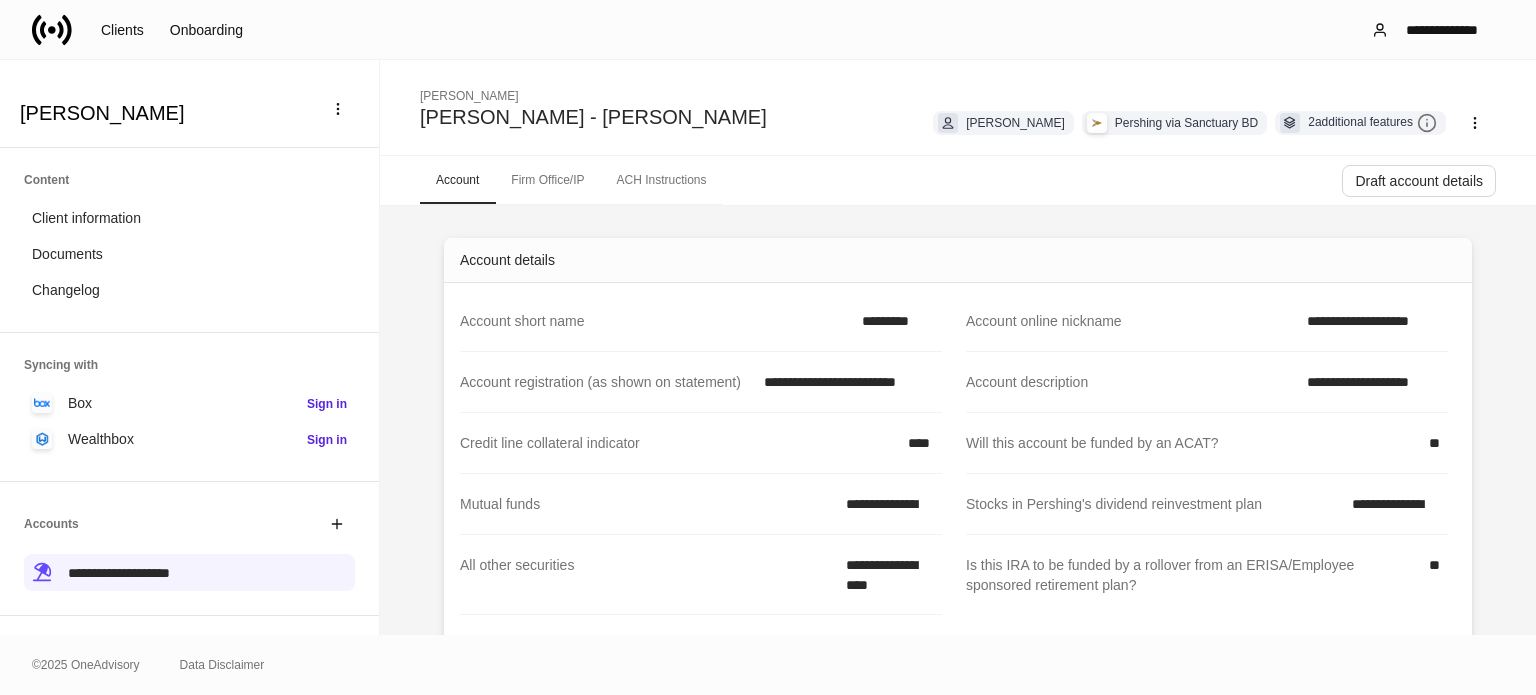 drag, startPoint x: 24, startPoint y: 31, endPoint x: 53, endPoint y: 31, distance: 29 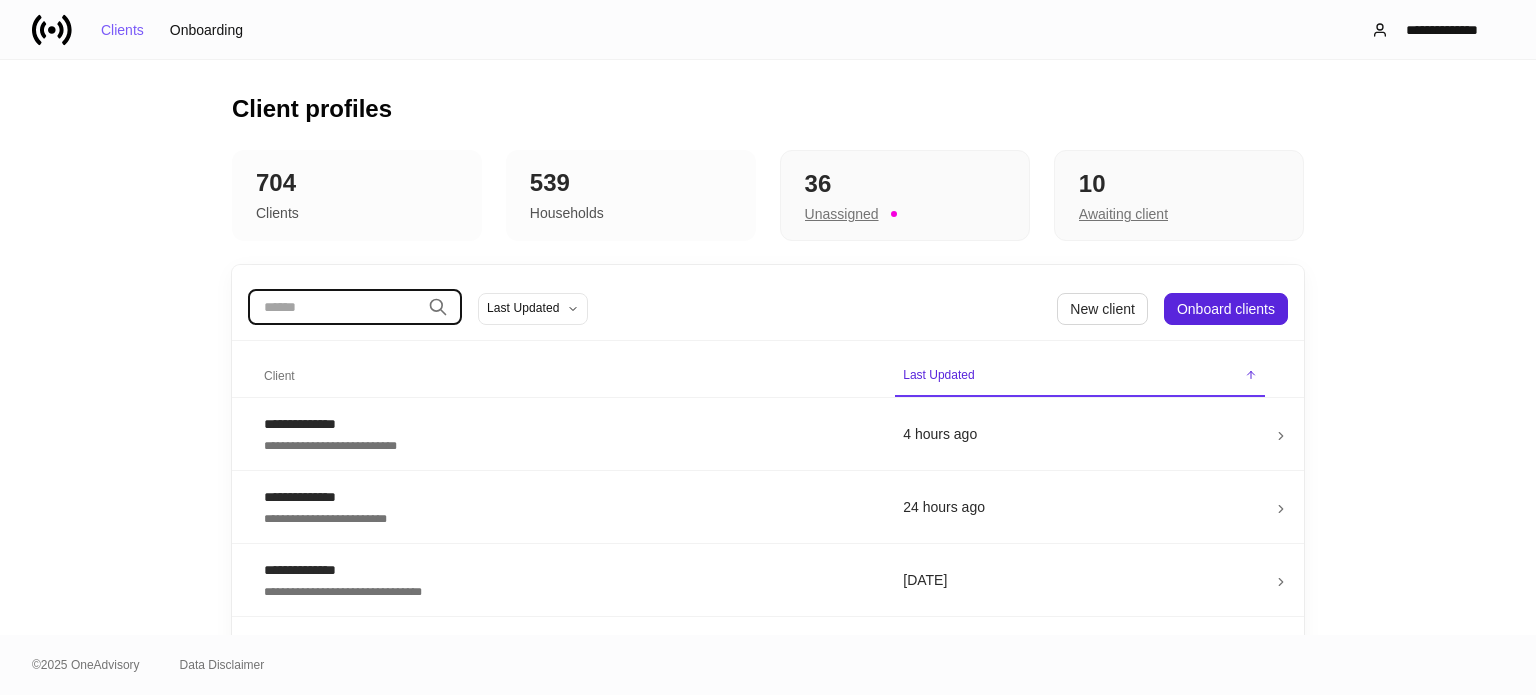 drag, startPoint x: 295, startPoint y: 304, endPoint x: 274, endPoint y: 278, distance: 33.42155 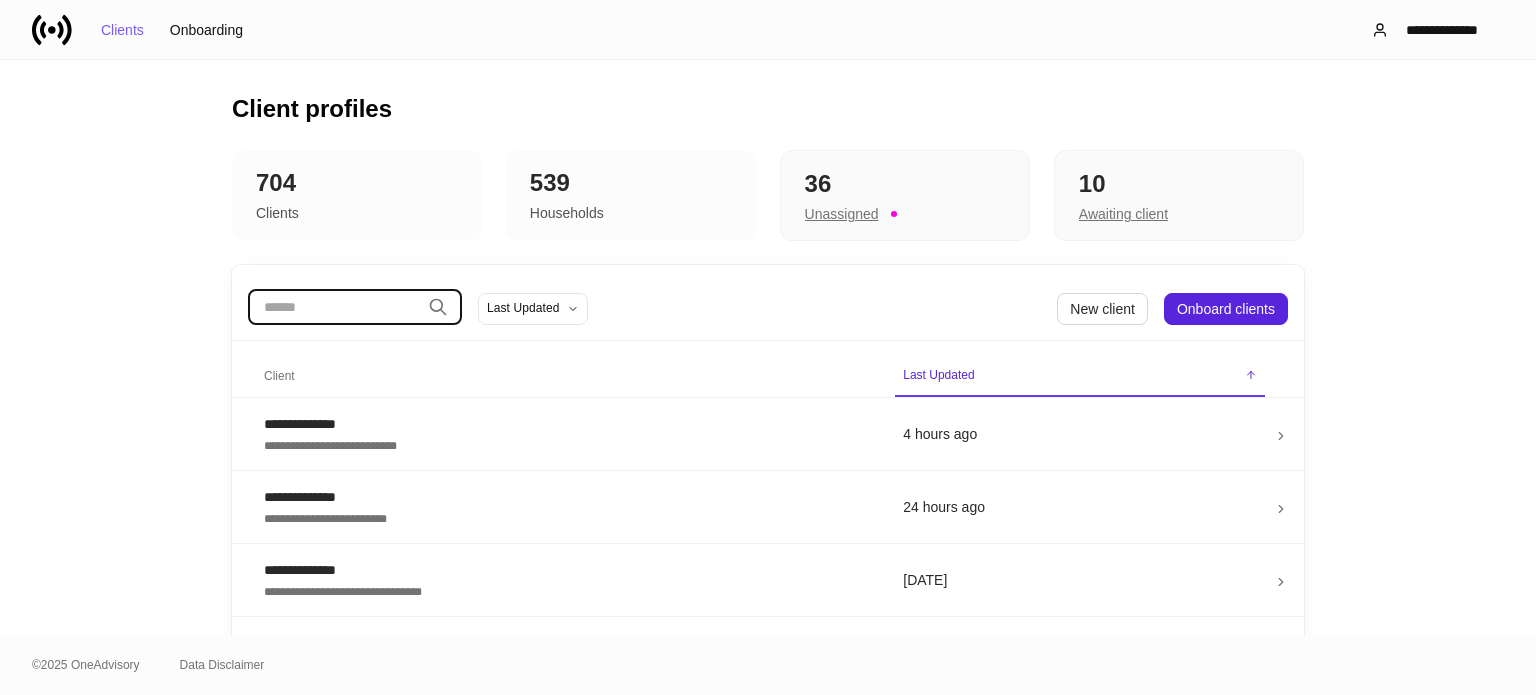 click at bounding box center (334, 307) 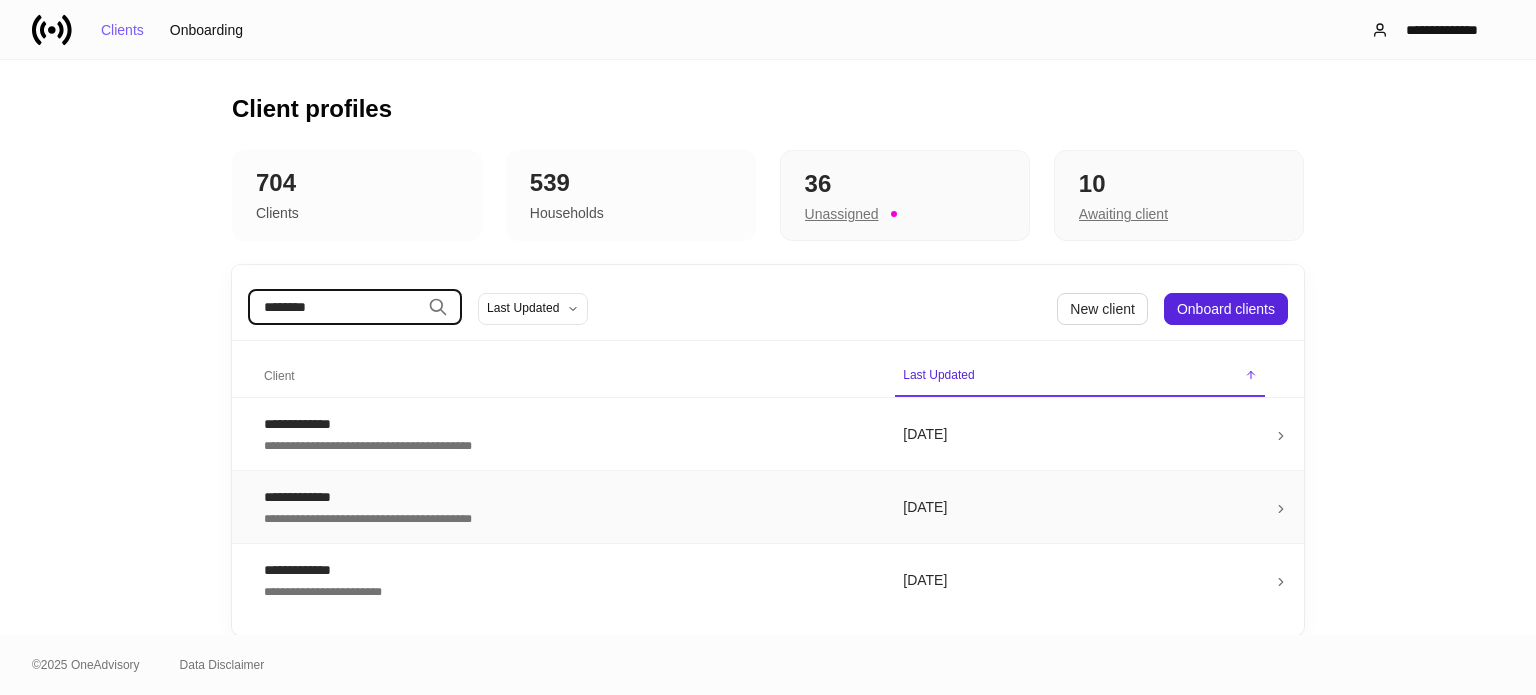 type on "********" 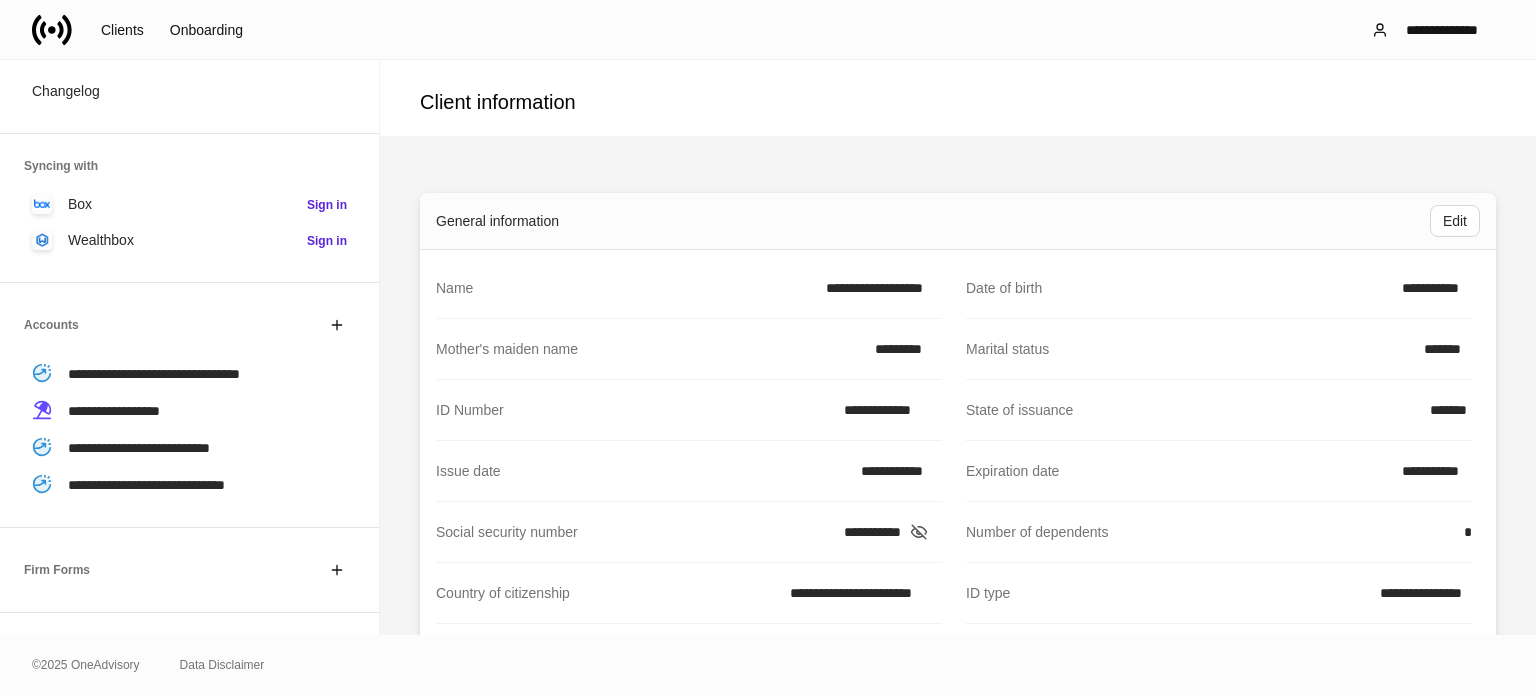 scroll, scrollTop: 200, scrollLeft: 0, axis: vertical 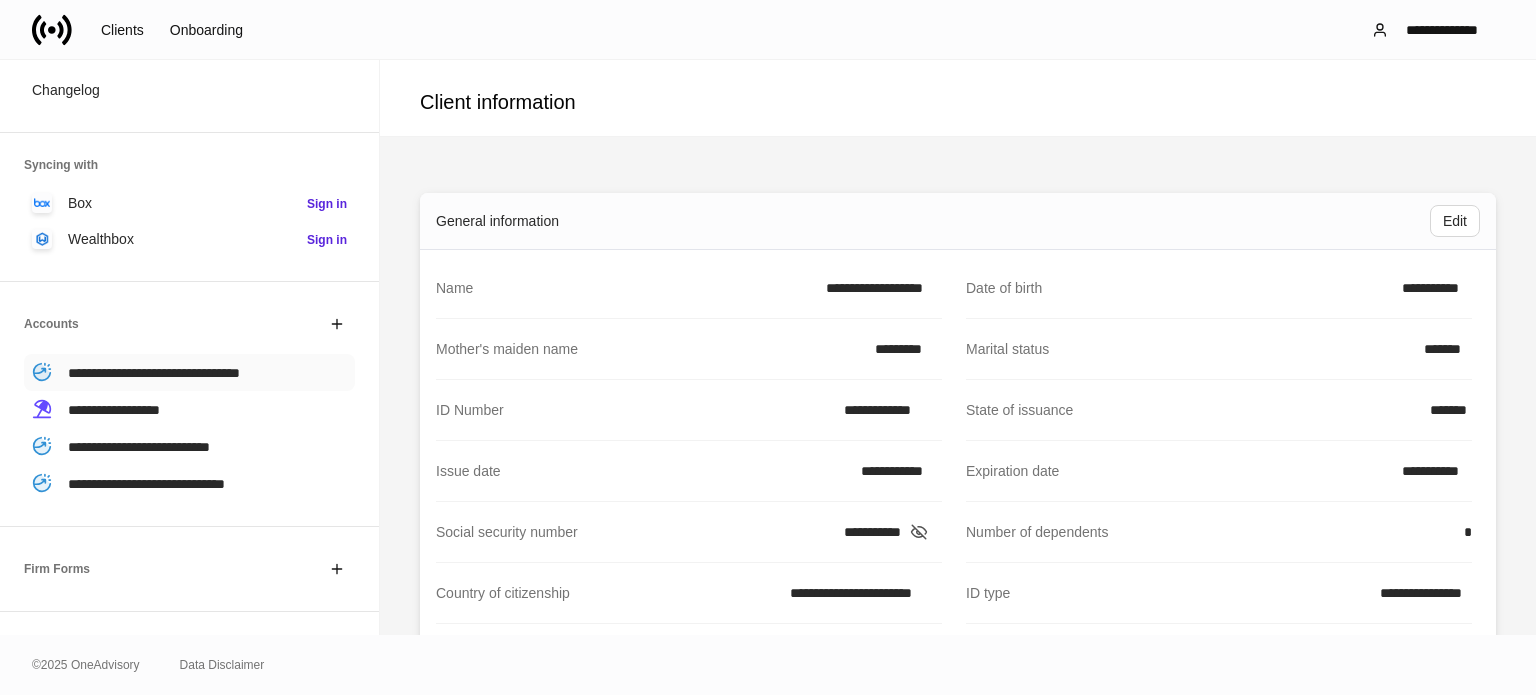 click on "**********" at bounding box center (154, 373) 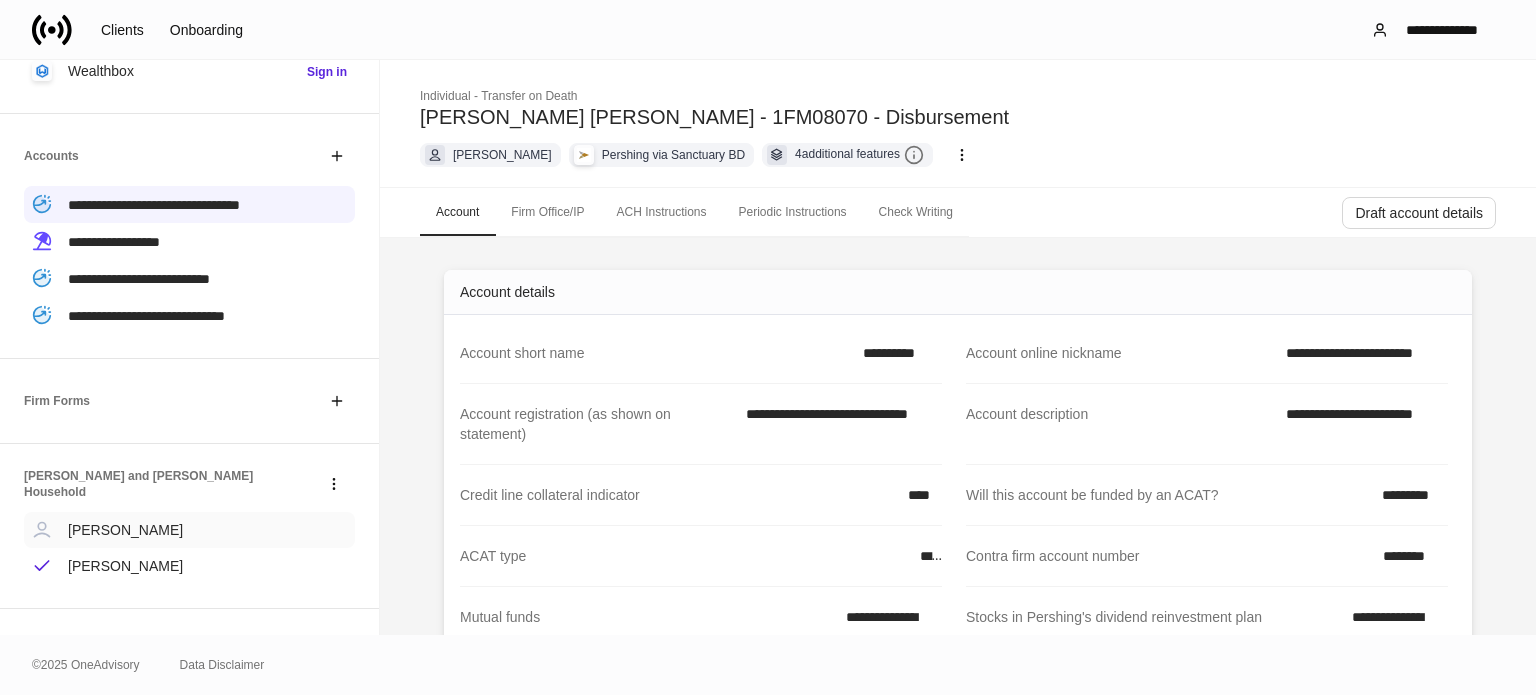 click on "[PERSON_NAME]" at bounding box center (189, 530) 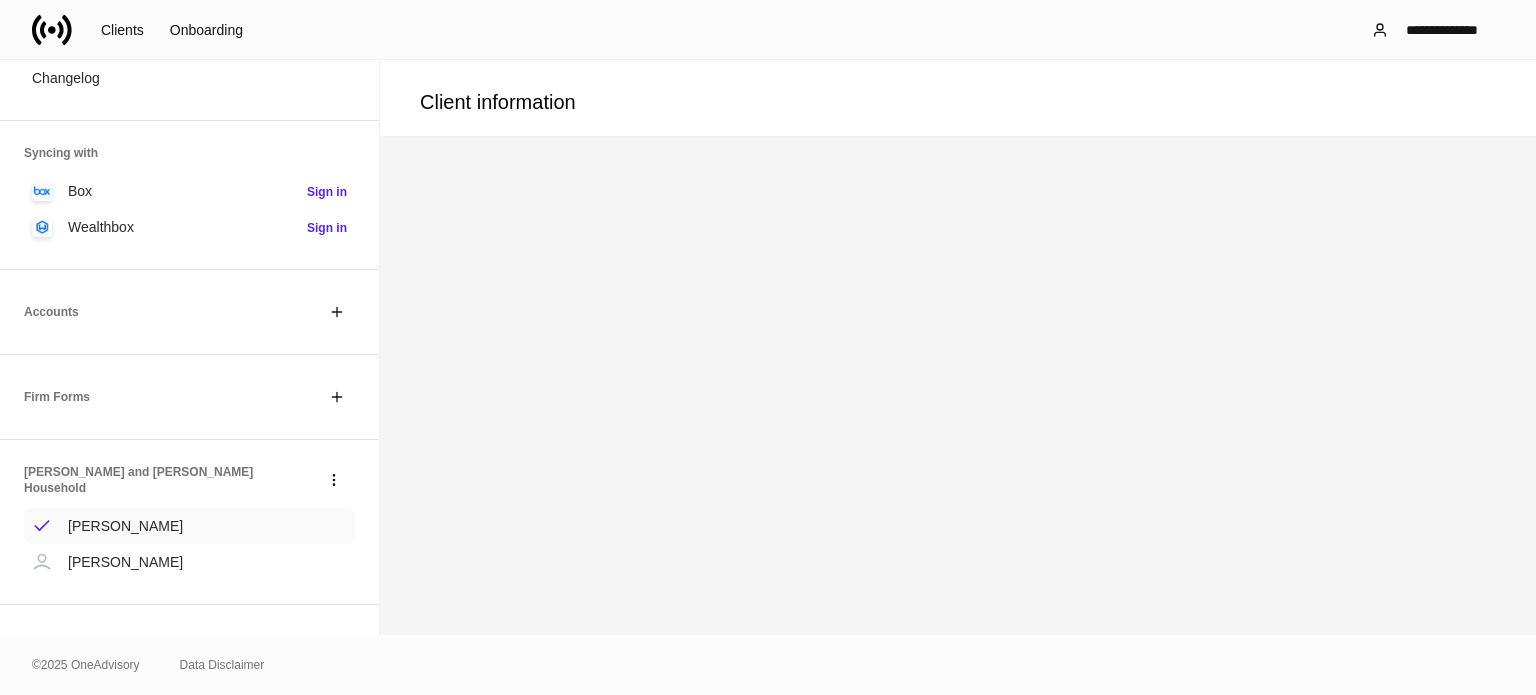 scroll, scrollTop: 296, scrollLeft: 0, axis: vertical 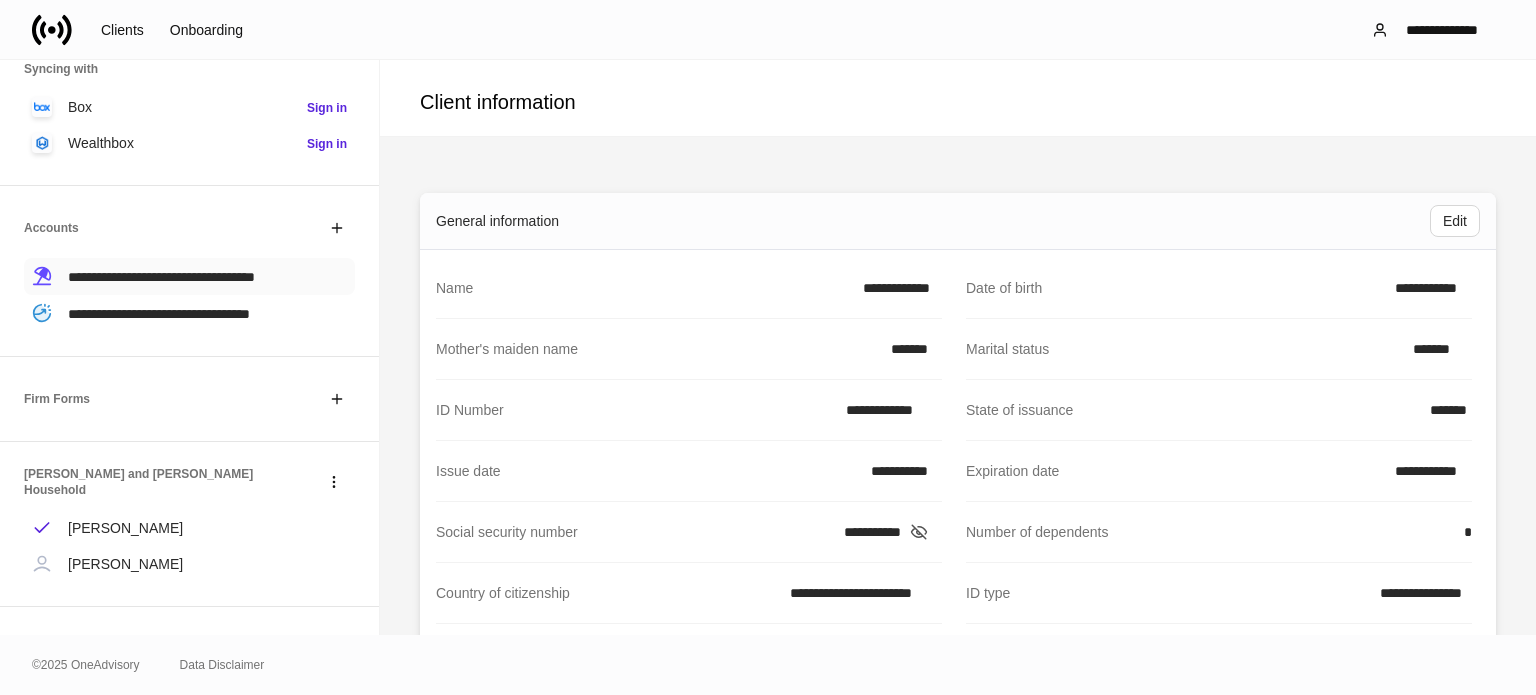 click on "**********" at bounding box center [161, 277] 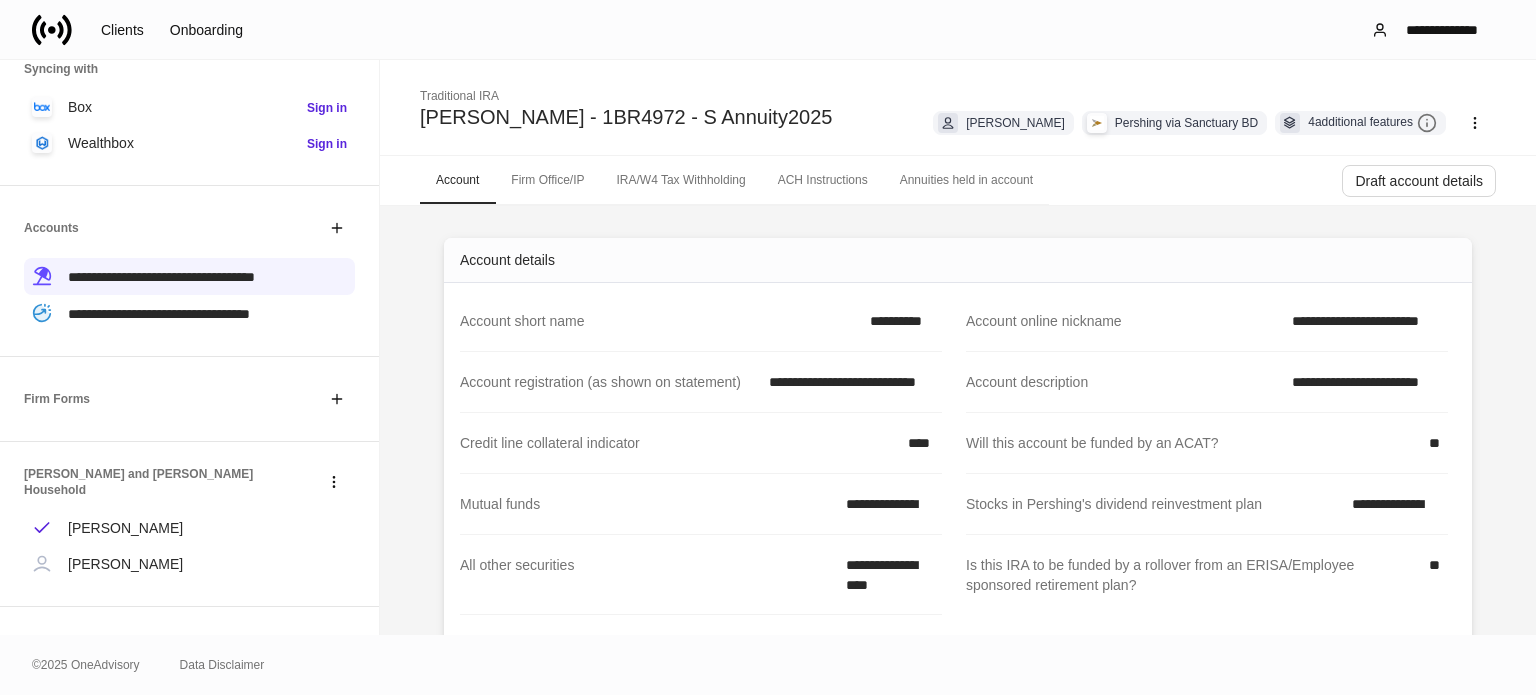 click at bounding box center [60, 30] 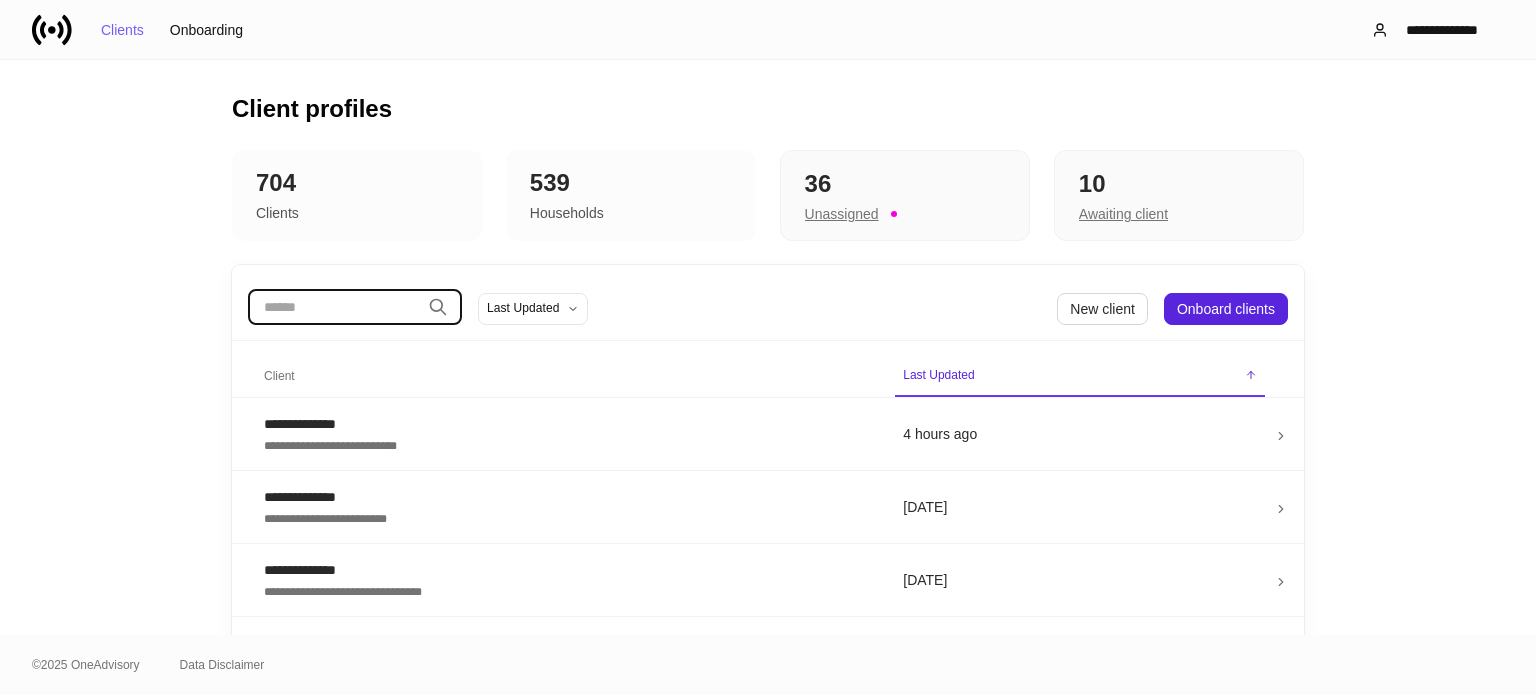 click at bounding box center (334, 307) 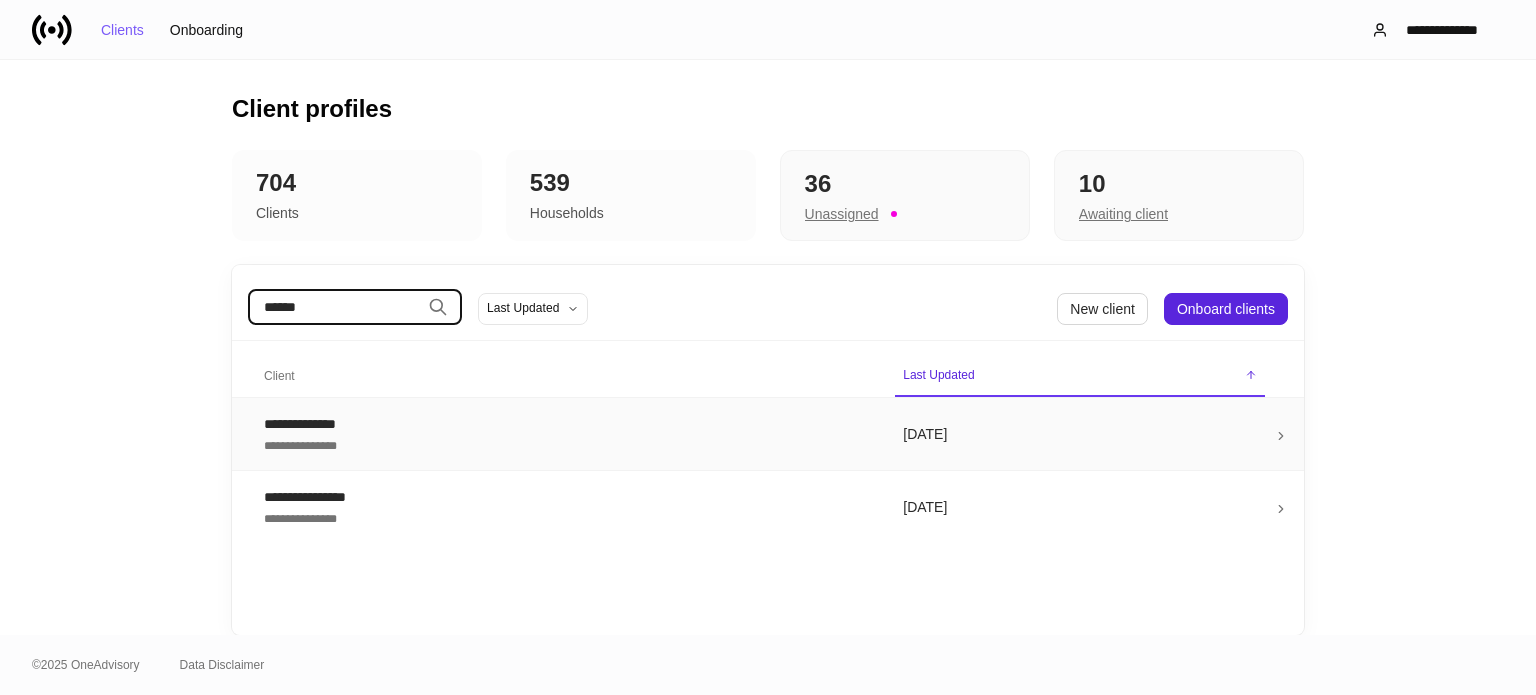 type on "******" 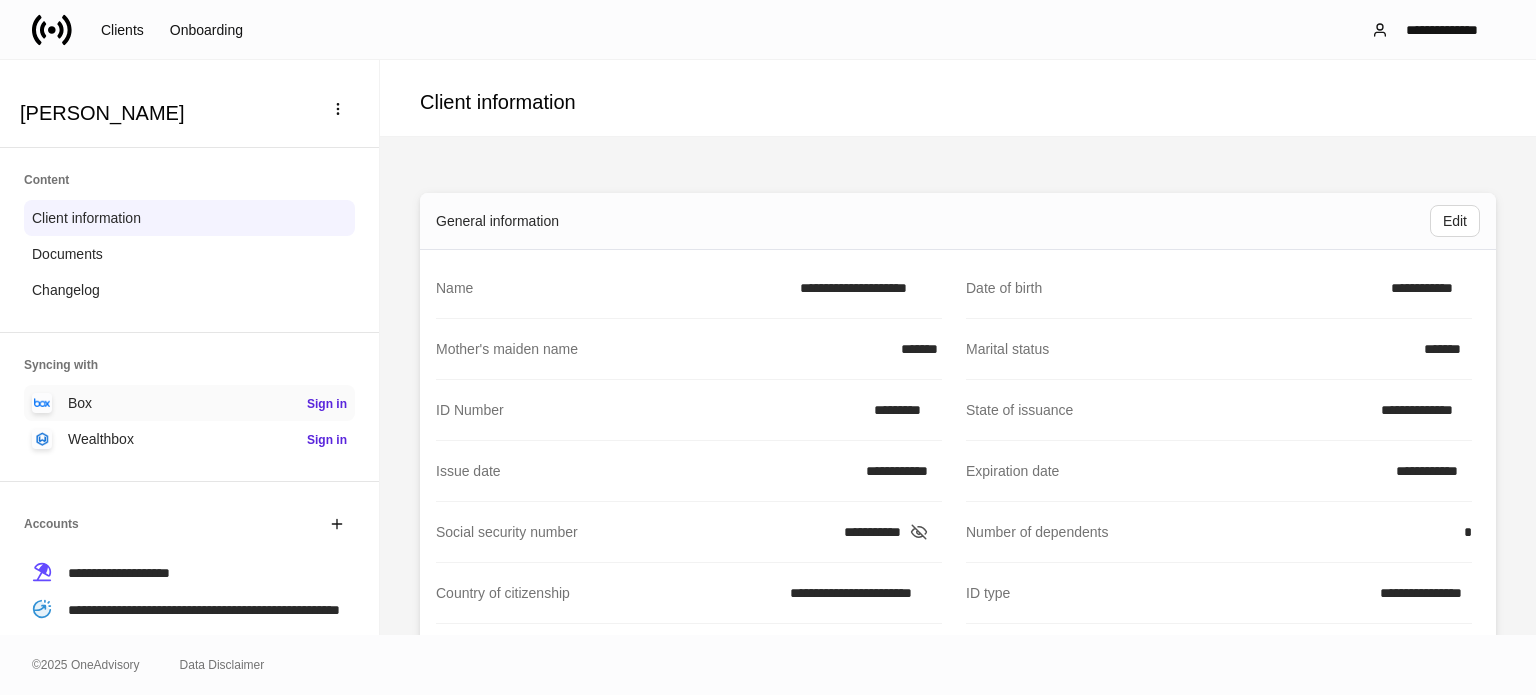 scroll, scrollTop: 300, scrollLeft: 0, axis: vertical 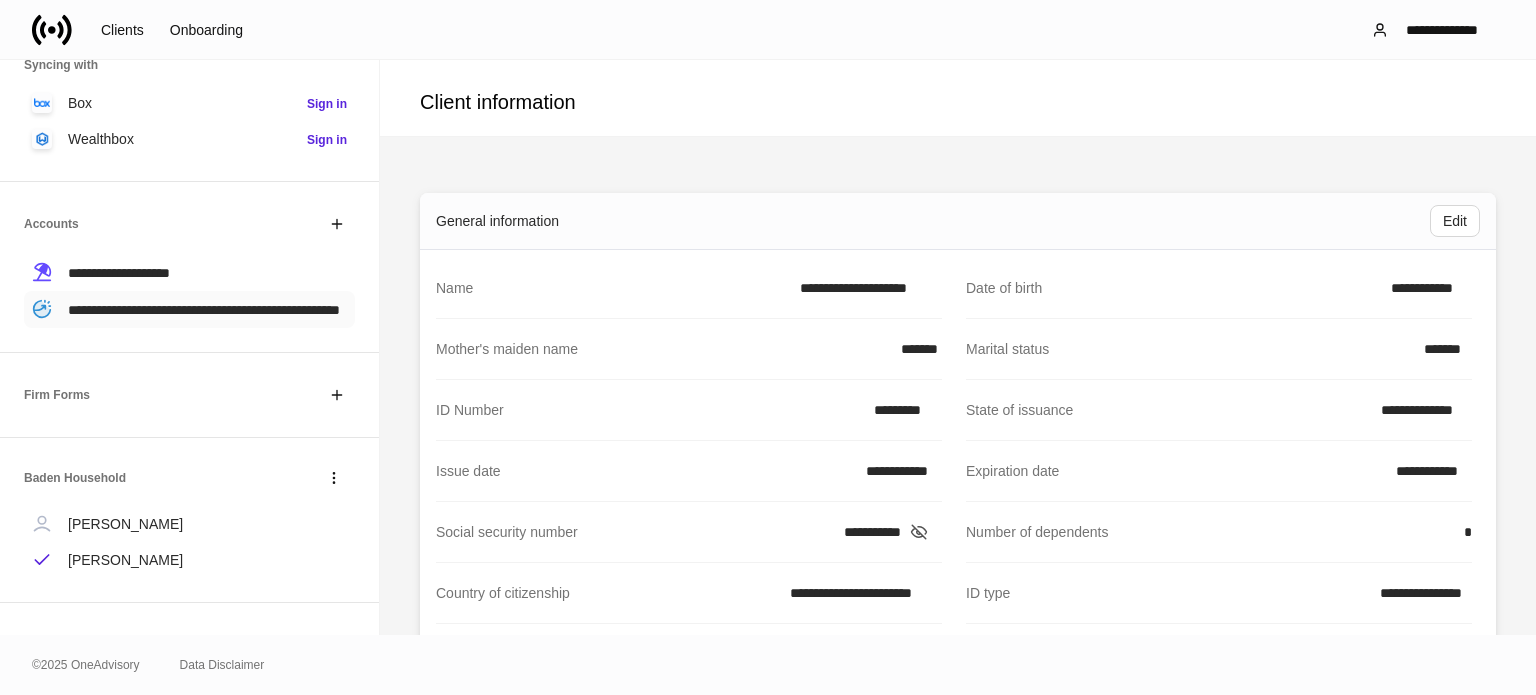 click on "**********" at bounding box center (204, 310) 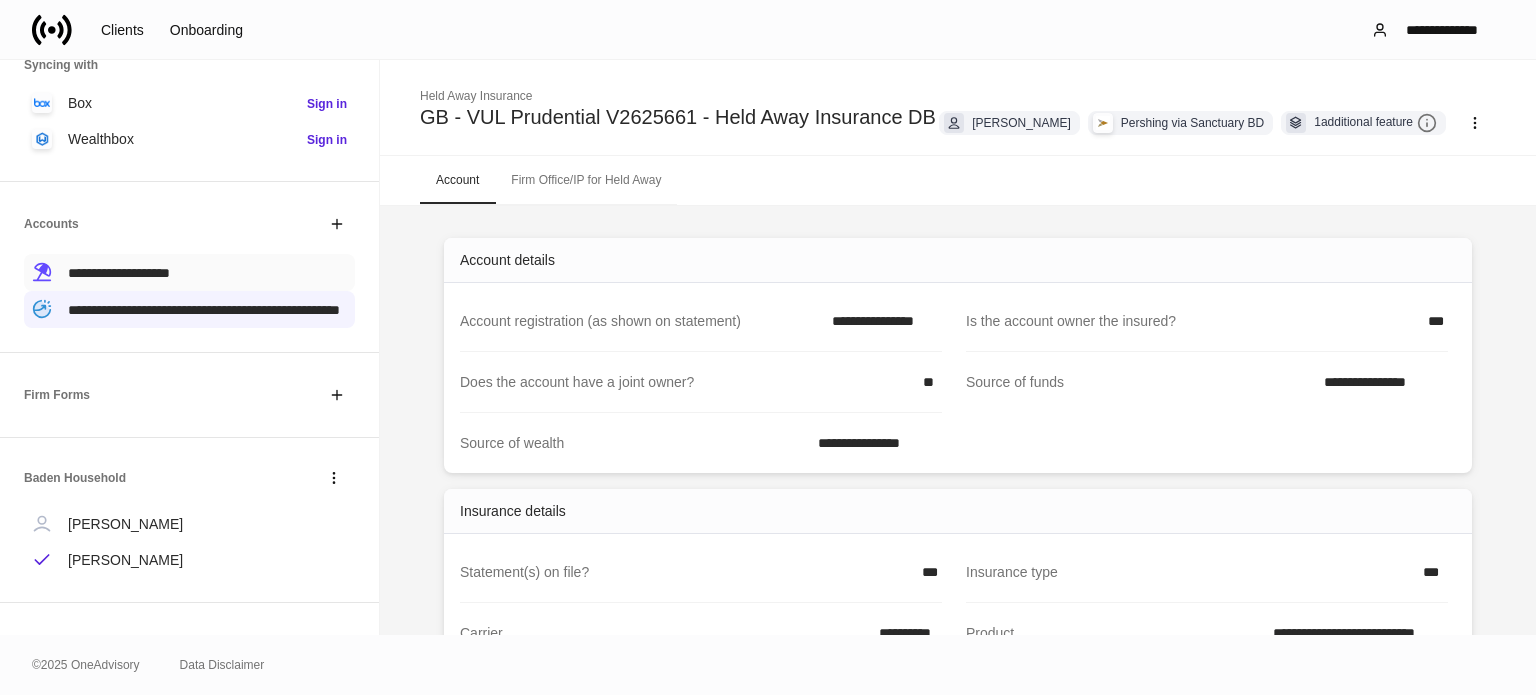 click on "**********" at bounding box center [119, 273] 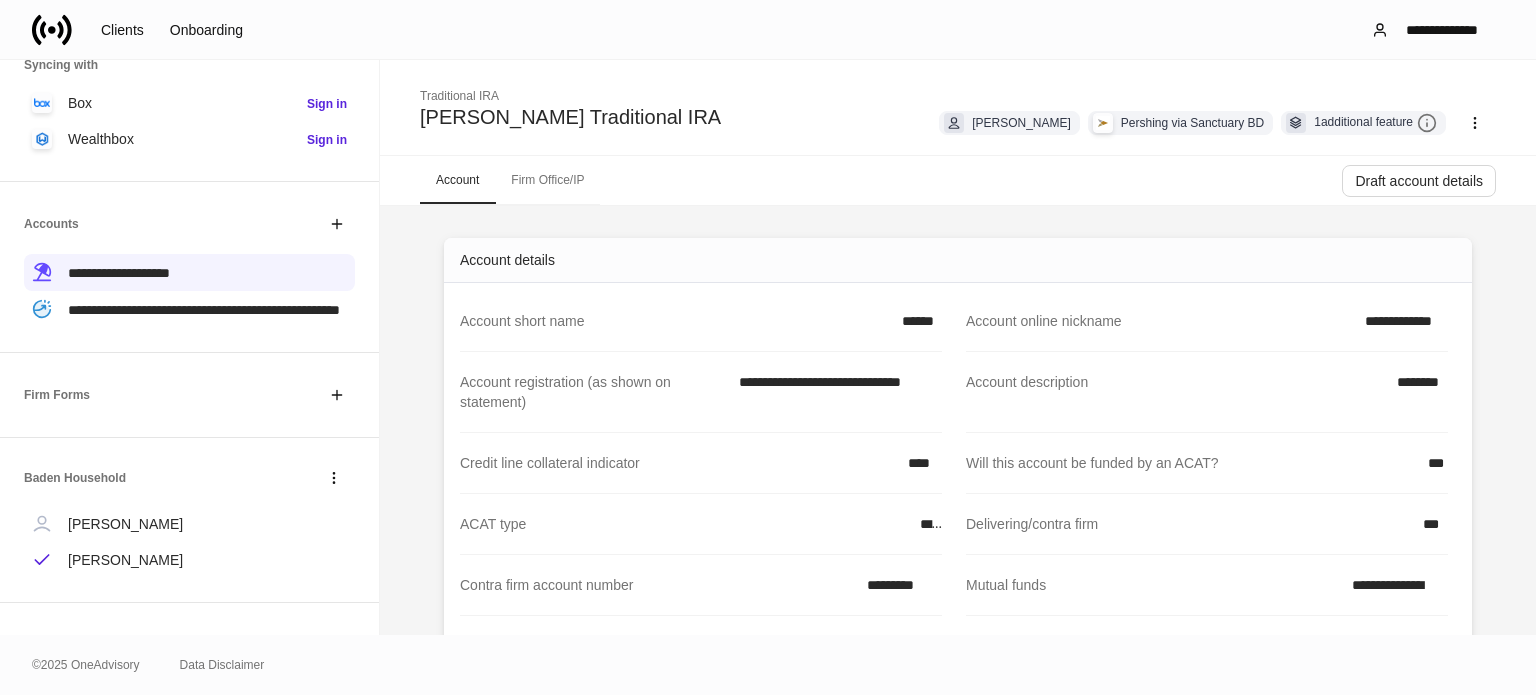 click 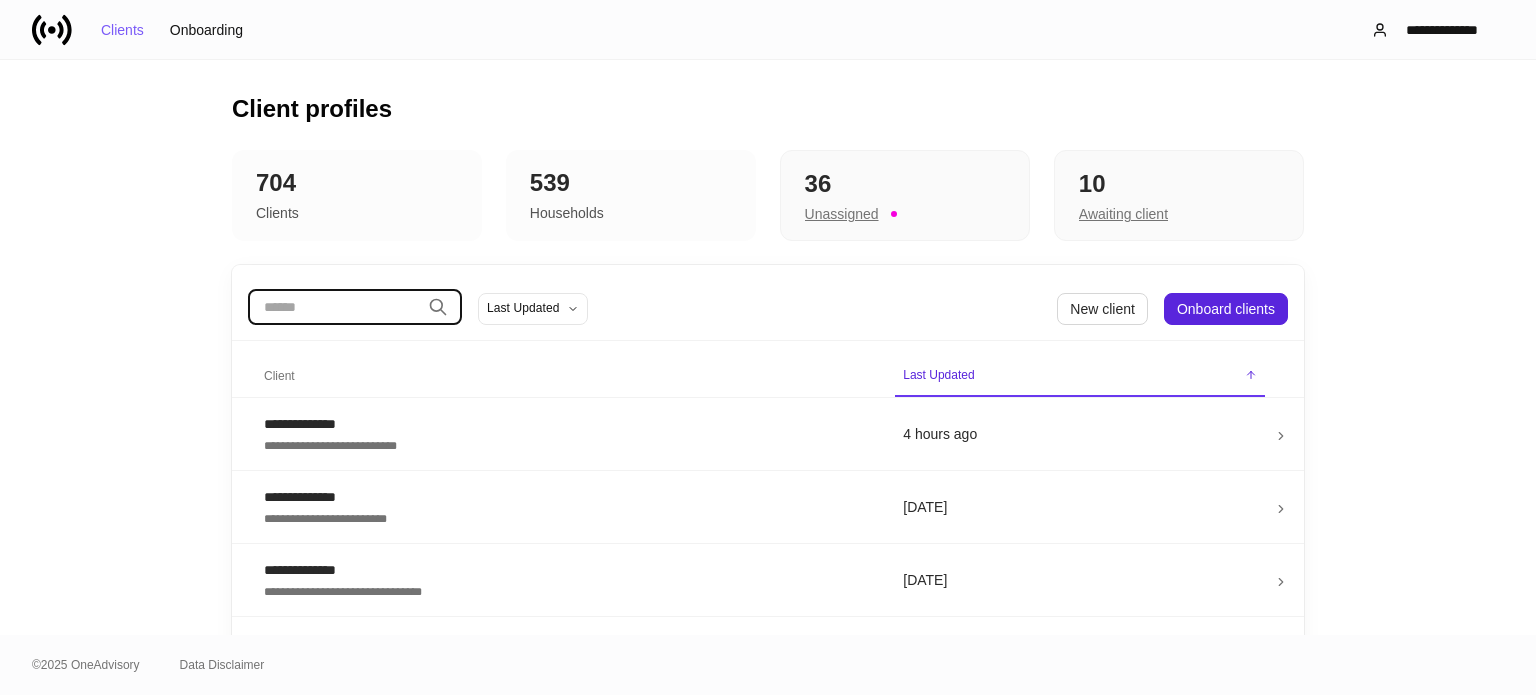 click at bounding box center (334, 307) 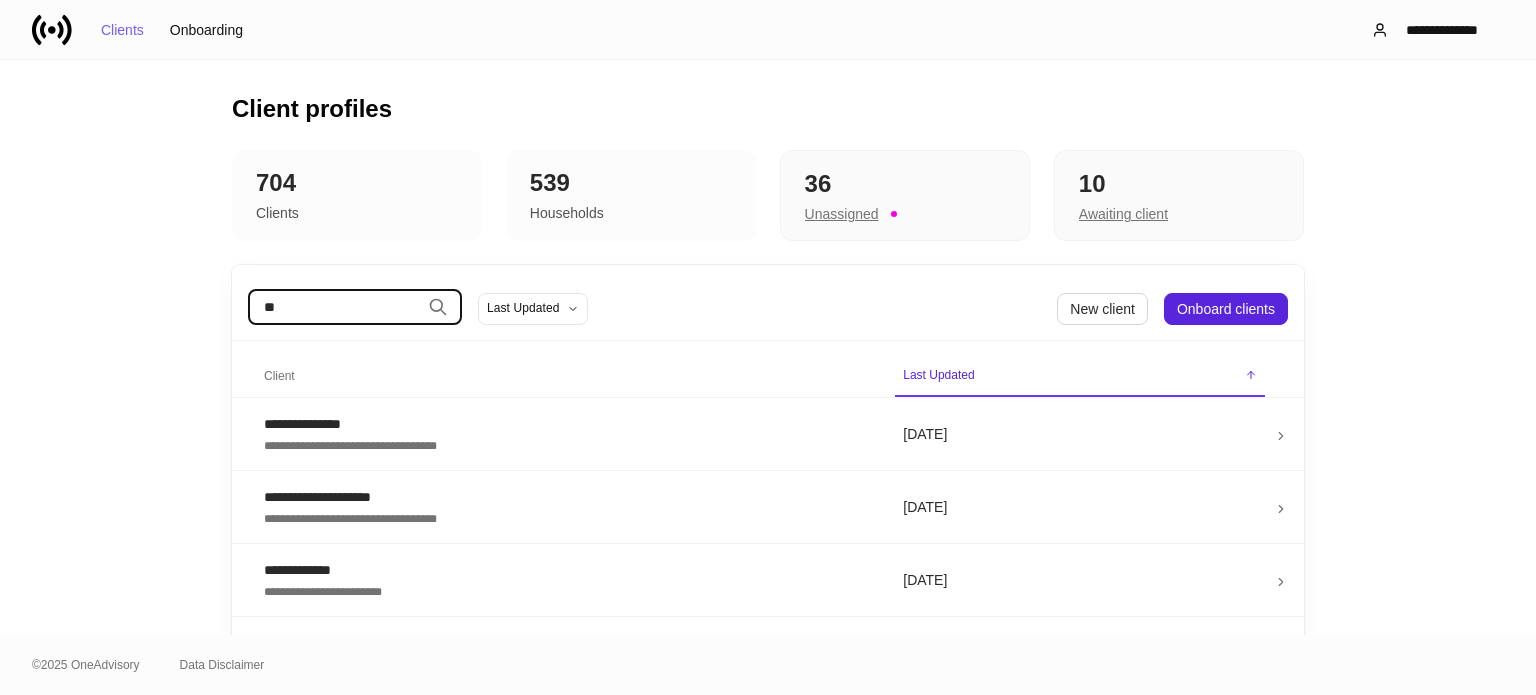 type on "*" 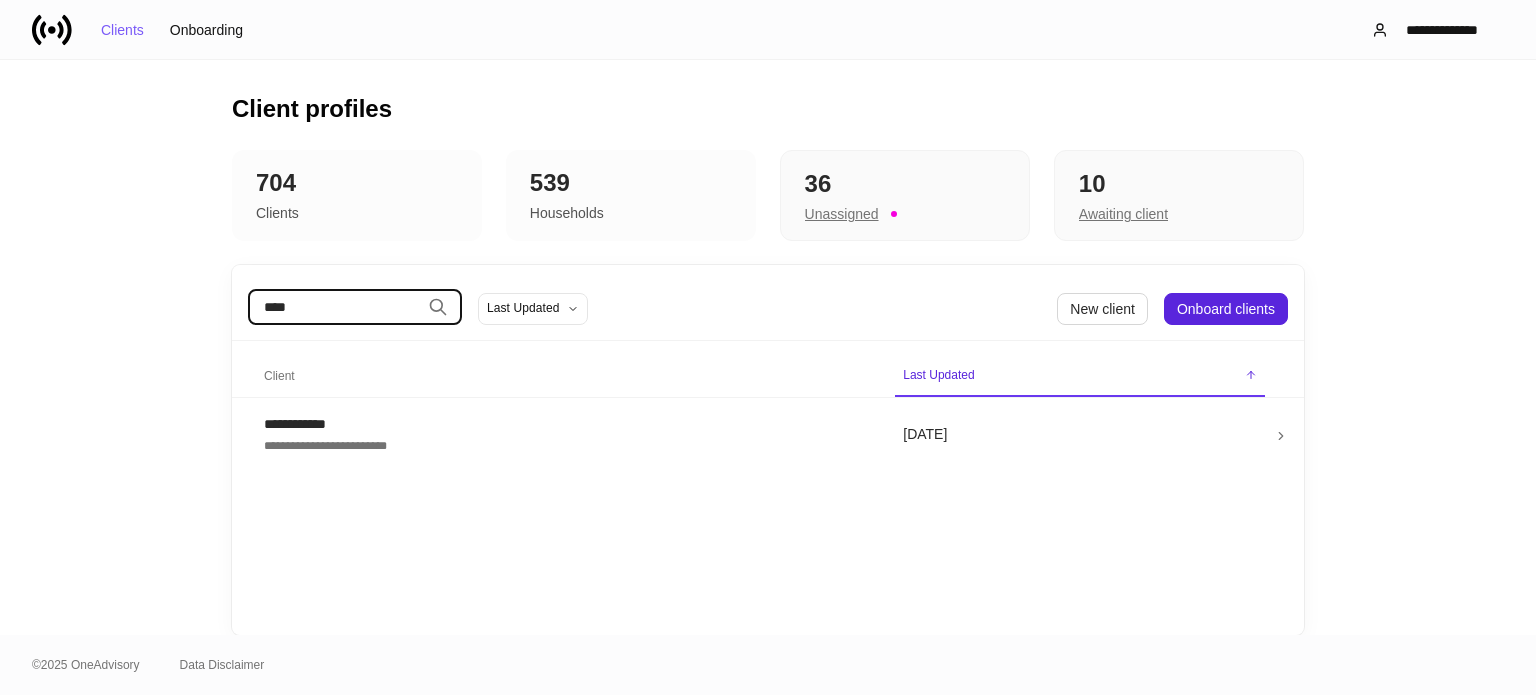 type on "*****" 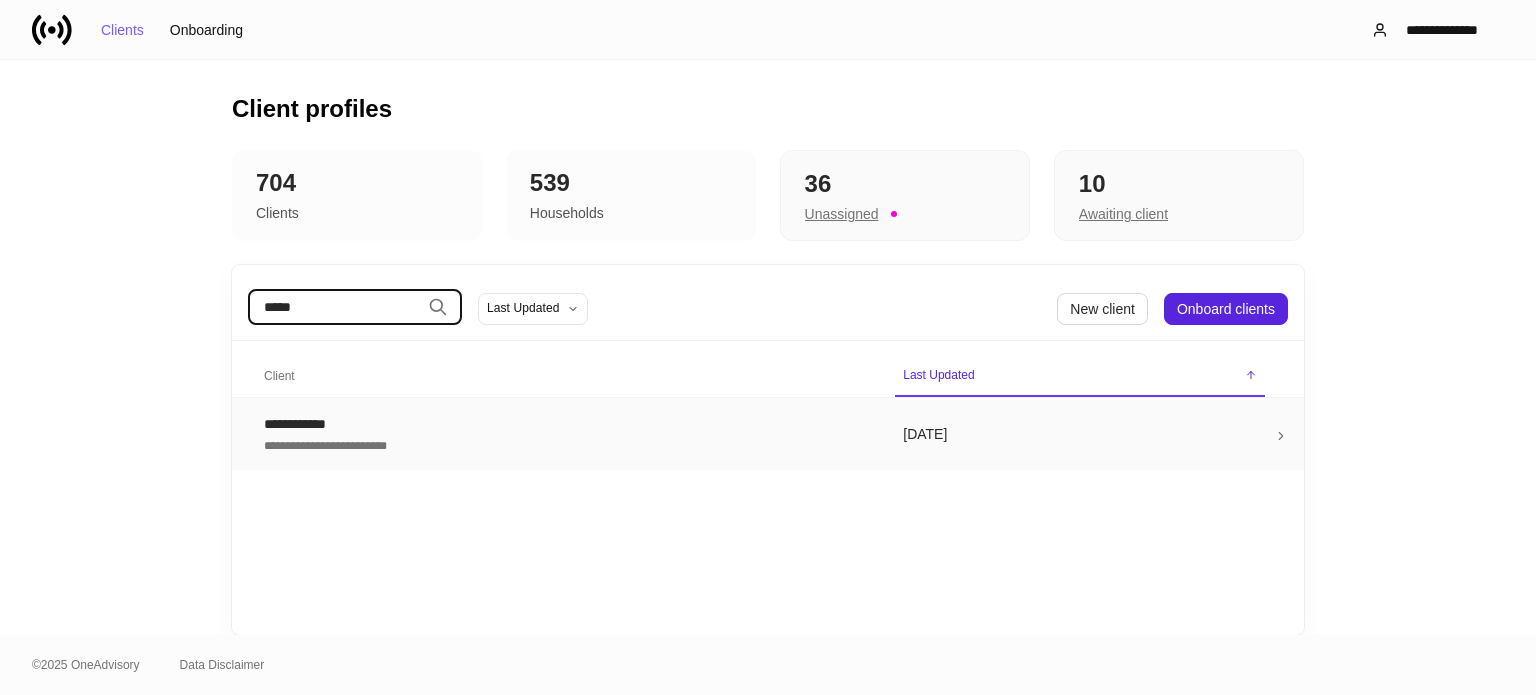 click on "**********" at bounding box center (567, 444) 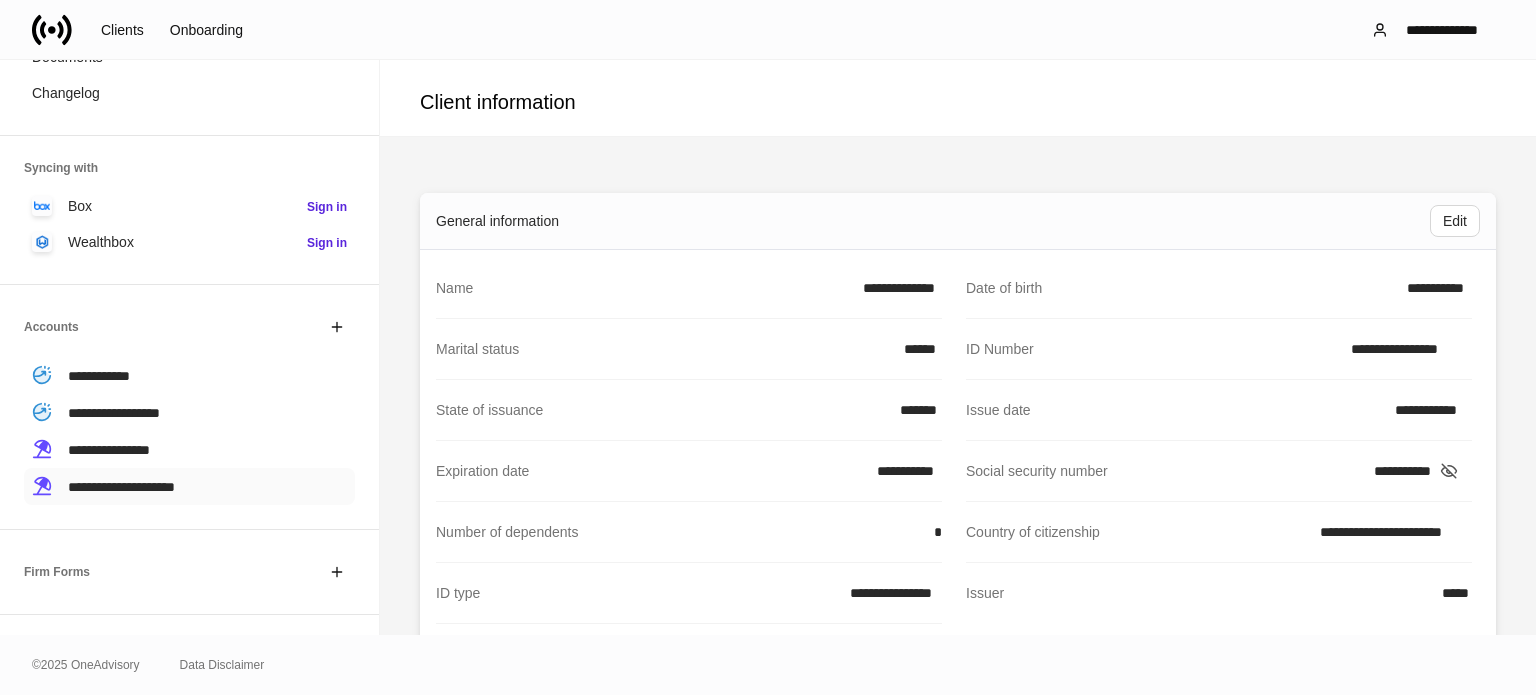 scroll, scrollTop: 200, scrollLeft: 0, axis: vertical 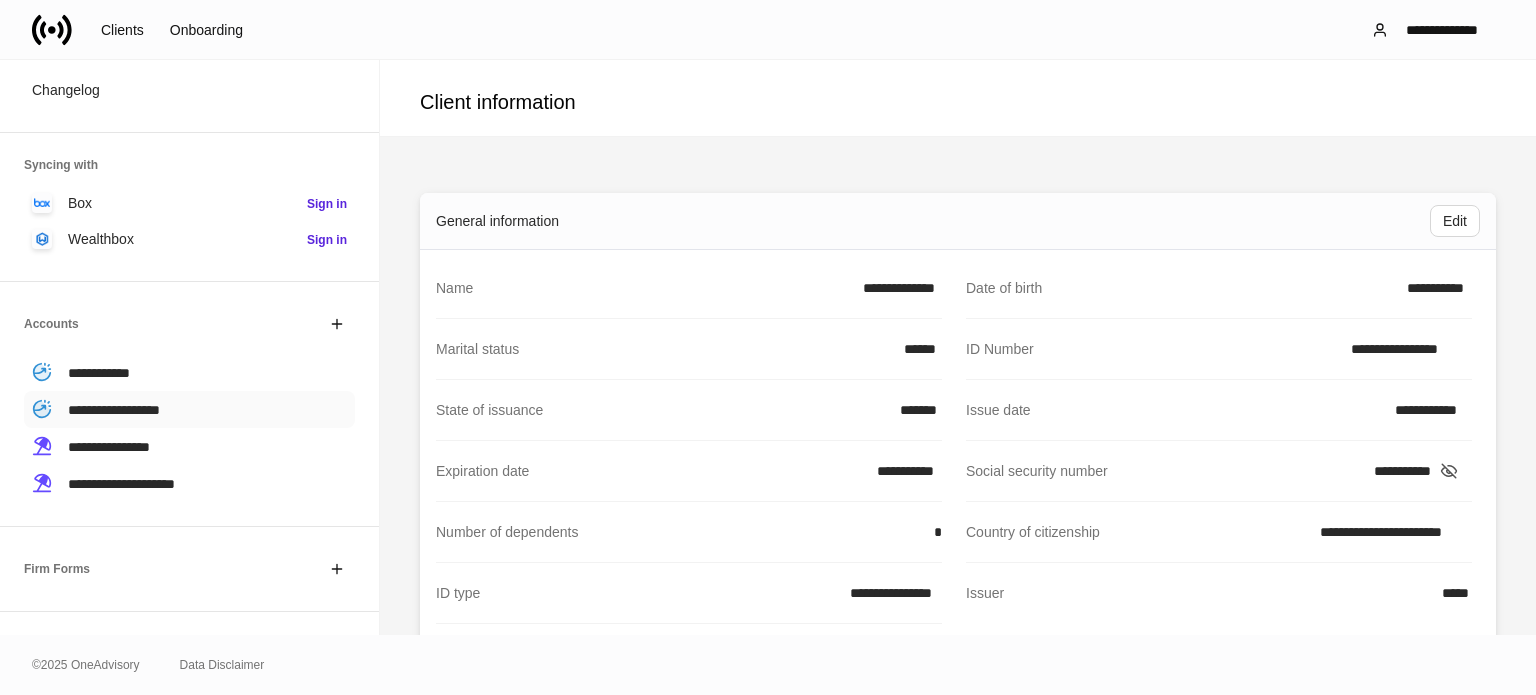 click on "**********" at bounding box center [114, 410] 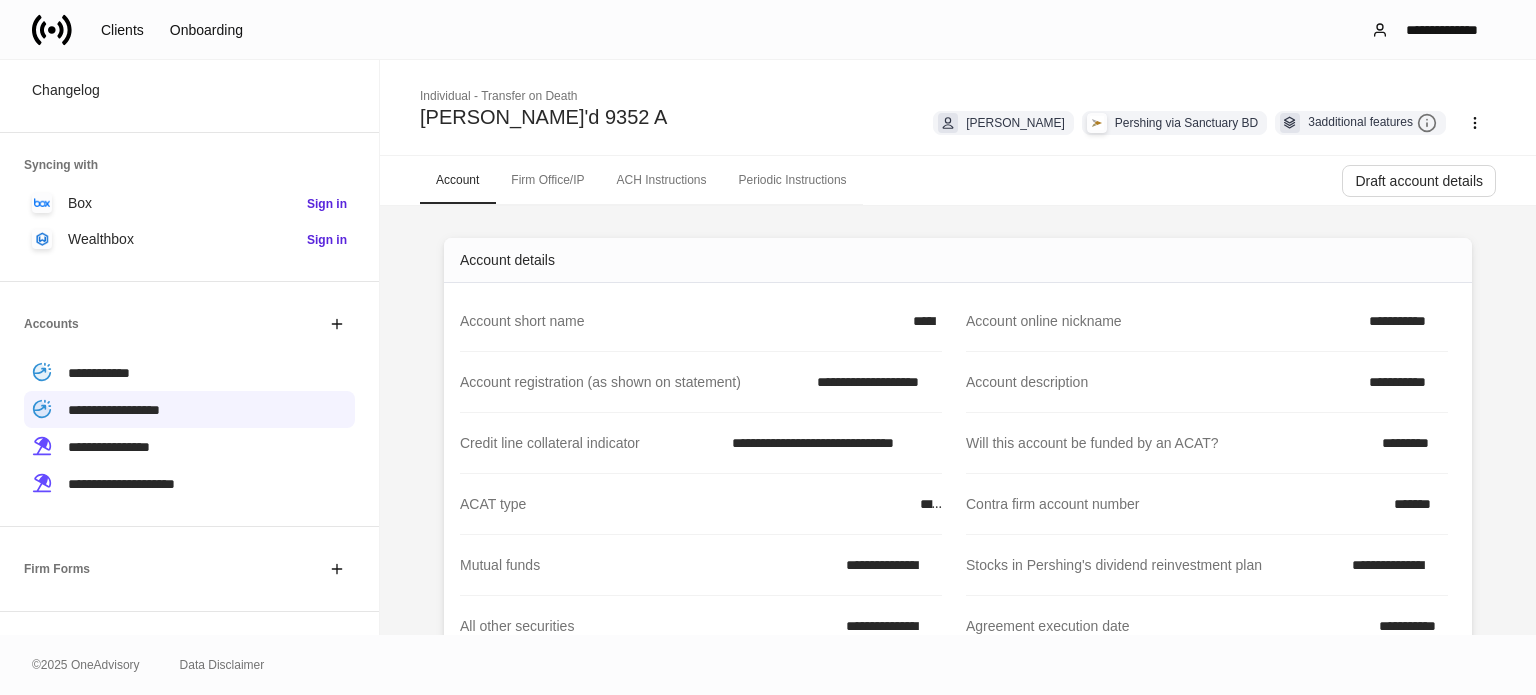 drag, startPoint x: 1340, startPoint y: 442, endPoint x: 1475, endPoint y: 436, distance: 135.13327 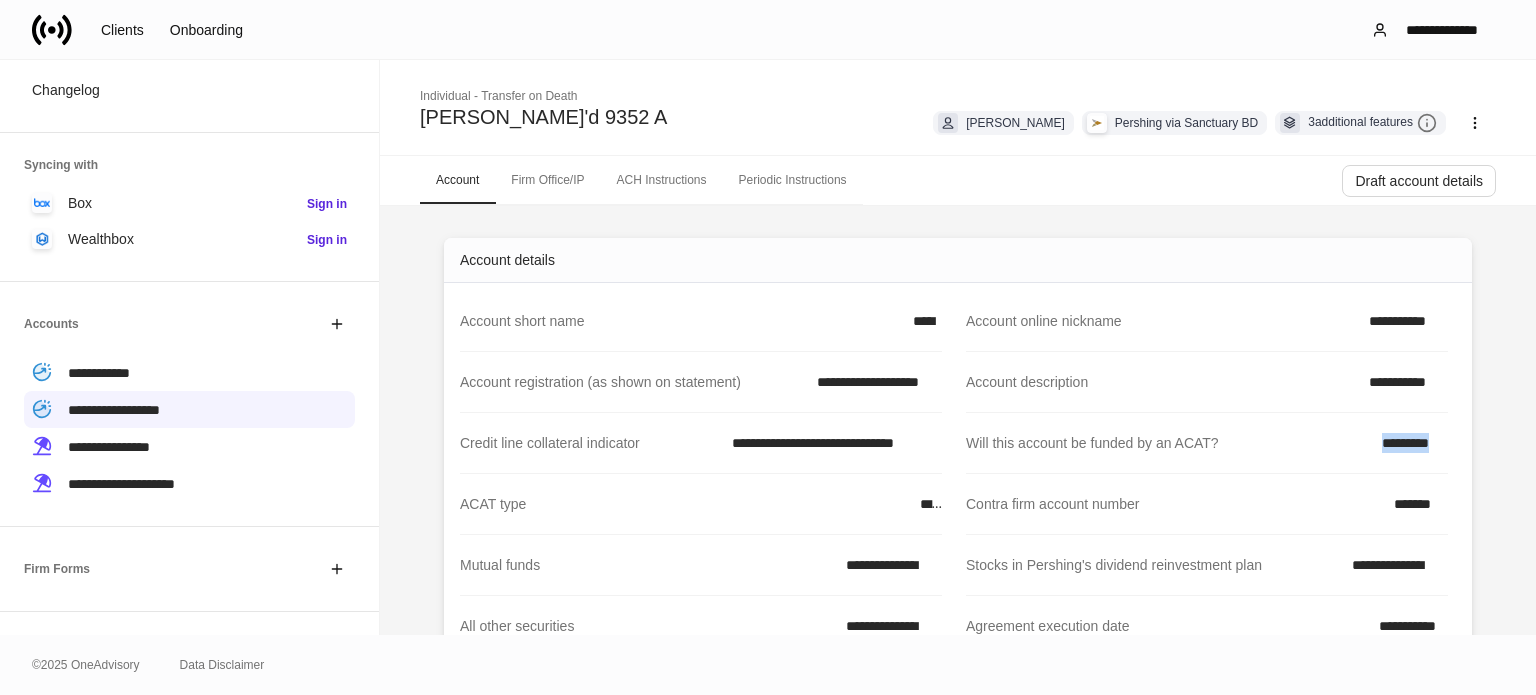 copy on "*********" 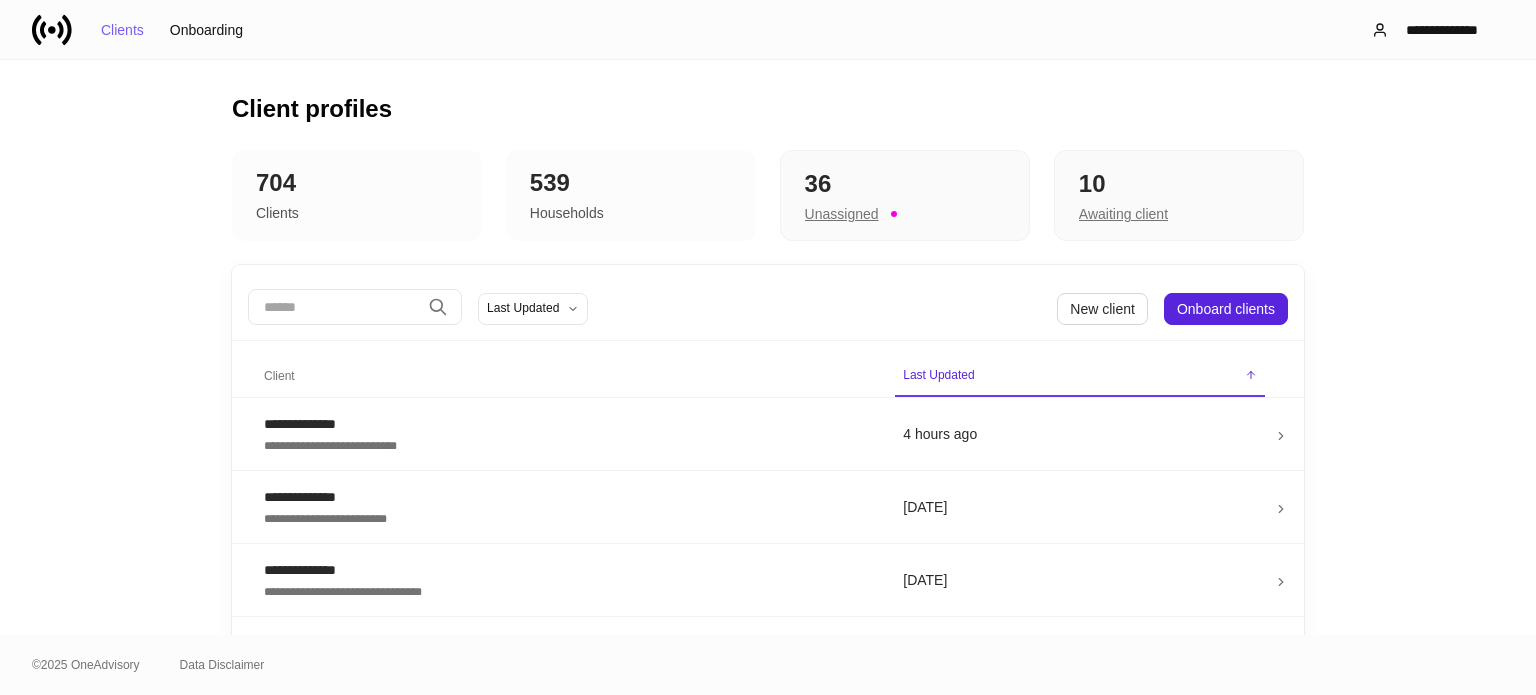 click at bounding box center (334, 307) 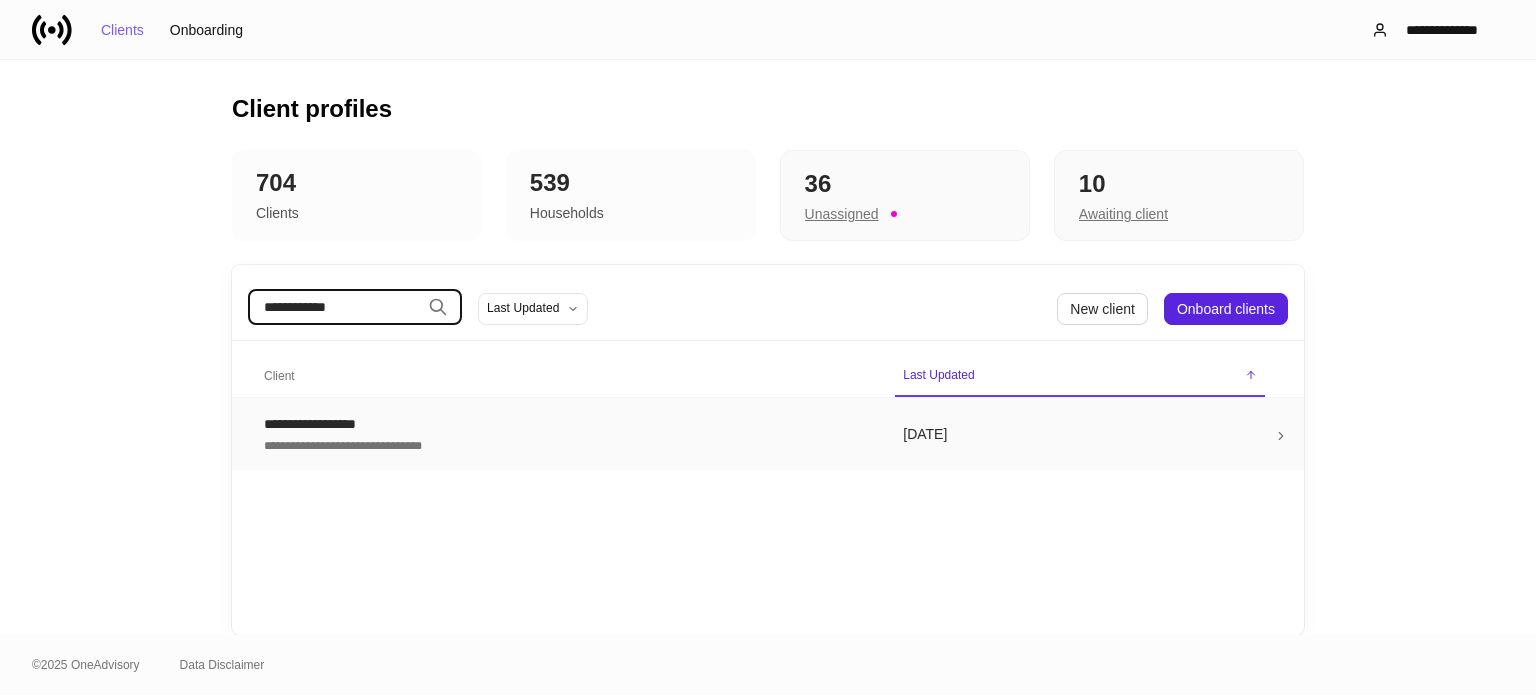 type on "**********" 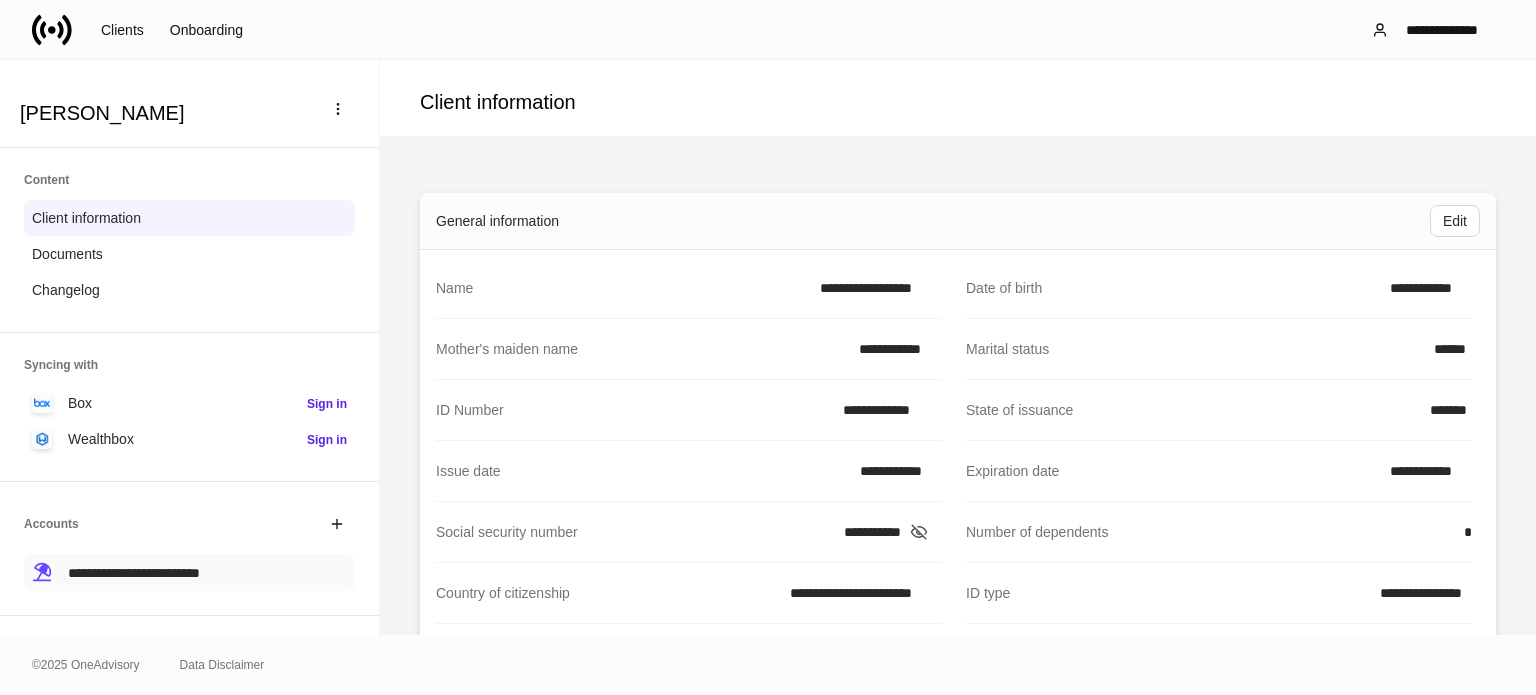 click on "**********" at bounding box center (134, 573) 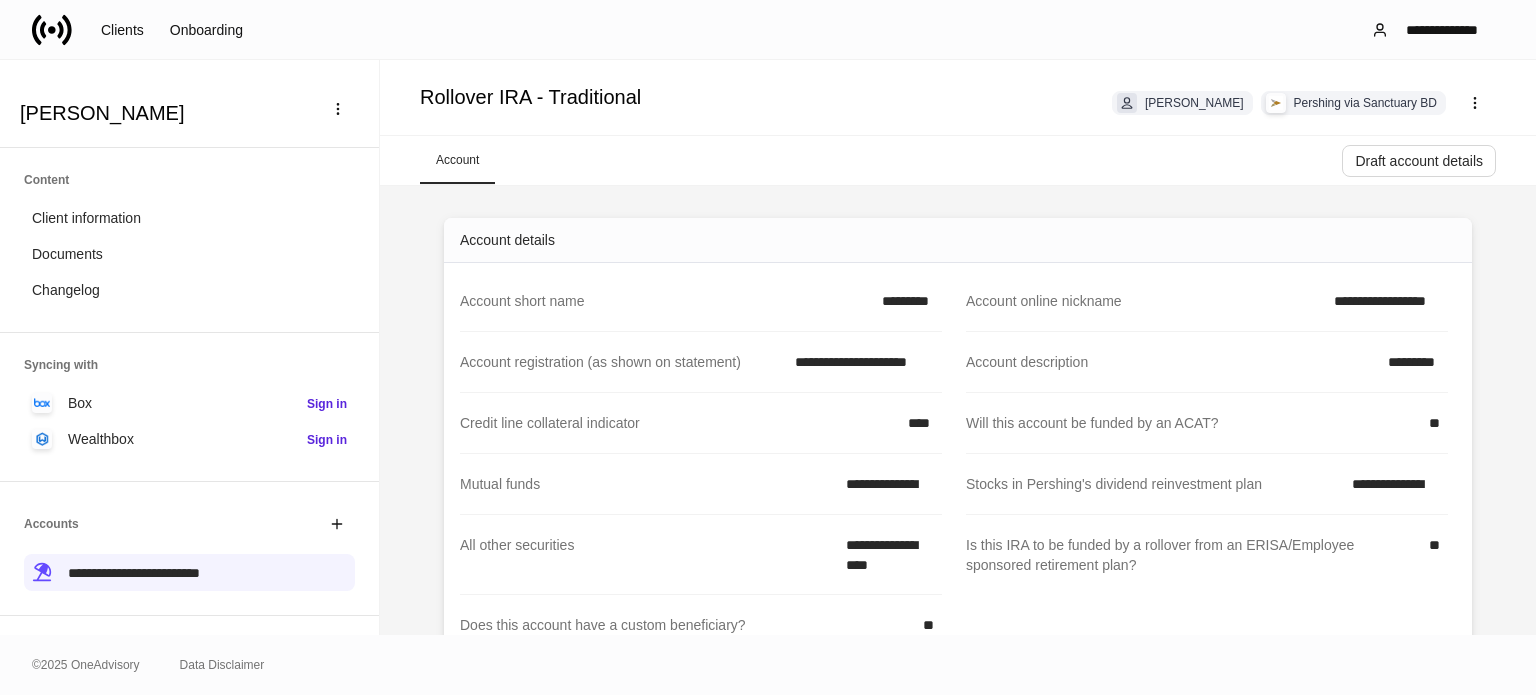 click 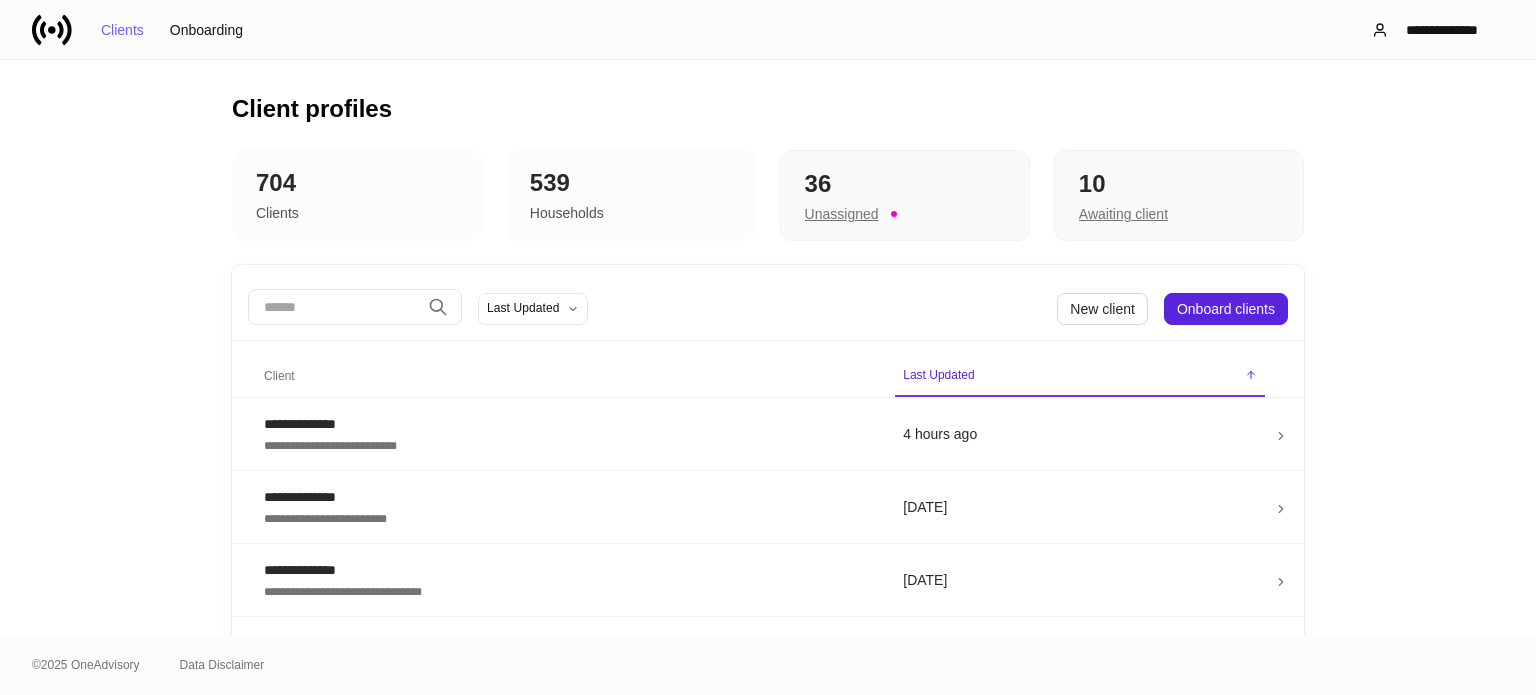 click at bounding box center [334, 307] 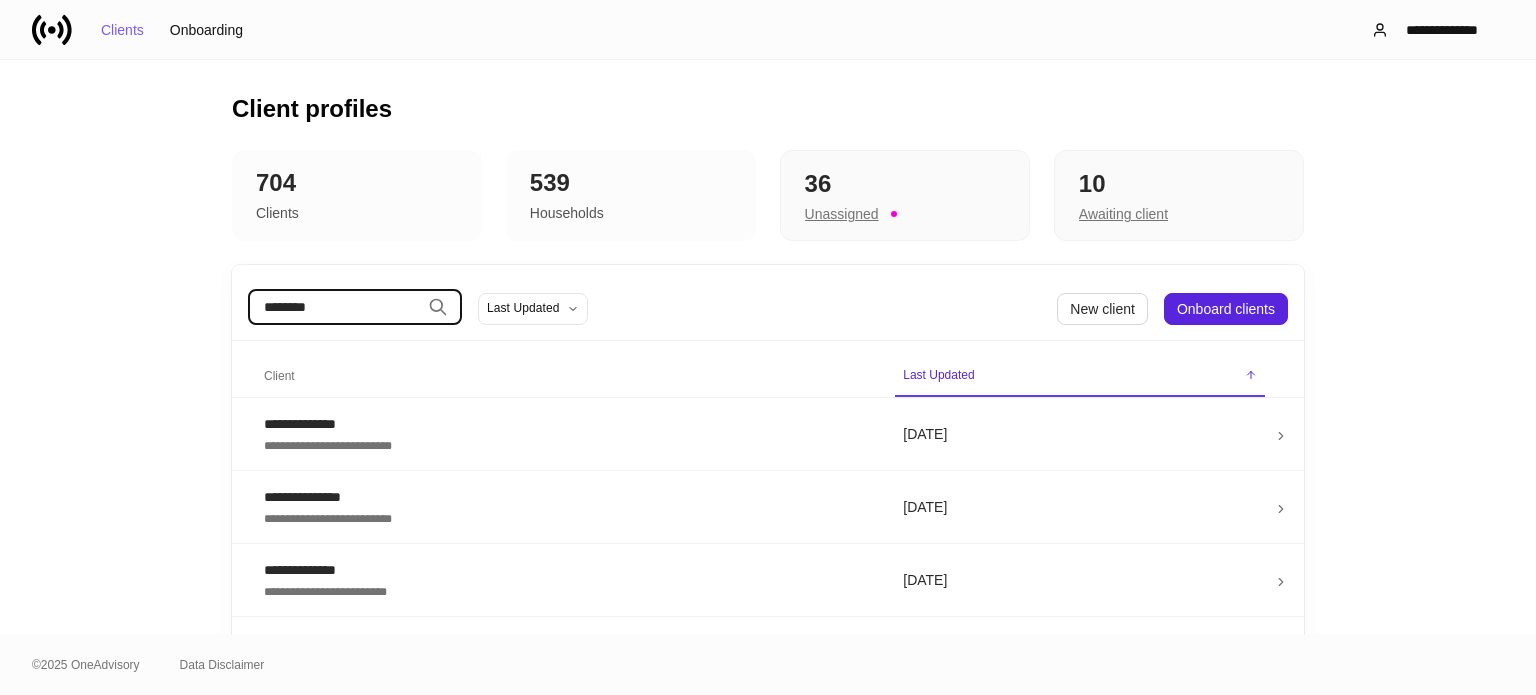 type on "********" 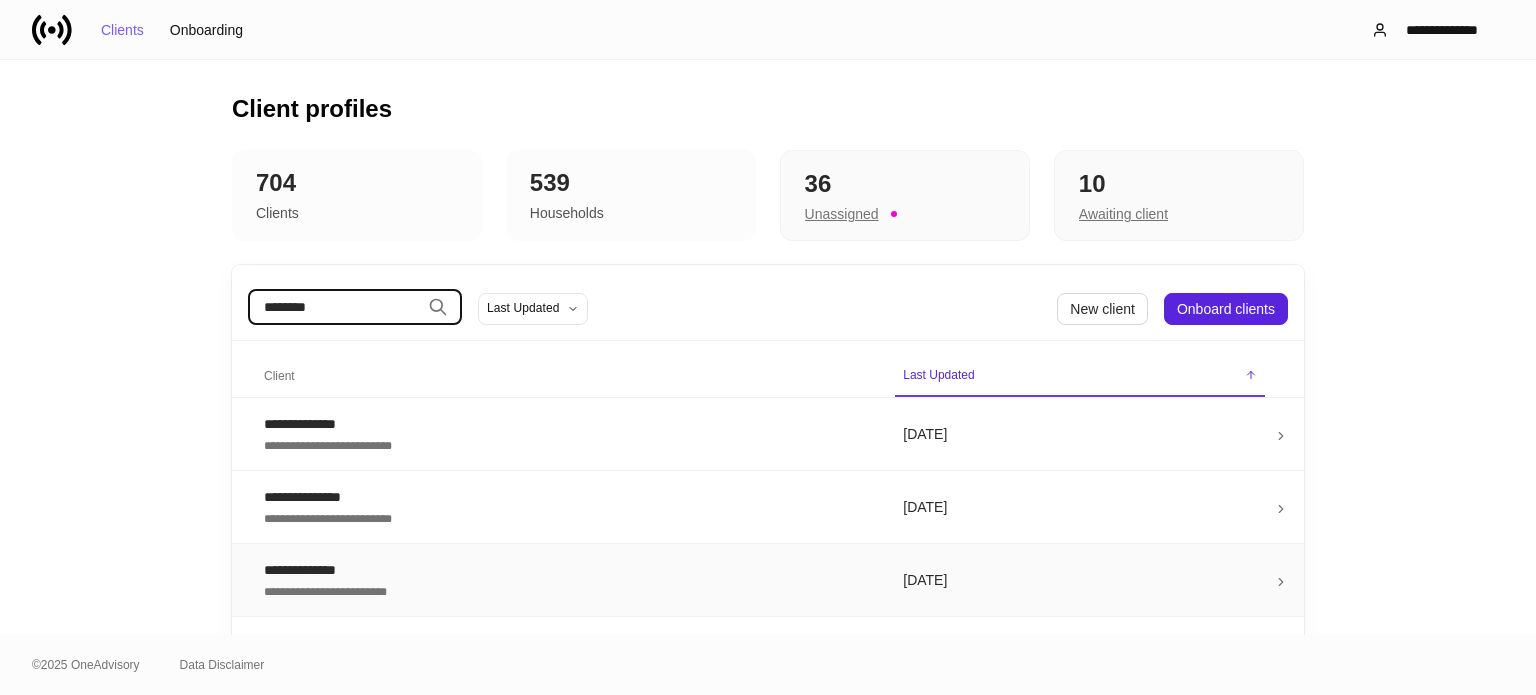 click on "**********" at bounding box center (567, 570) 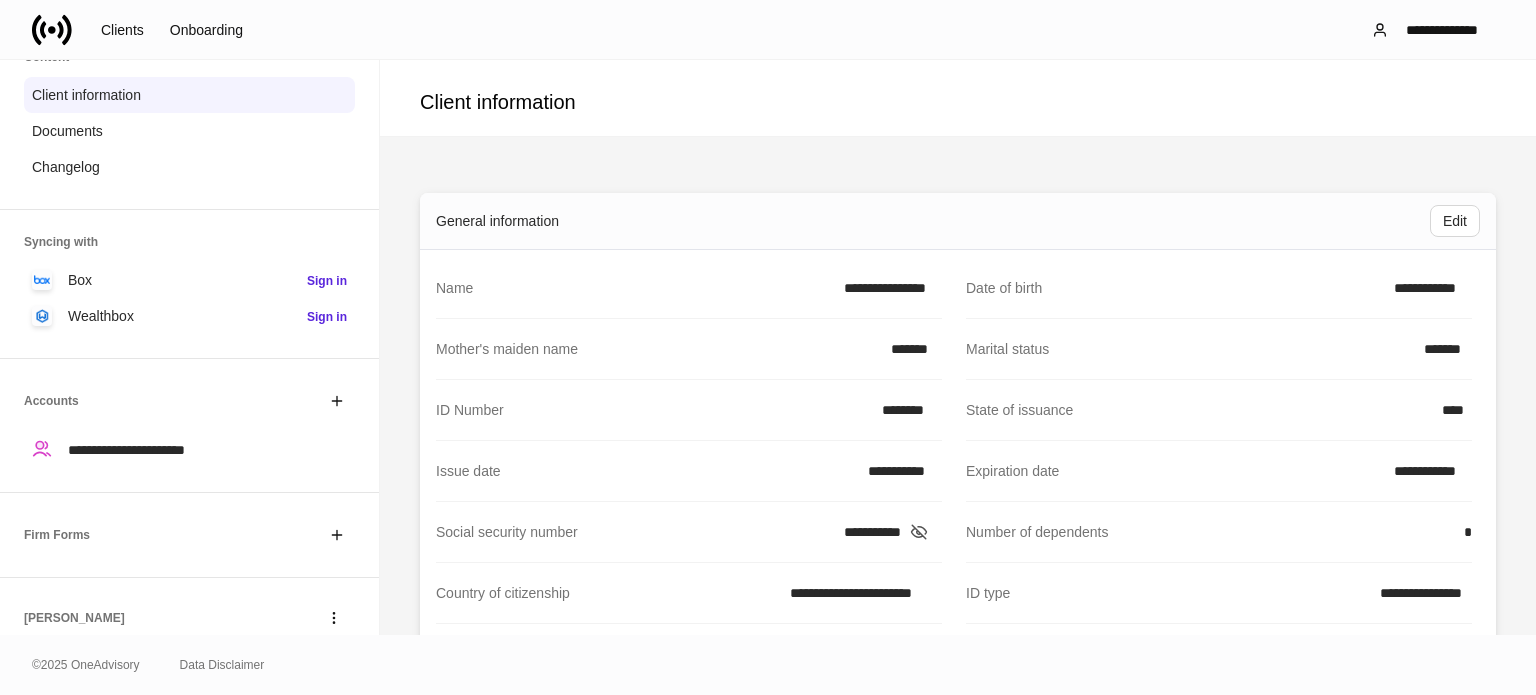 scroll, scrollTop: 260, scrollLeft: 0, axis: vertical 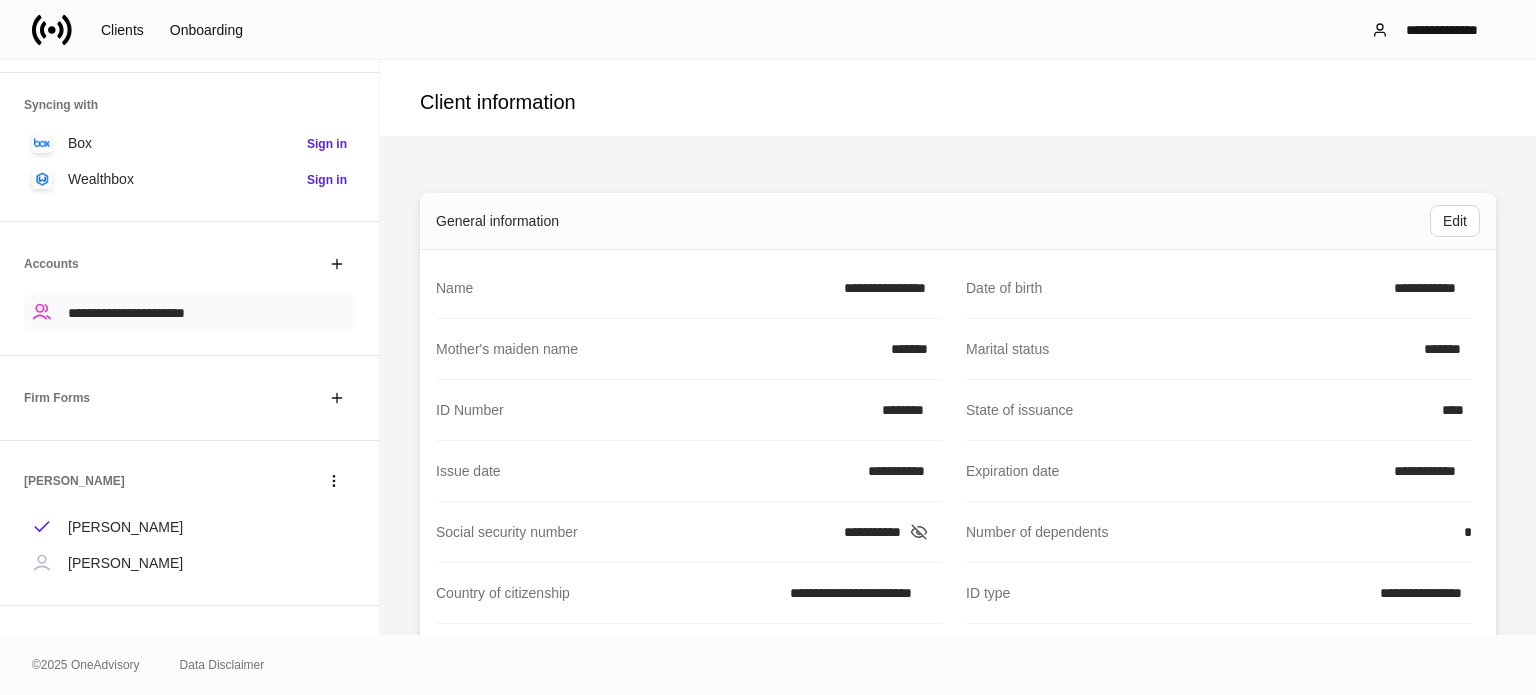 click on "**********" at bounding box center (126, 313) 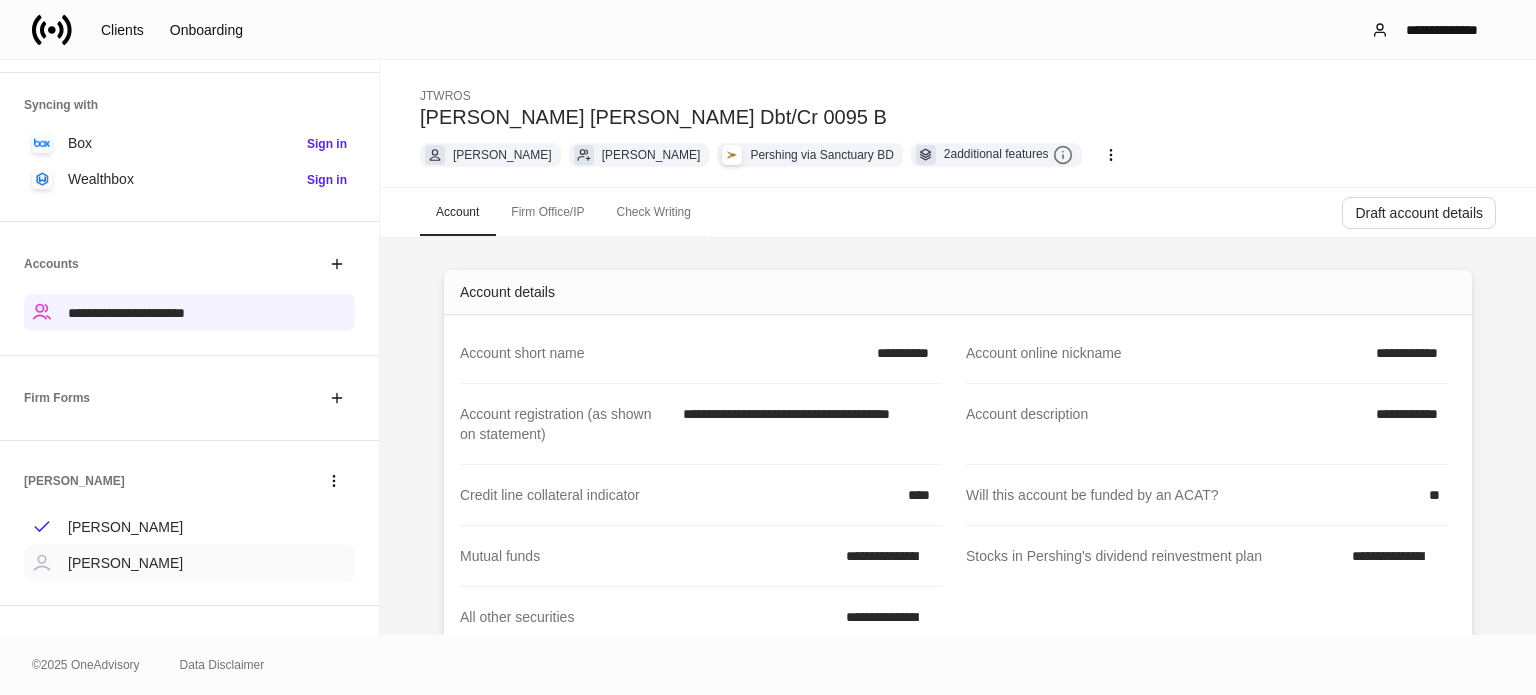 click on "[PERSON_NAME]" at bounding box center [125, 563] 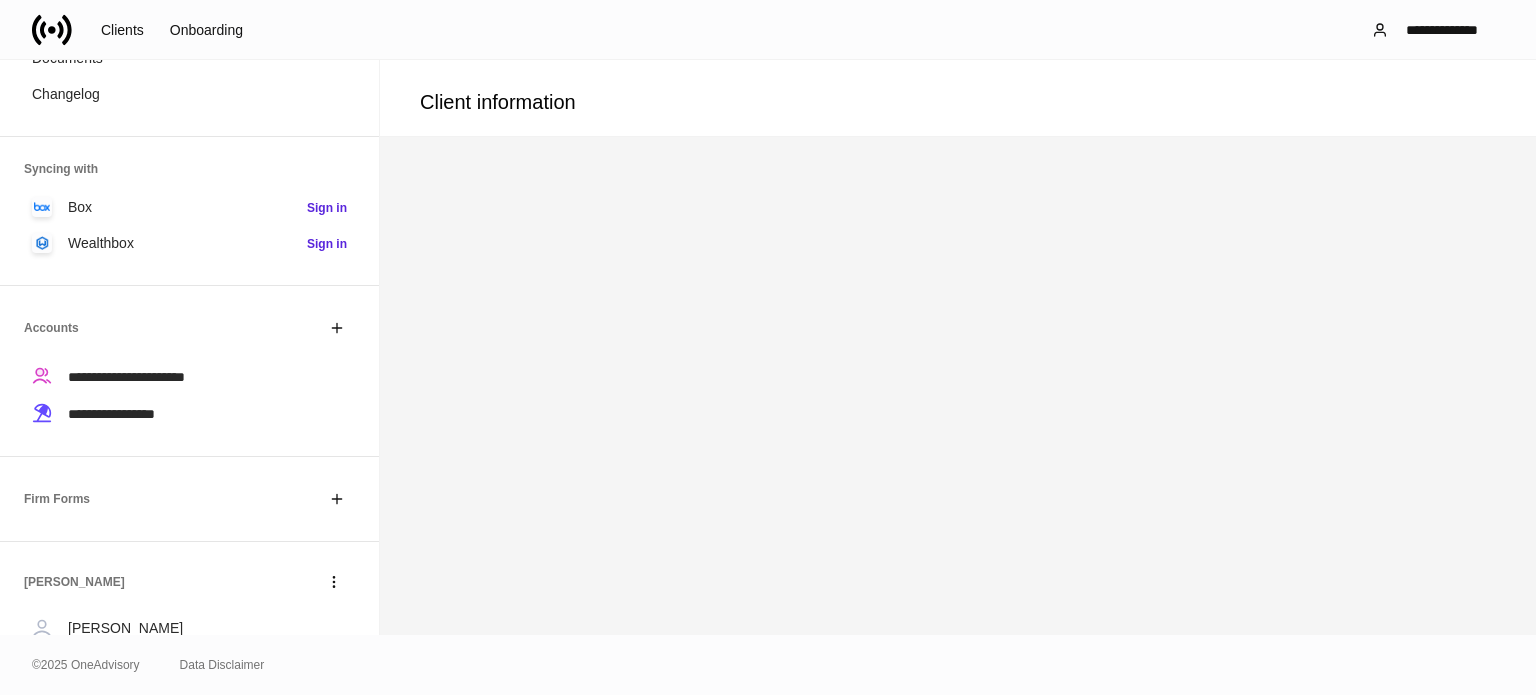 scroll, scrollTop: 260, scrollLeft: 0, axis: vertical 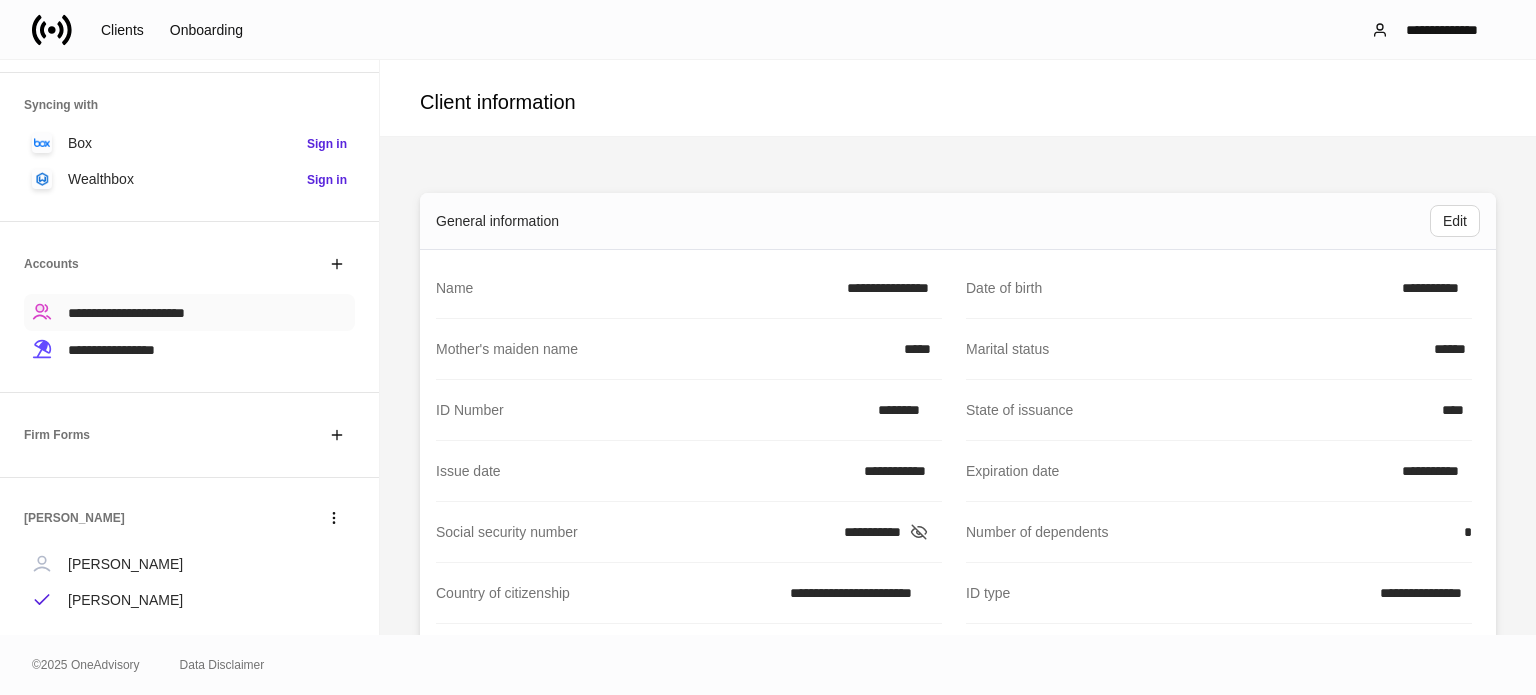 click on "**********" at bounding box center [126, 313] 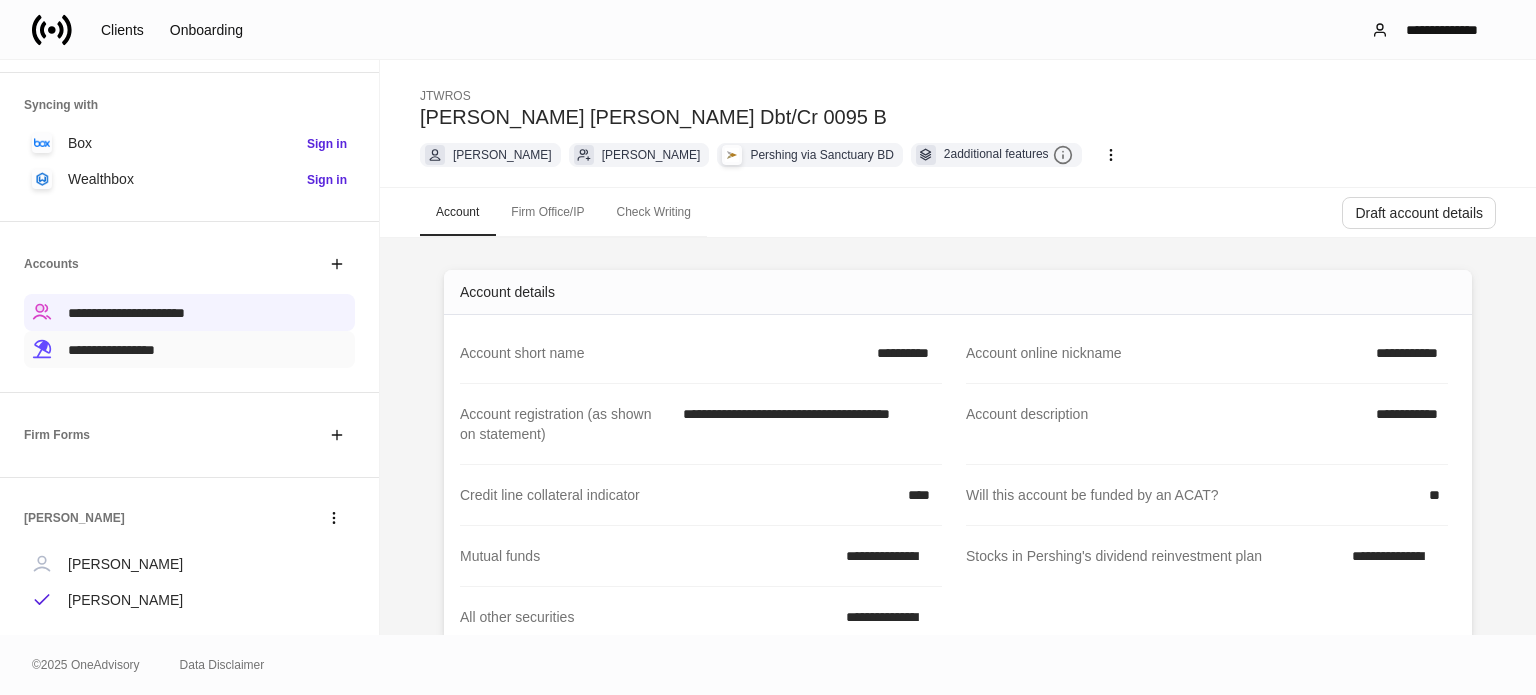 click on "**********" at bounding box center [189, 349] 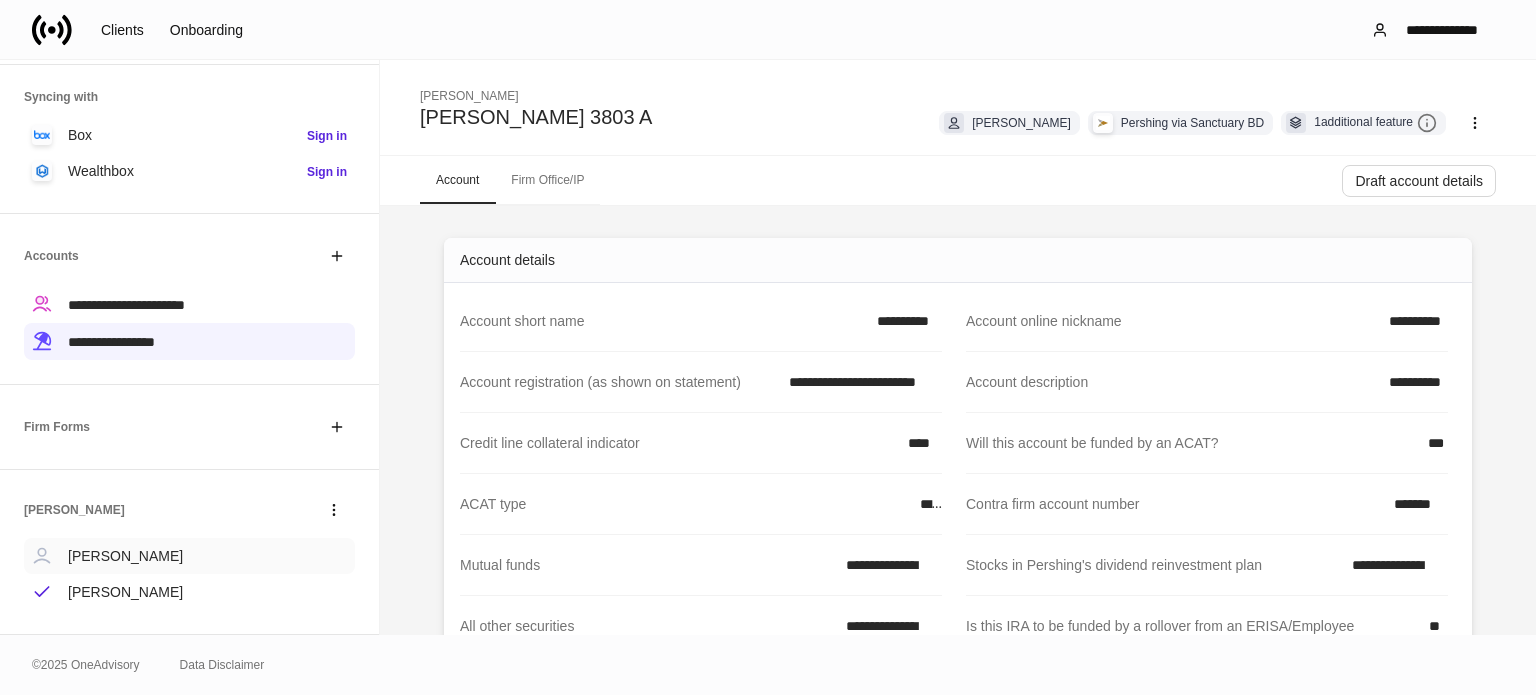 scroll, scrollTop: 296, scrollLeft: 0, axis: vertical 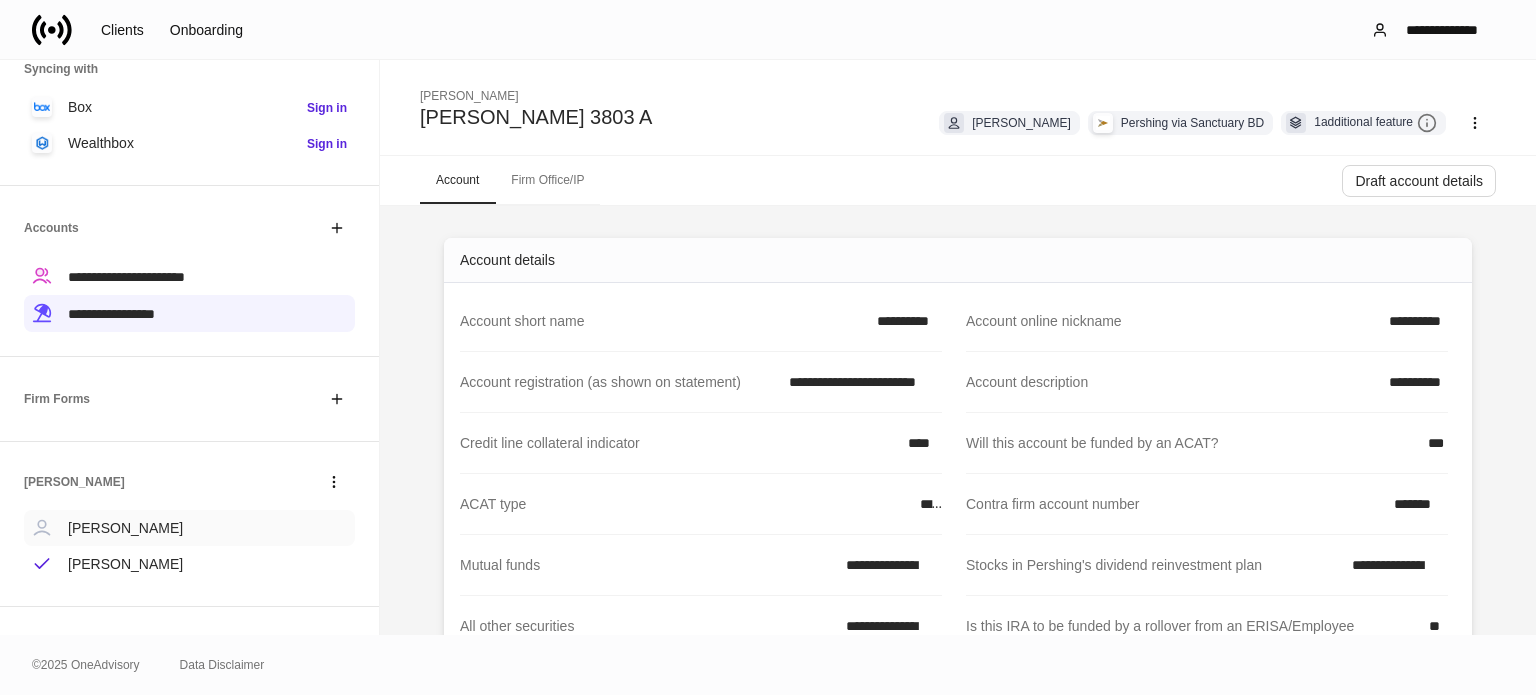 drag, startPoint x: 136, startPoint y: 559, endPoint x: 128, endPoint y: 531, distance: 29.12044 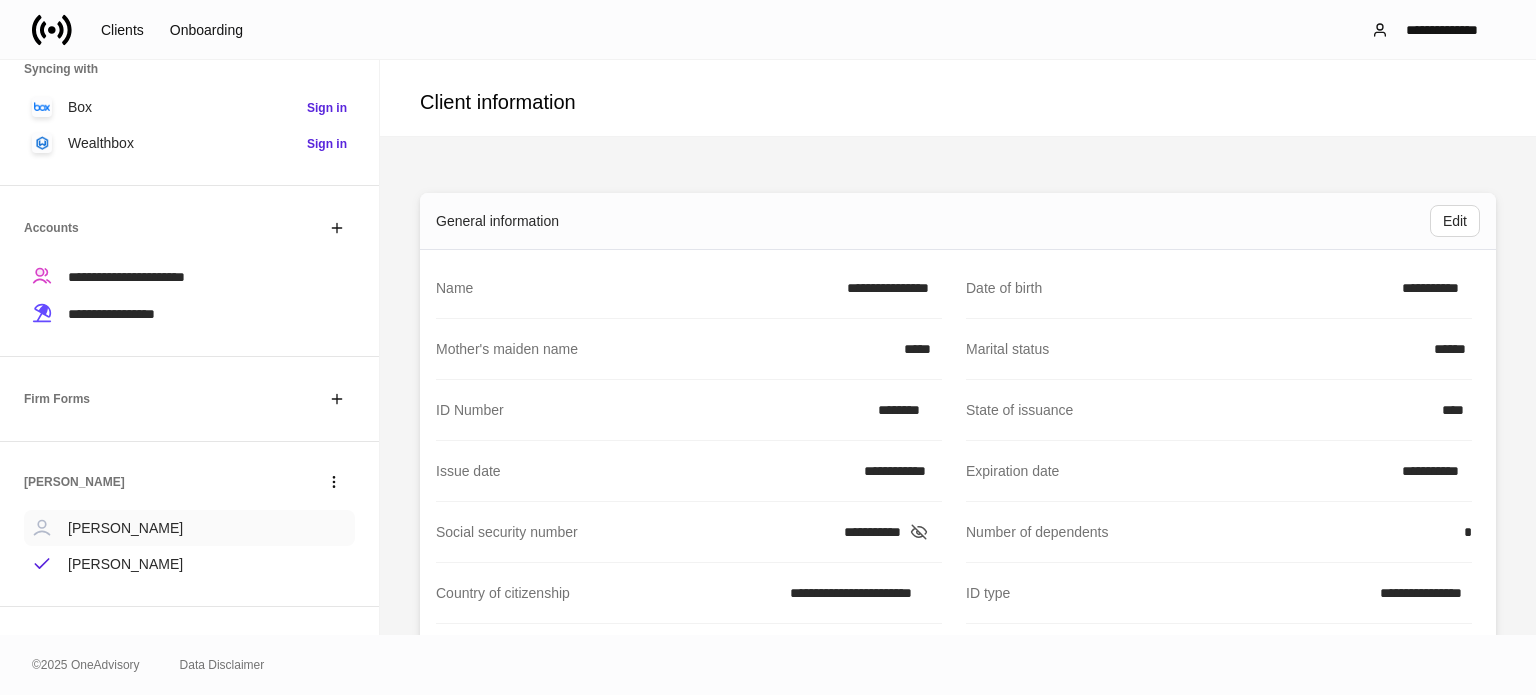 click on "[PERSON_NAME]" at bounding box center (125, 528) 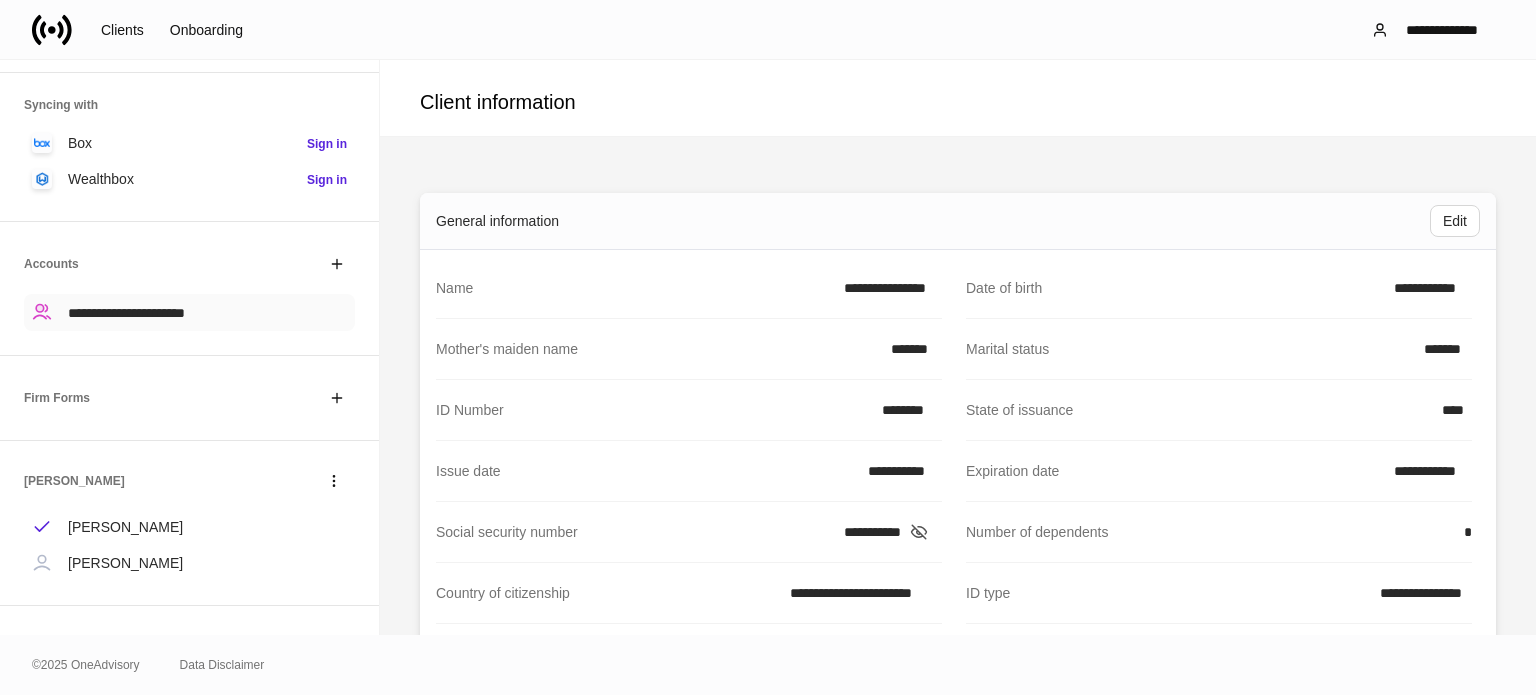 click on "**********" at bounding box center [126, 313] 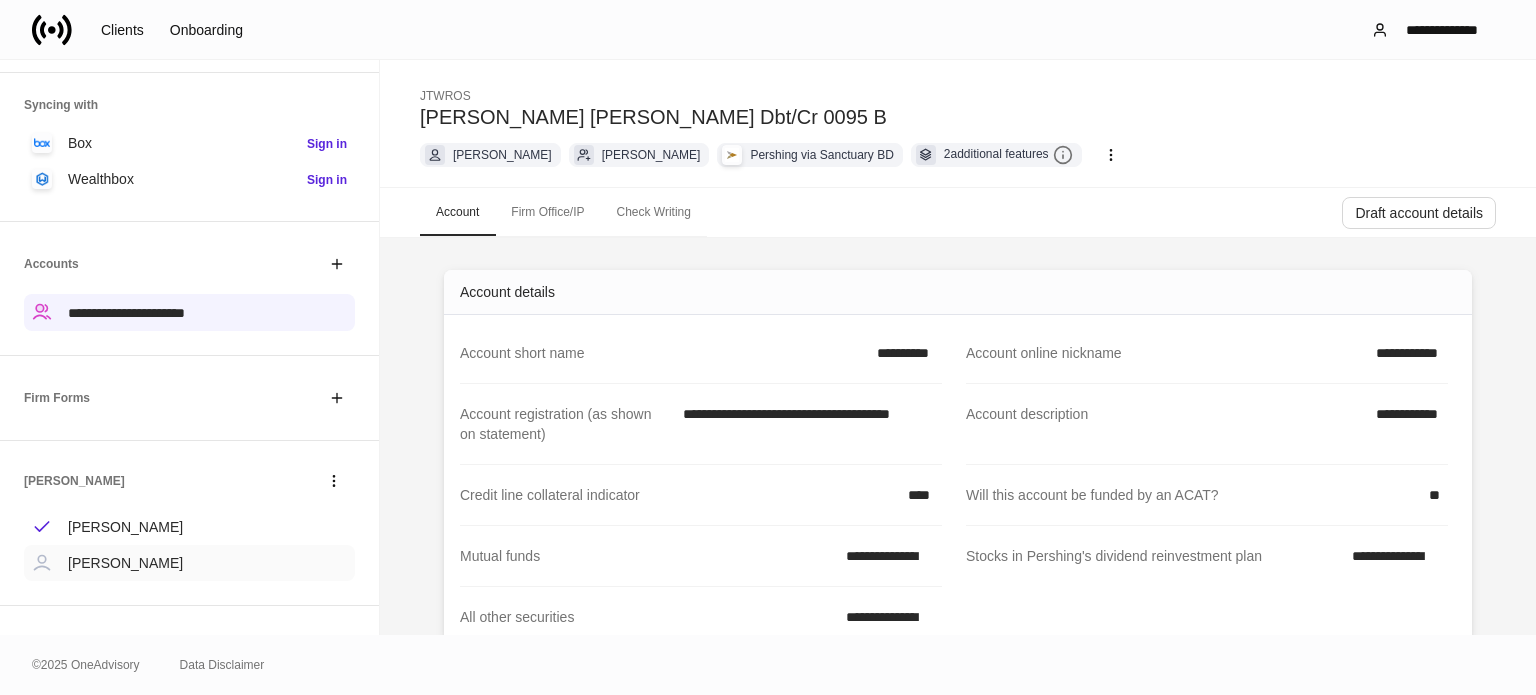 click on "[PERSON_NAME]" at bounding box center (189, 563) 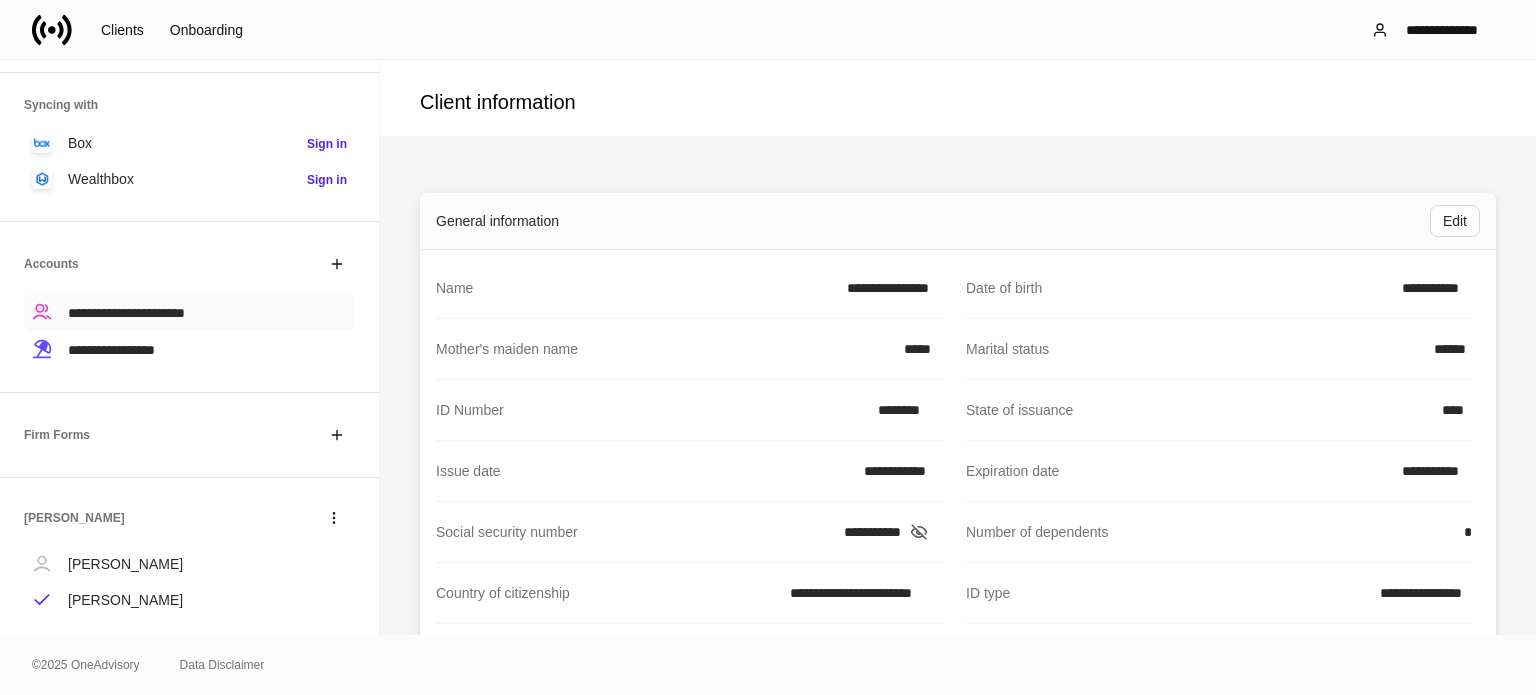 click on "**********" at bounding box center [126, 313] 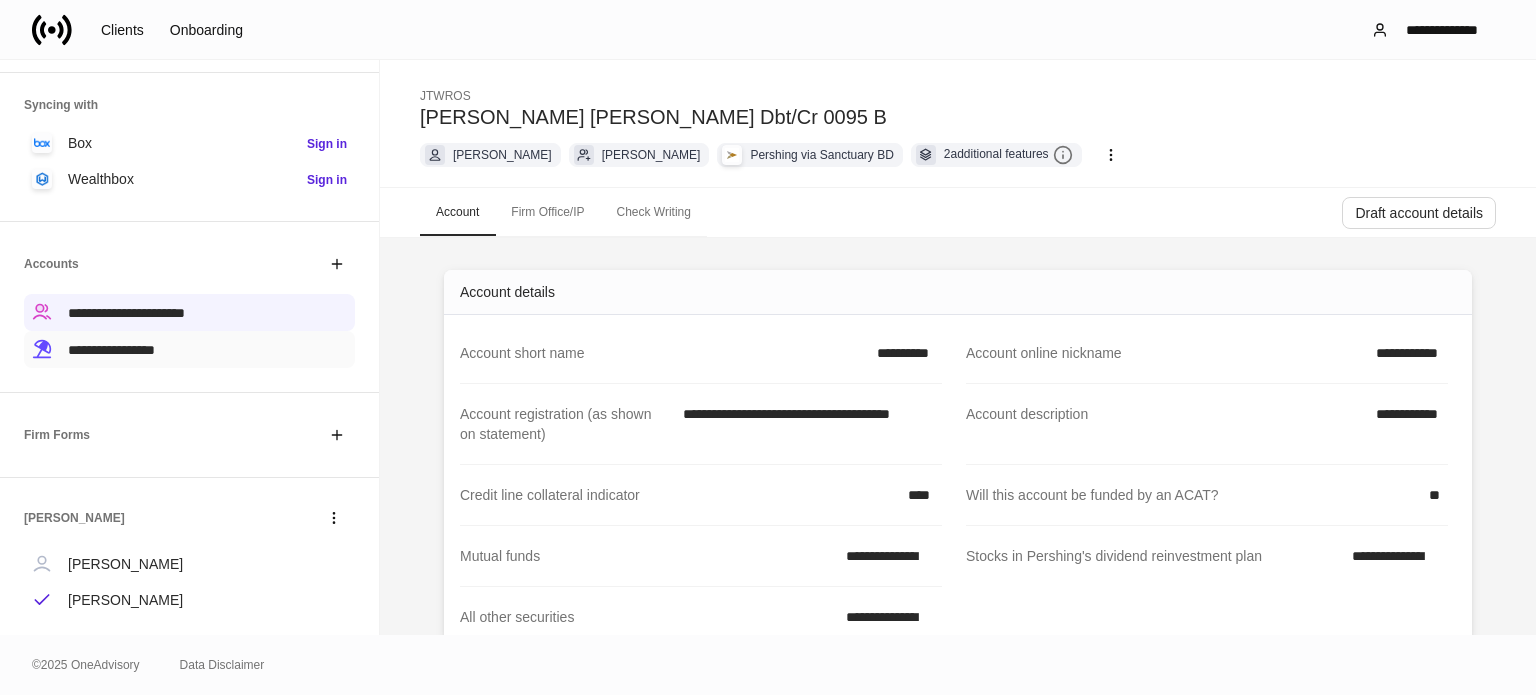 click on "**********" at bounding box center (111, 350) 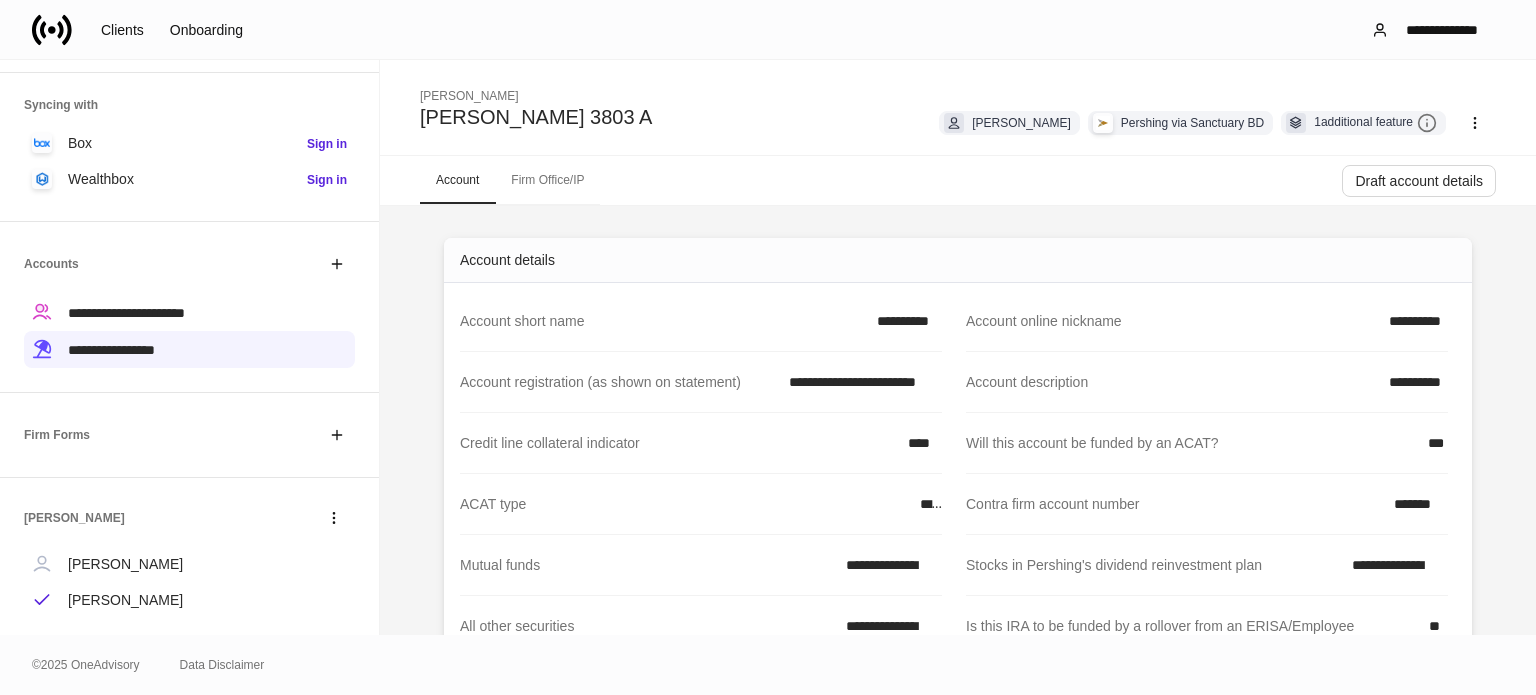 click 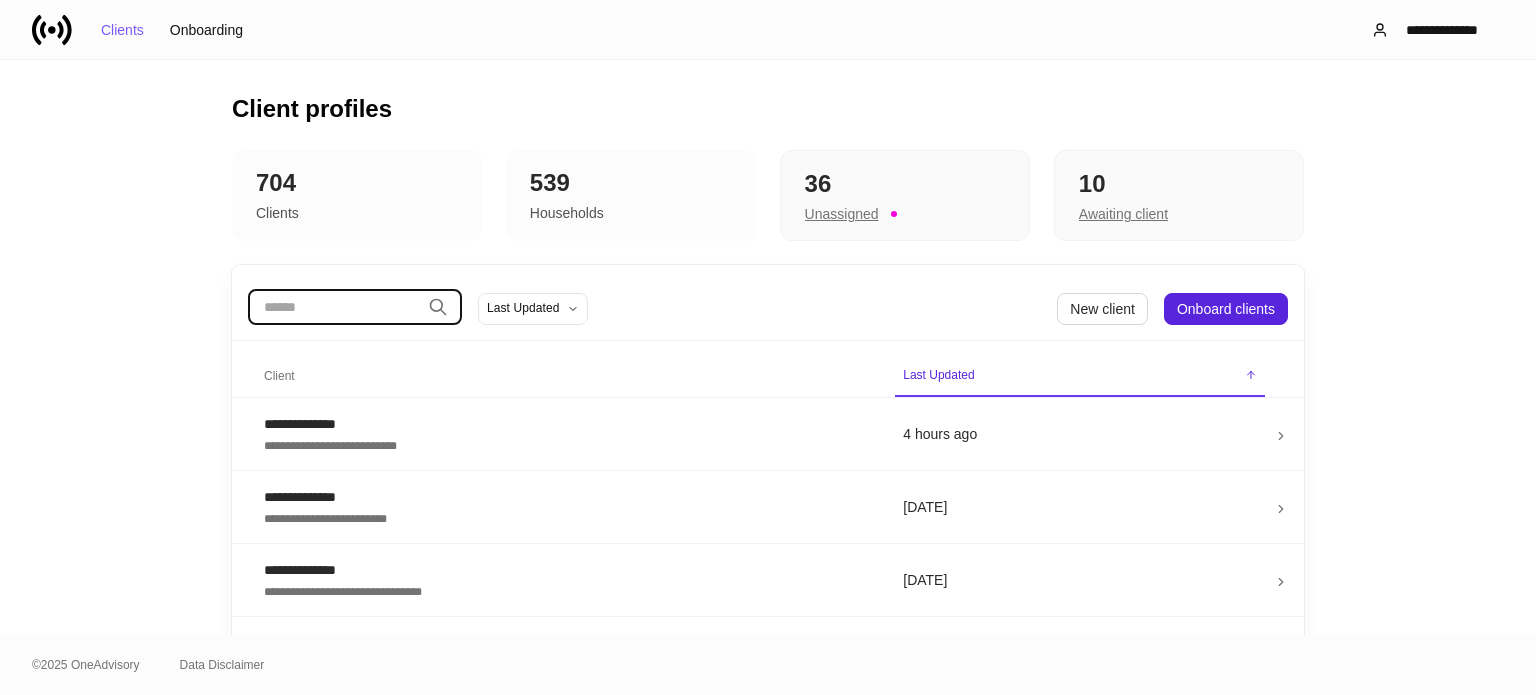 click at bounding box center [334, 307] 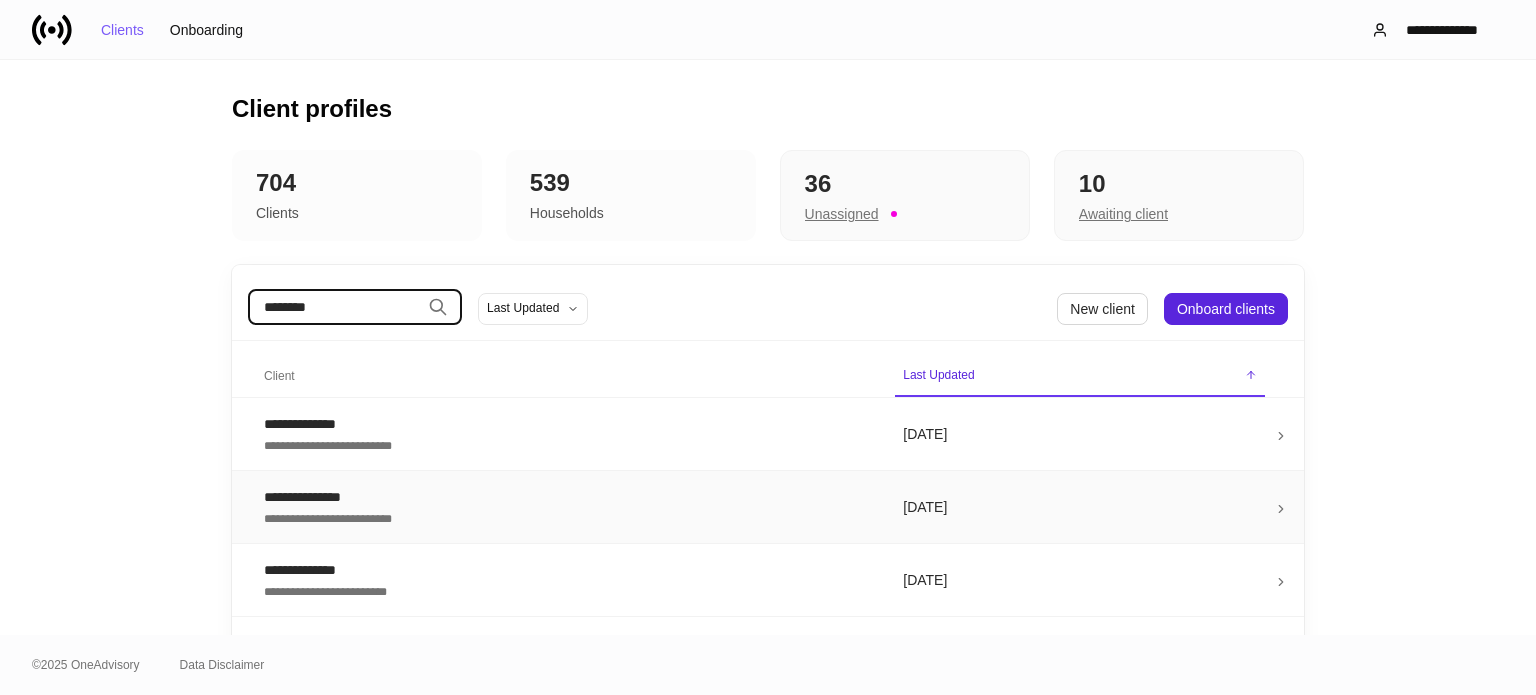 type on "********" 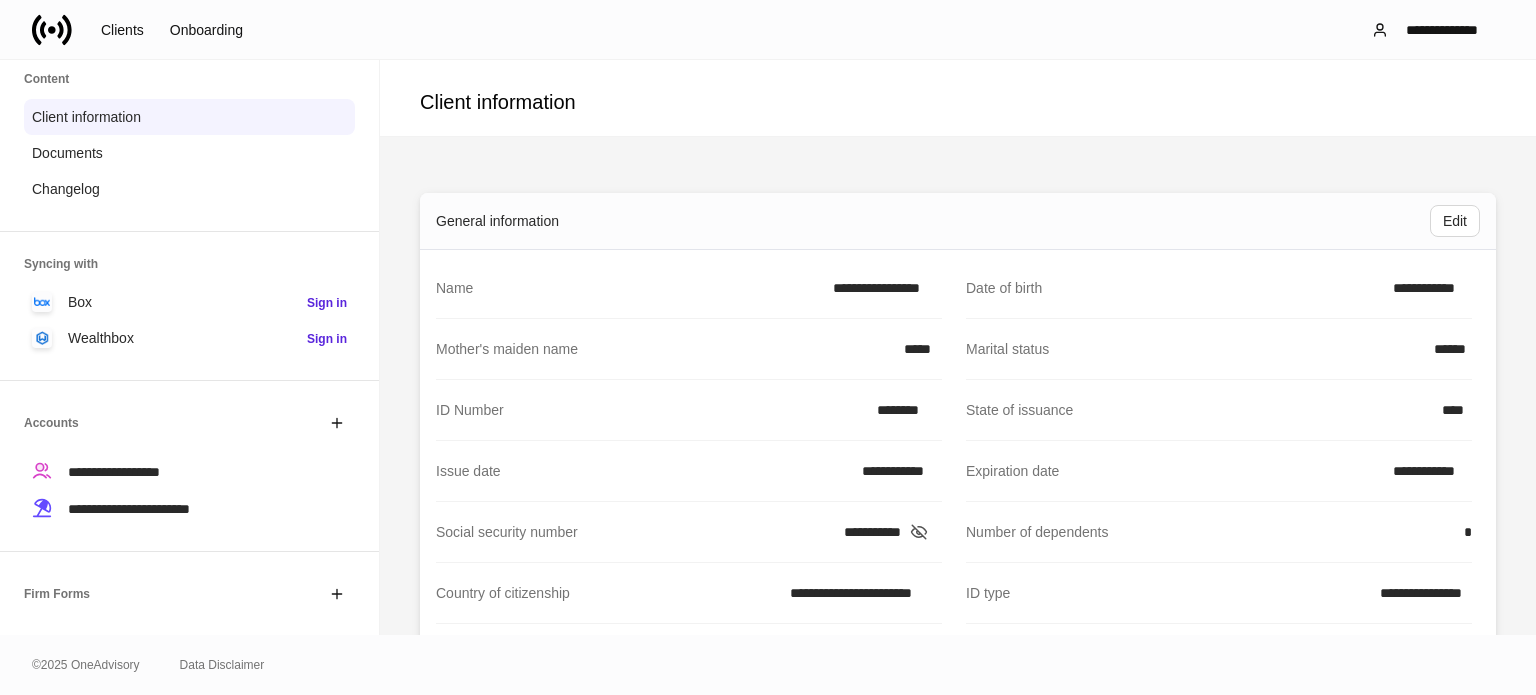scroll, scrollTop: 200, scrollLeft: 0, axis: vertical 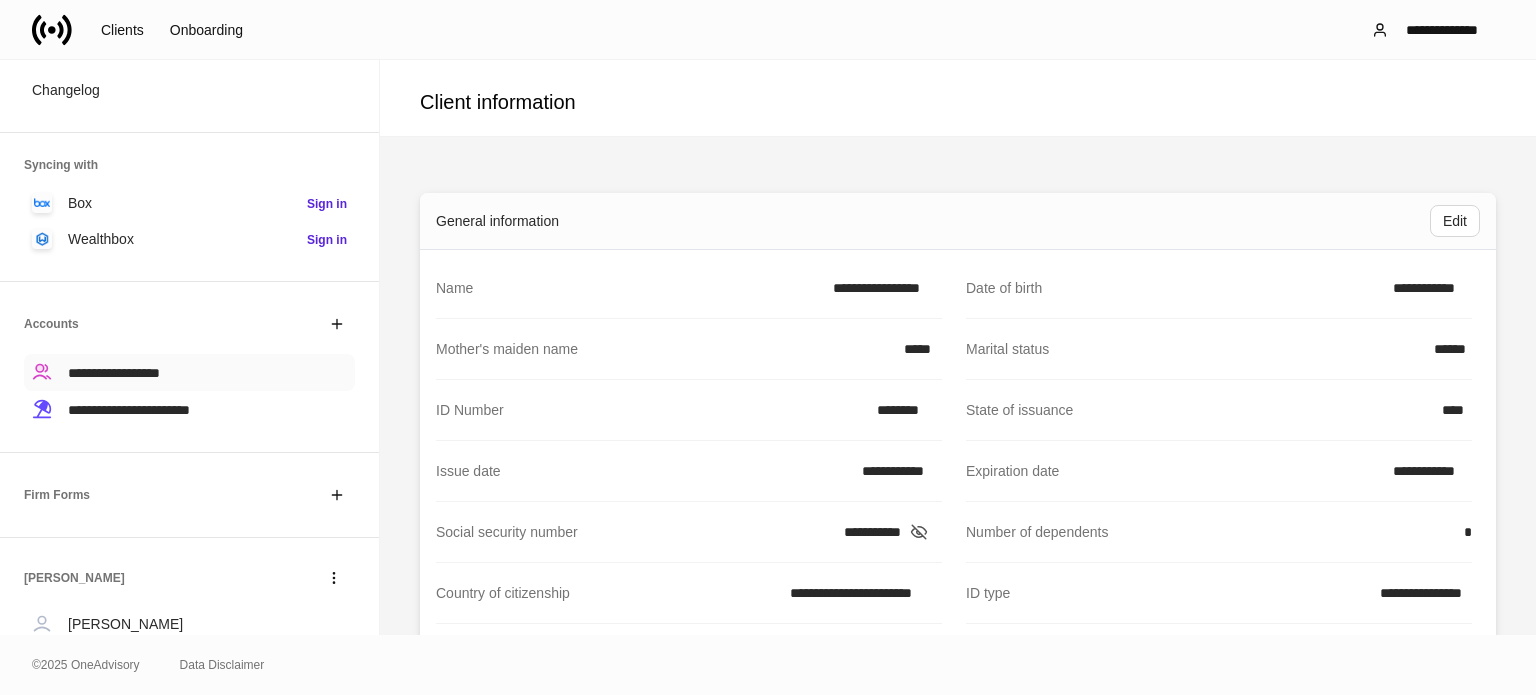 click on "**********" at bounding box center [189, 372] 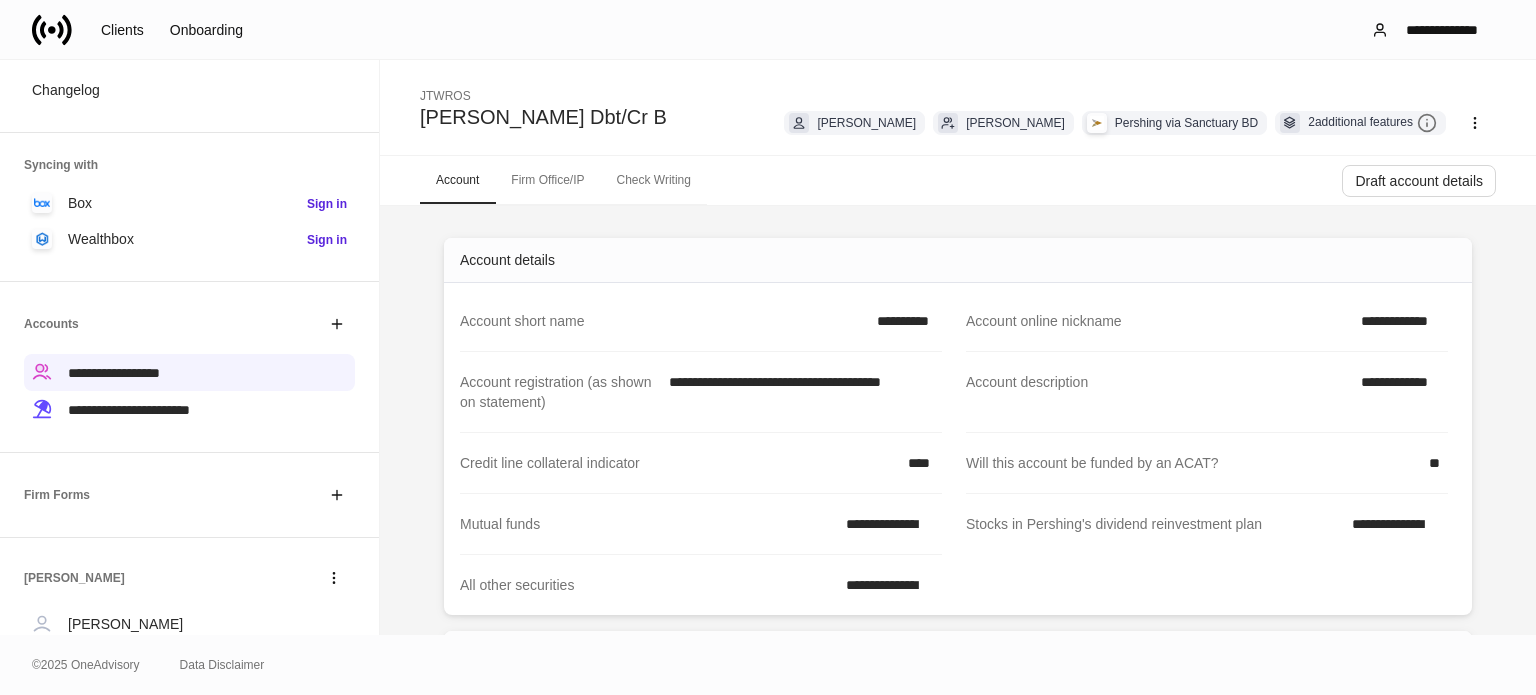 click 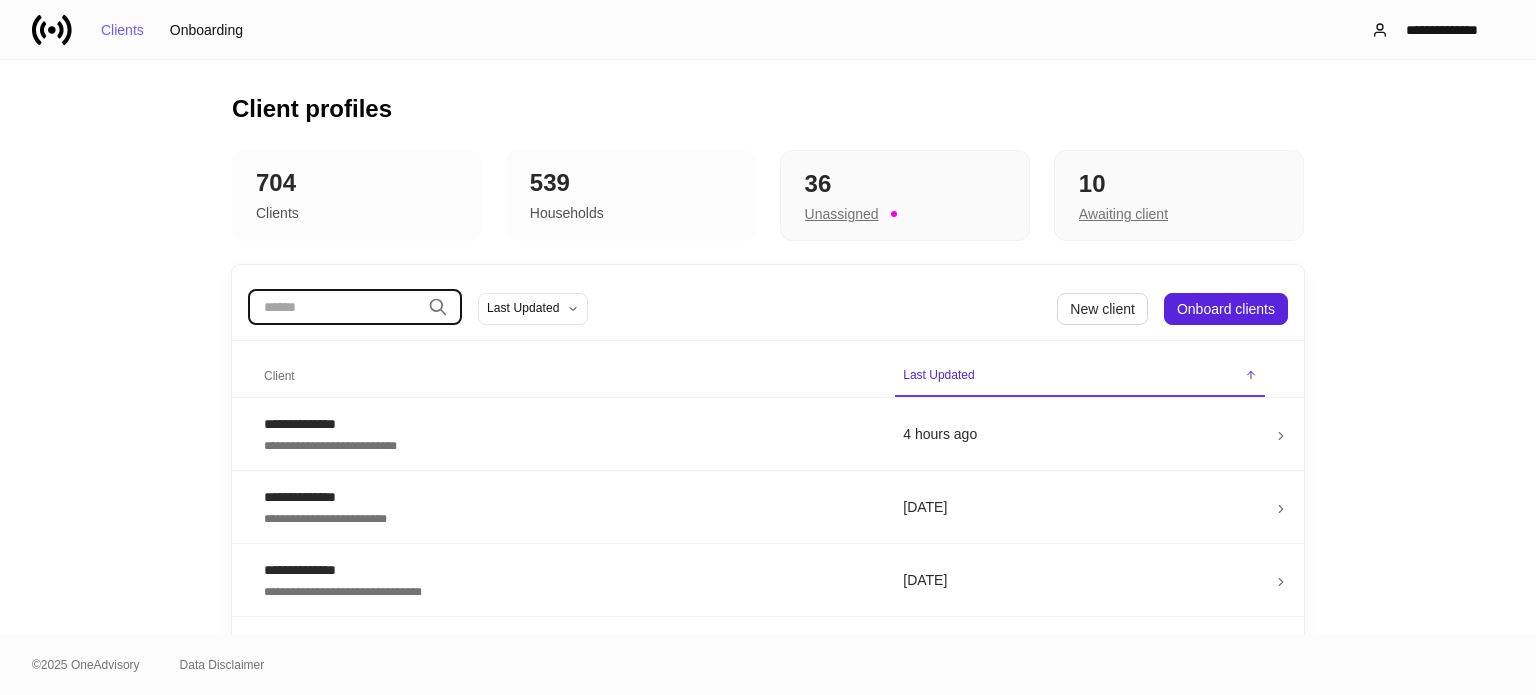 click at bounding box center (334, 307) 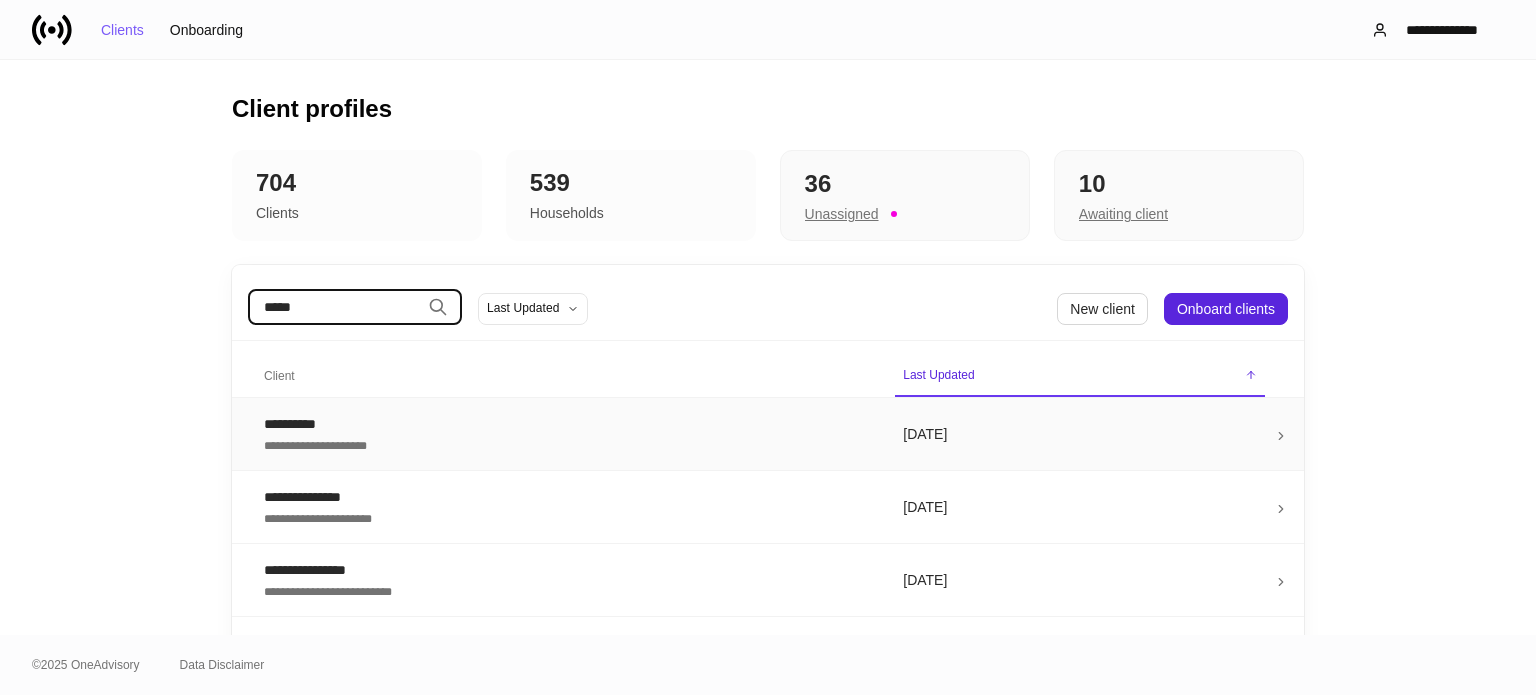 type on "****" 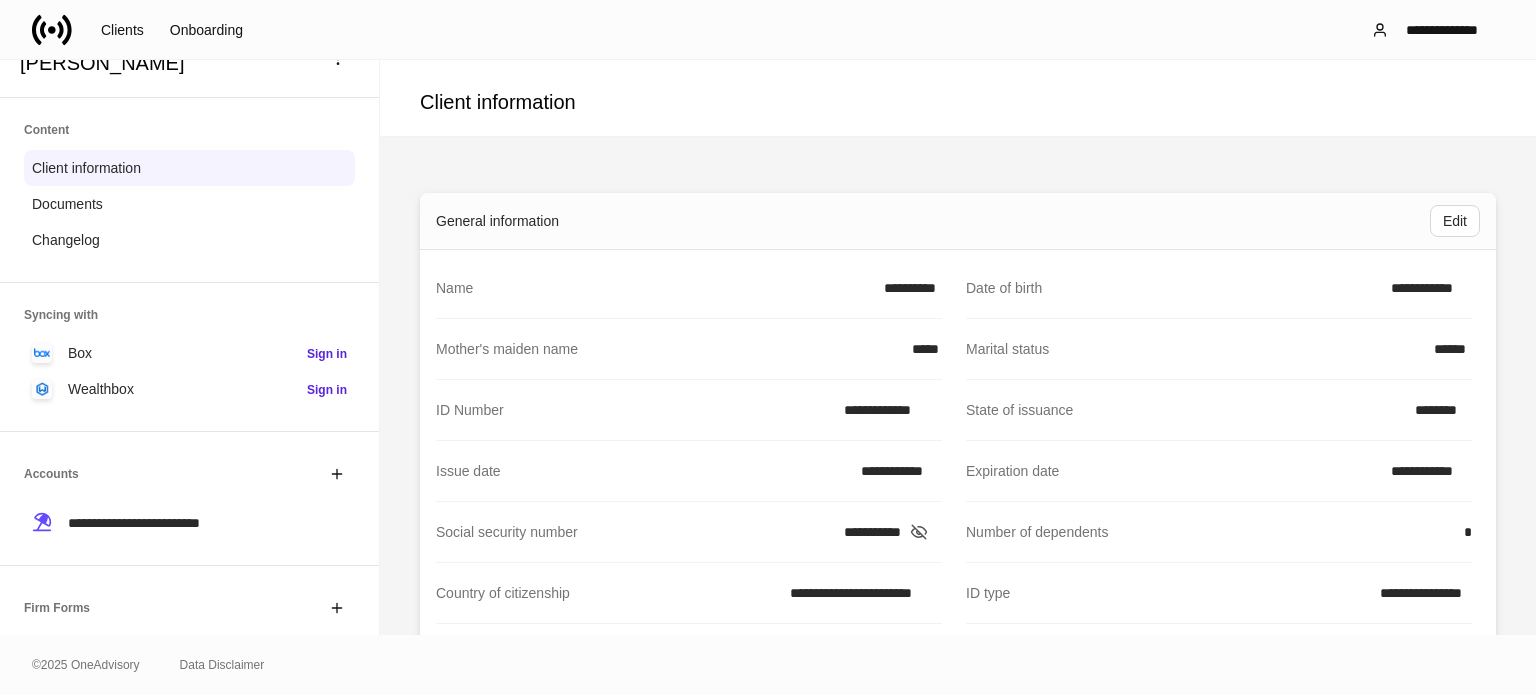scroll, scrollTop: 100, scrollLeft: 0, axis: vertical 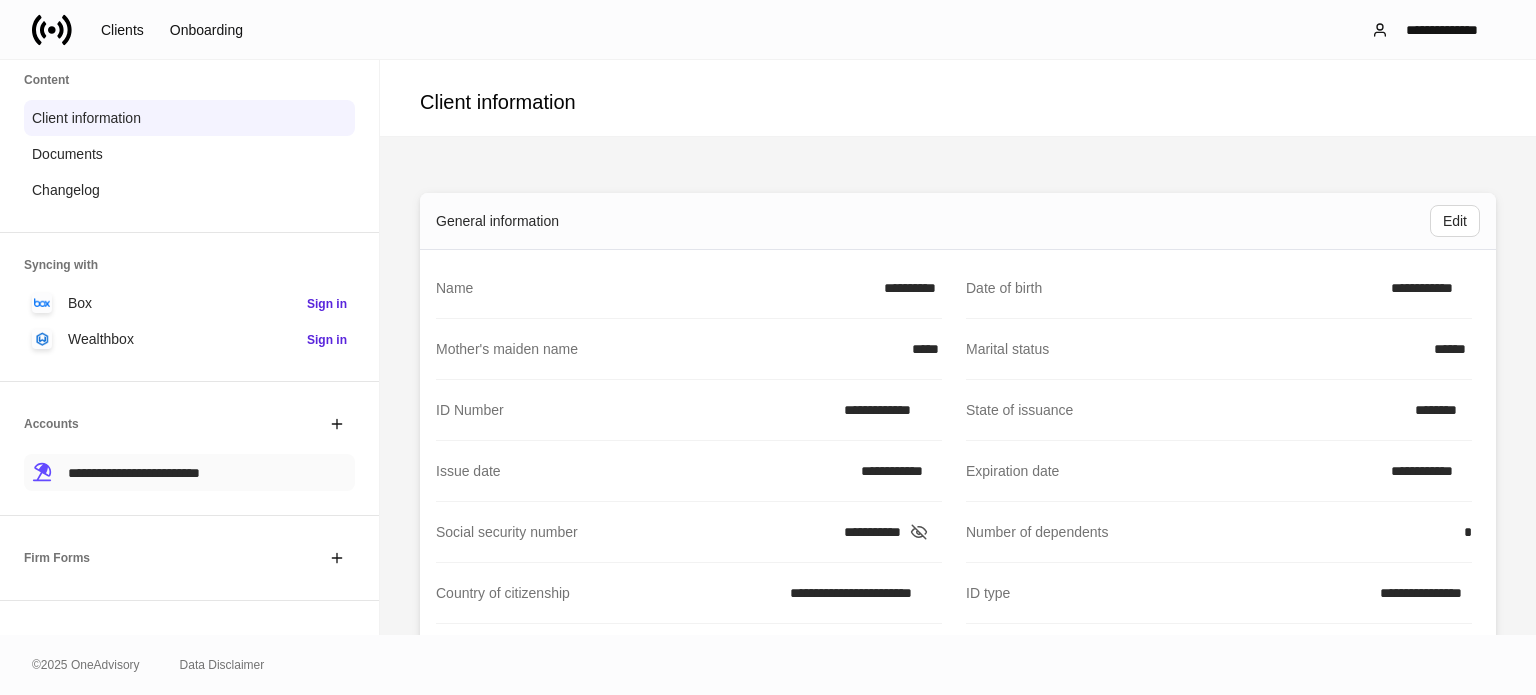 click on "**********" at bounding box center [134, 473] 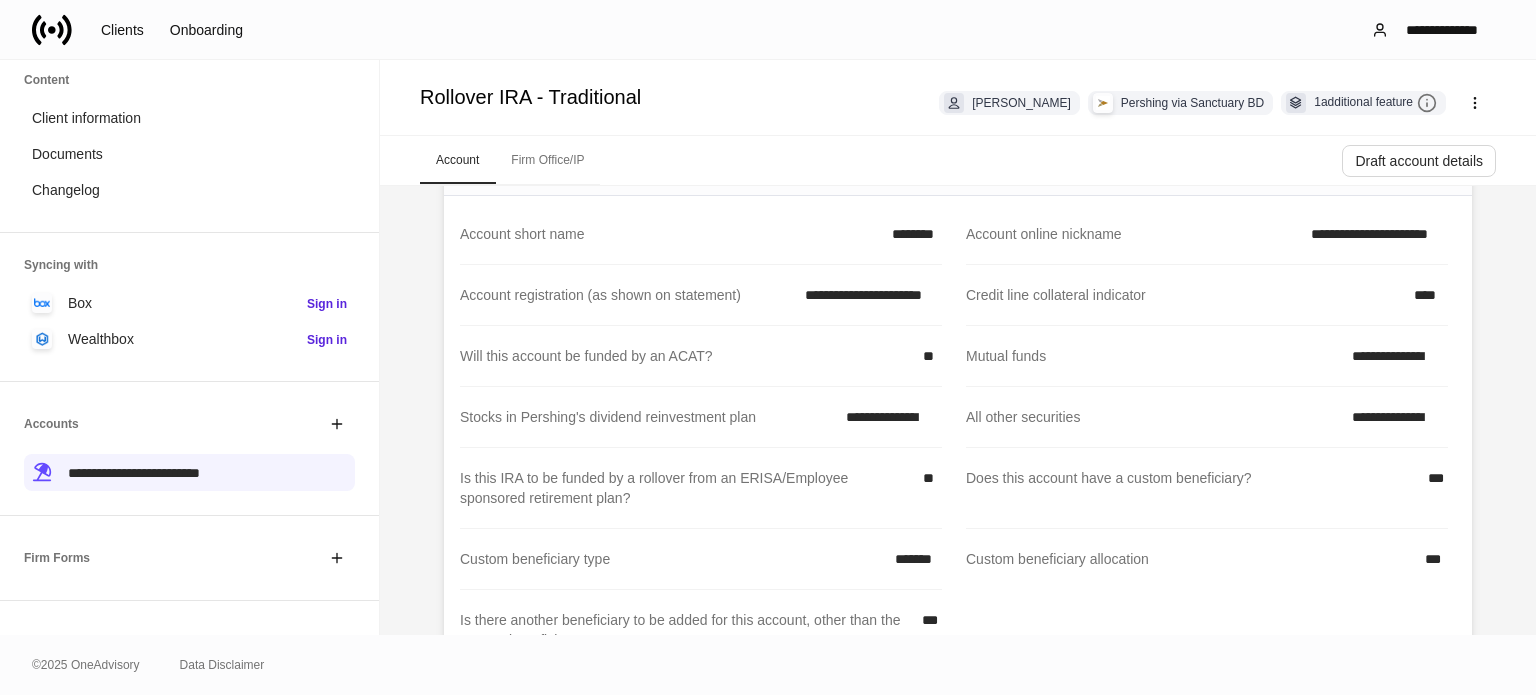 scroll, scrollTop: 100, scrollLeft: 0, axis: vertical 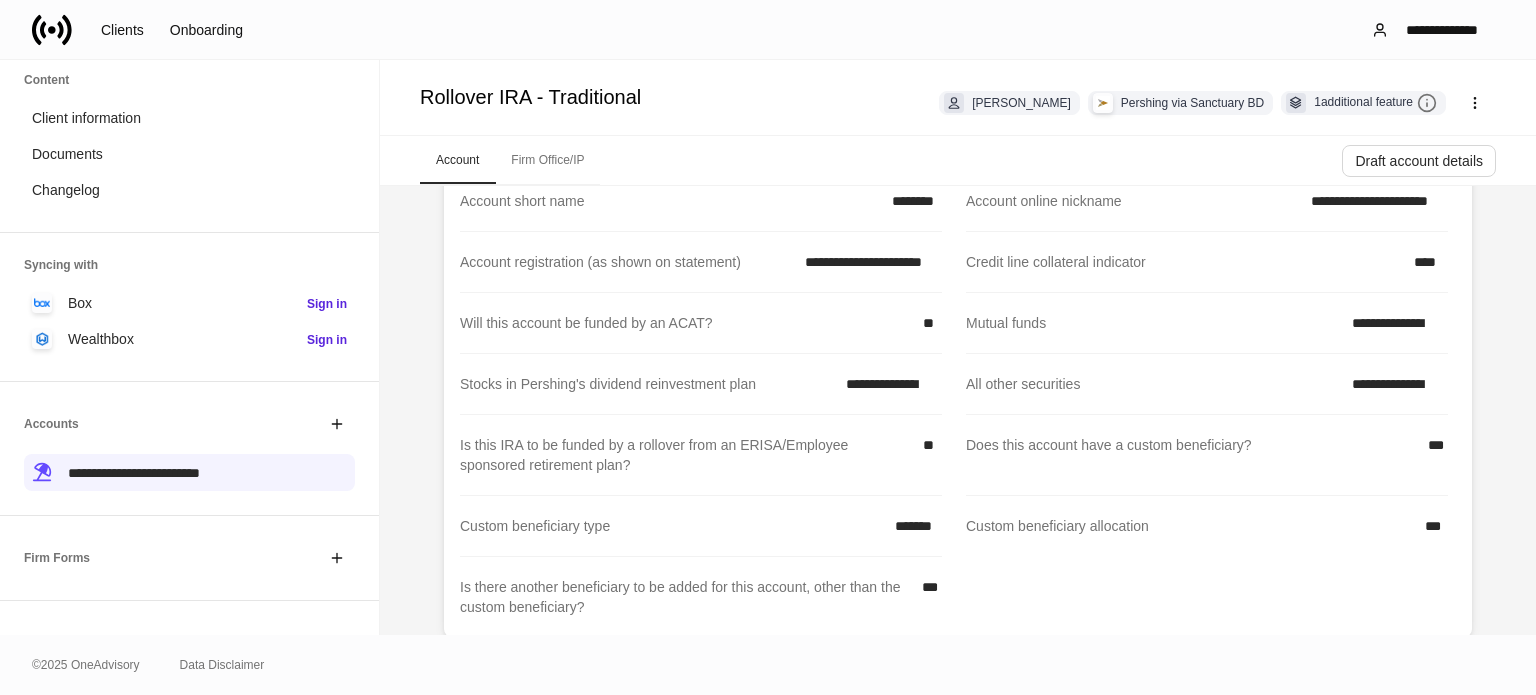 click 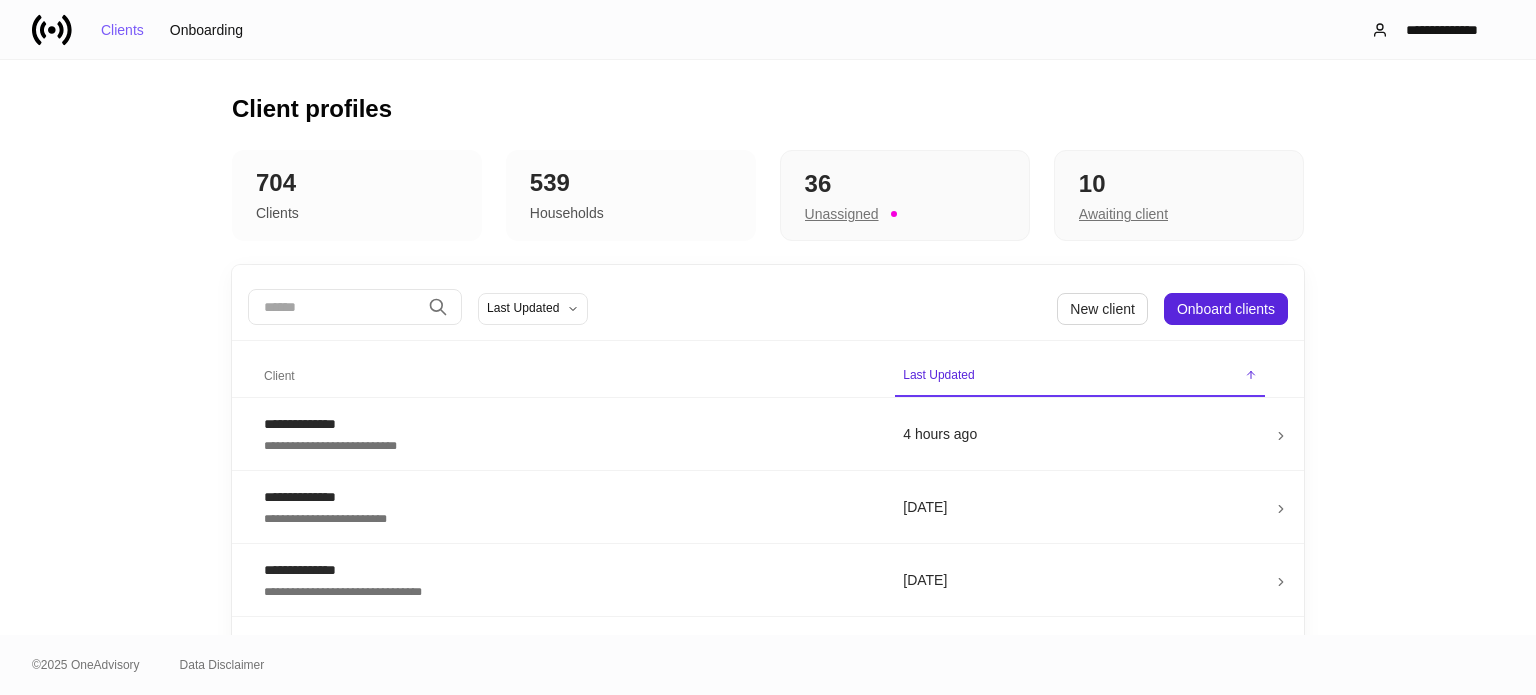 click at bounding box center [334, 307] 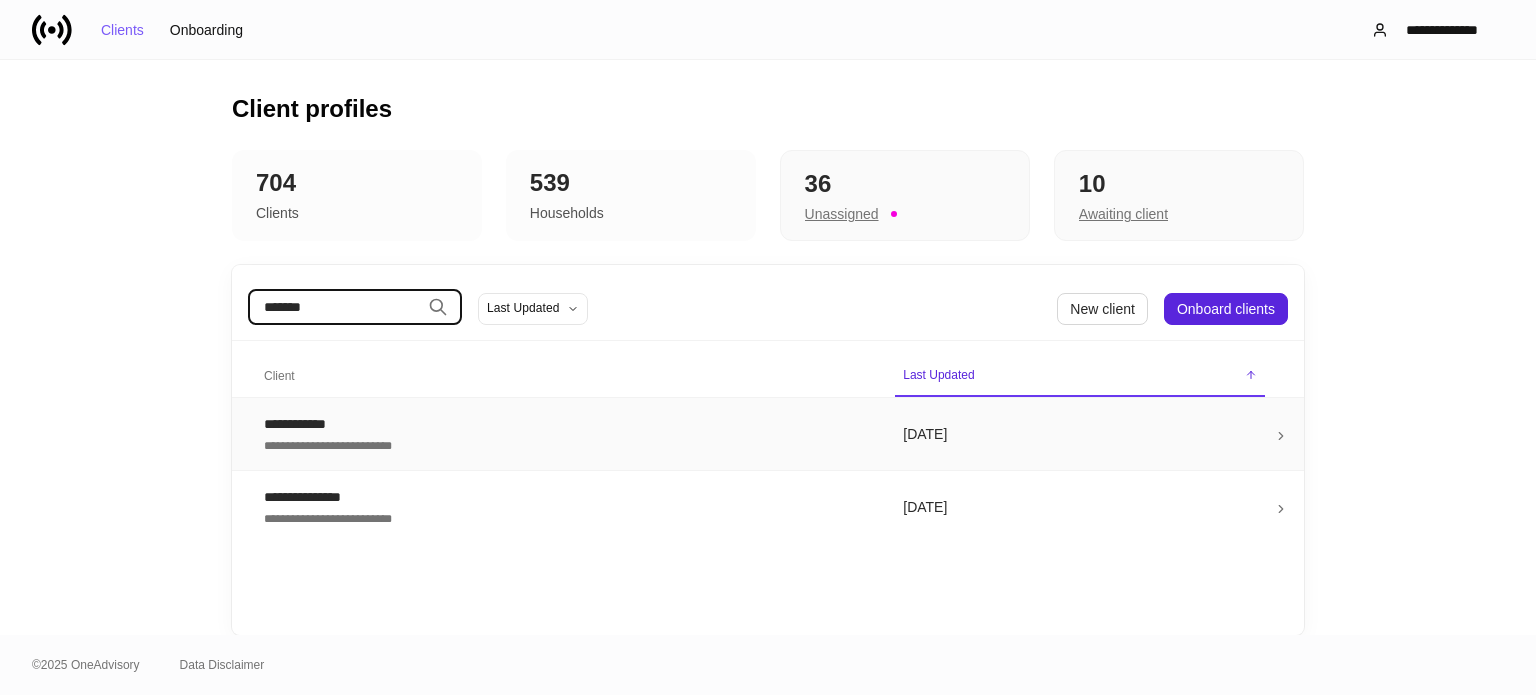 type on "*******" 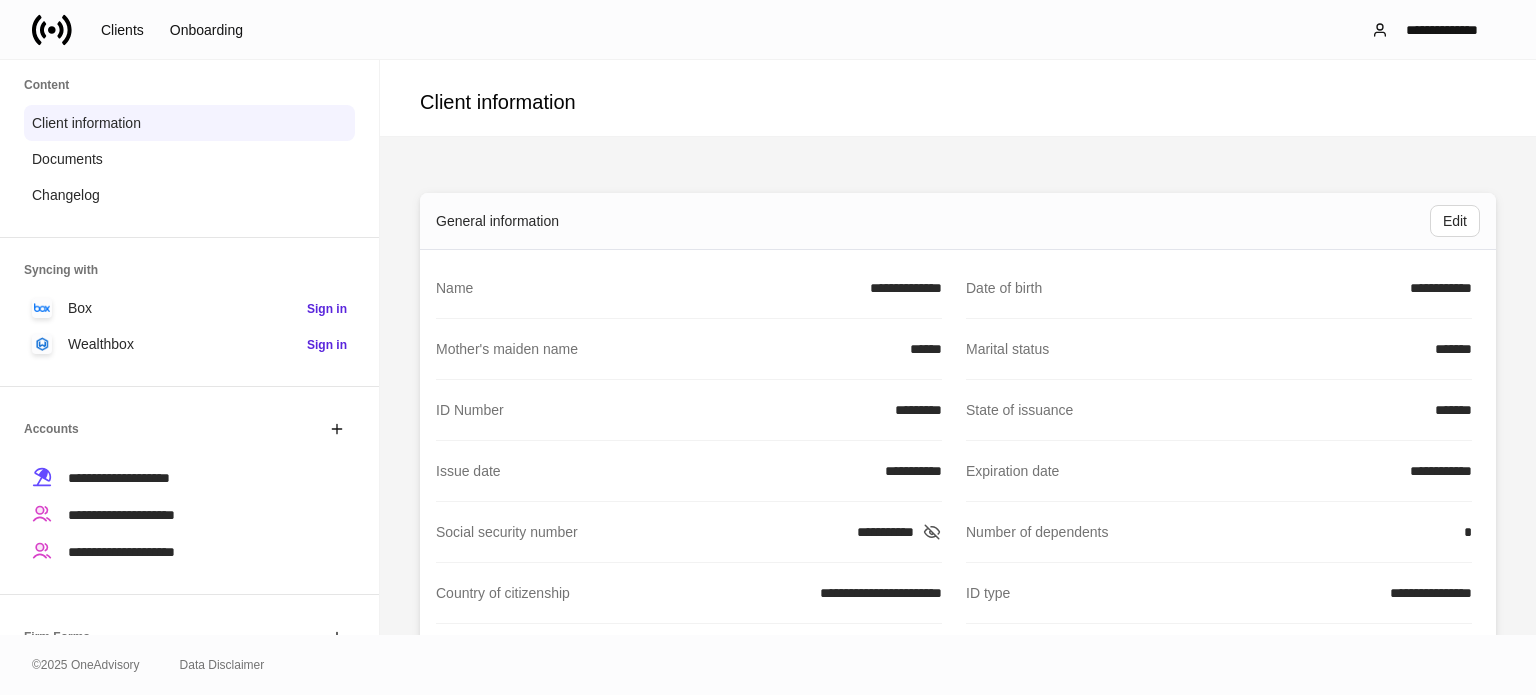 scroll, scrollTop: 200, scrollLeft: 0, axis: vertical 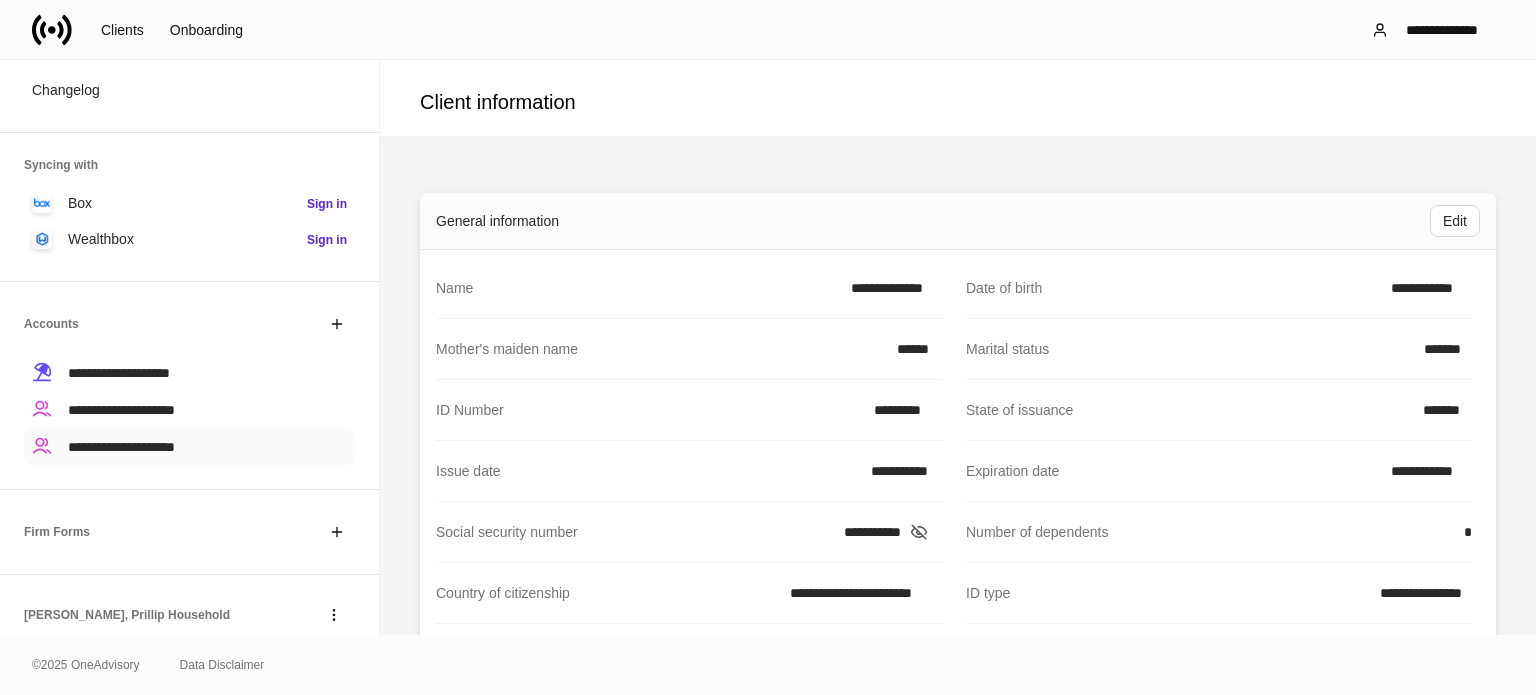 click on "**********" at bounding box center [121, 447] 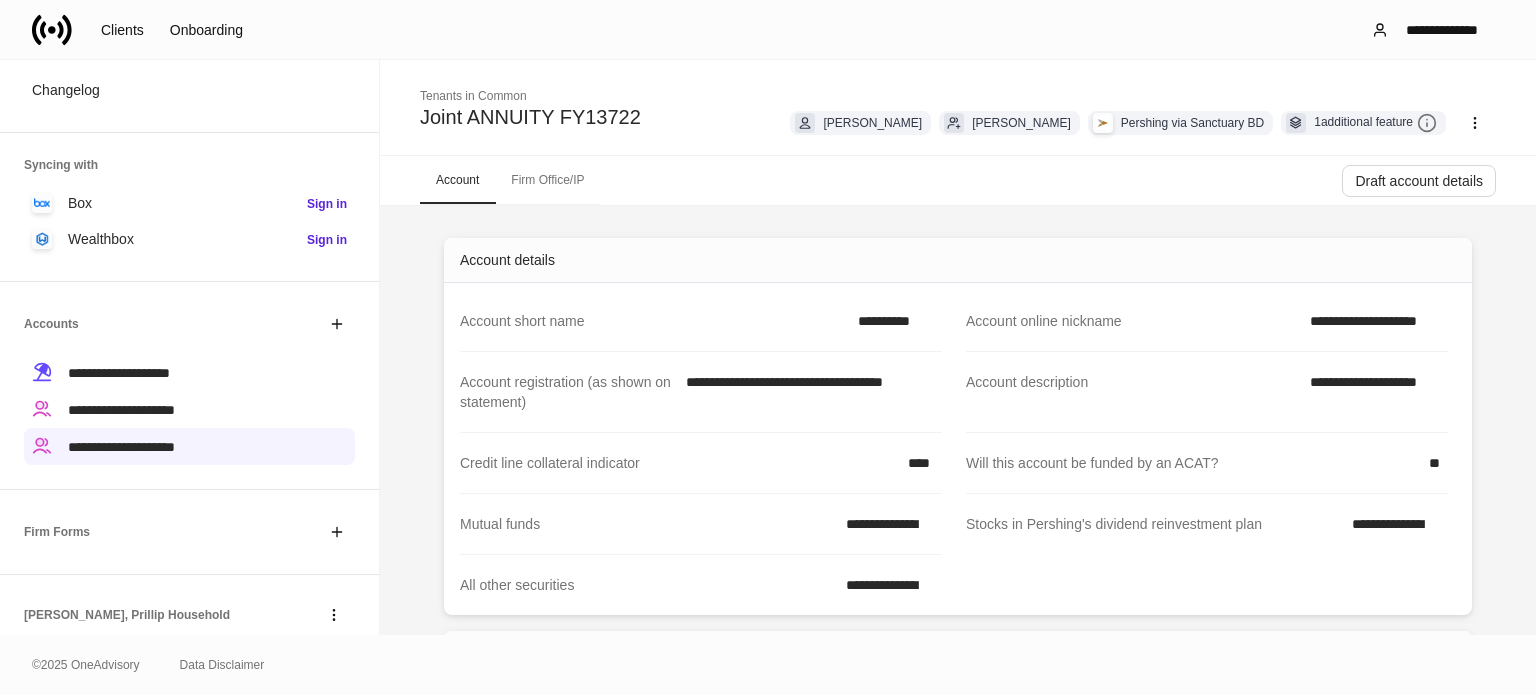 click 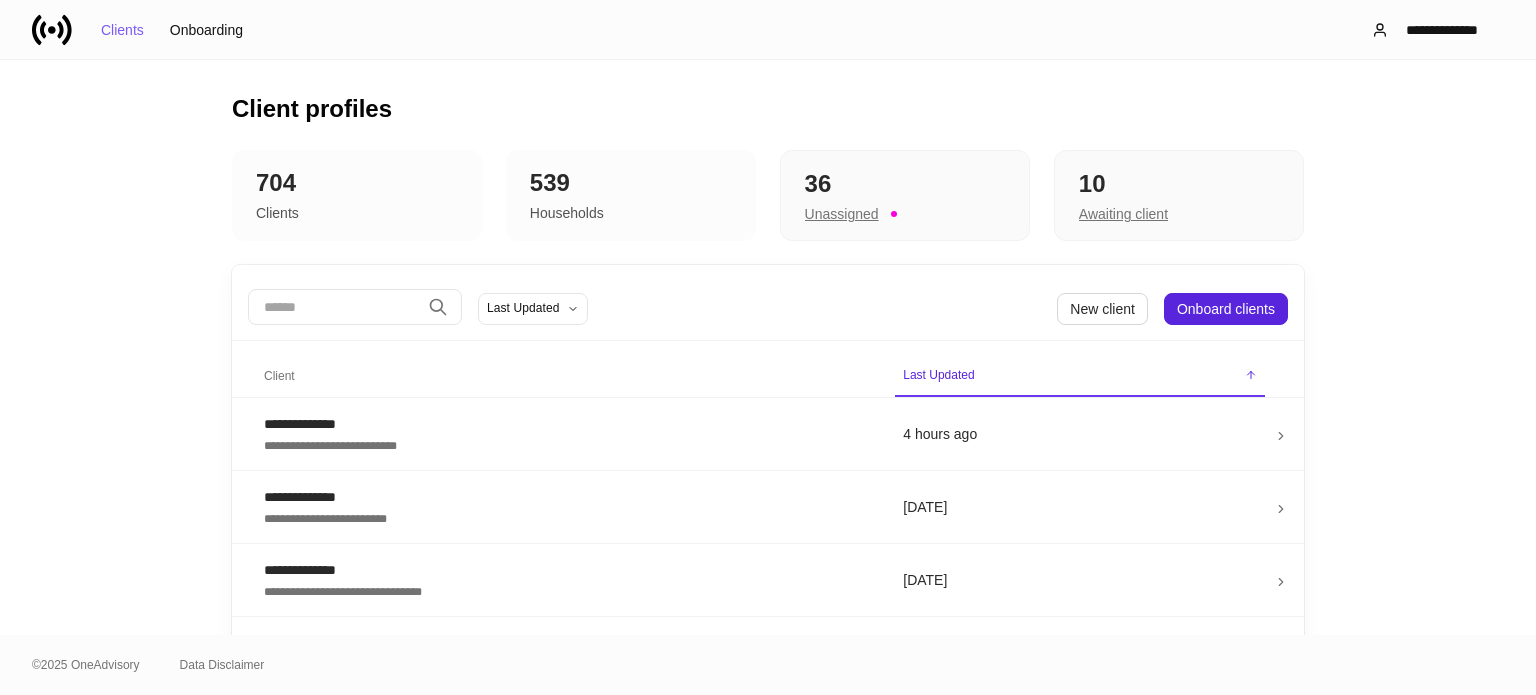 click at bounding box center [334, 307] 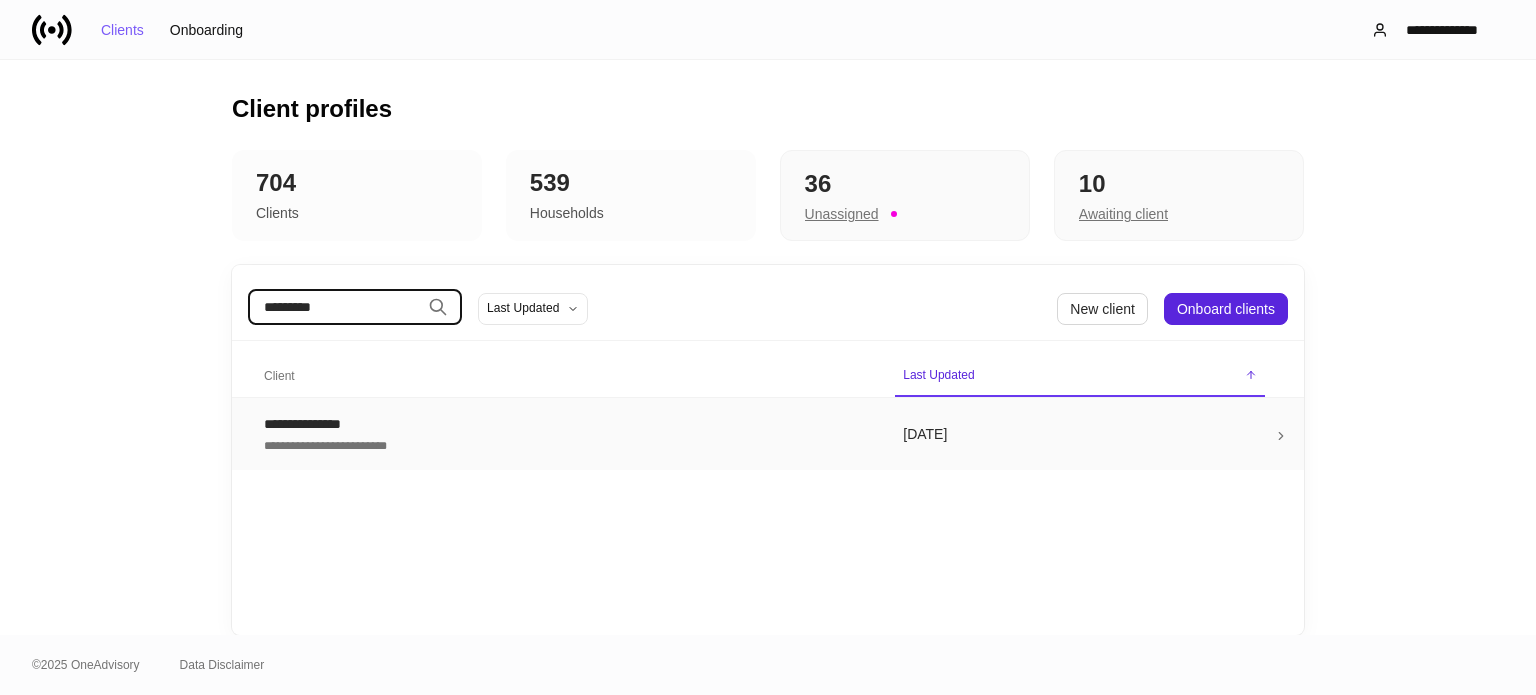type on "*********" 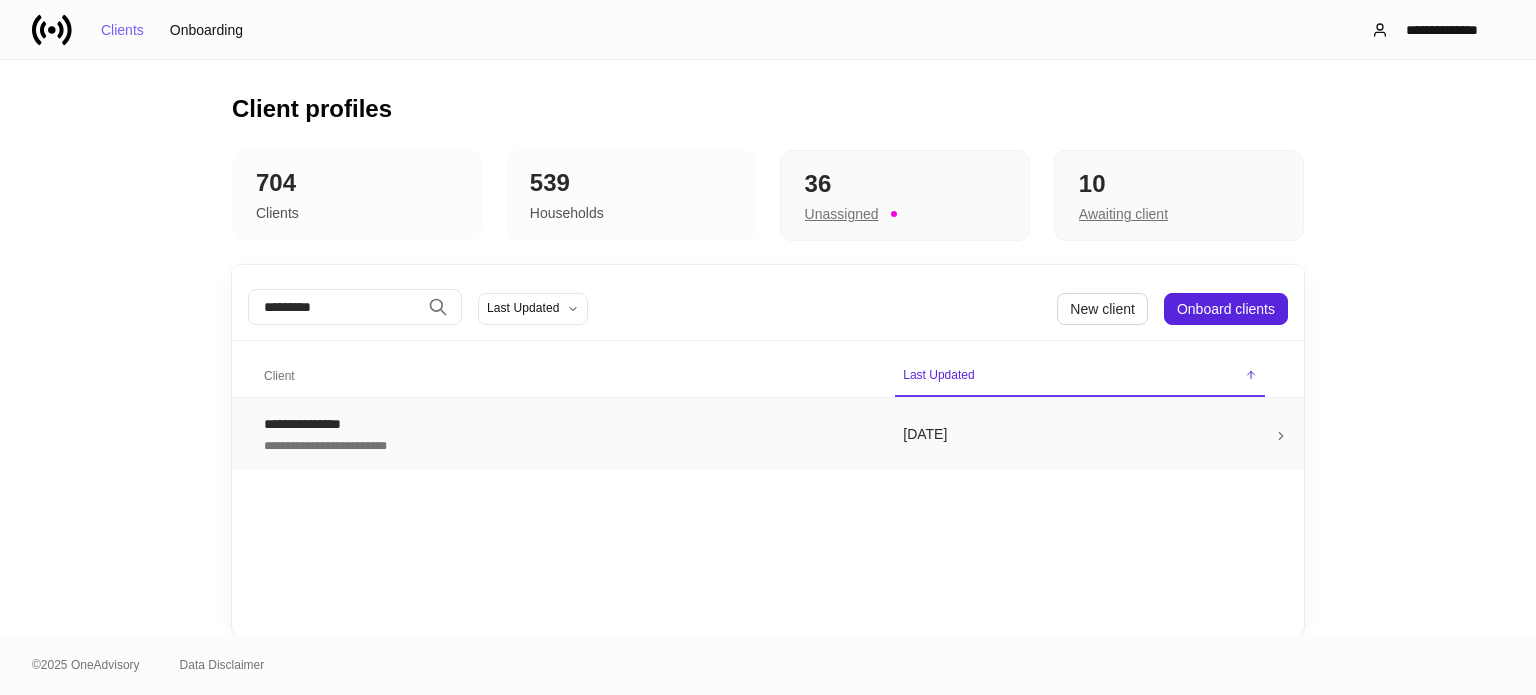 click on "**********" at bounding box center [567, 424] 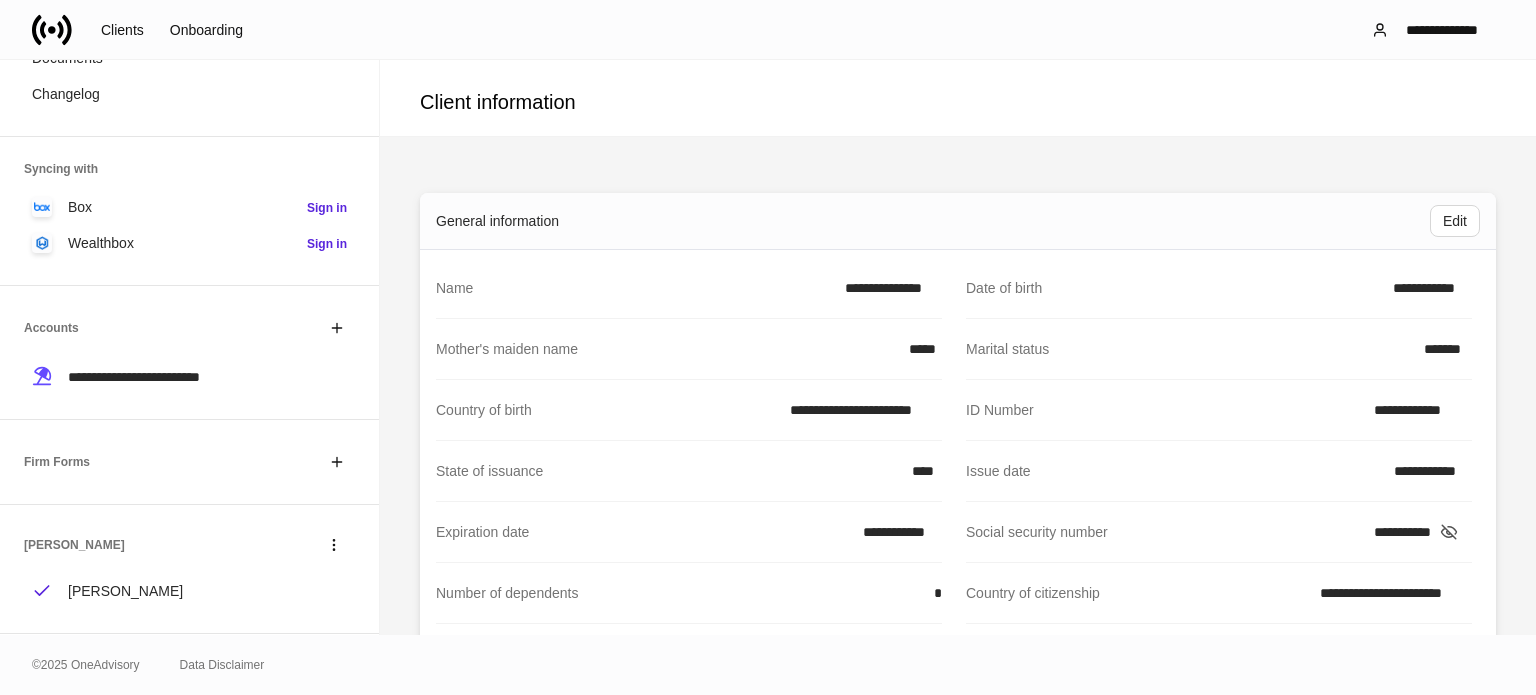scroll, scrollTop: 200, scrollLeft: 0, axis: vertical 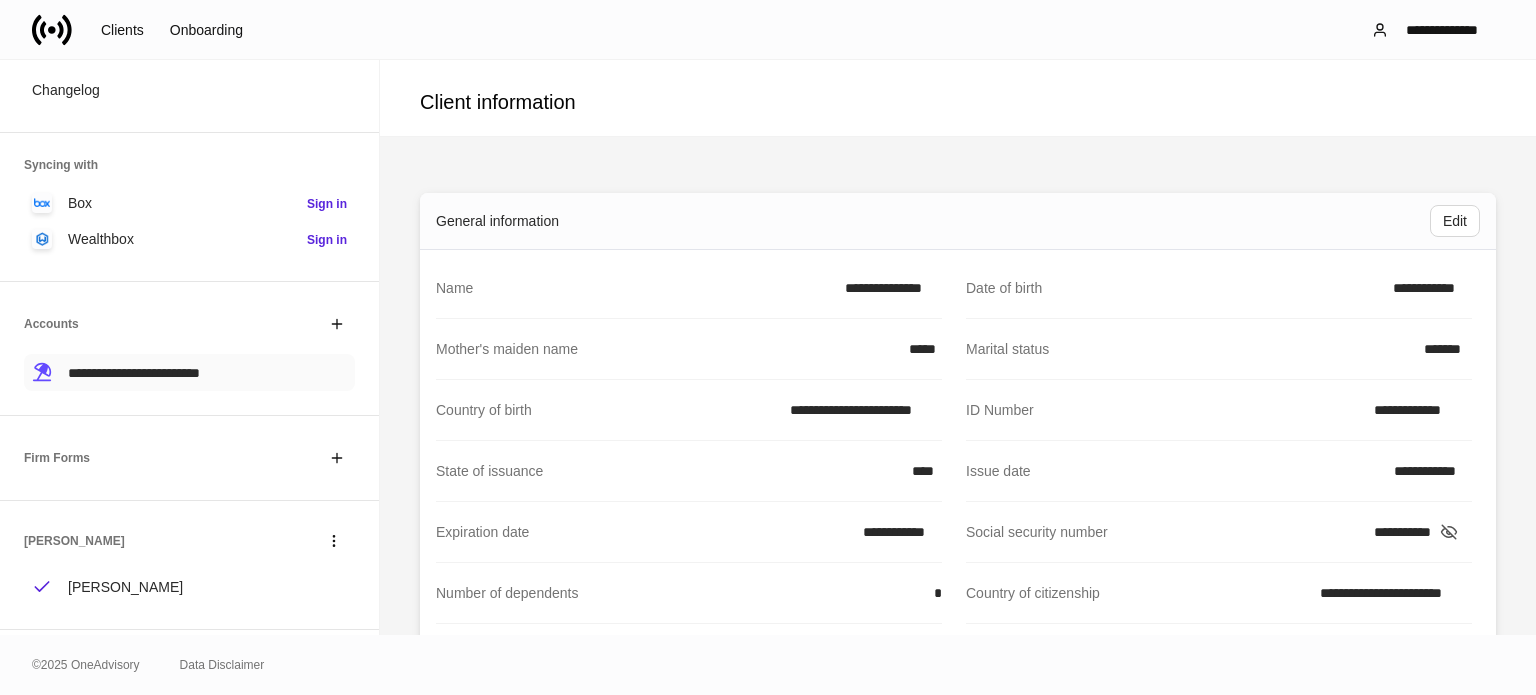 click on "**********" at bounding box center [134, 373] 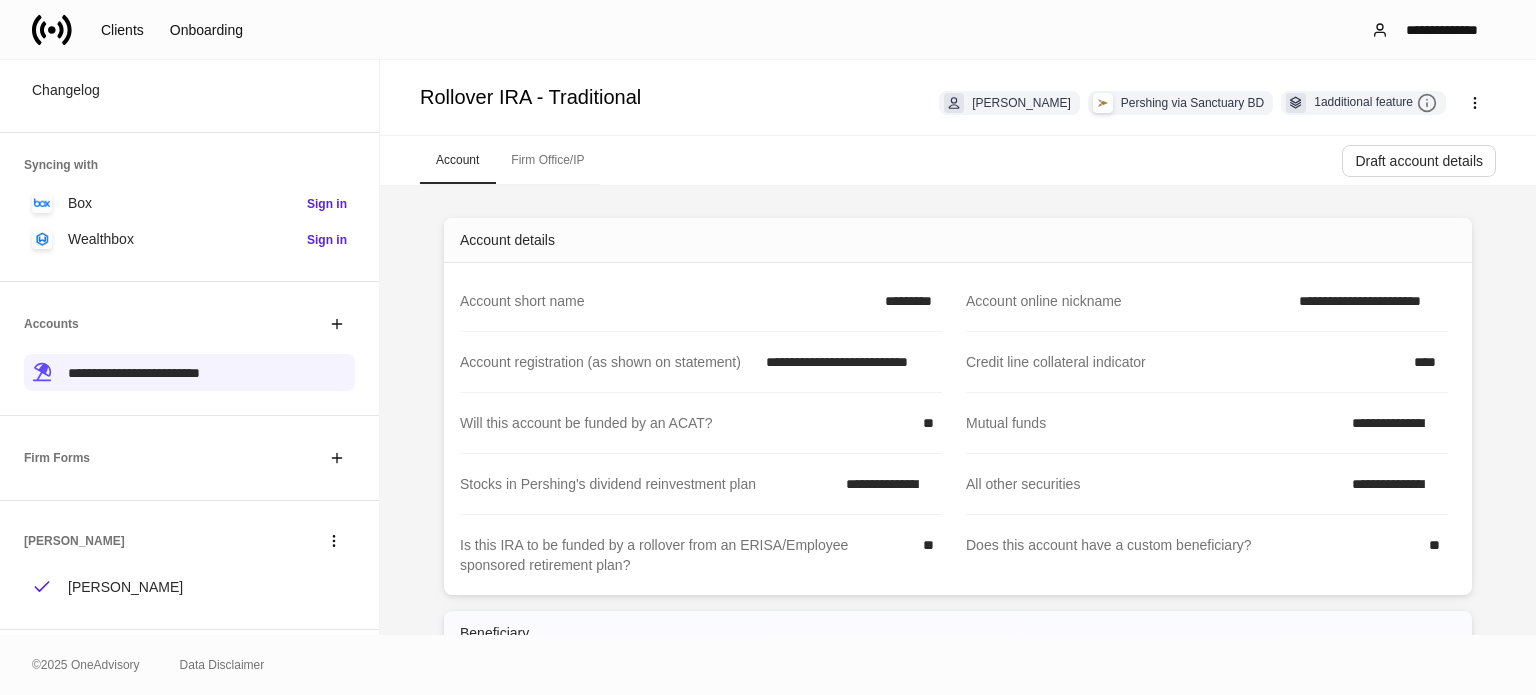 click 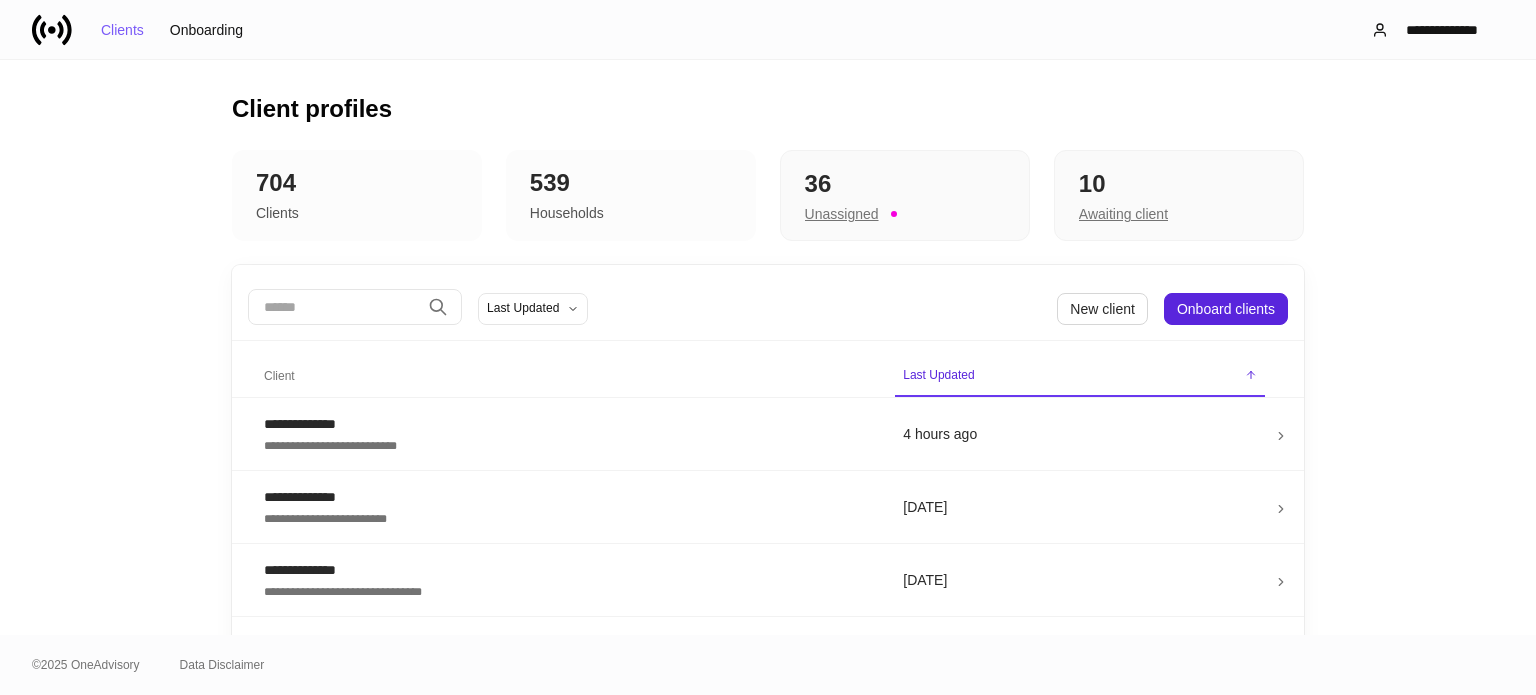click at bounding box center (334, 307) 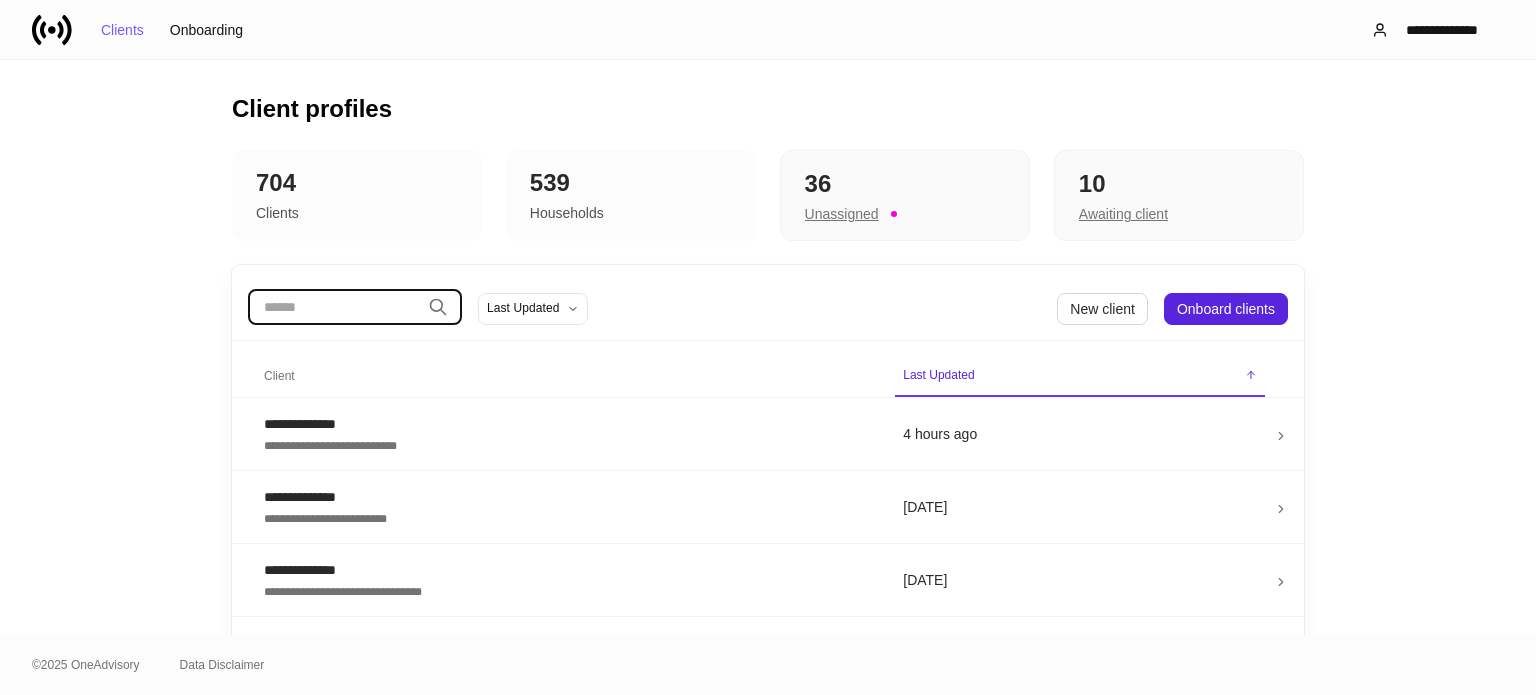 paste on "**********" 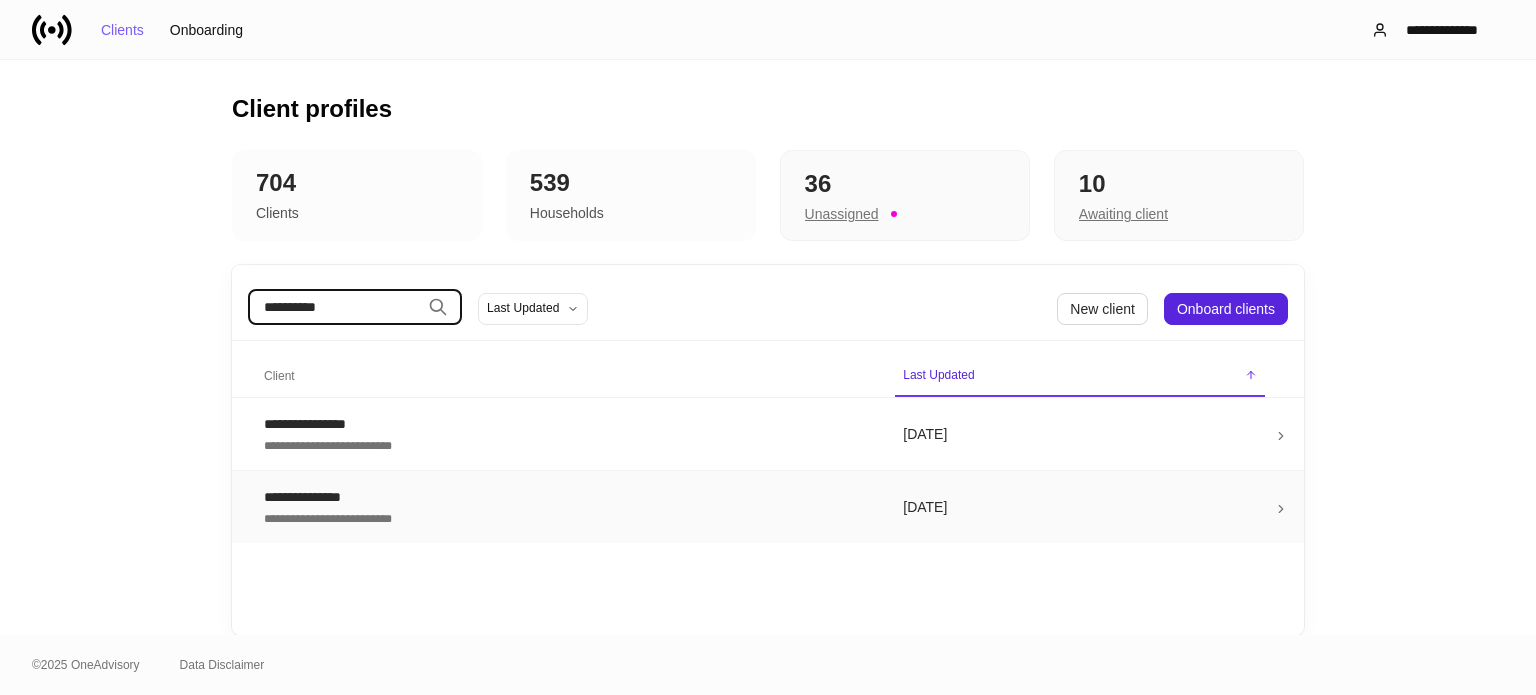 type on "**********" 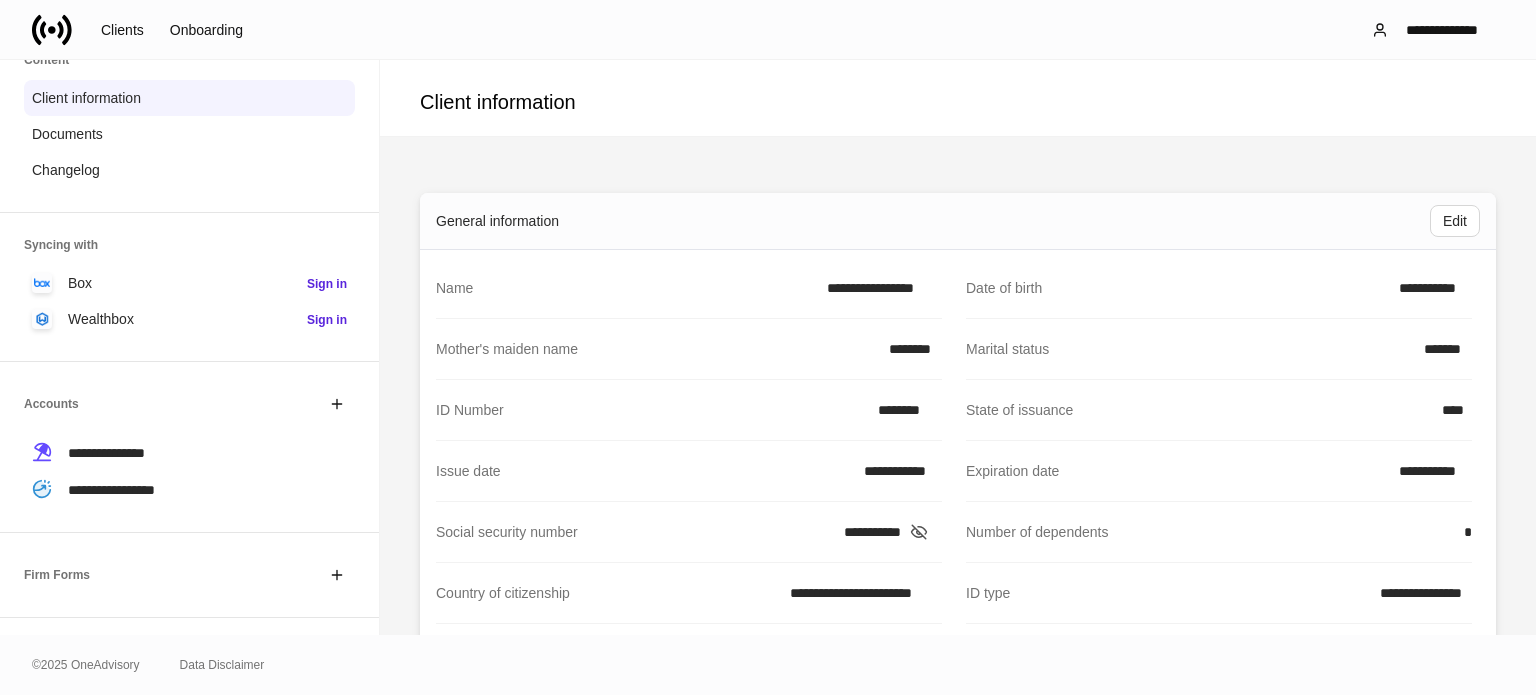 scroll, scrollTop: 200, scrollLeft: 0, axis: vertical 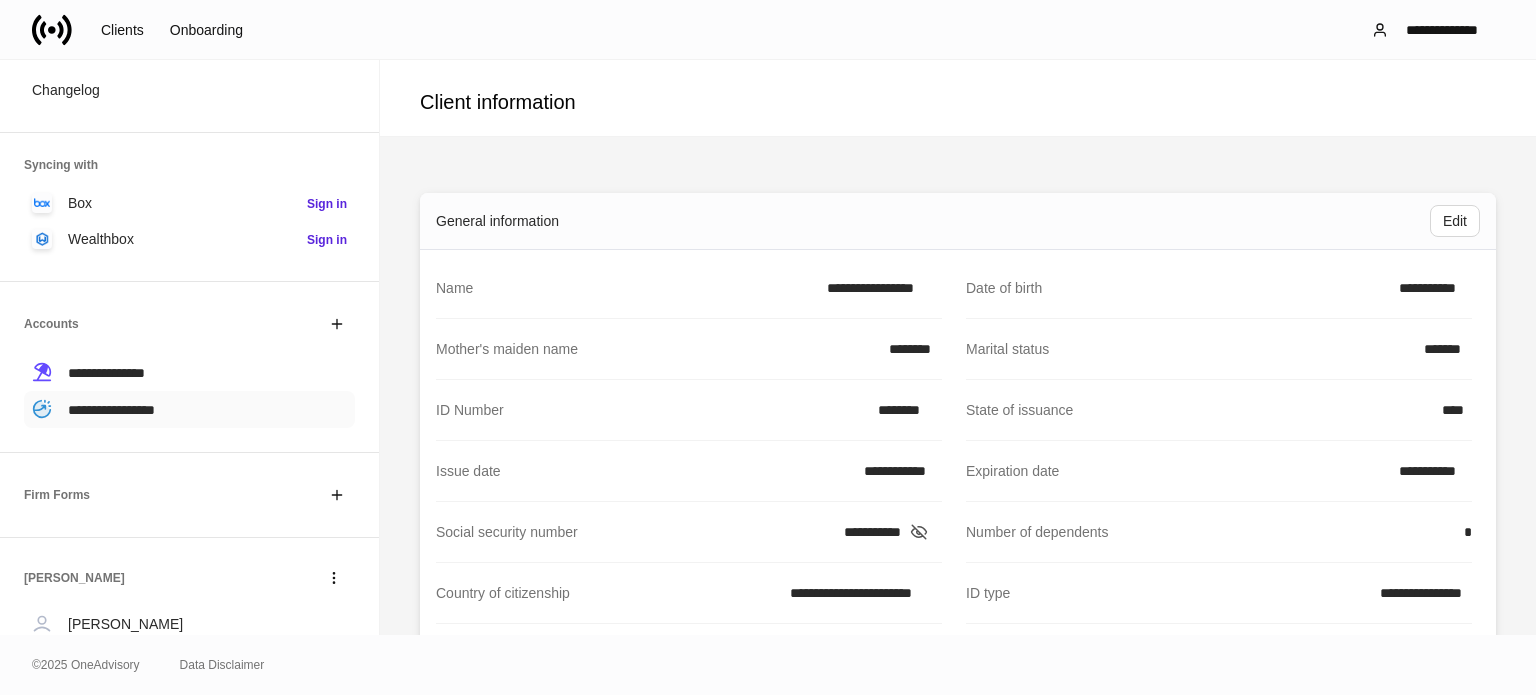 click on "**********" at bounding box center (189, 409) 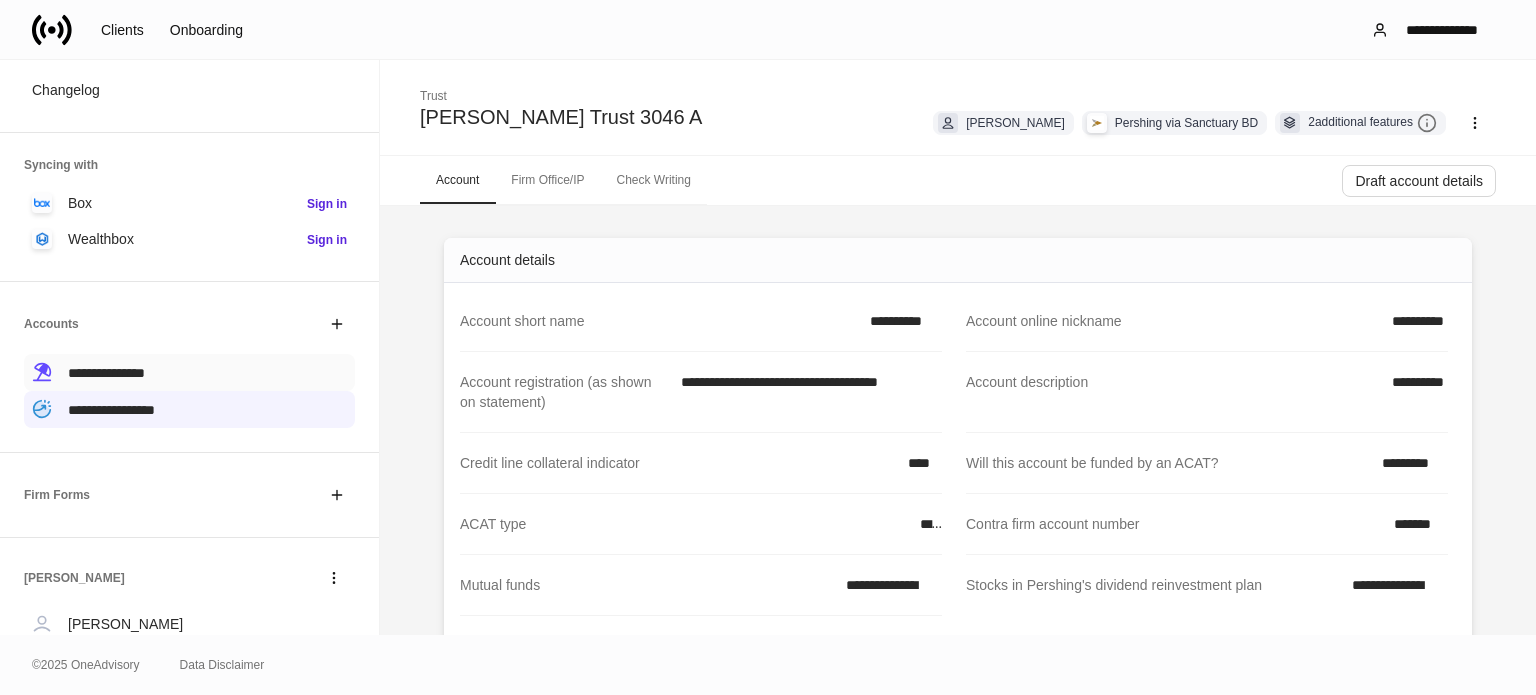 click on "**********" at bounding box center [106, 373] 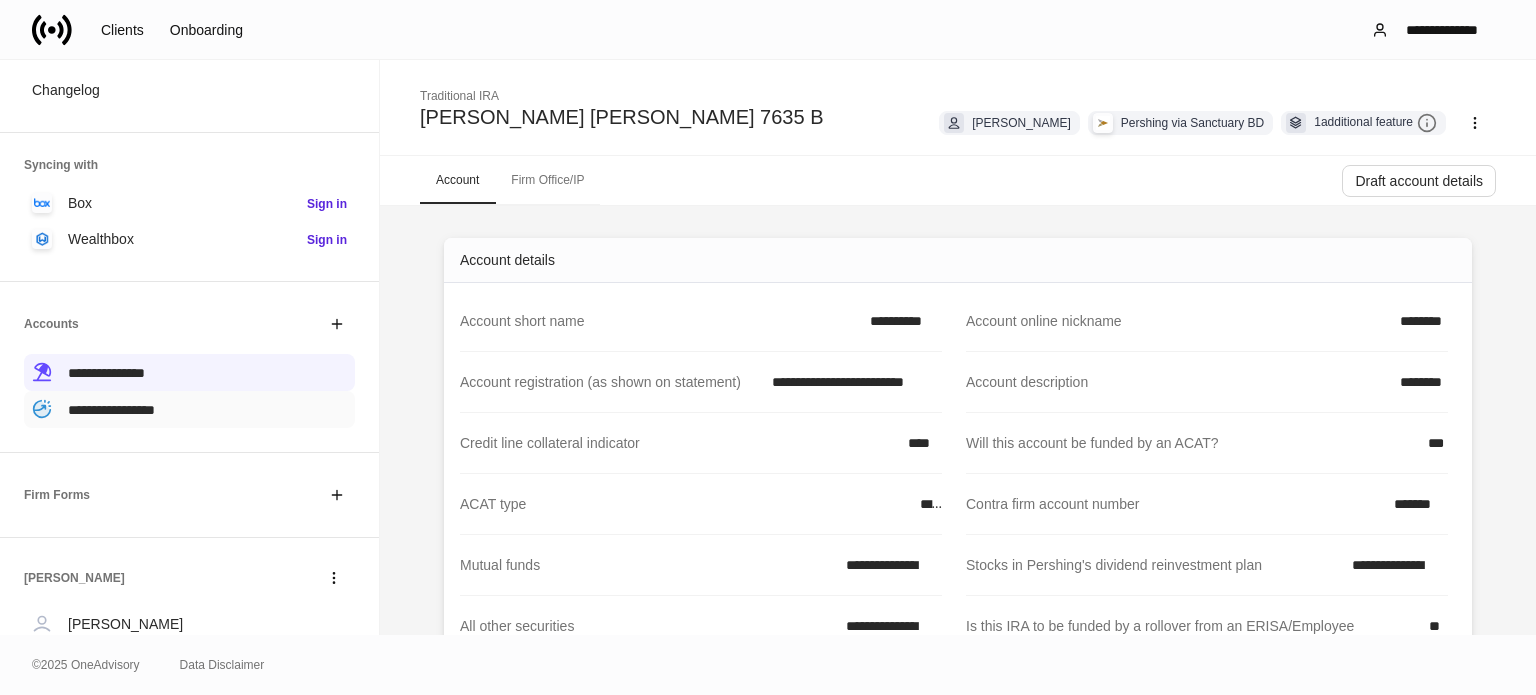 click on "**********" at bounding box center (111, 410) 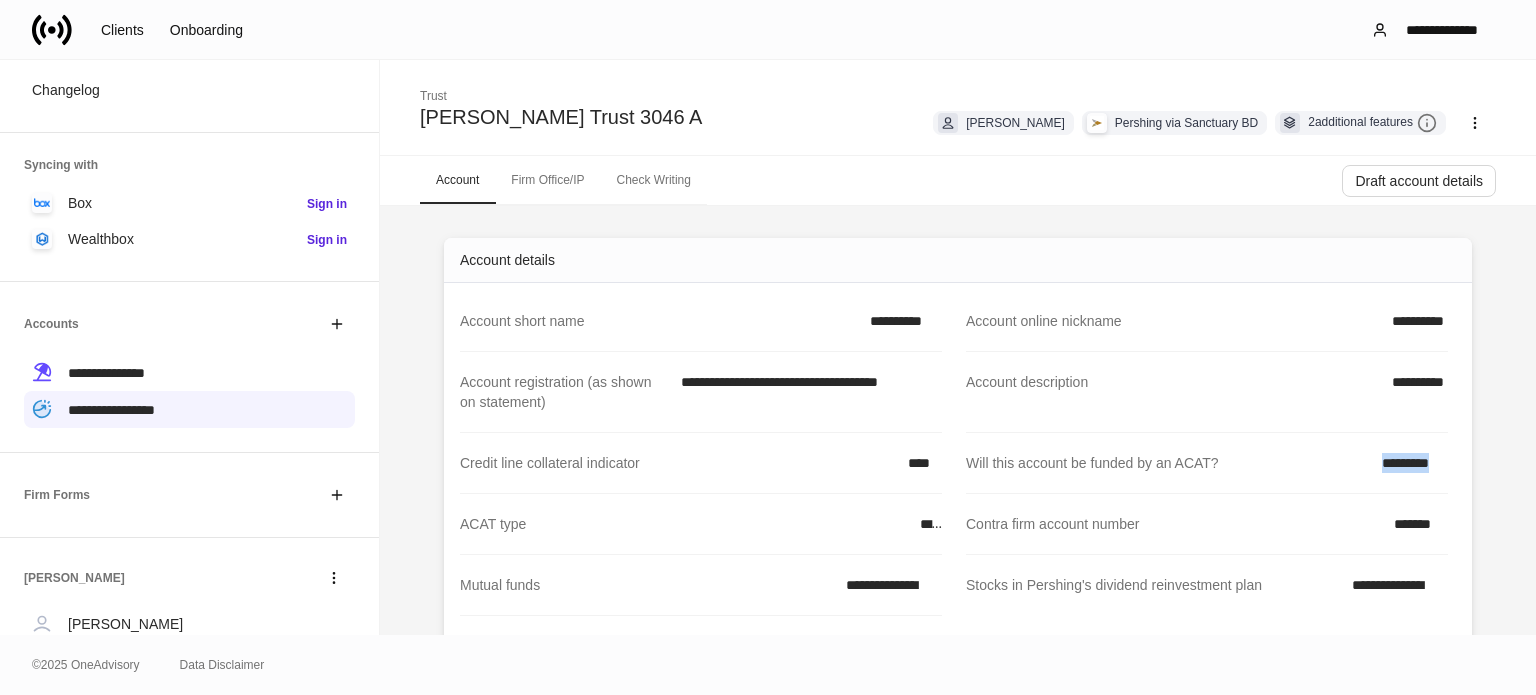 drag, startPoint x: 1344, startPoint y: 479, endPoint x: 1456, endPoint y: 462, distance: 113.28283 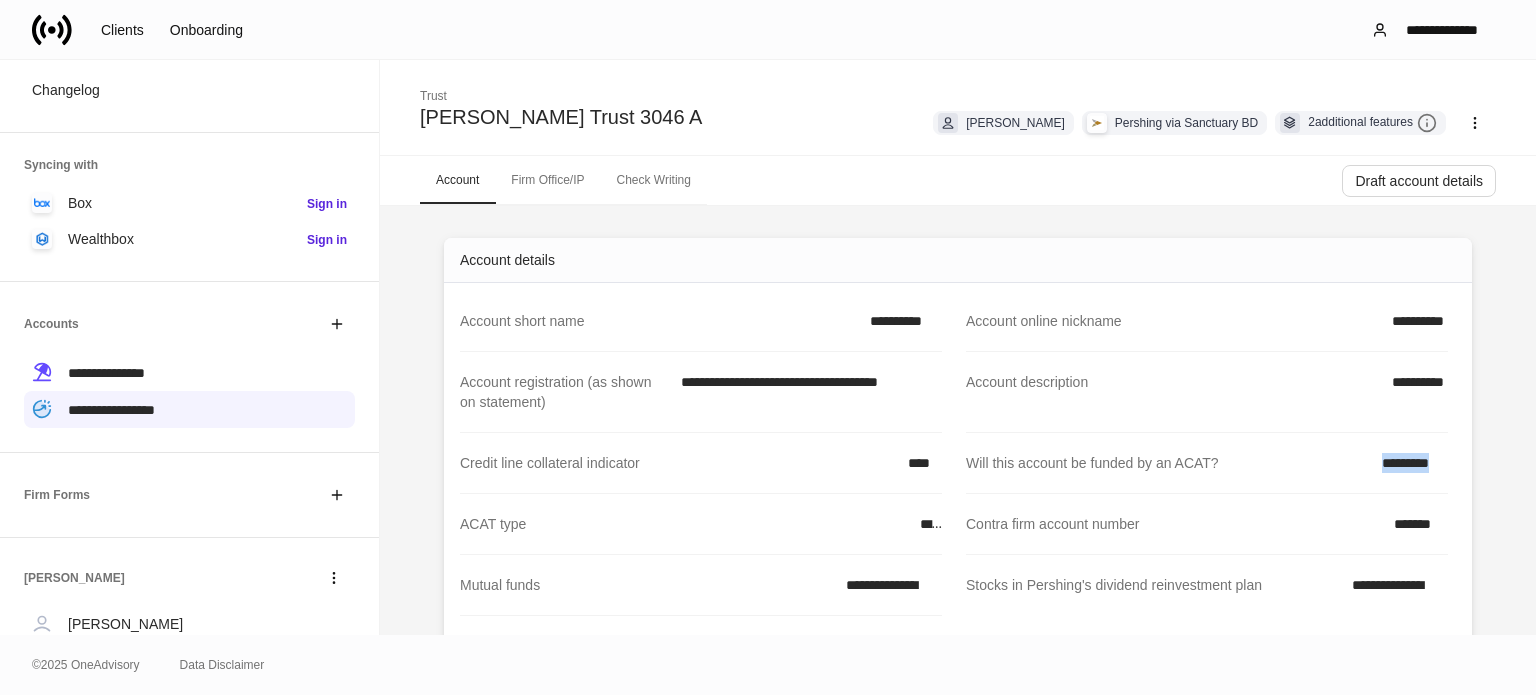 click 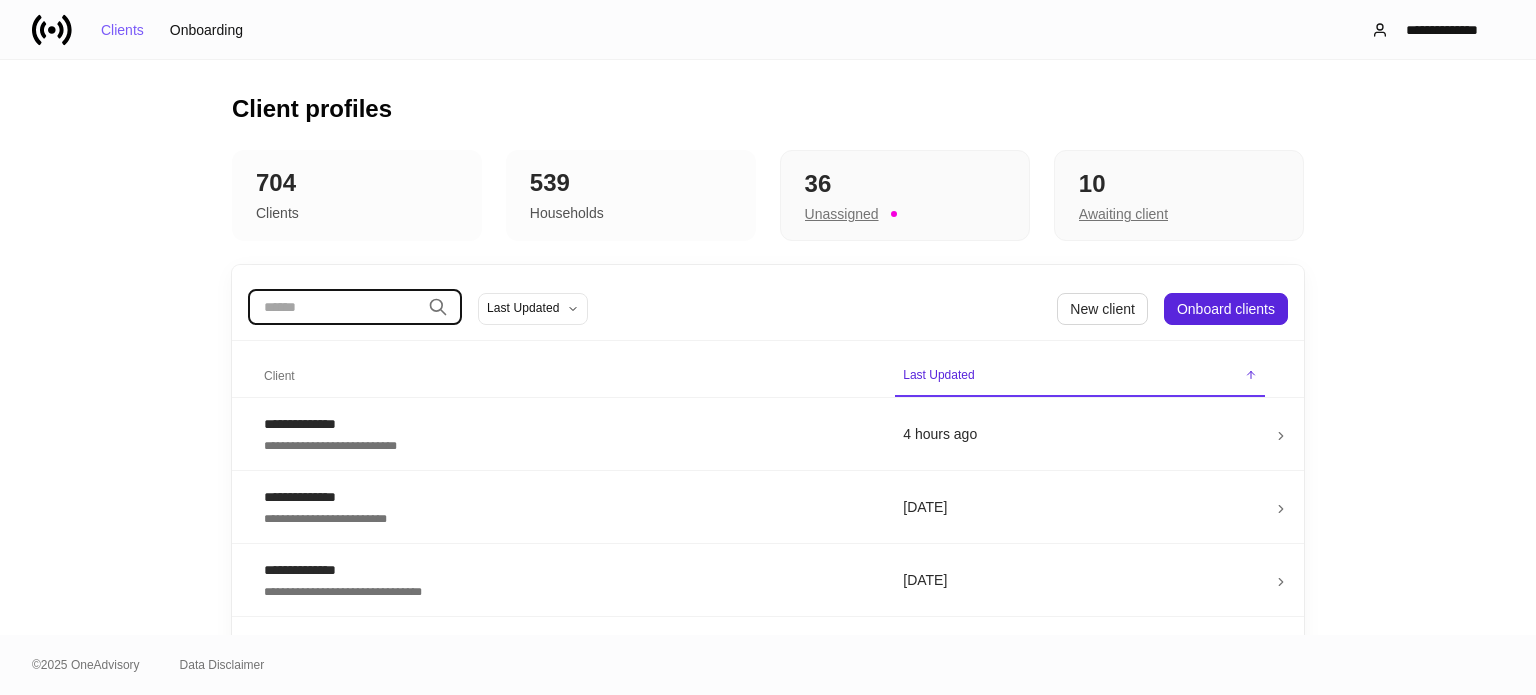 click at bounding box center [334, 307] 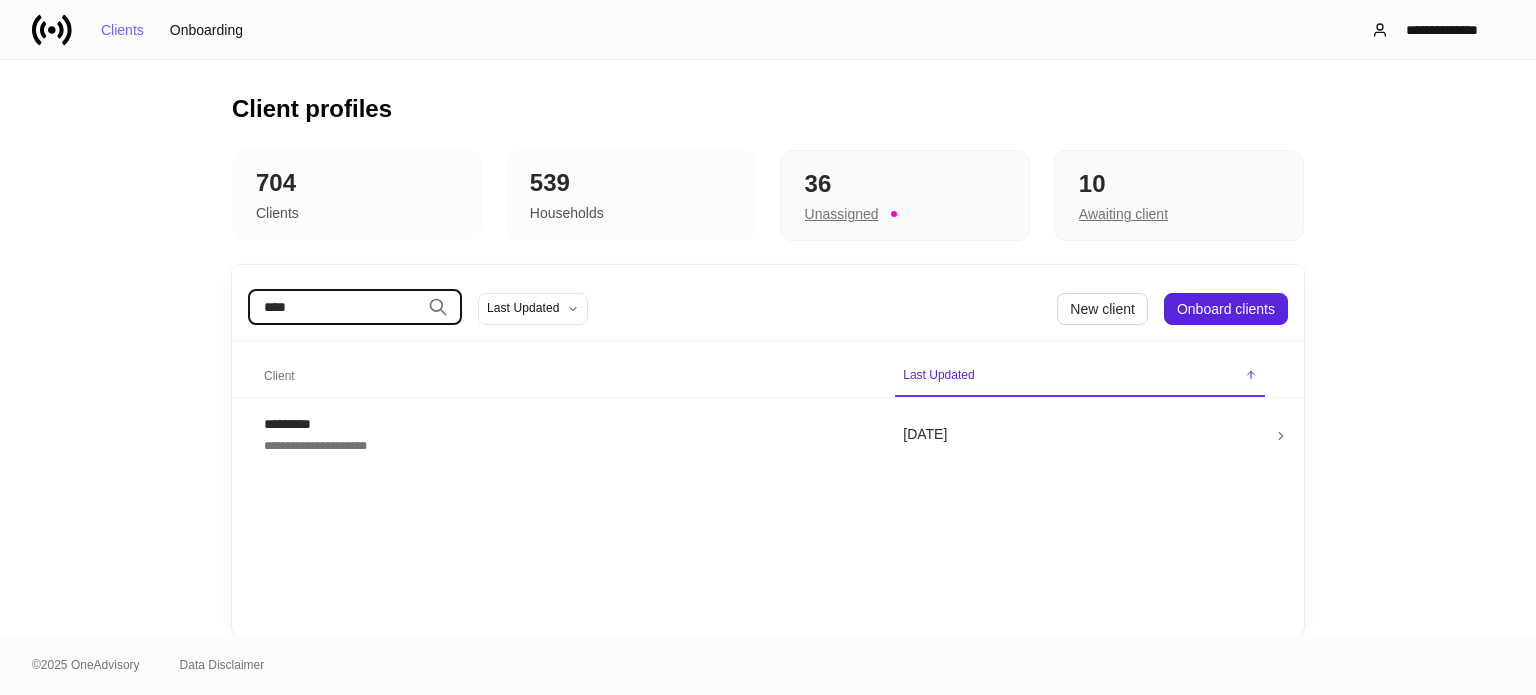 type on "****" 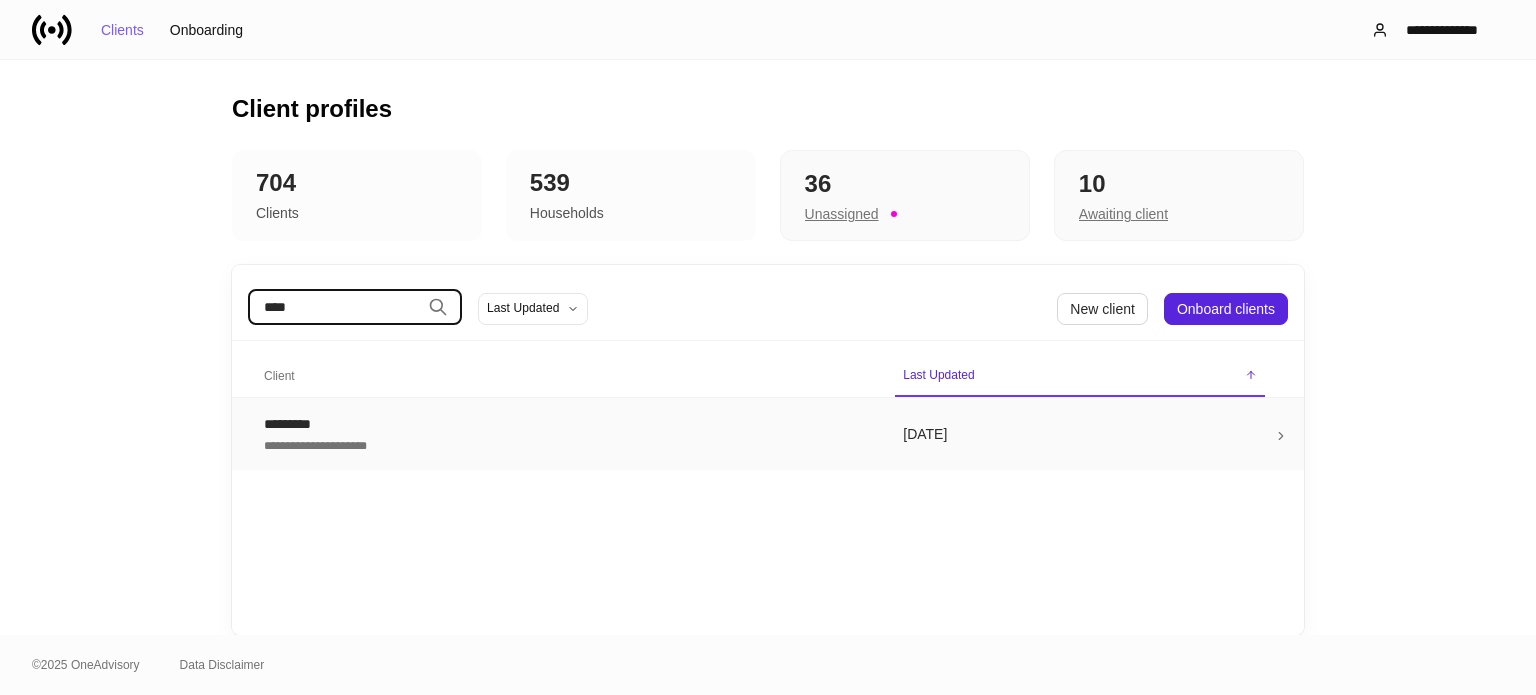 click on "*********" at bounding box center [567, 424] 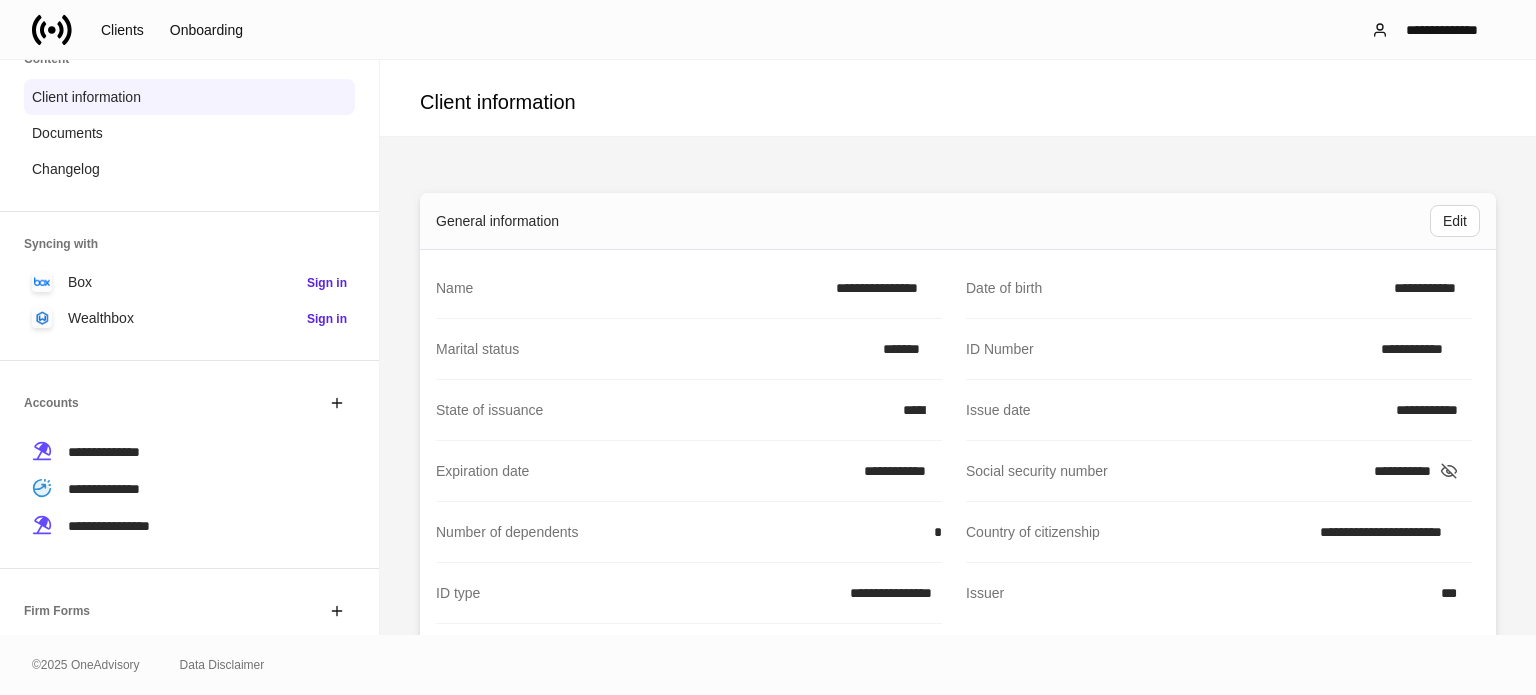 scroll, scrollTop: 200, scrollLeft: 0, axis: vertical 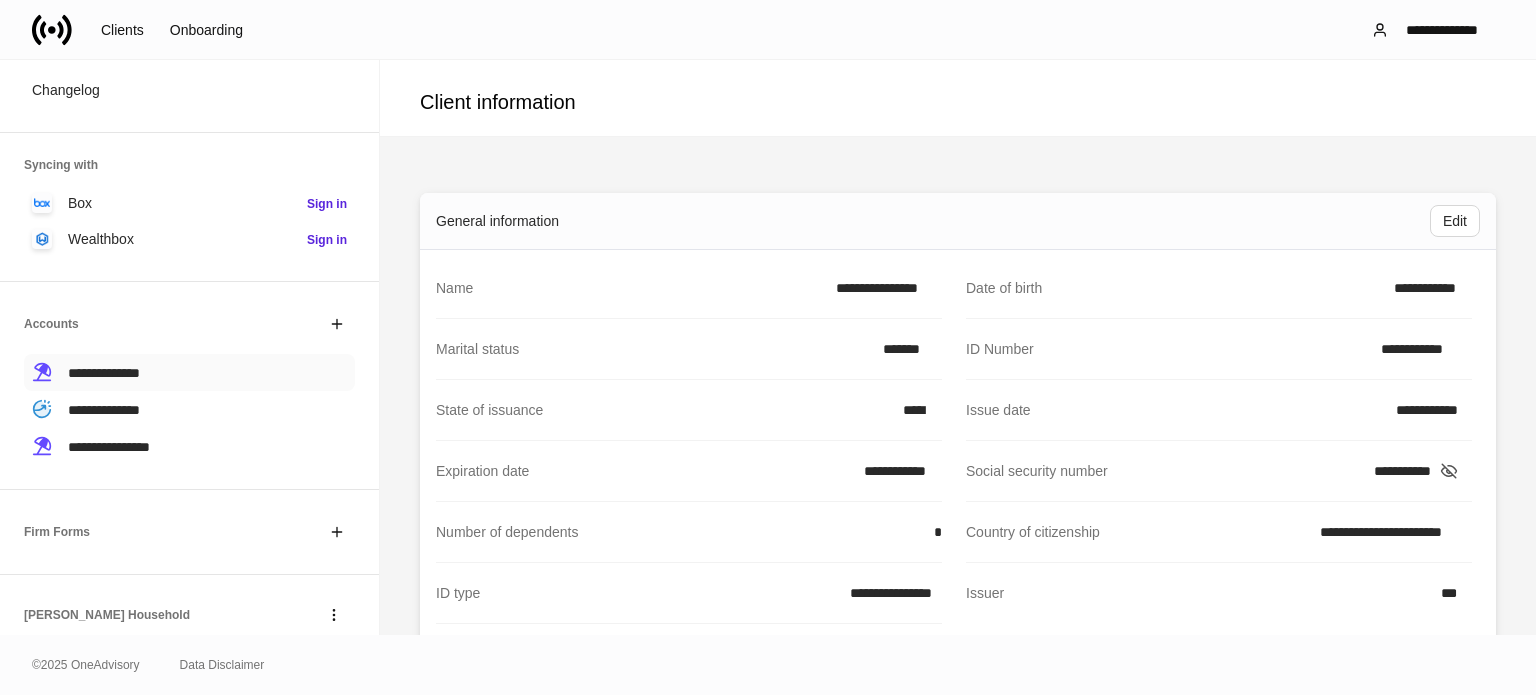 click on "**********" at bounding box center [189, 372] 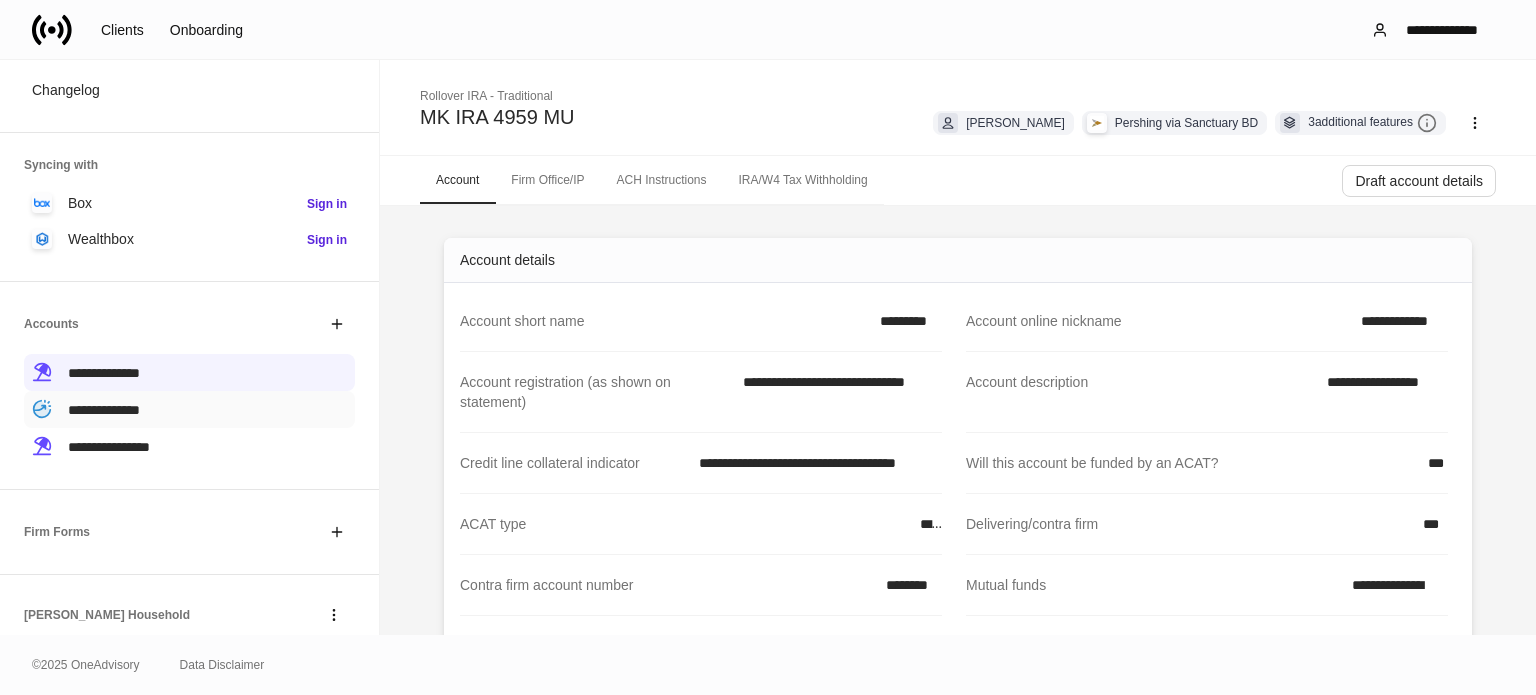 click on "**********" at bounding box center (104, 410) 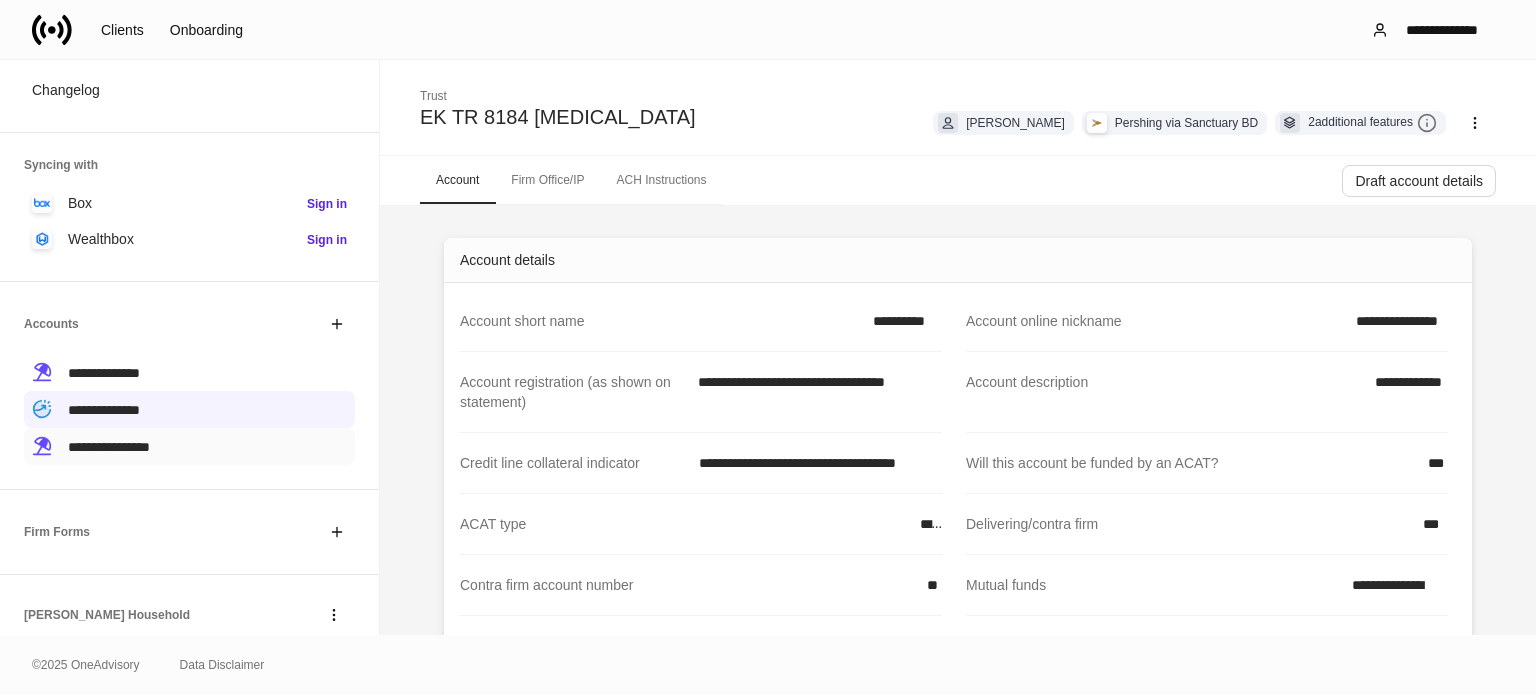 click on "**********" at bounding box center (189, 446) 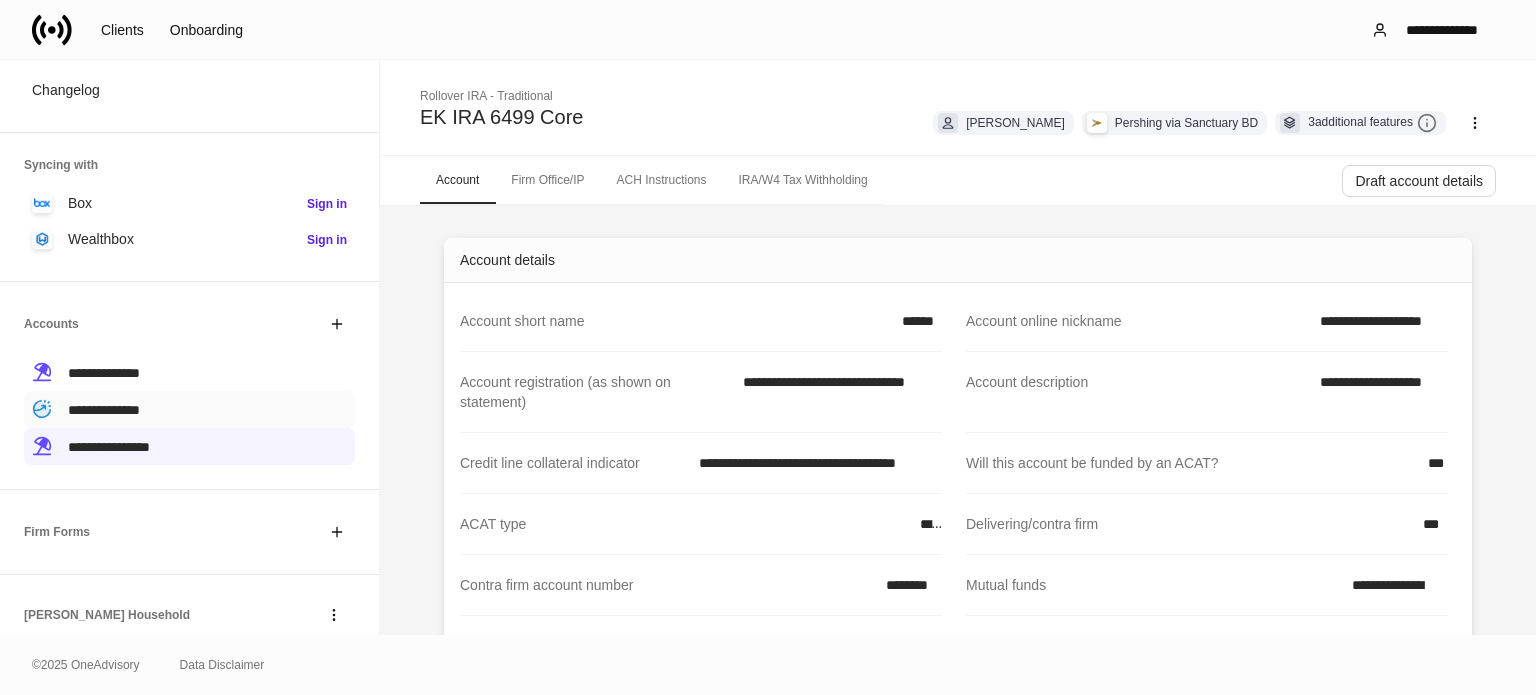 click on "**********" at bounding box center (104, 410) 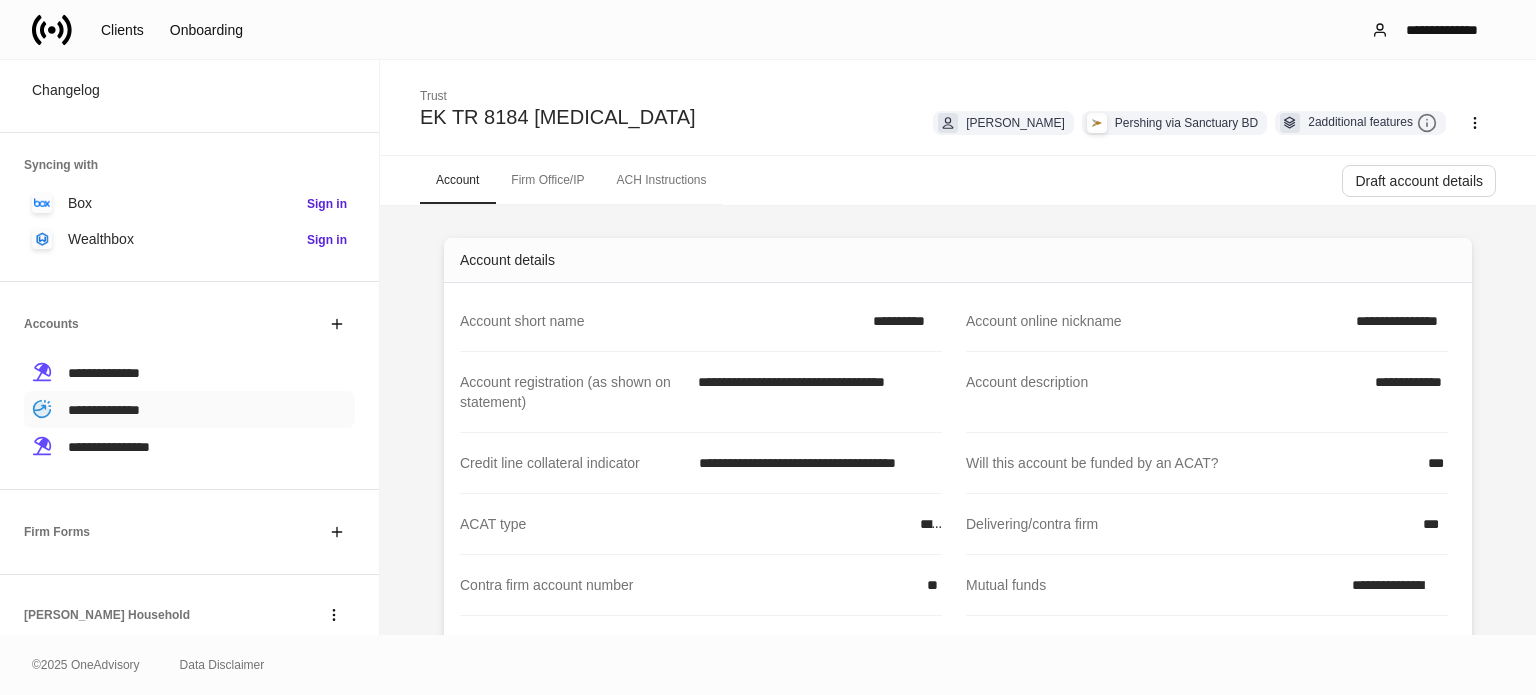 click on "**********" at bounding box center [189, 409] 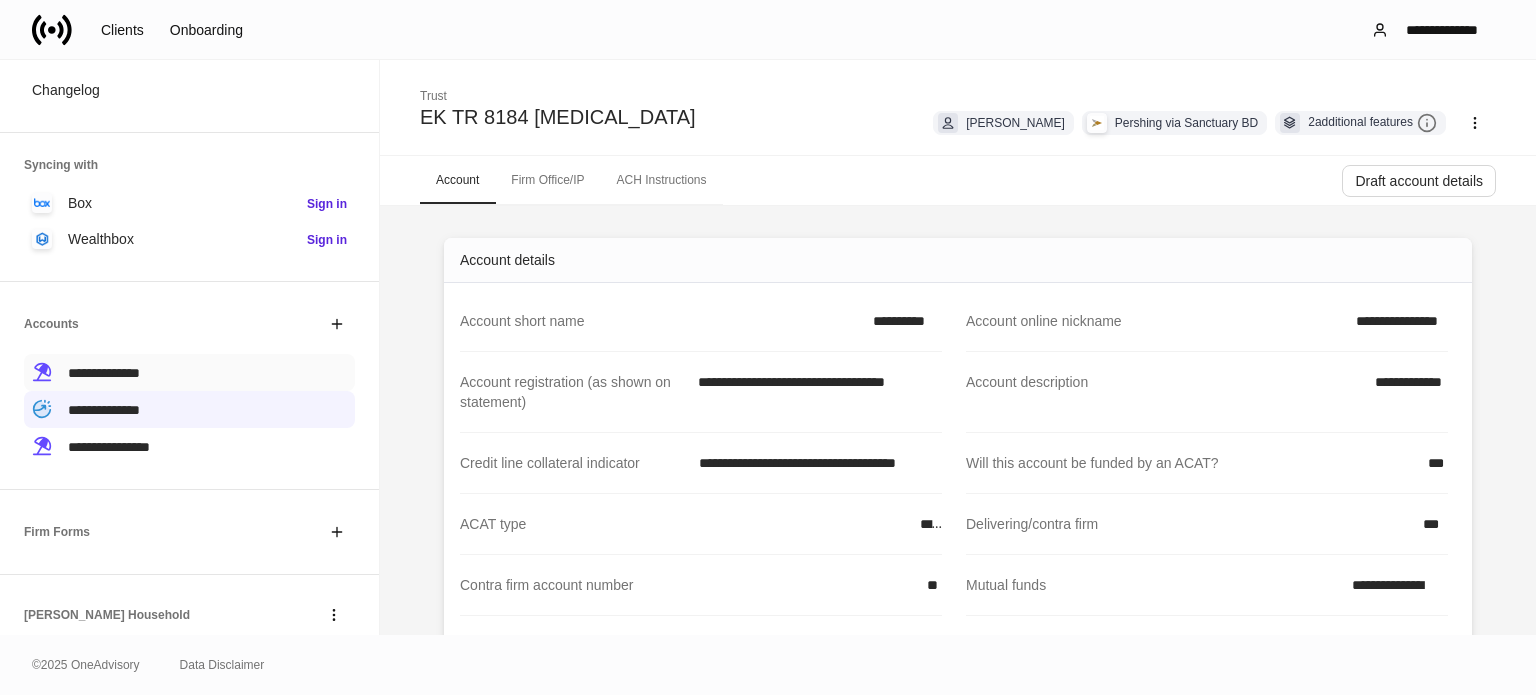 click on "**********" at bounding box center (189, 372) 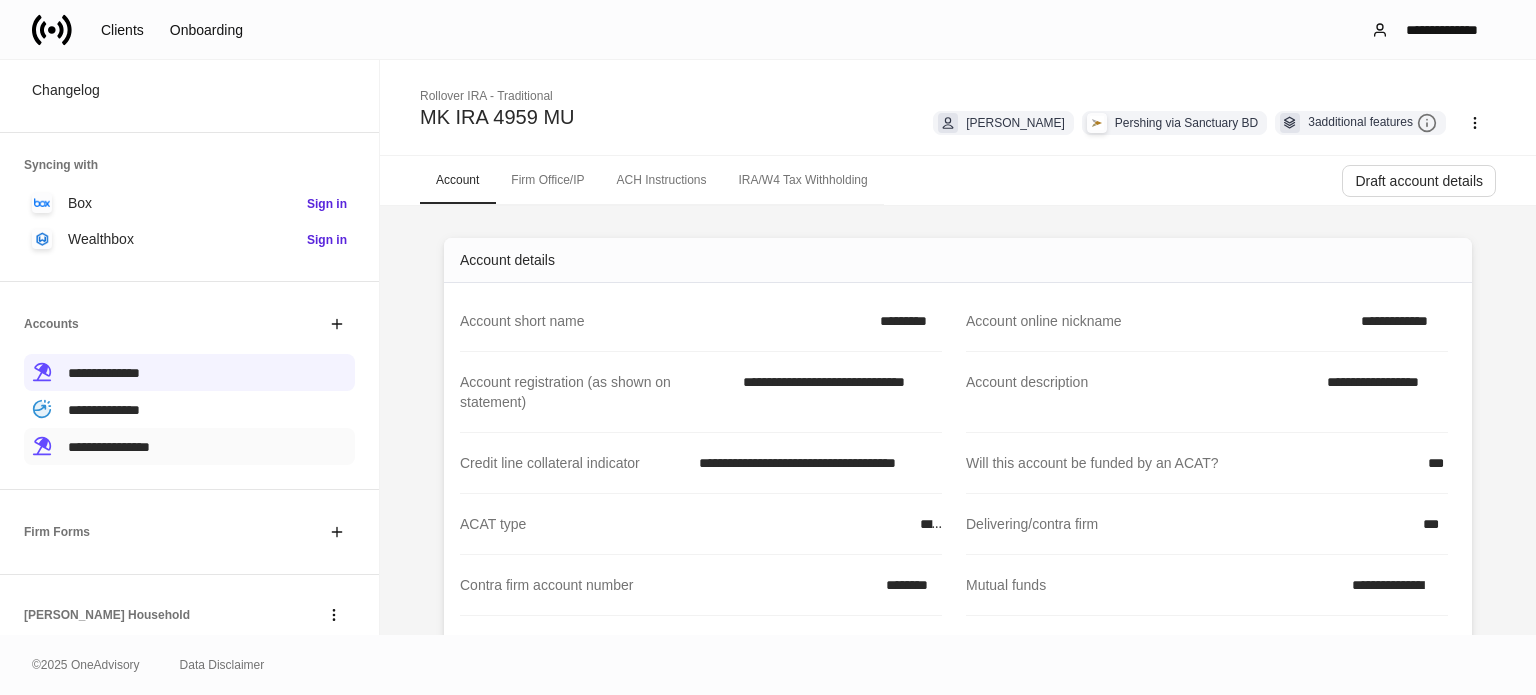 click on "**********" at bounding box center (109, 446) 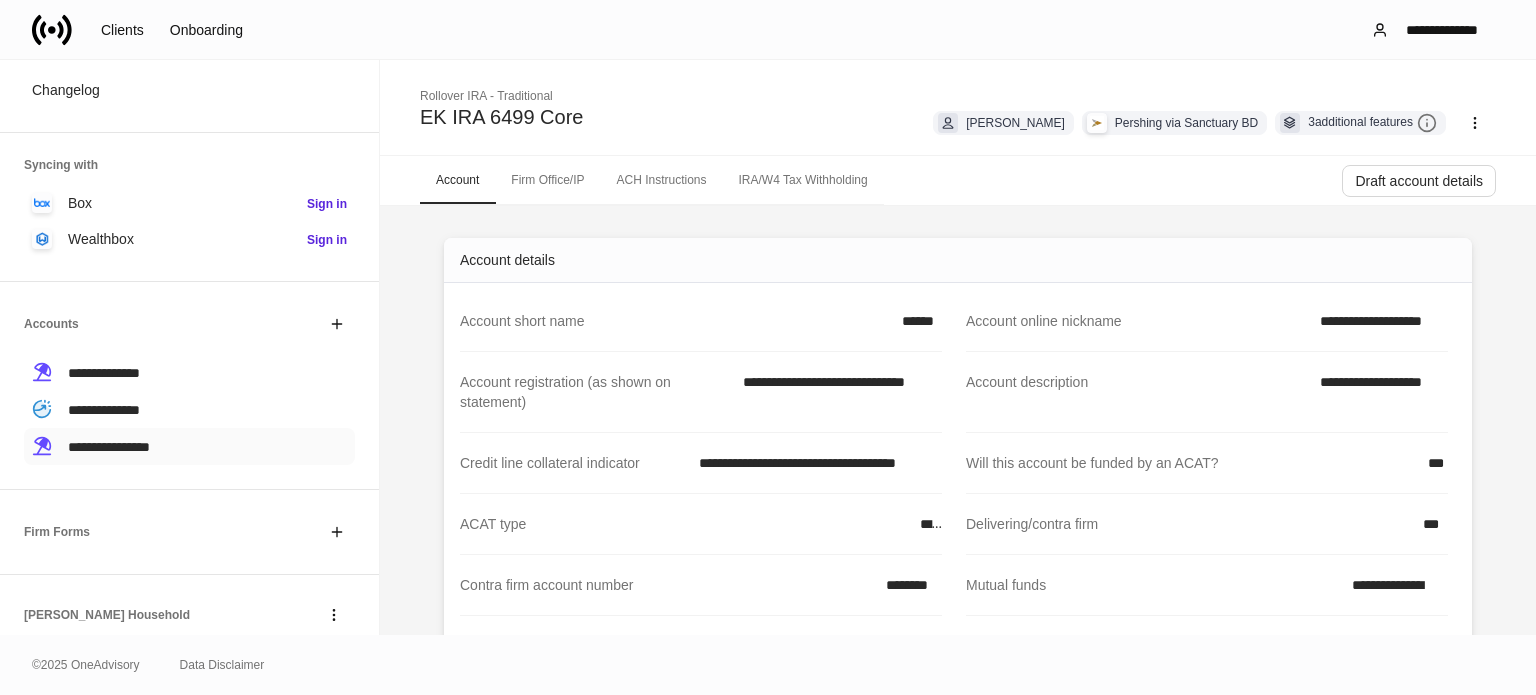 click on "**********" at bounding box center (109, 447) 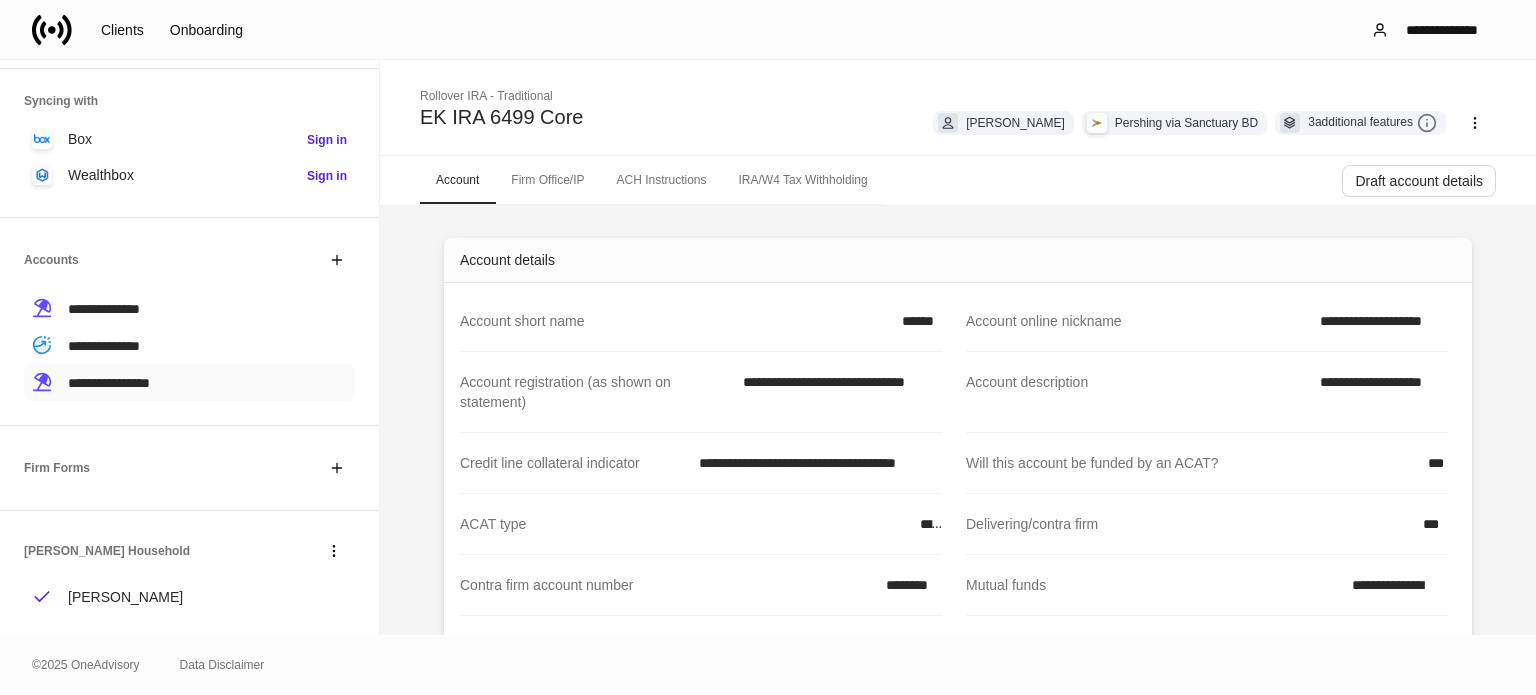 scroll, scrollTop: 296, scrollLeft: 0, axis: vertical 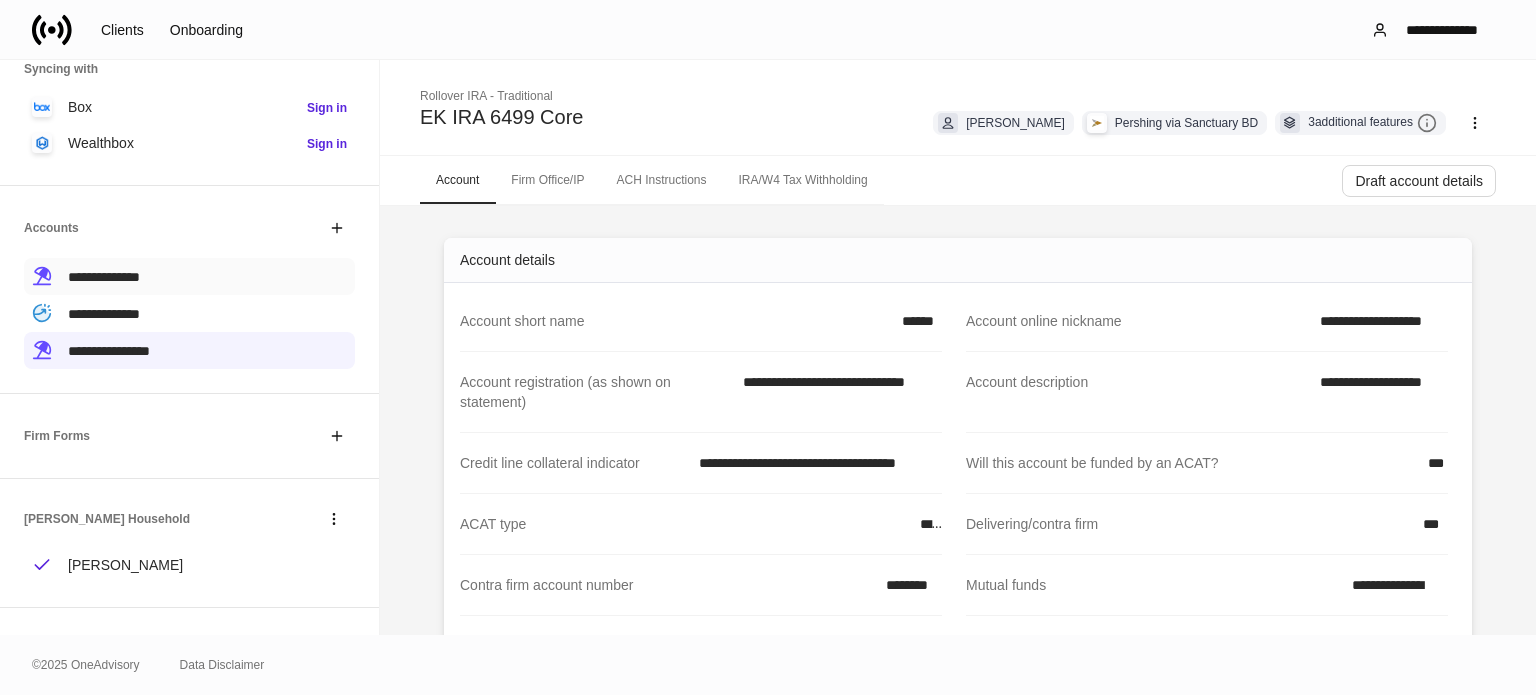 click on "**********" at bounding box center [189, 276] 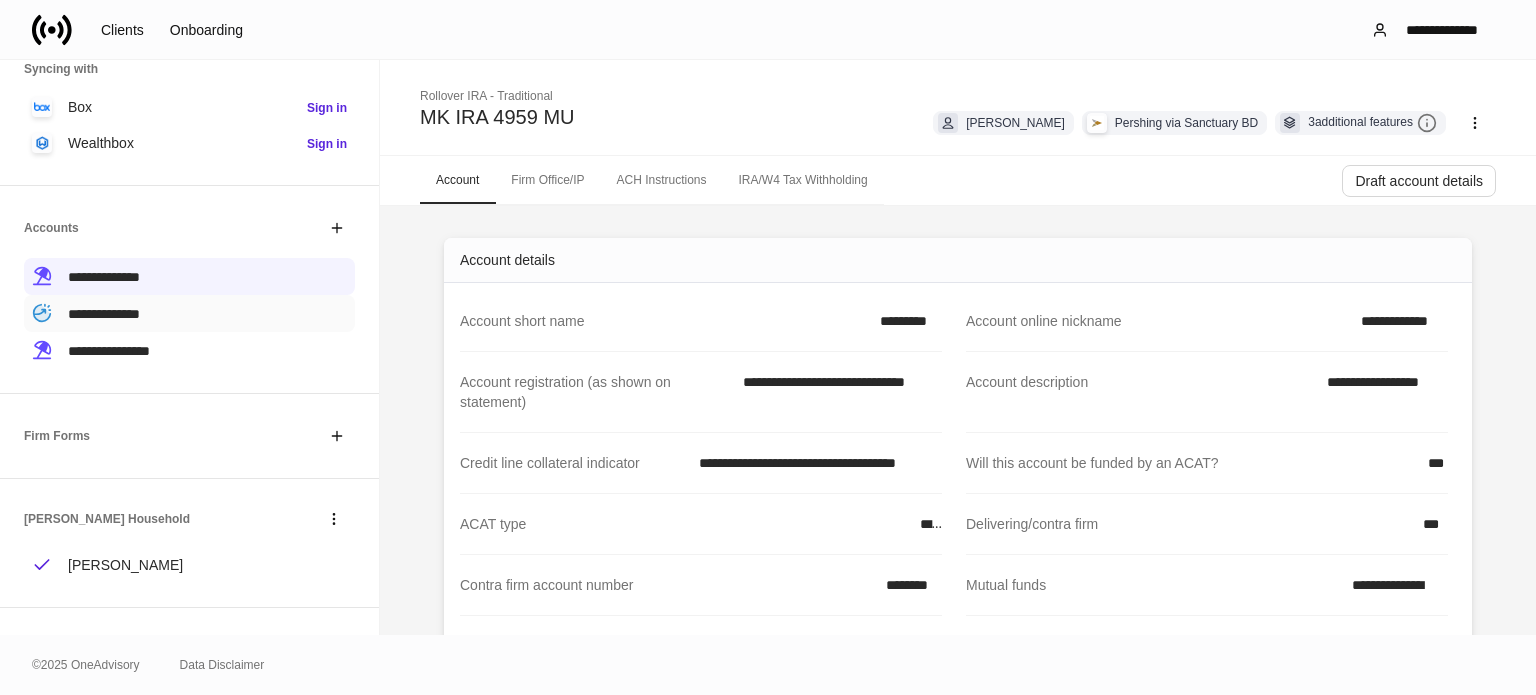 click on "**********" at bounding box center [189, 313] 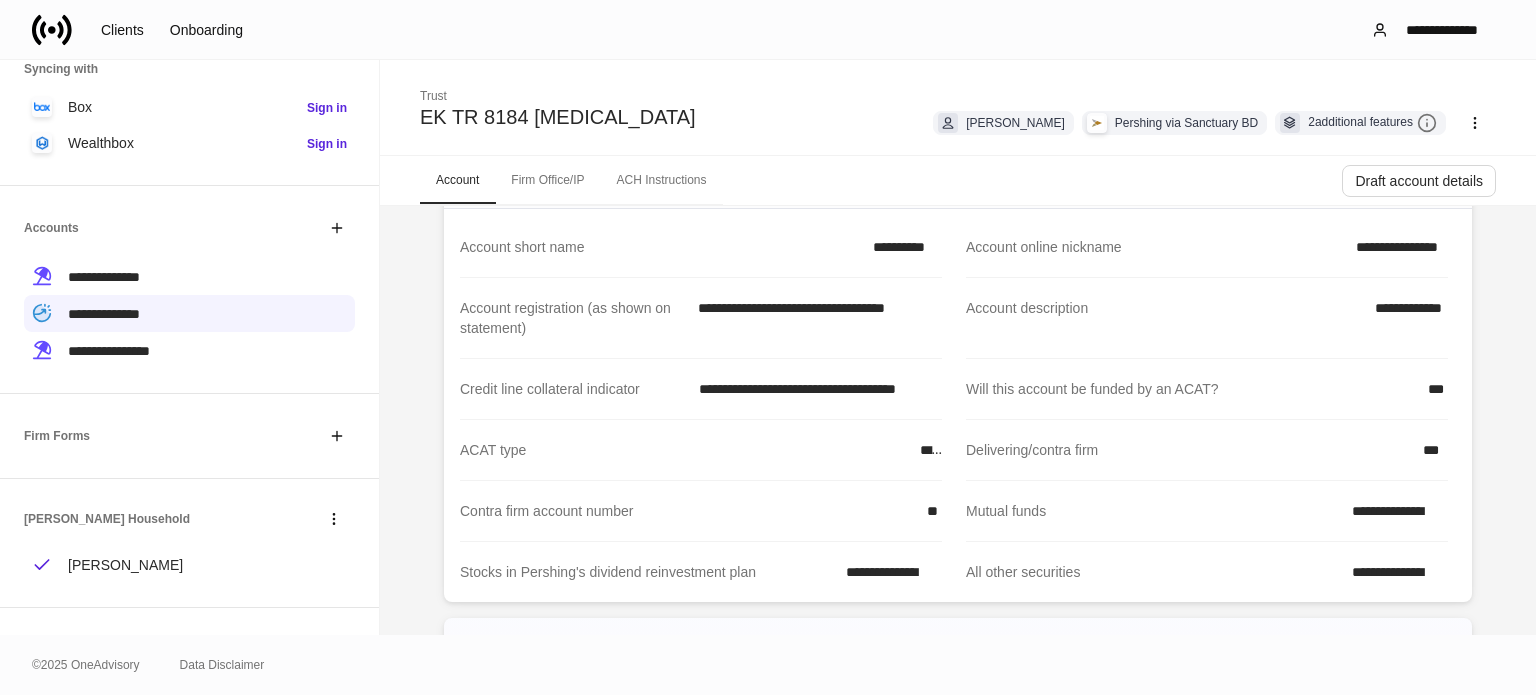 scroll, scrollTop: 0, scrollLeft: 0, axis: both 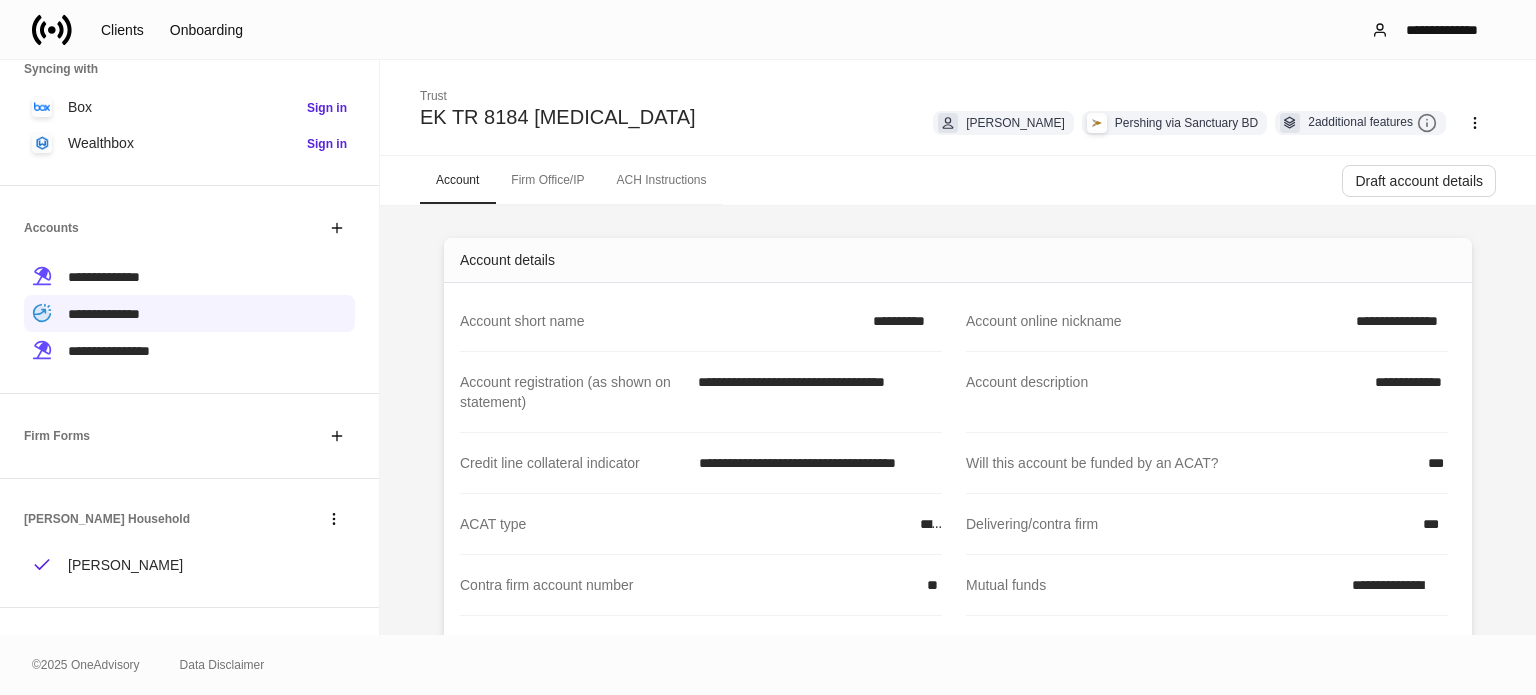 click 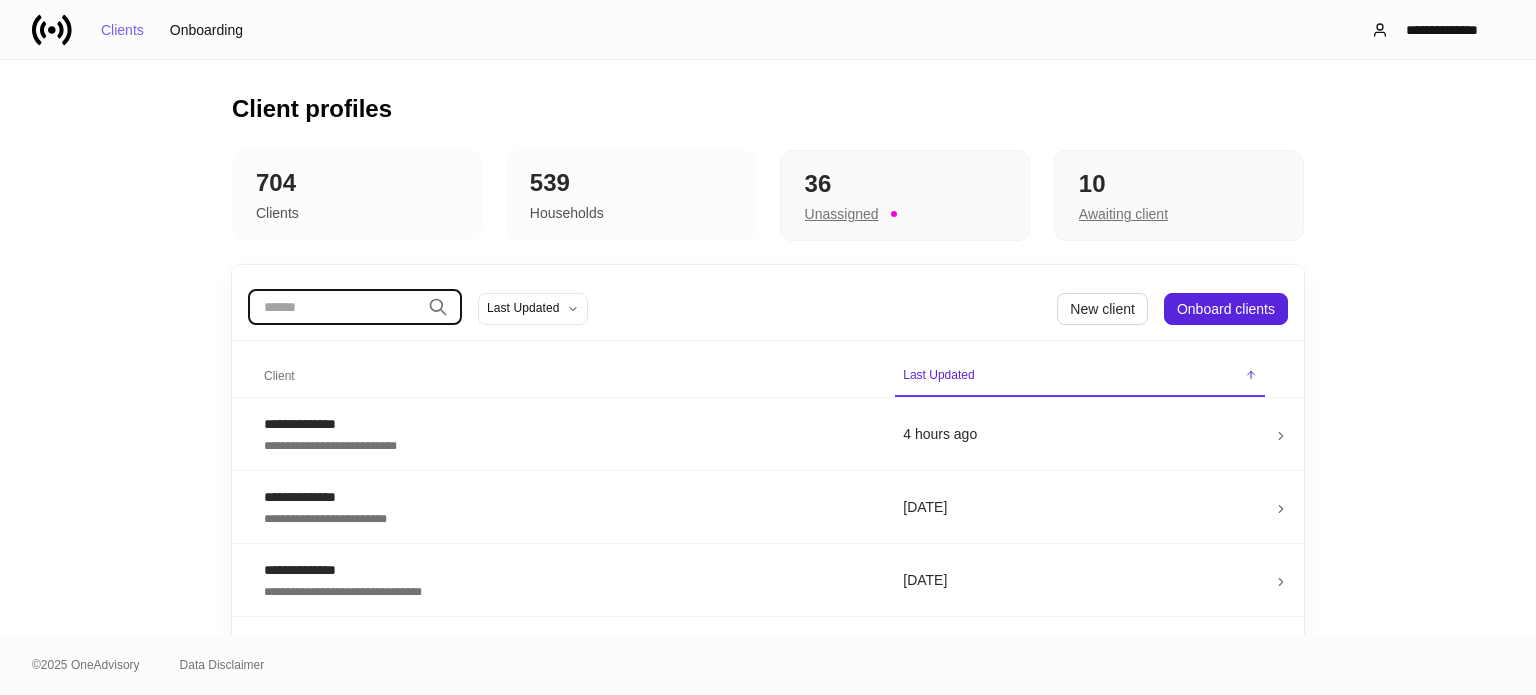 drag, startPoint x: 288, startPoint y: 291, endPoint x: 287, endPoint y: 308, distance: 17.029387 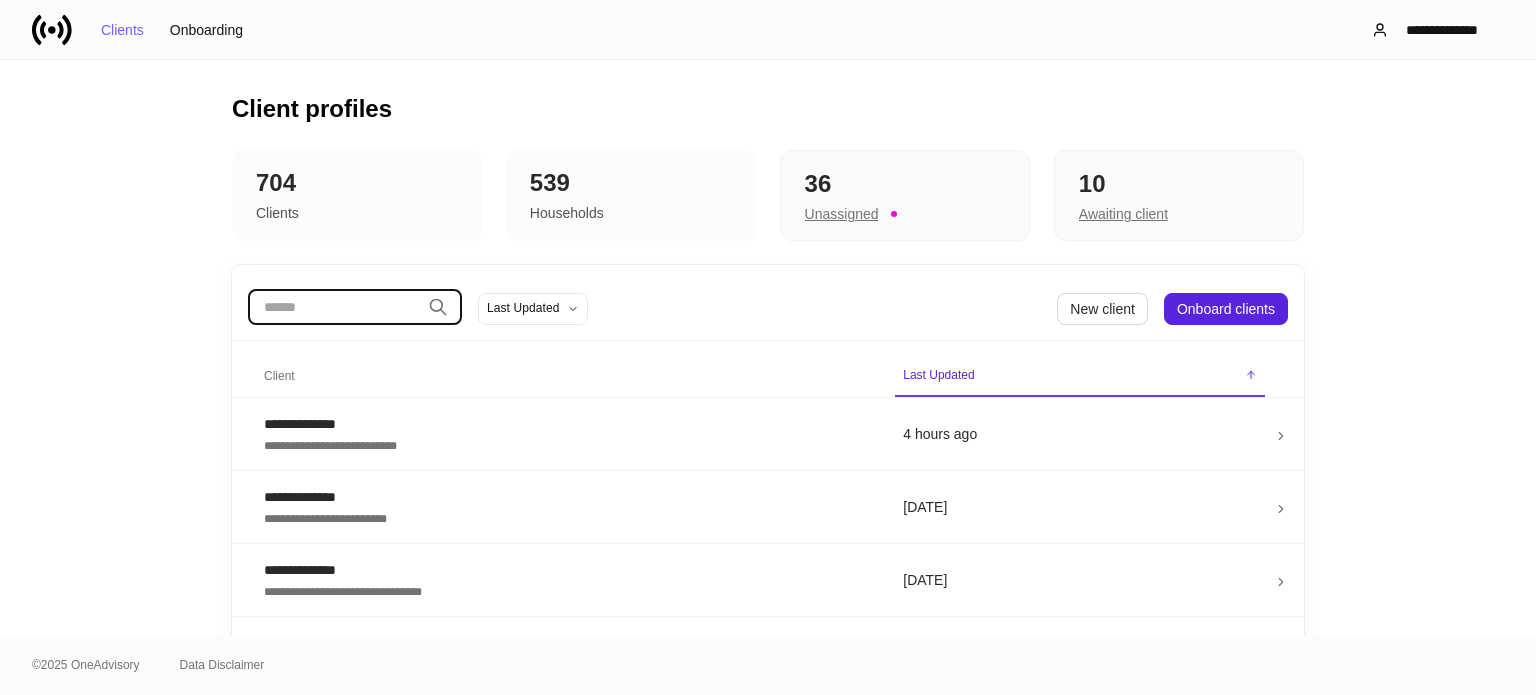 click at bounding box center (334, 307) 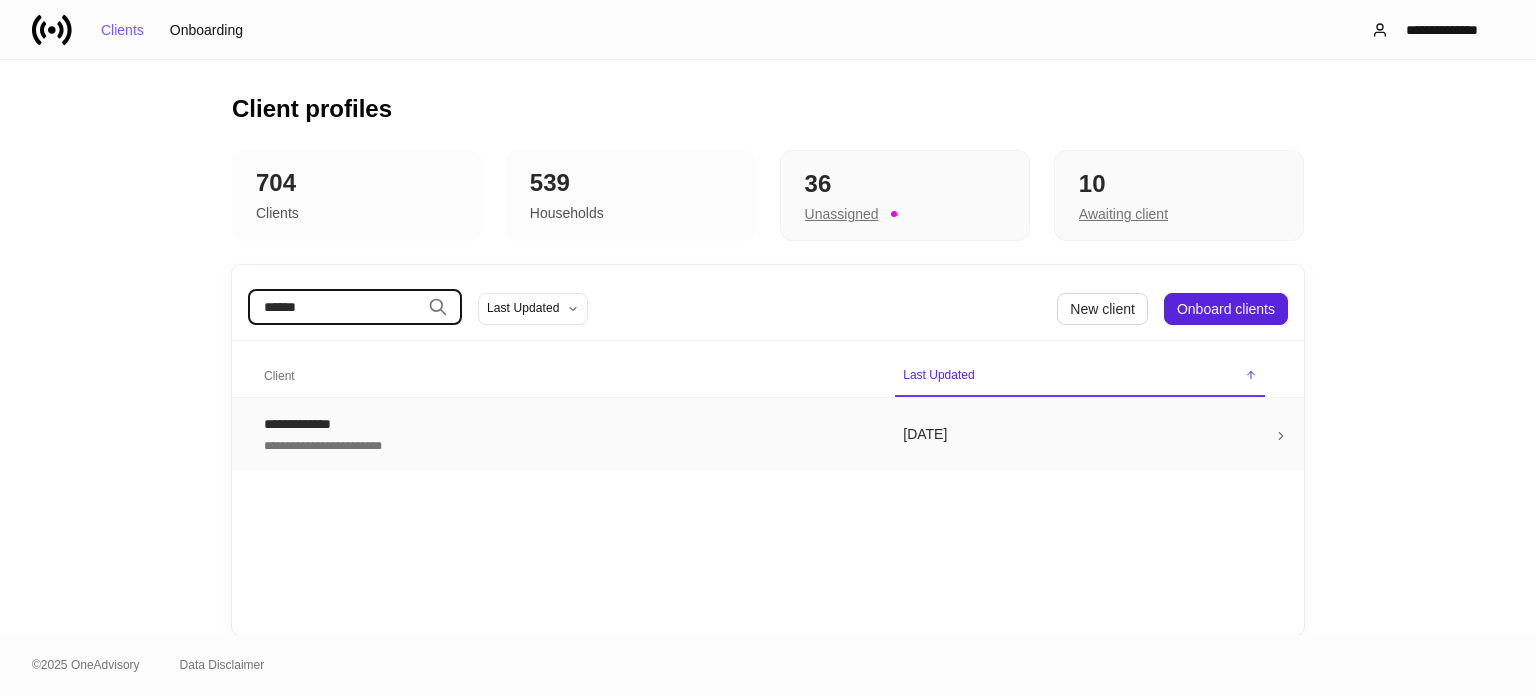 type on "******" 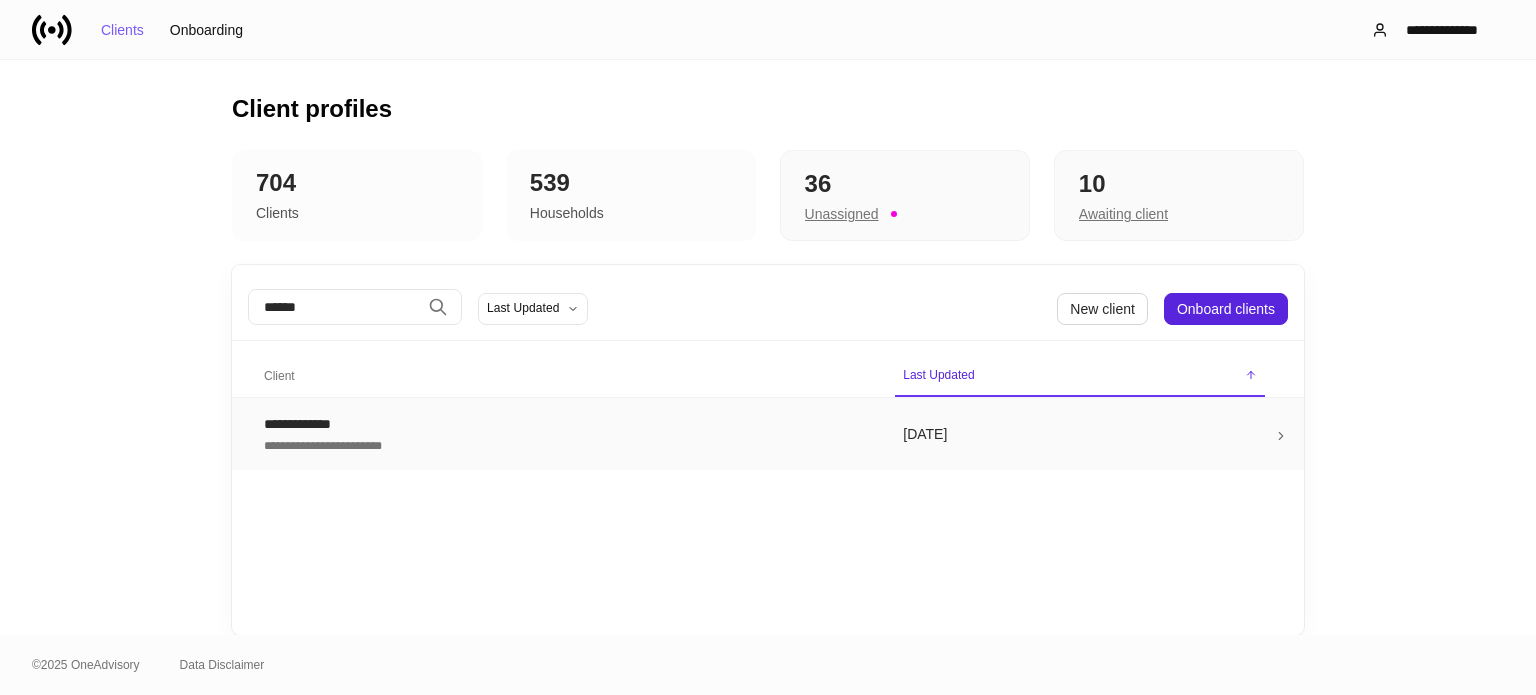 click on "**********" at bounding box center [567, 424] 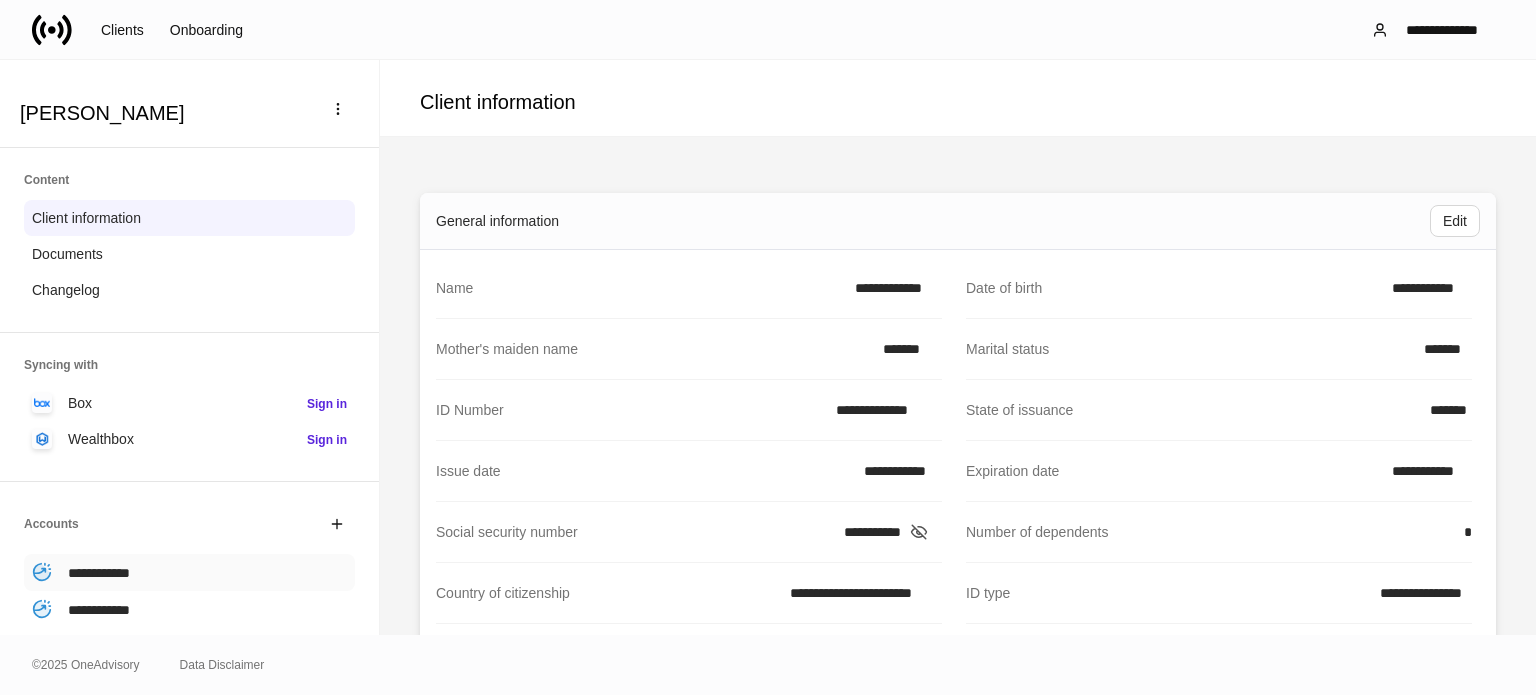 scroll, scrollTop: 200, scrollLeft: 0, axis: vertical 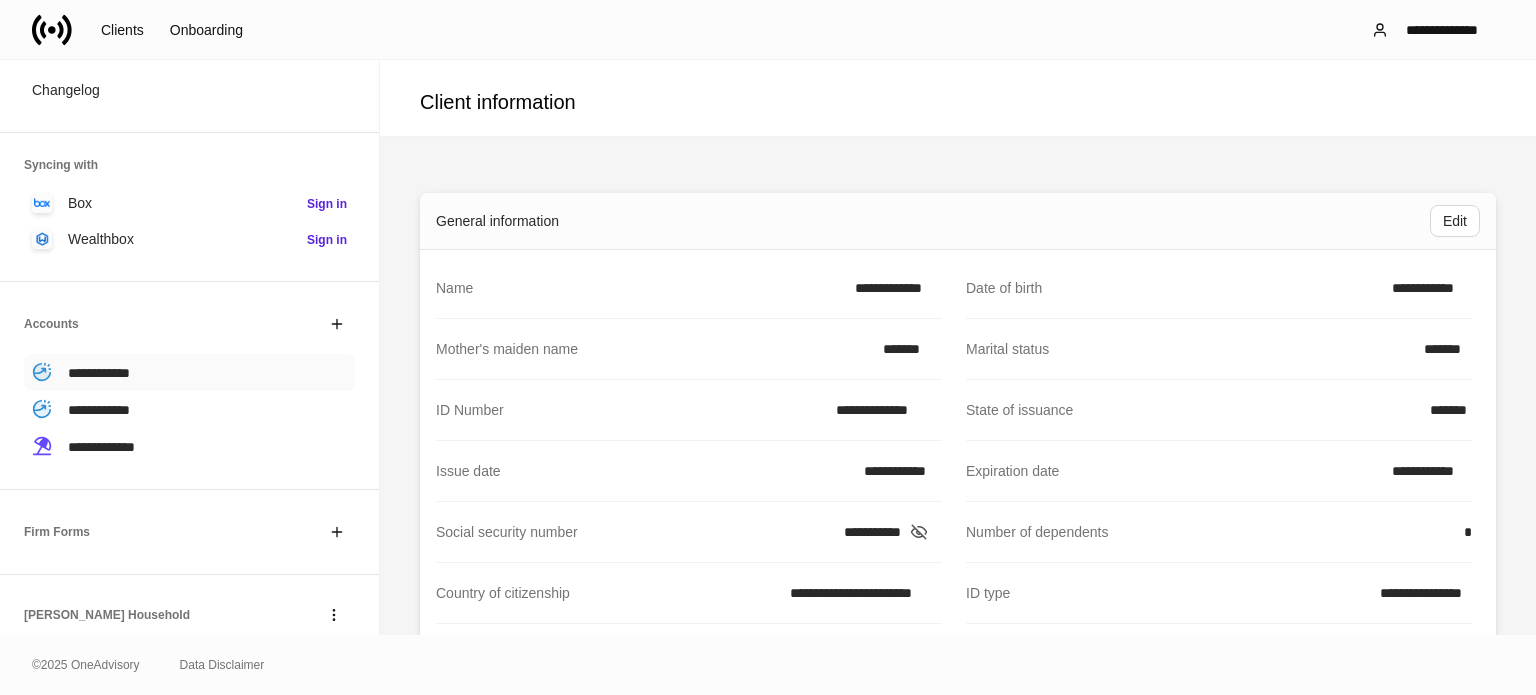 click on "**********" at bounding box center [99, 373] 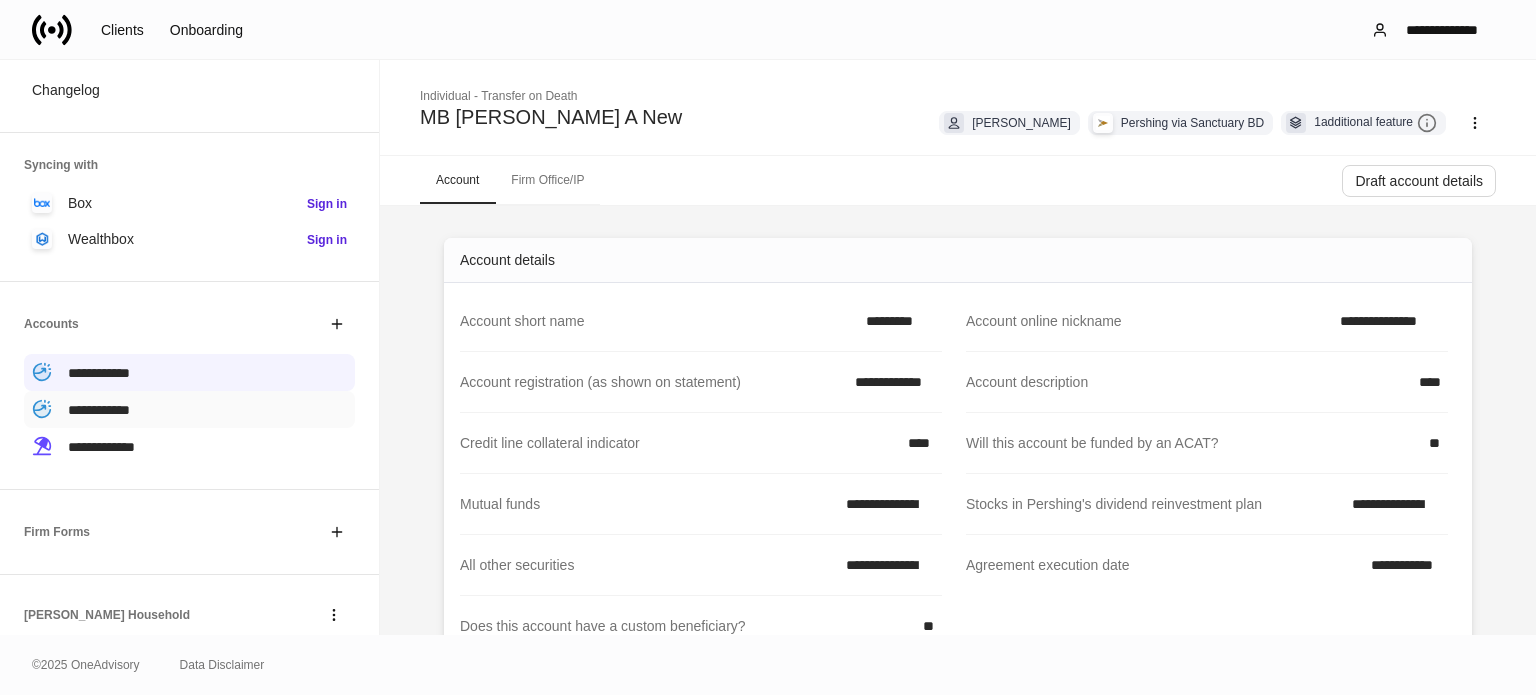 click on "**********" at bounding box center (99, 410) 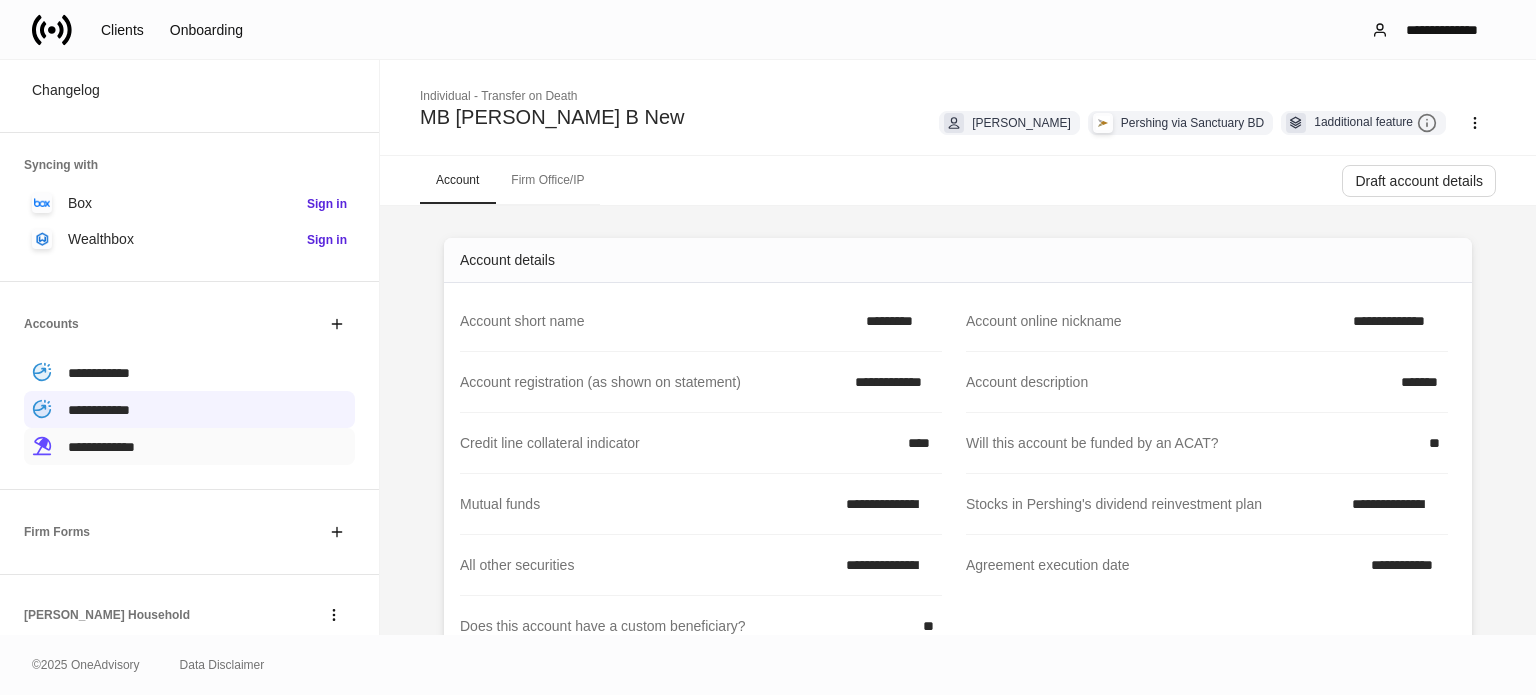 click on "**********" at bounding box center (101, 446) 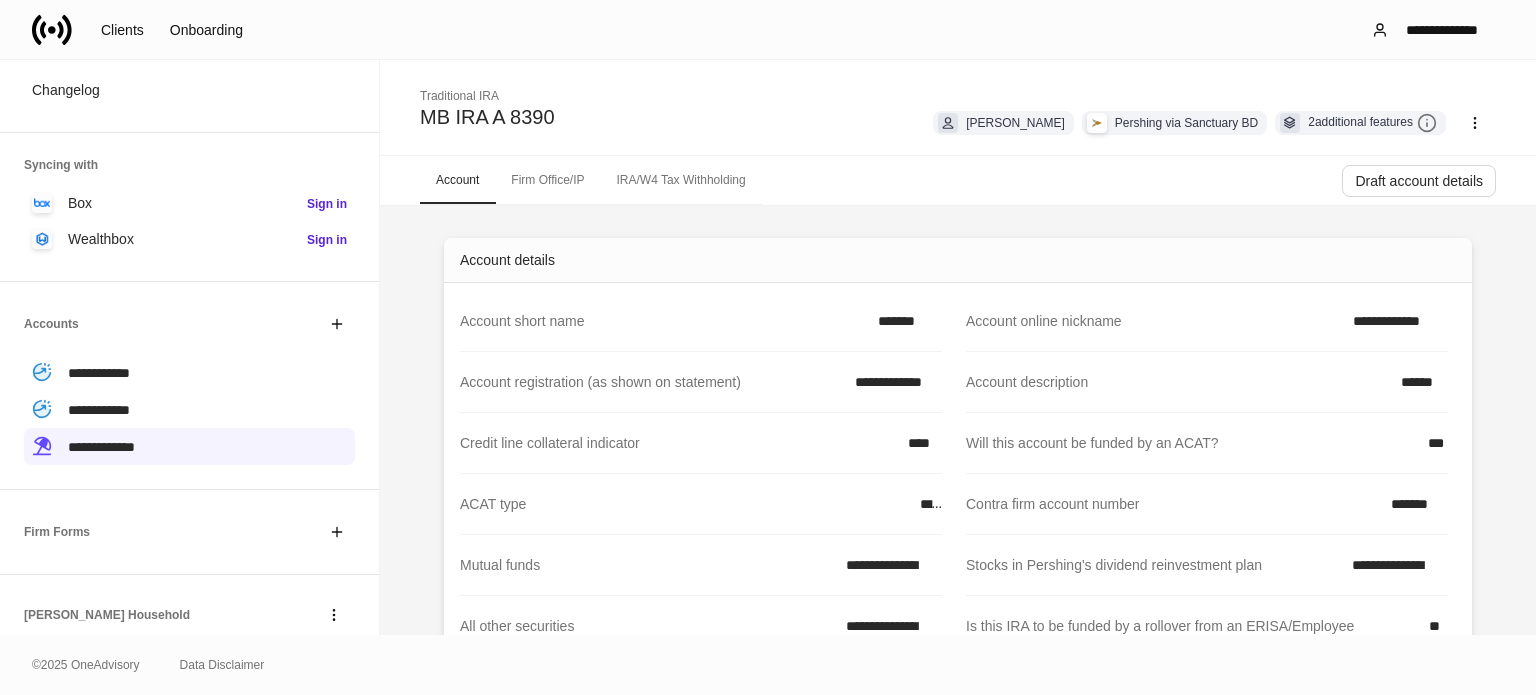 click 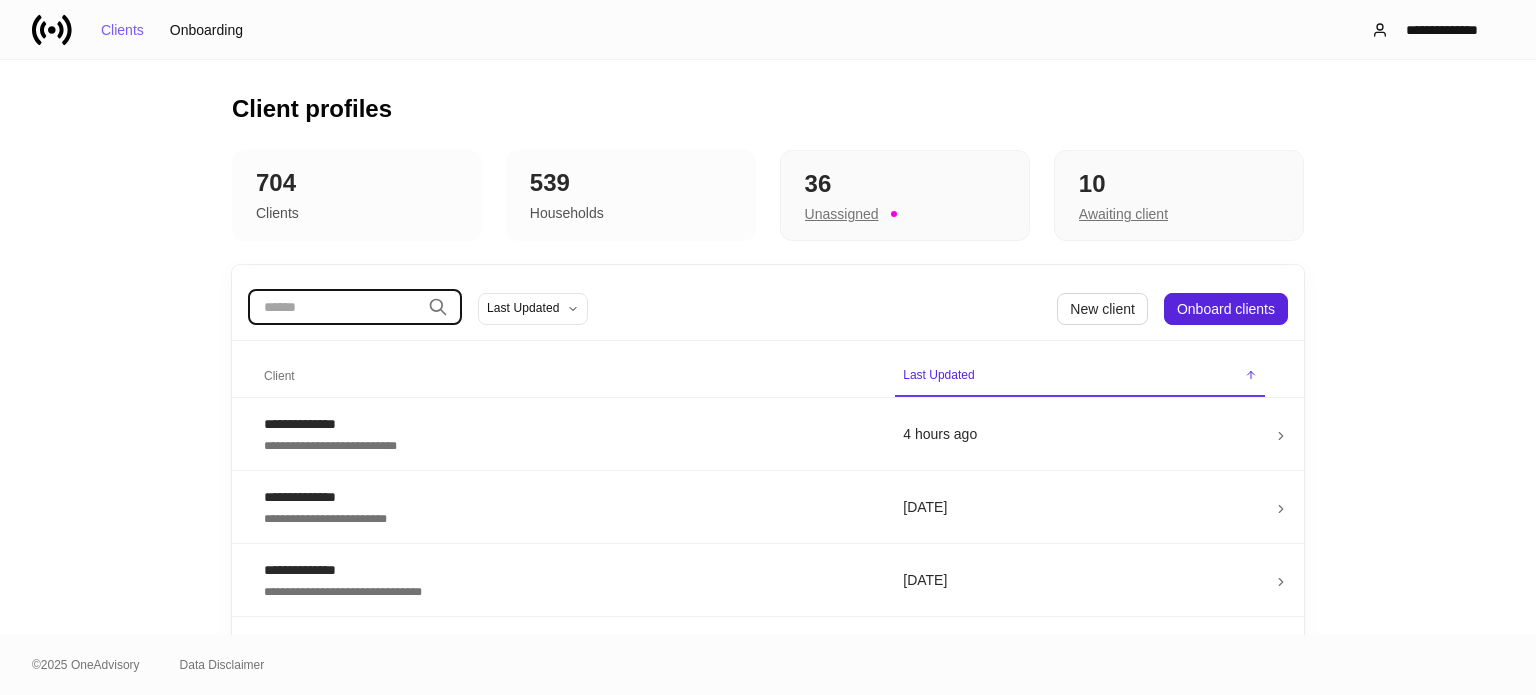 click at bounding box center (334, 307) 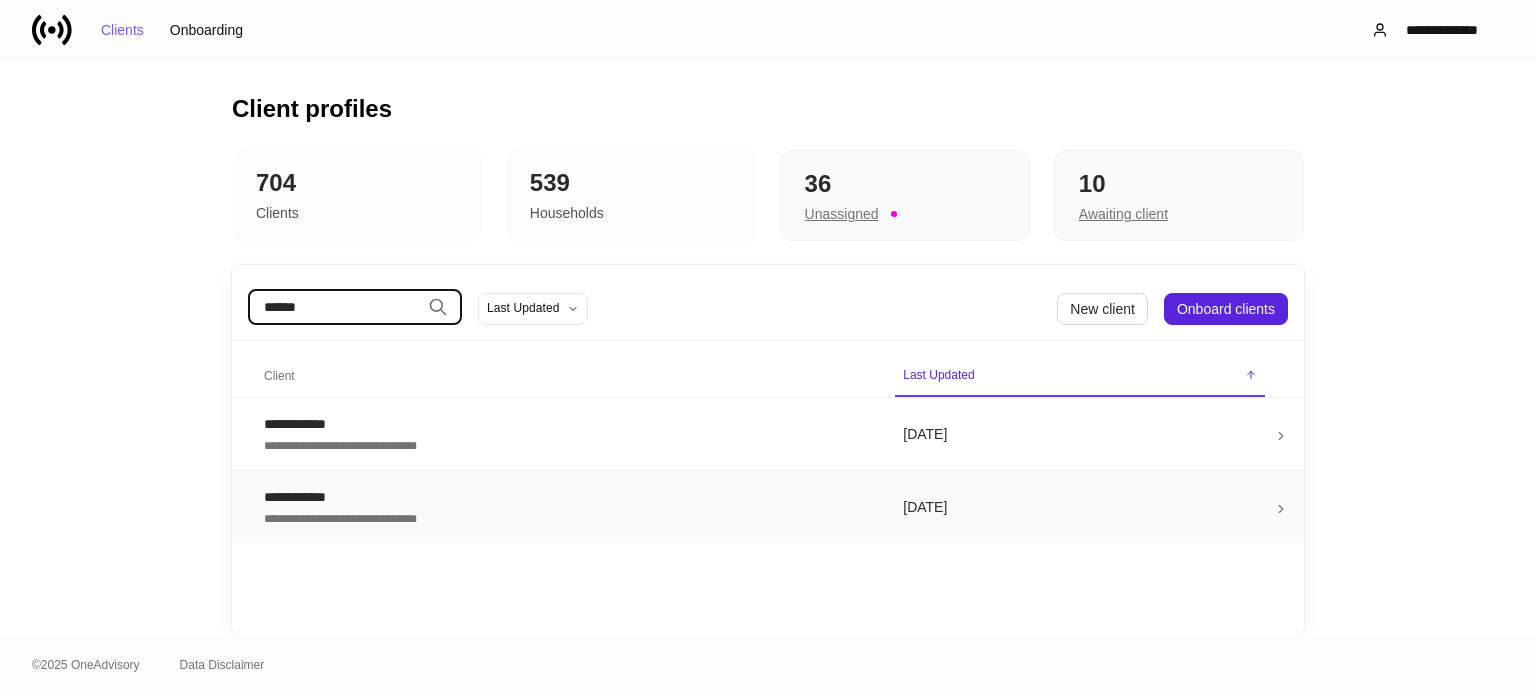 type on "******" 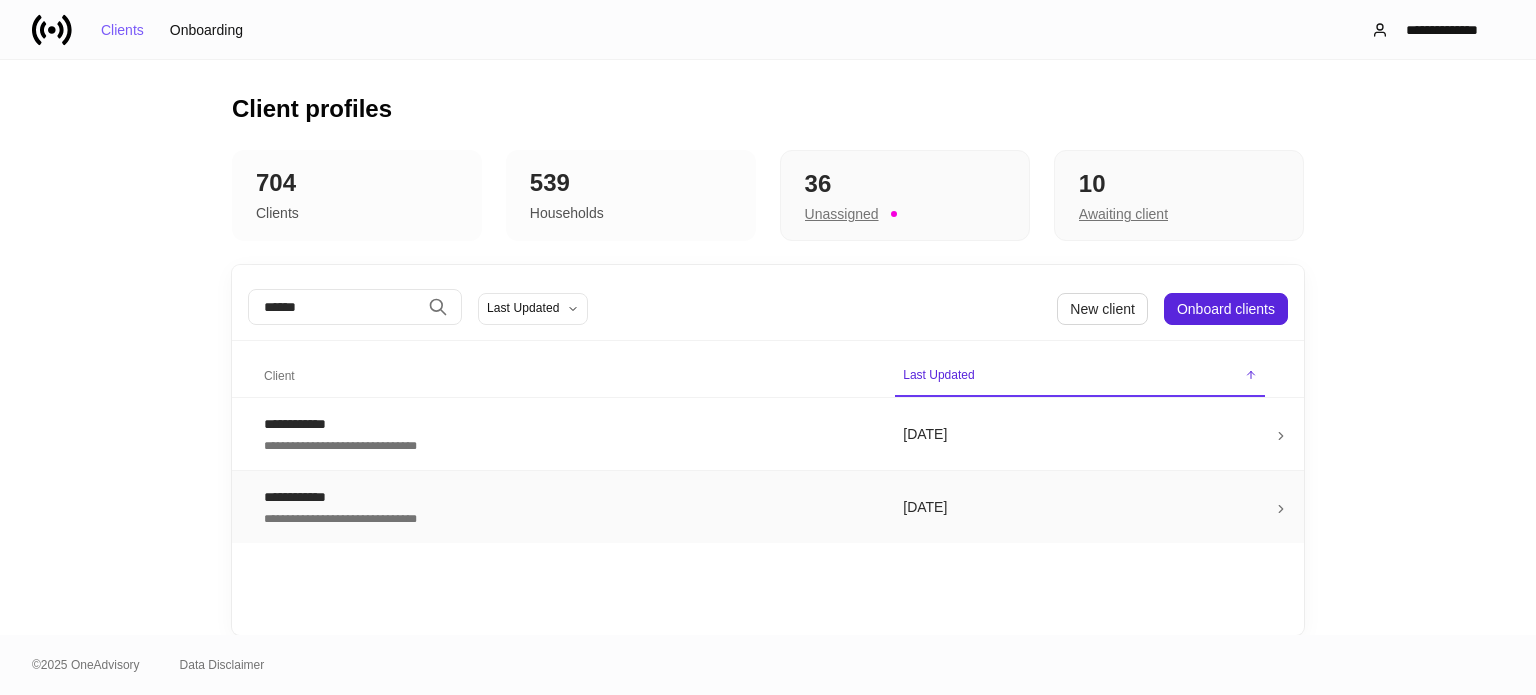 click on "**********" at bounding box center (567, 507) 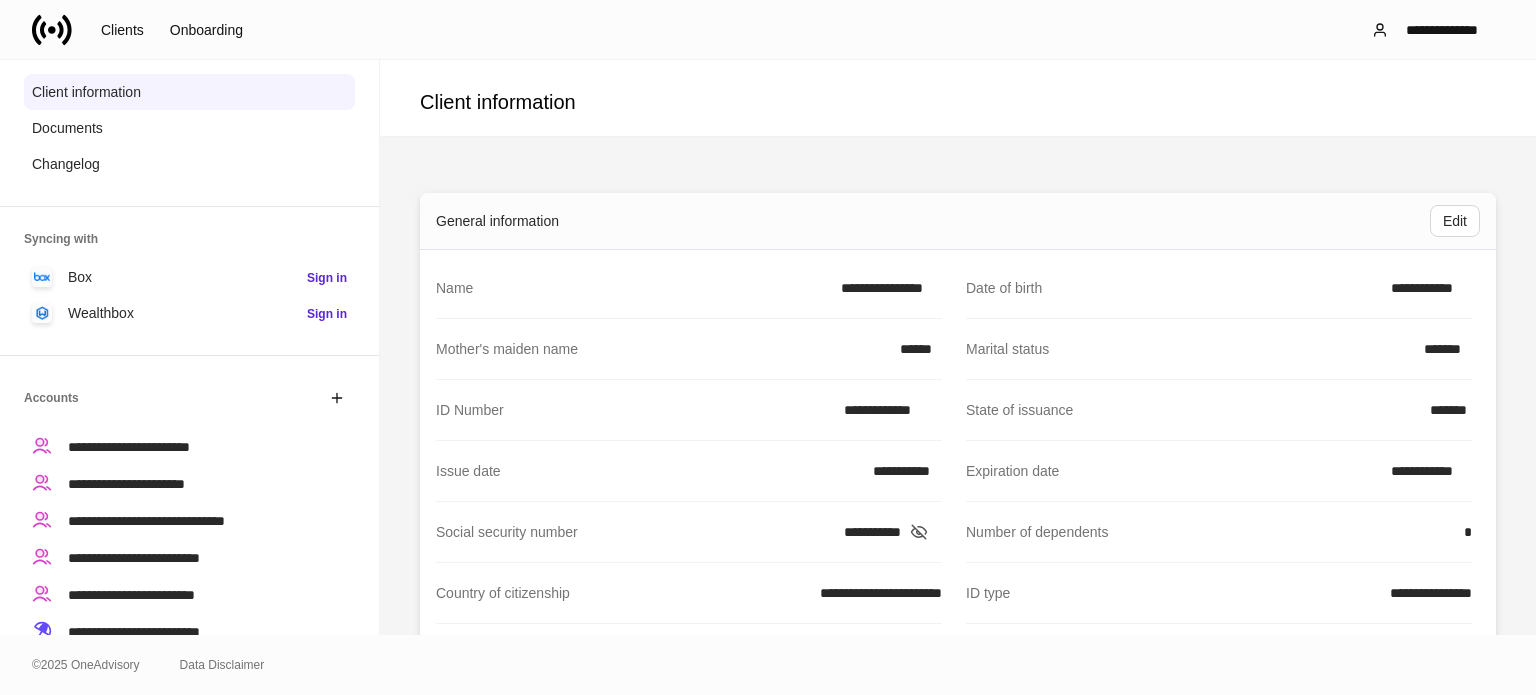 scroll, scrollTop: 200, scrollLeft: 0, axis: vertical 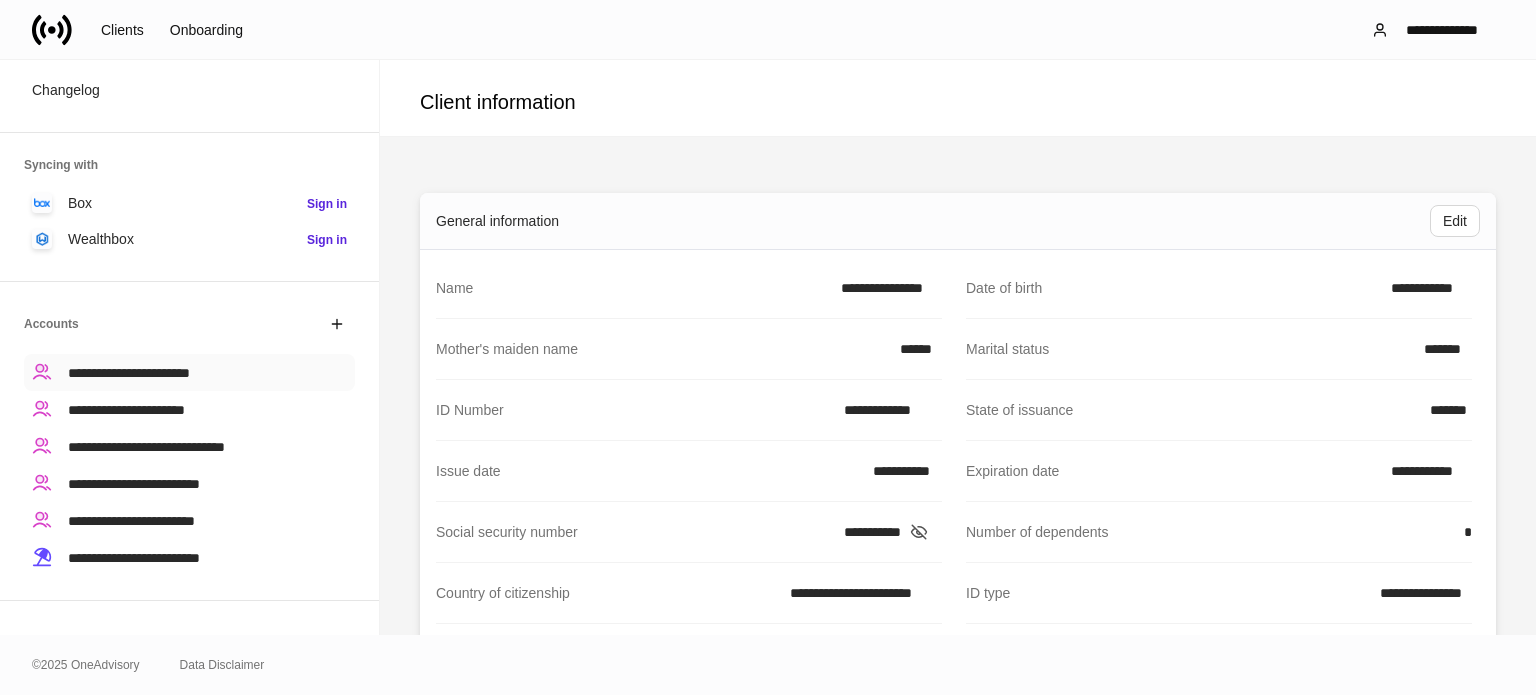 click on "**********" at bounding box center [129, 373] 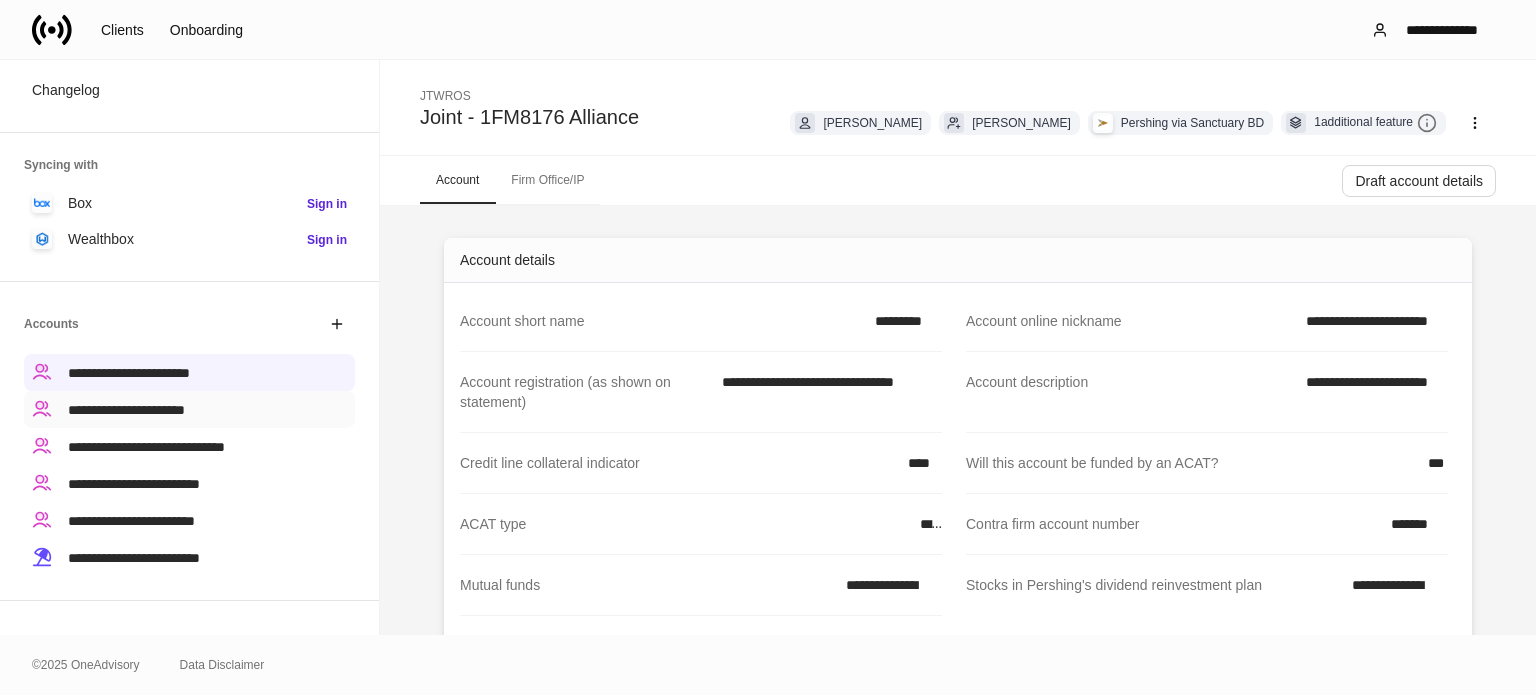 click on "**********" at bounding box center (126, 410) 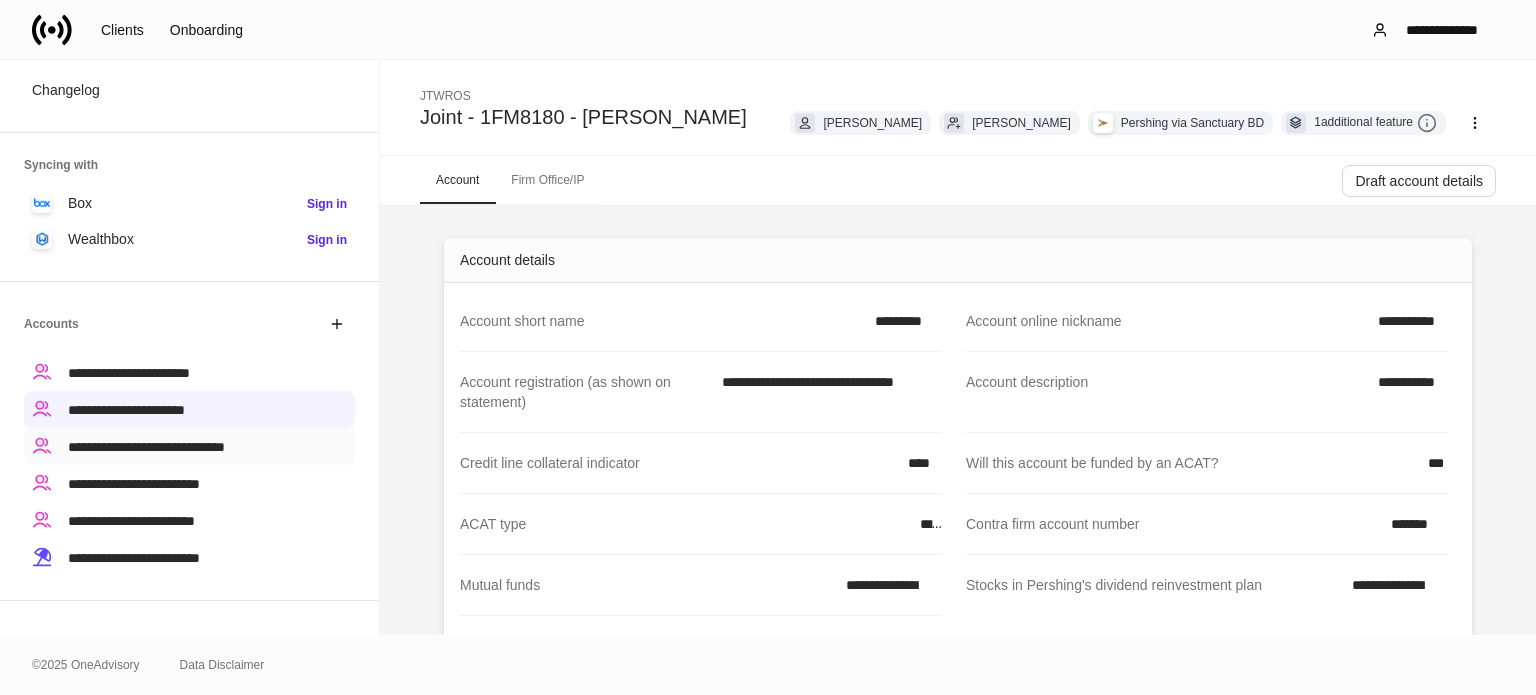 drag, startPoint x: 190, startPoint y: 431, endPoint x: 191, endPoint y: 442, distance: 11.045361 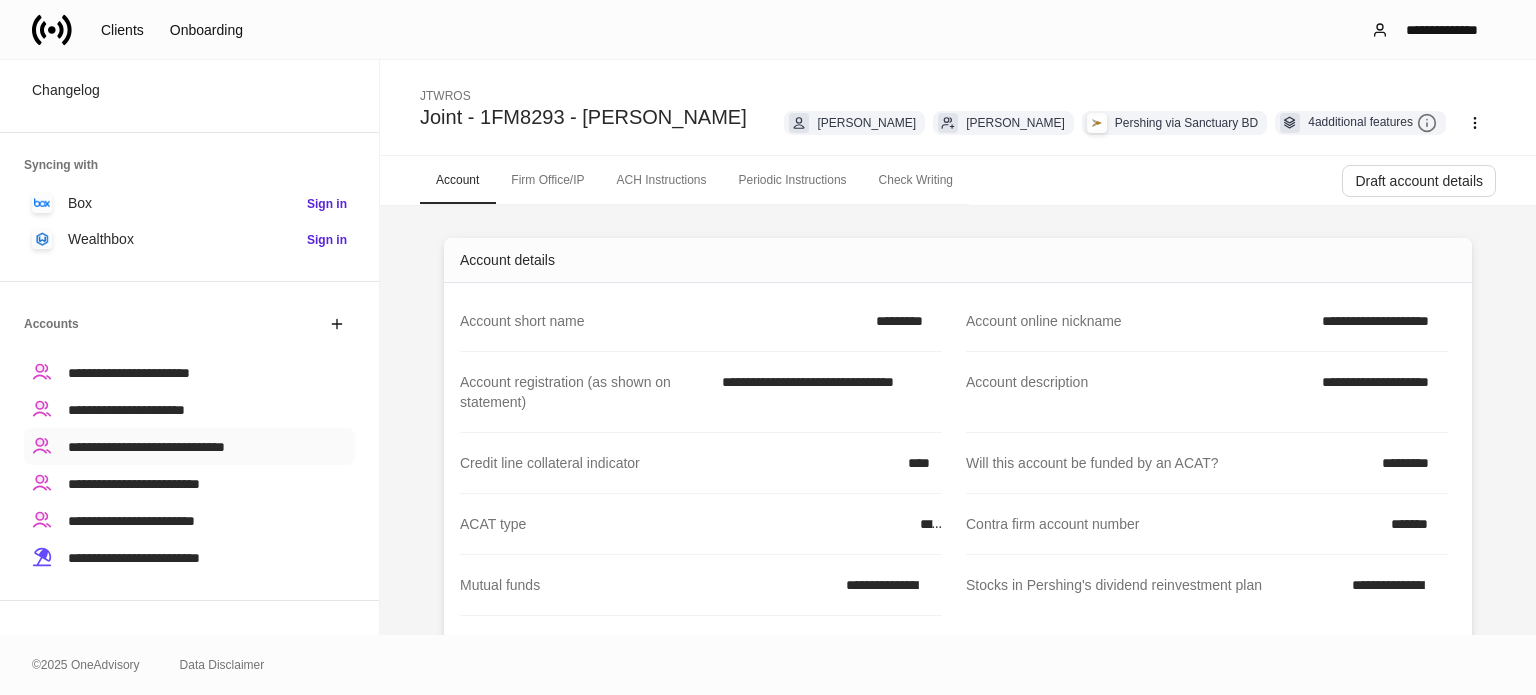 click on "**********" at bounding box center [189, 446] 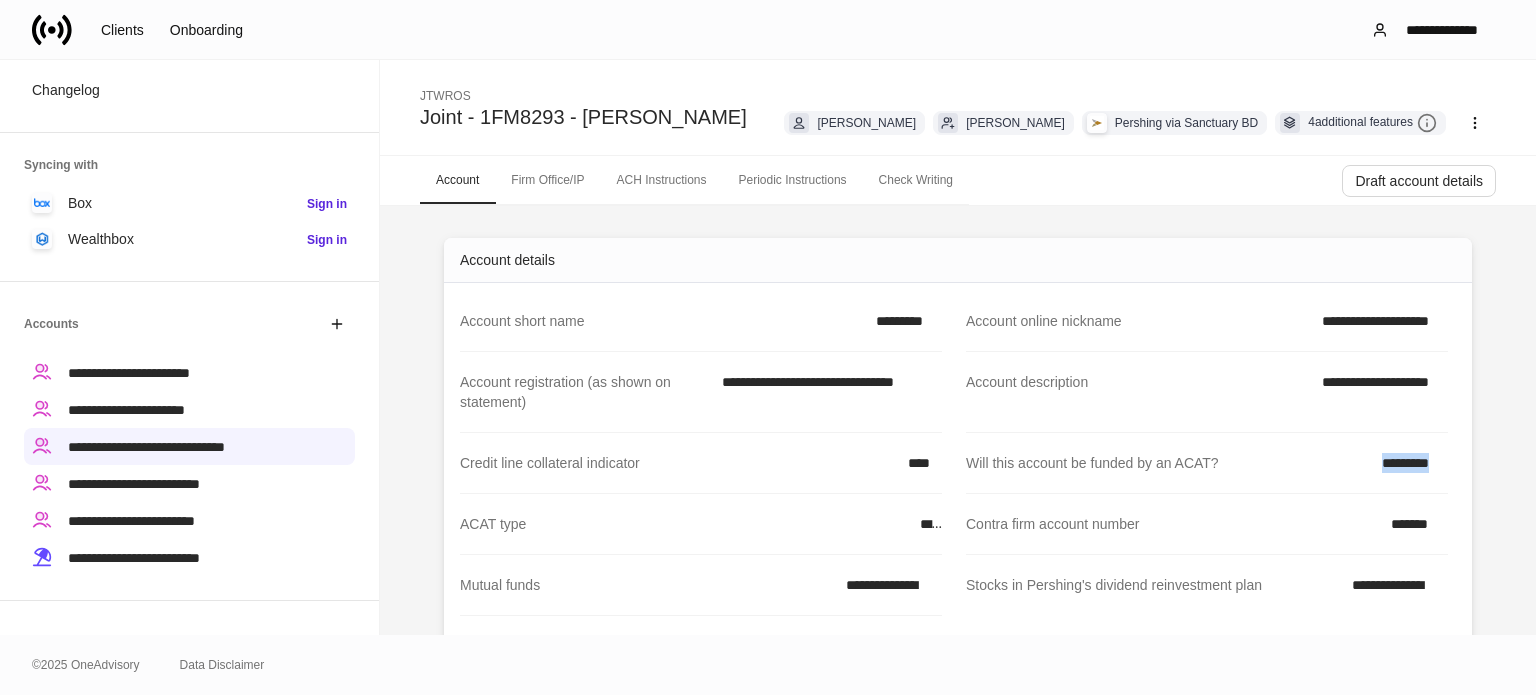 drag, startPoint x: 1360, startPoint y: 461, endPoint x: 1451, endPoint y: 451, distance: 91.5478 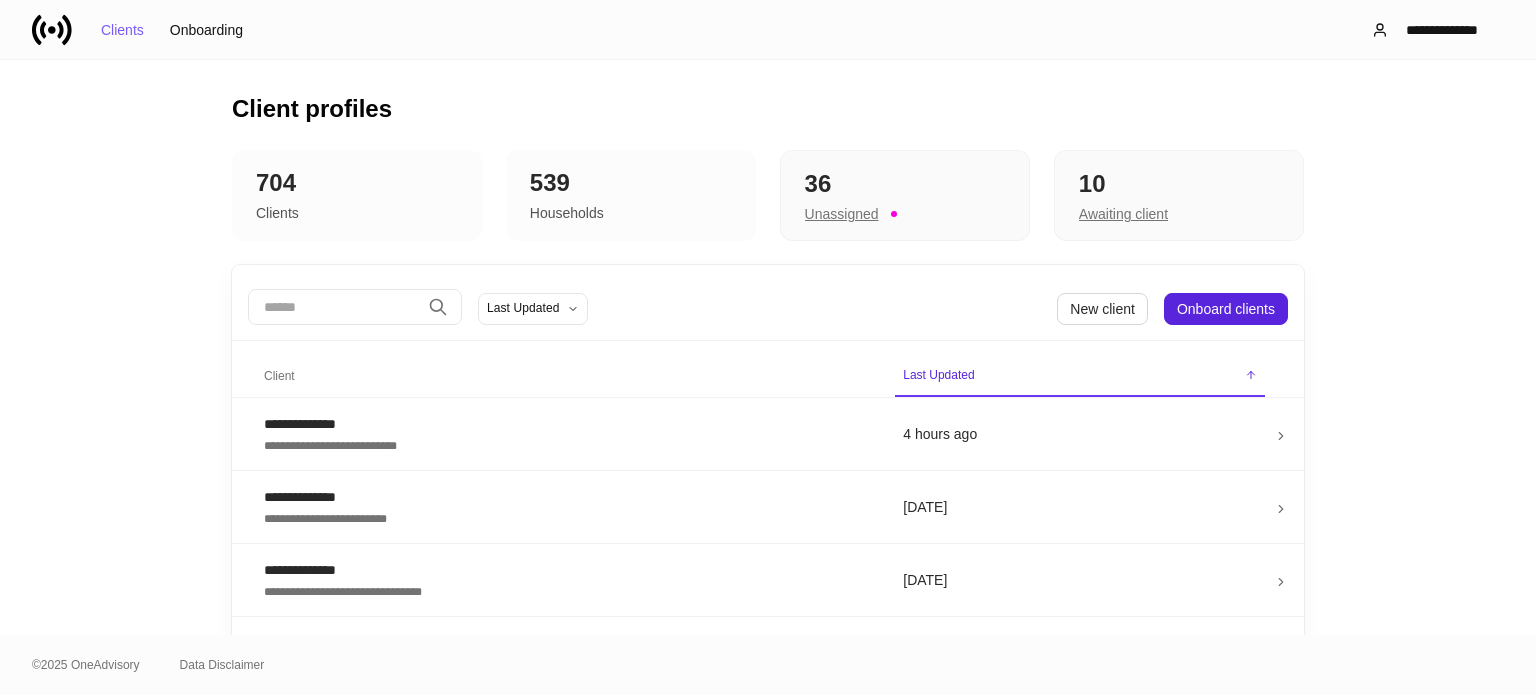 click at bounding box center [334, 307] 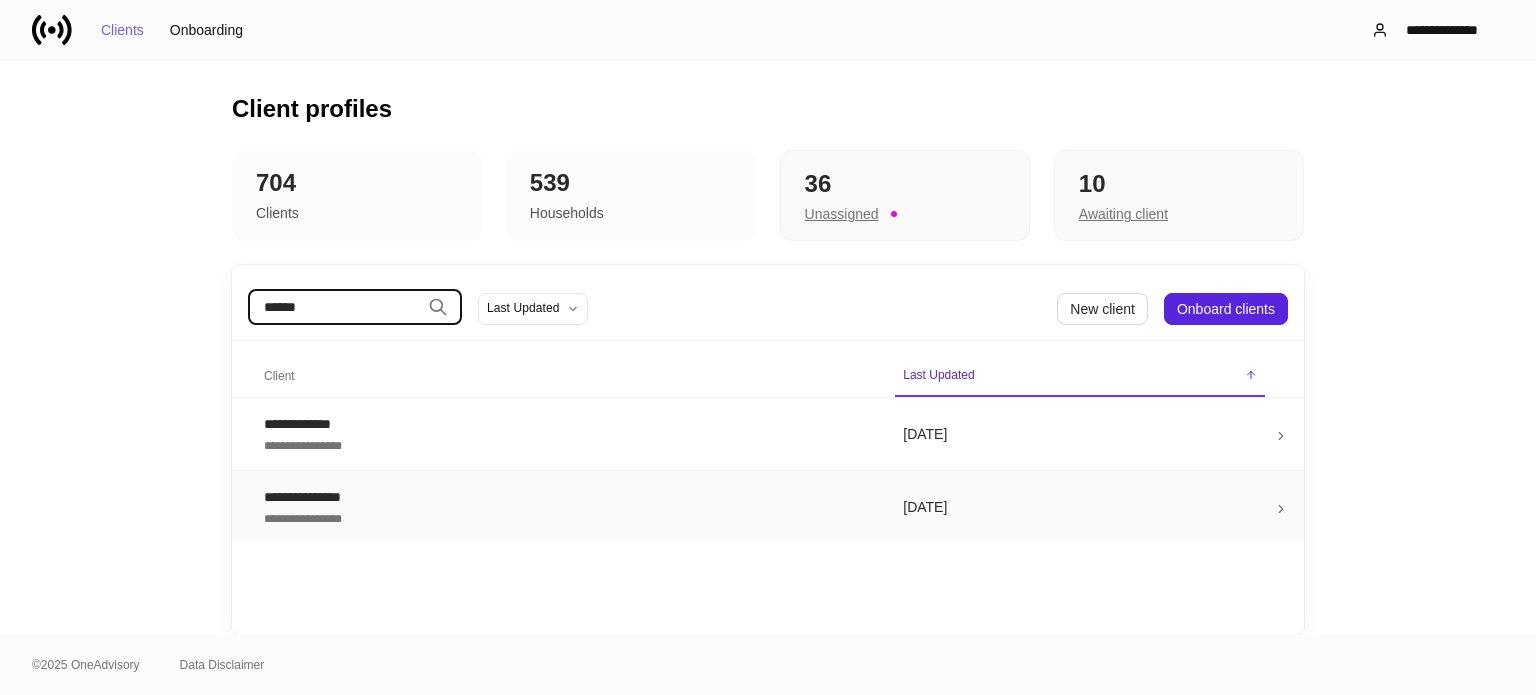 type on "******" 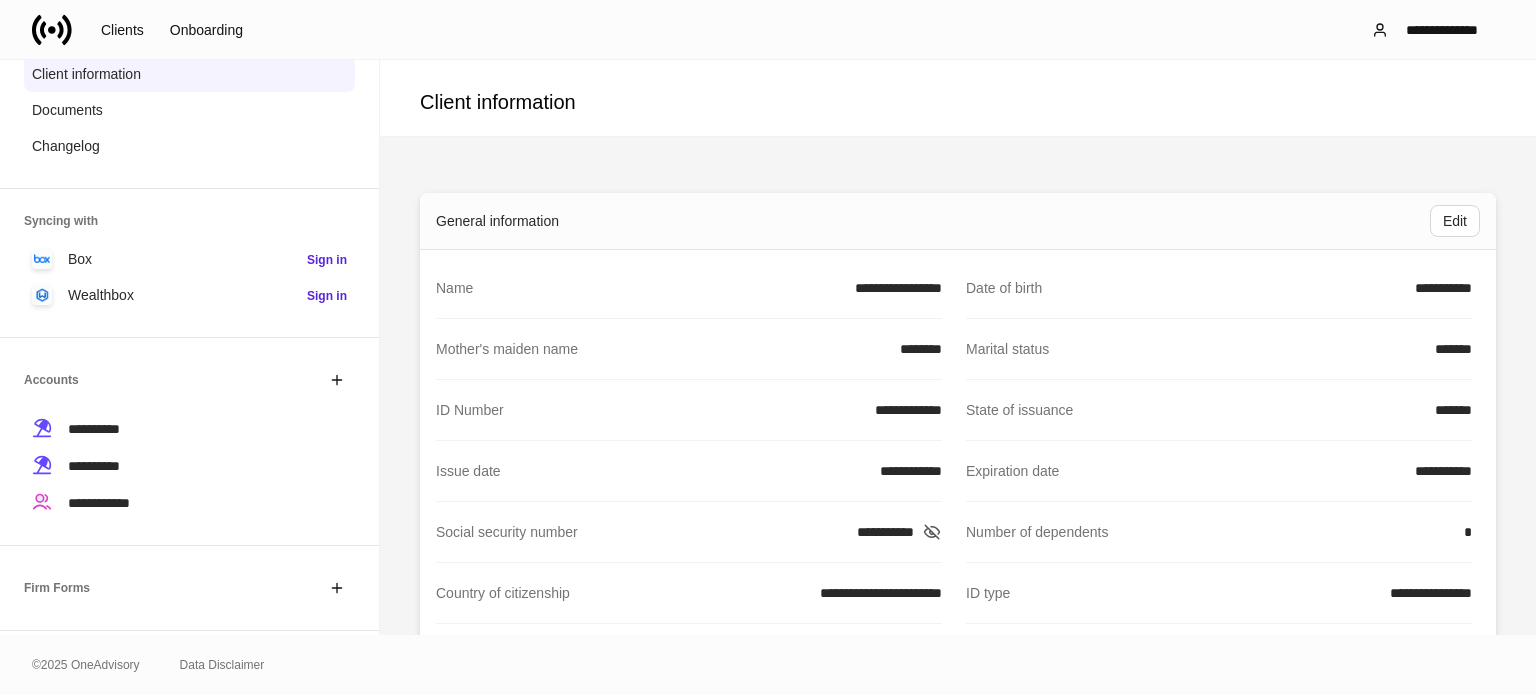 scroll, scrollTop: 200, scrollLeft: 0, axis: vertical 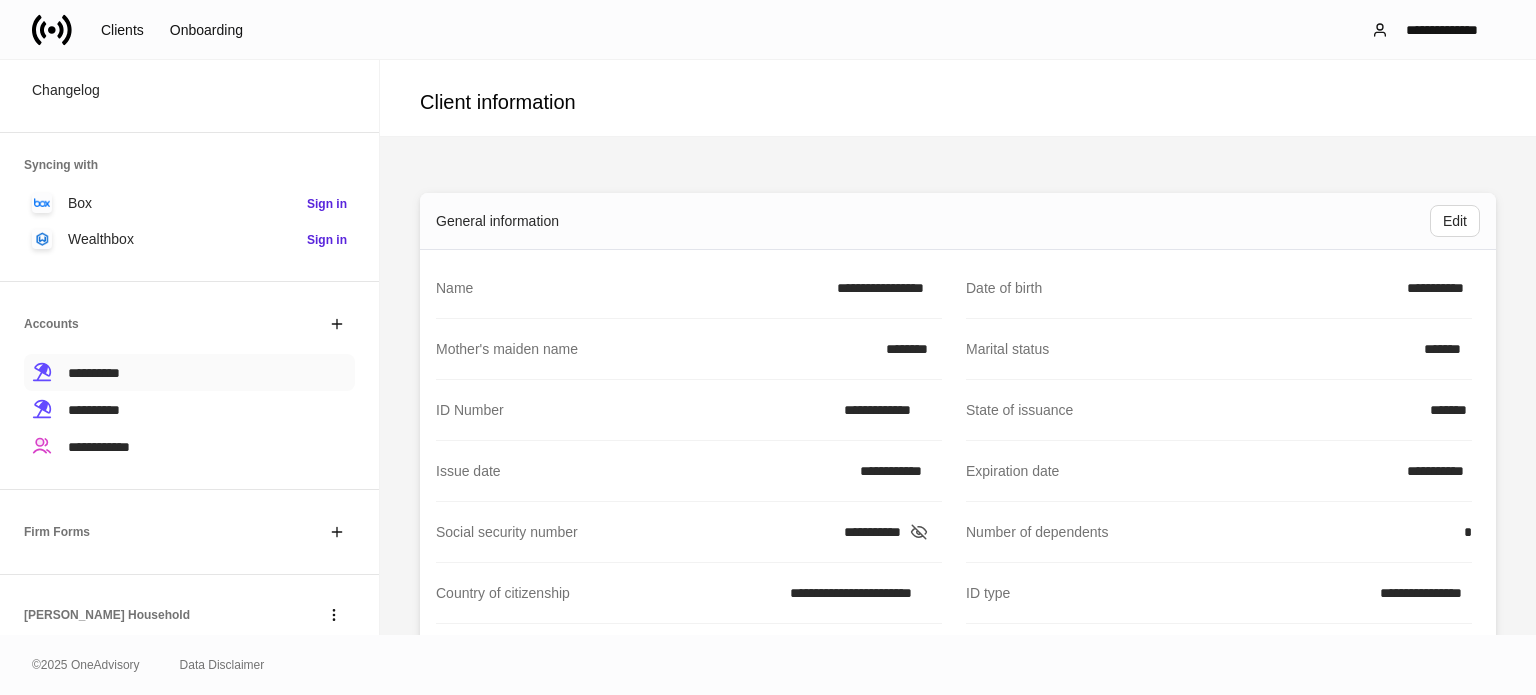 click on "**********" at bounding box center [94, 373] 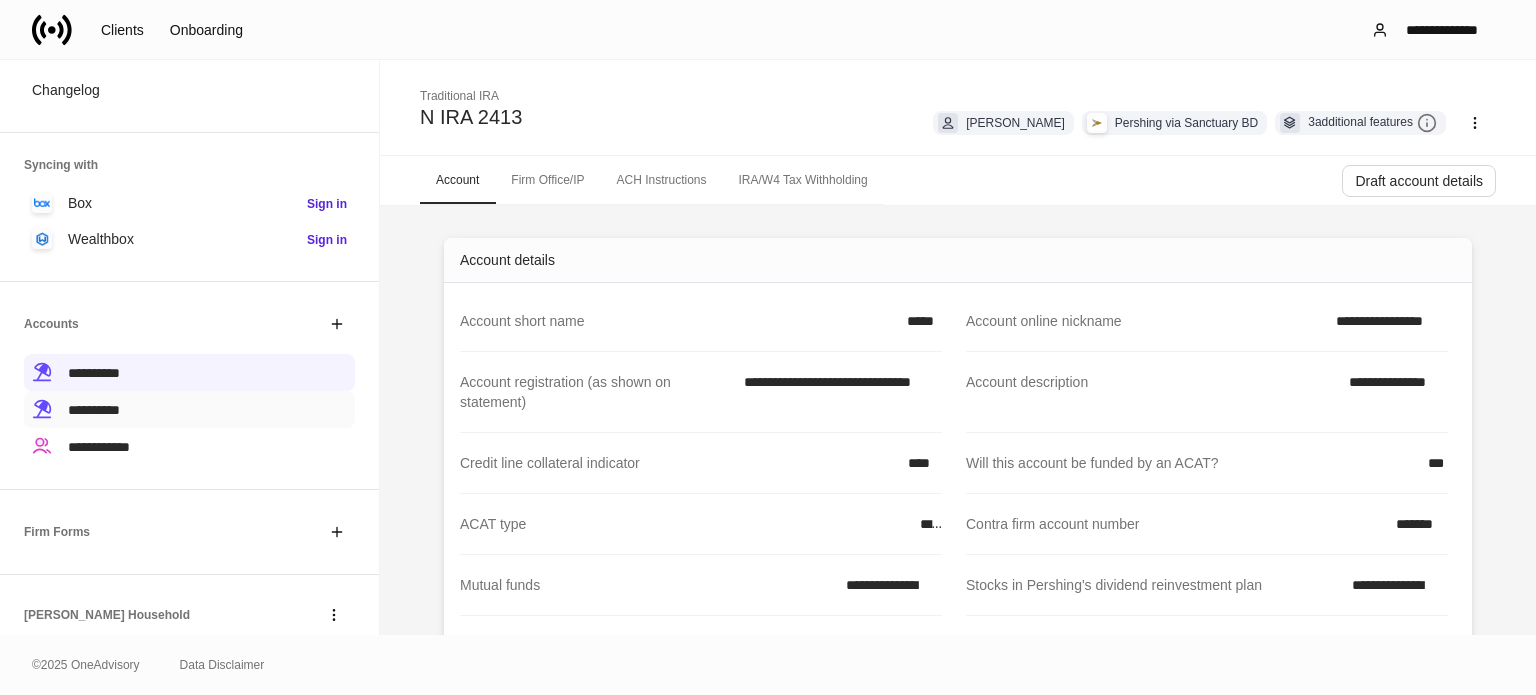 click on "**********" at bounding box center (94, 410) 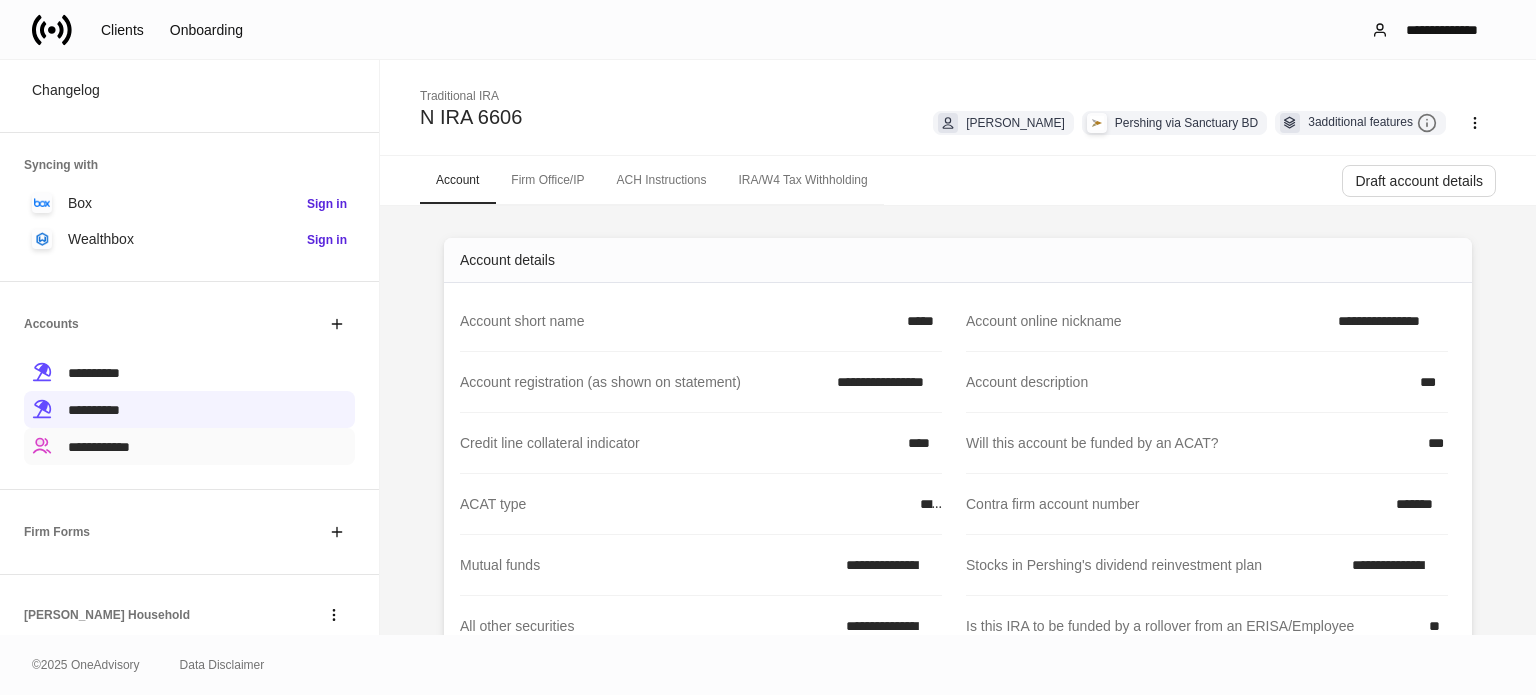 click on "**********" at bounding box center [99, 446] 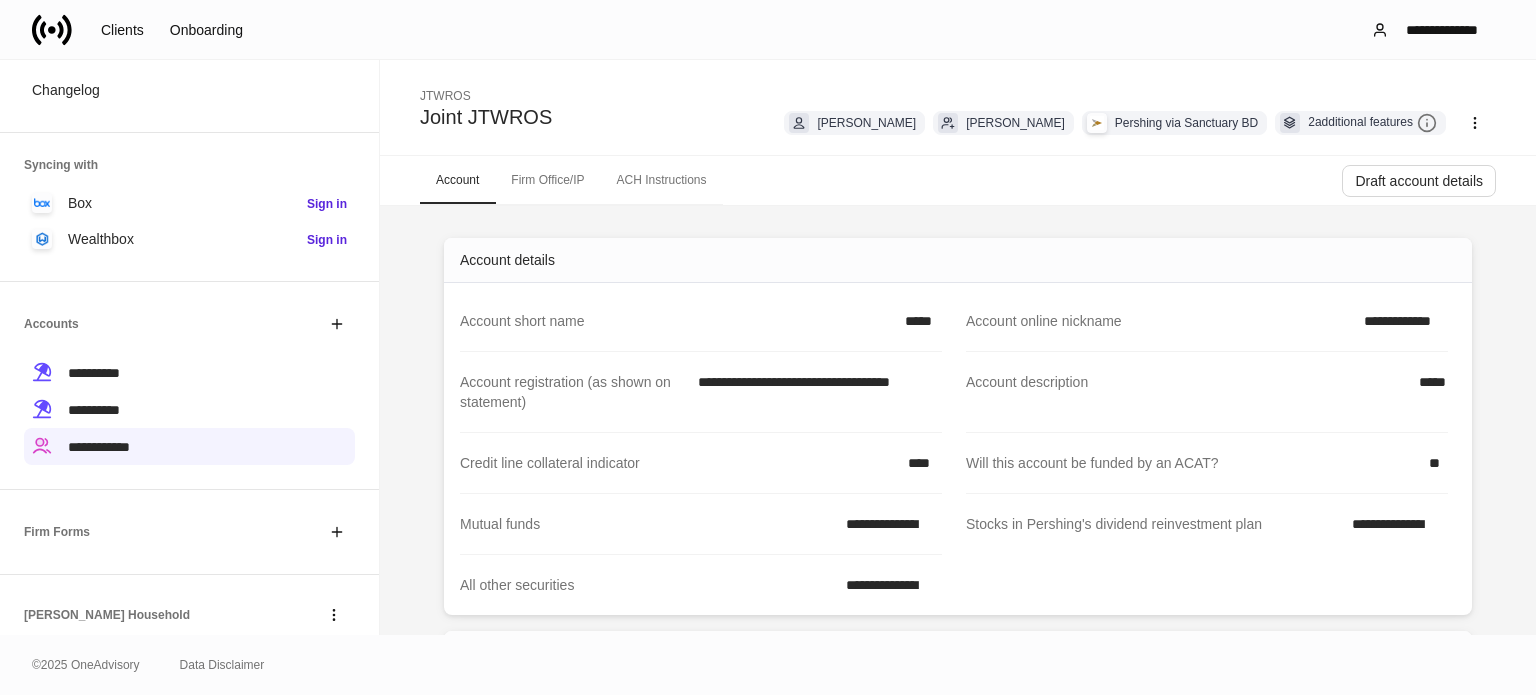 click 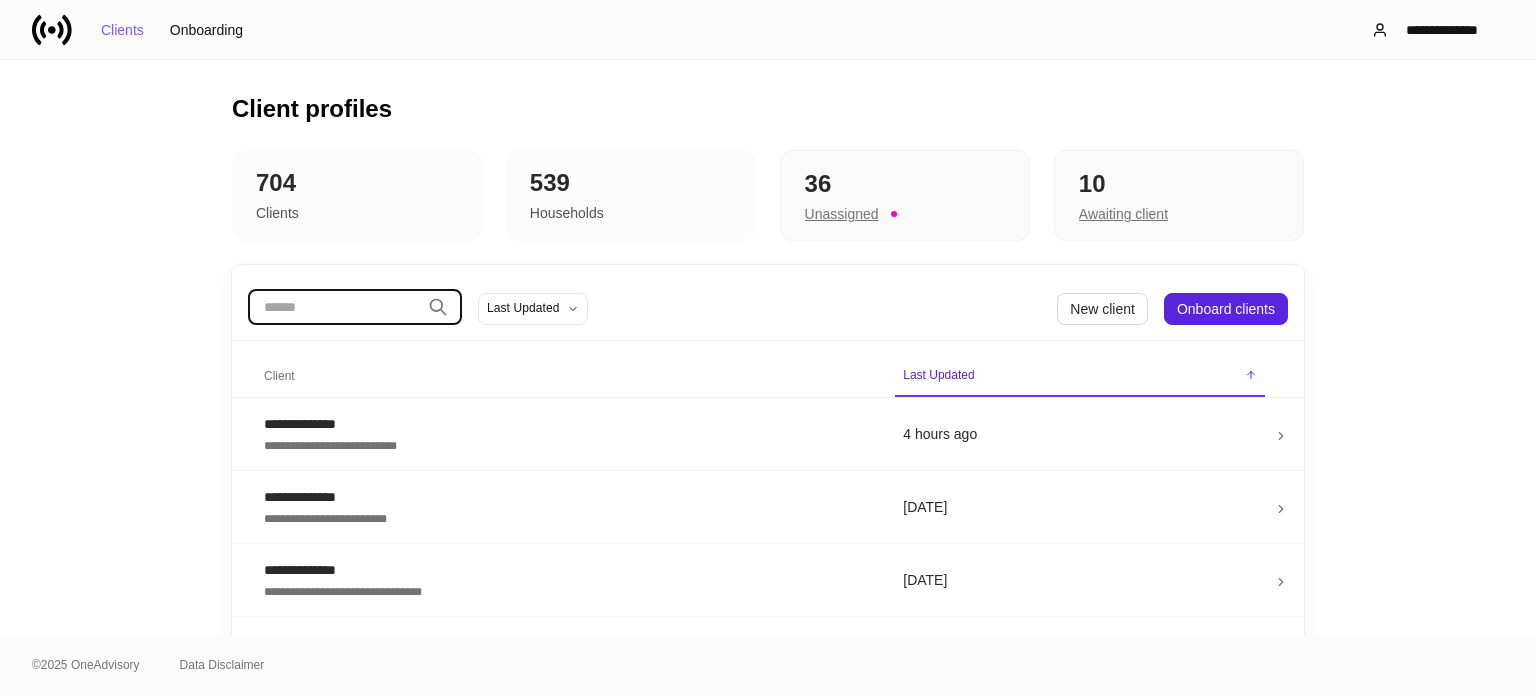click at bounding box center [334, 307] 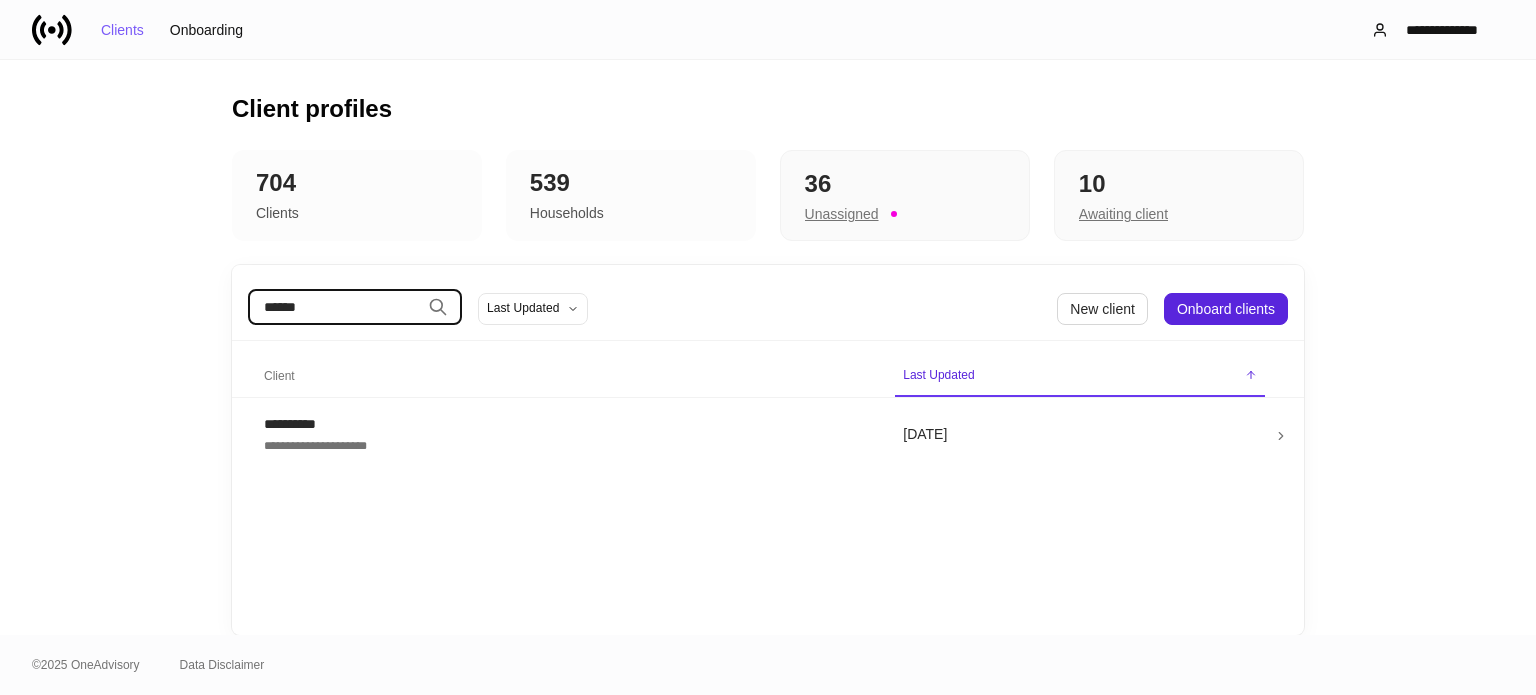type on "******" 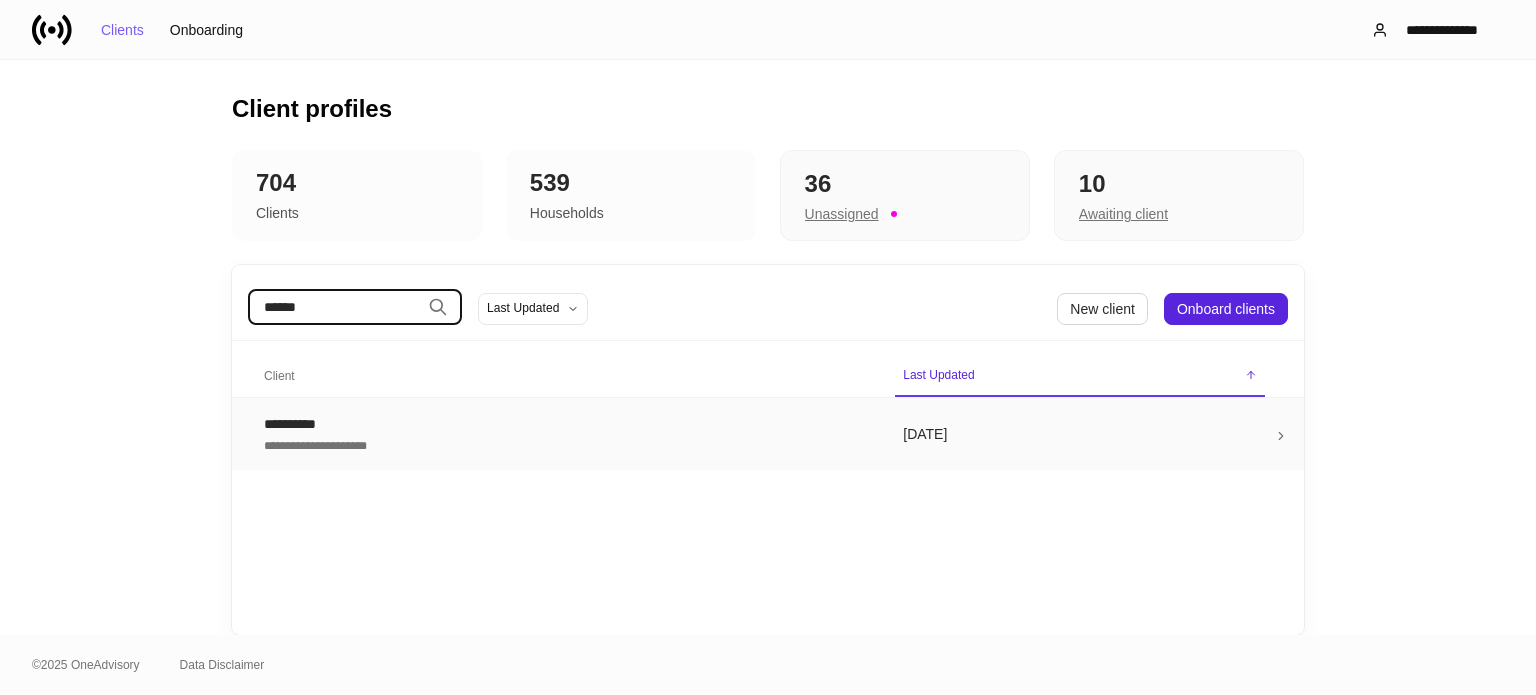 click on "**********" at bounding box center (567, 424) 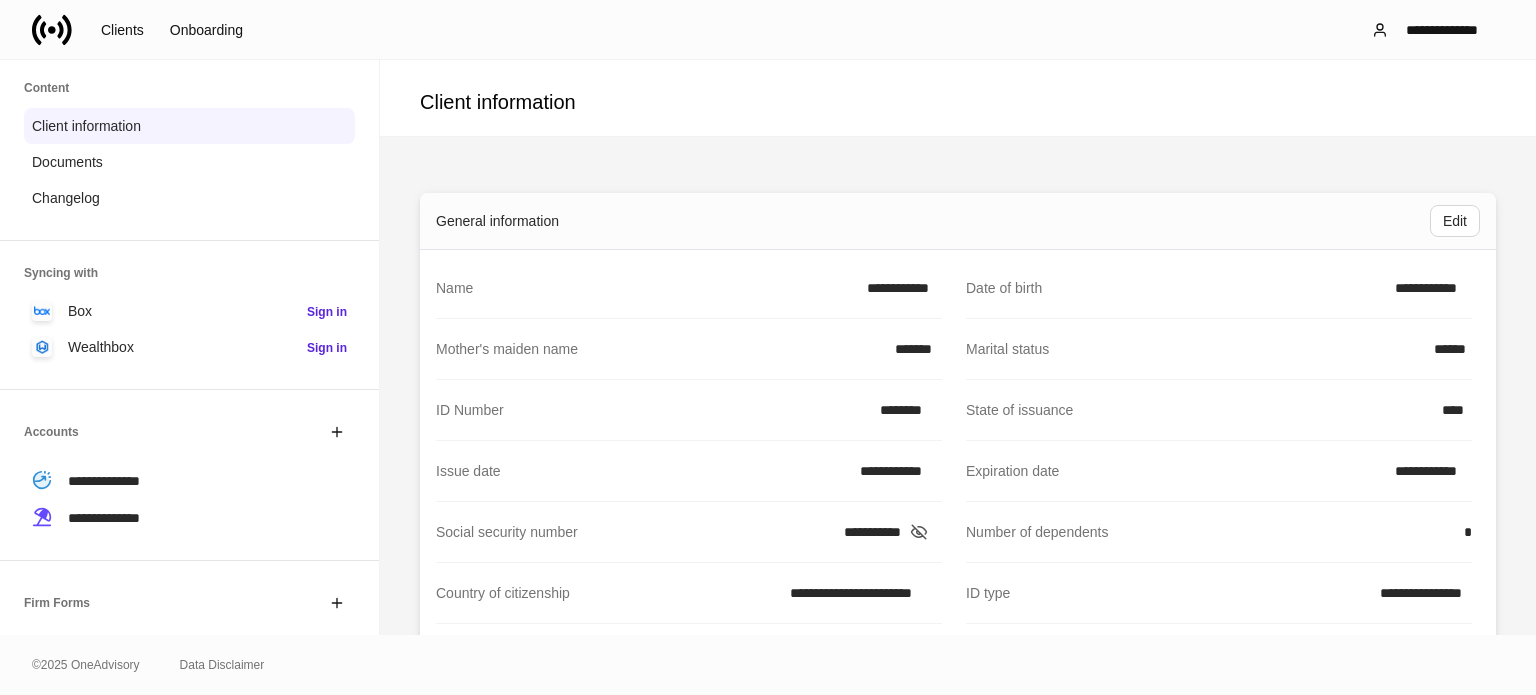 scroll, scrollTop: 200, scrollLeft: 0, axis: vertical 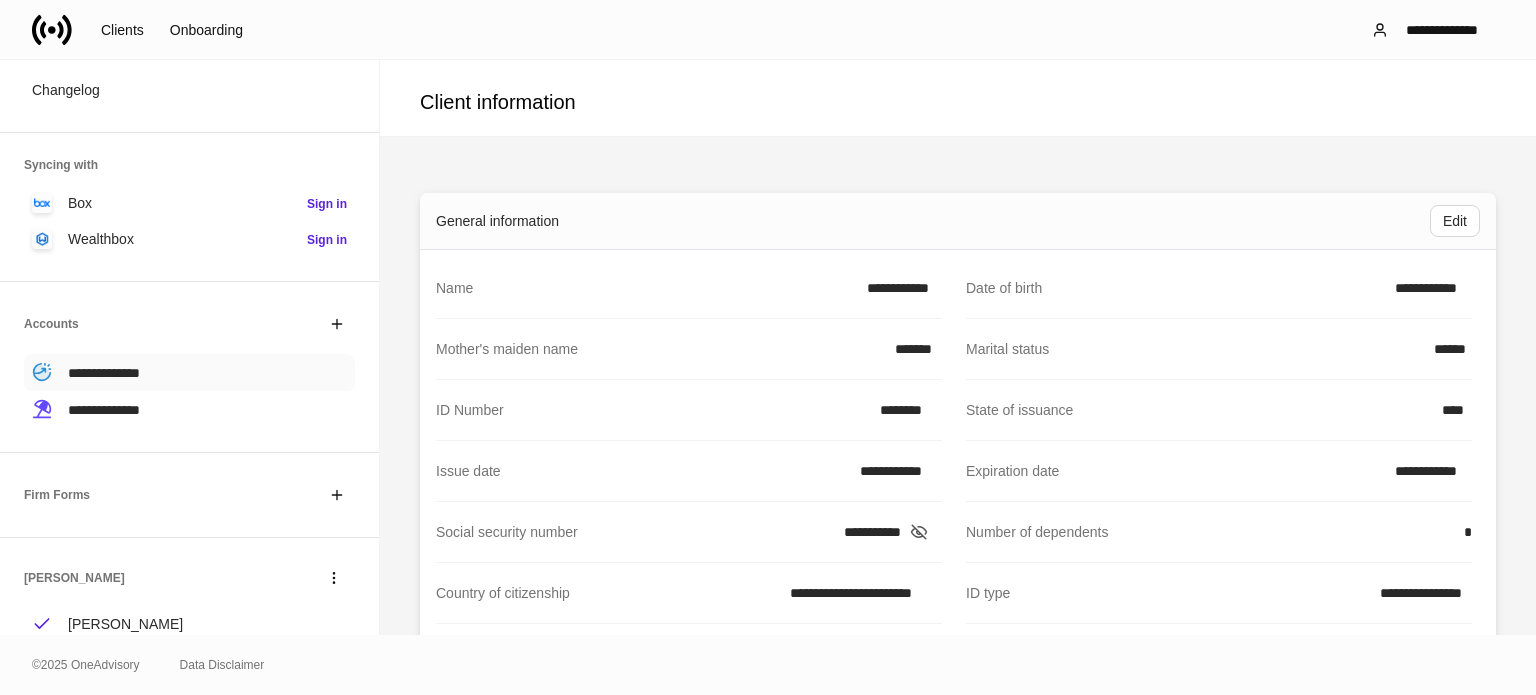 click on "**********" at bounding box center (104, 373) 